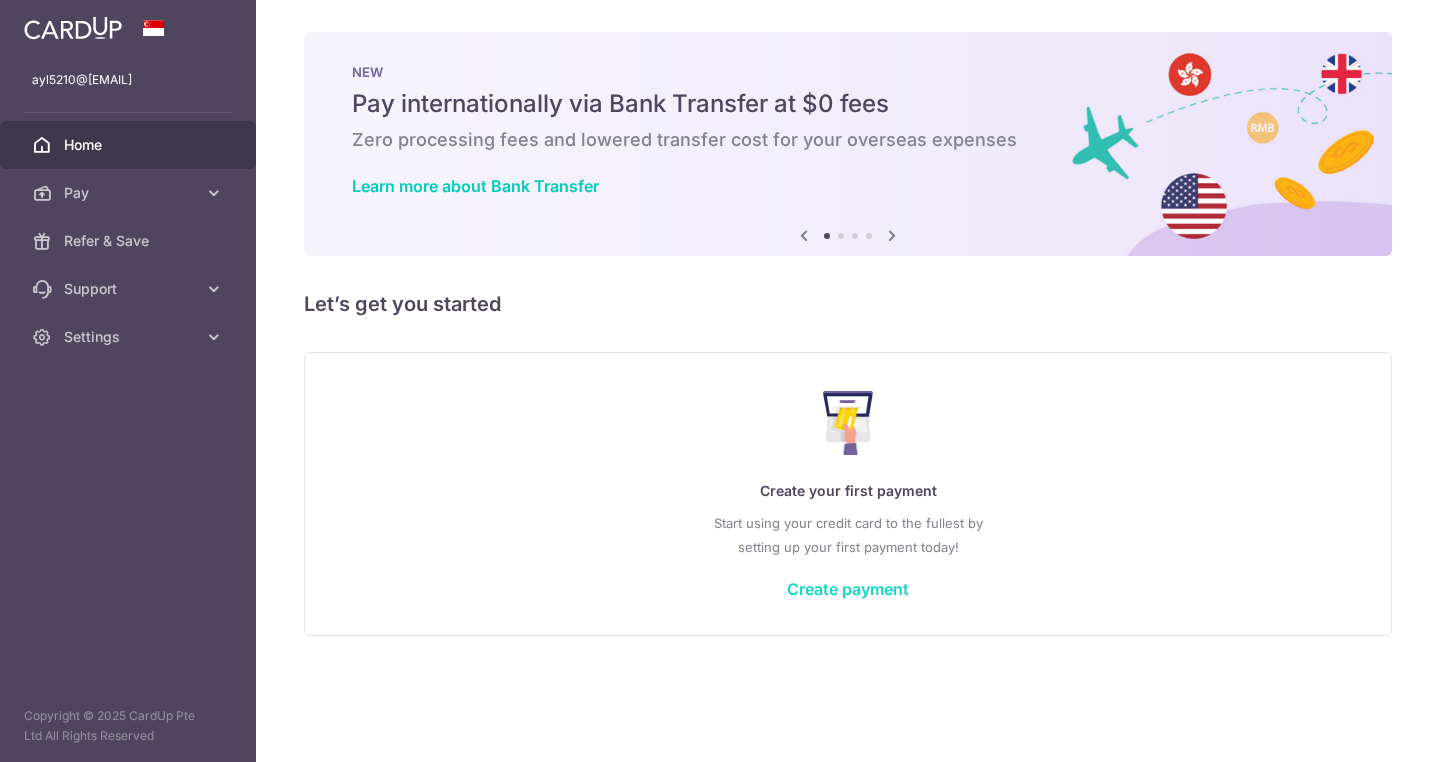 scroll, scrollTop: 0, scrollLeft: 0, axis: both 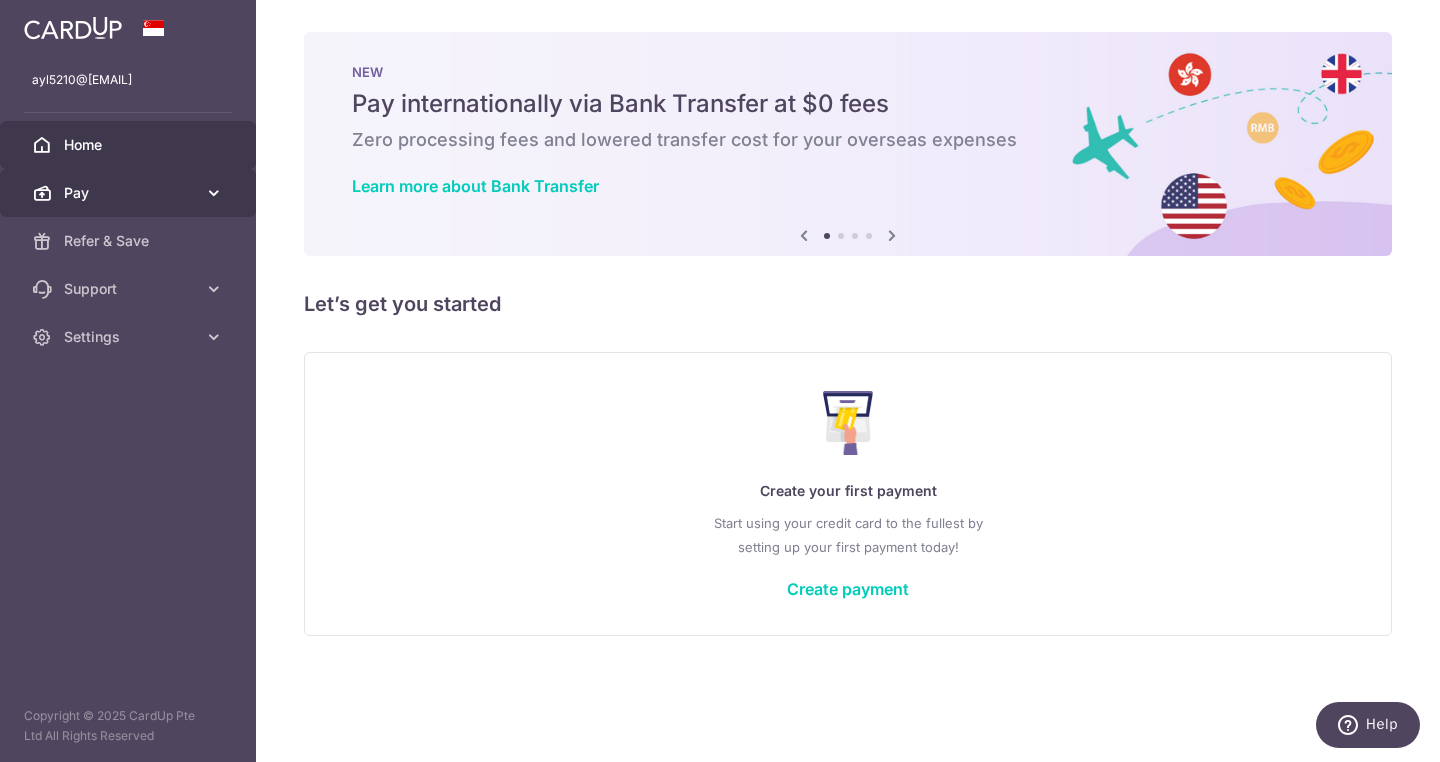 click on "Pay" at bounding box center [130, 193] 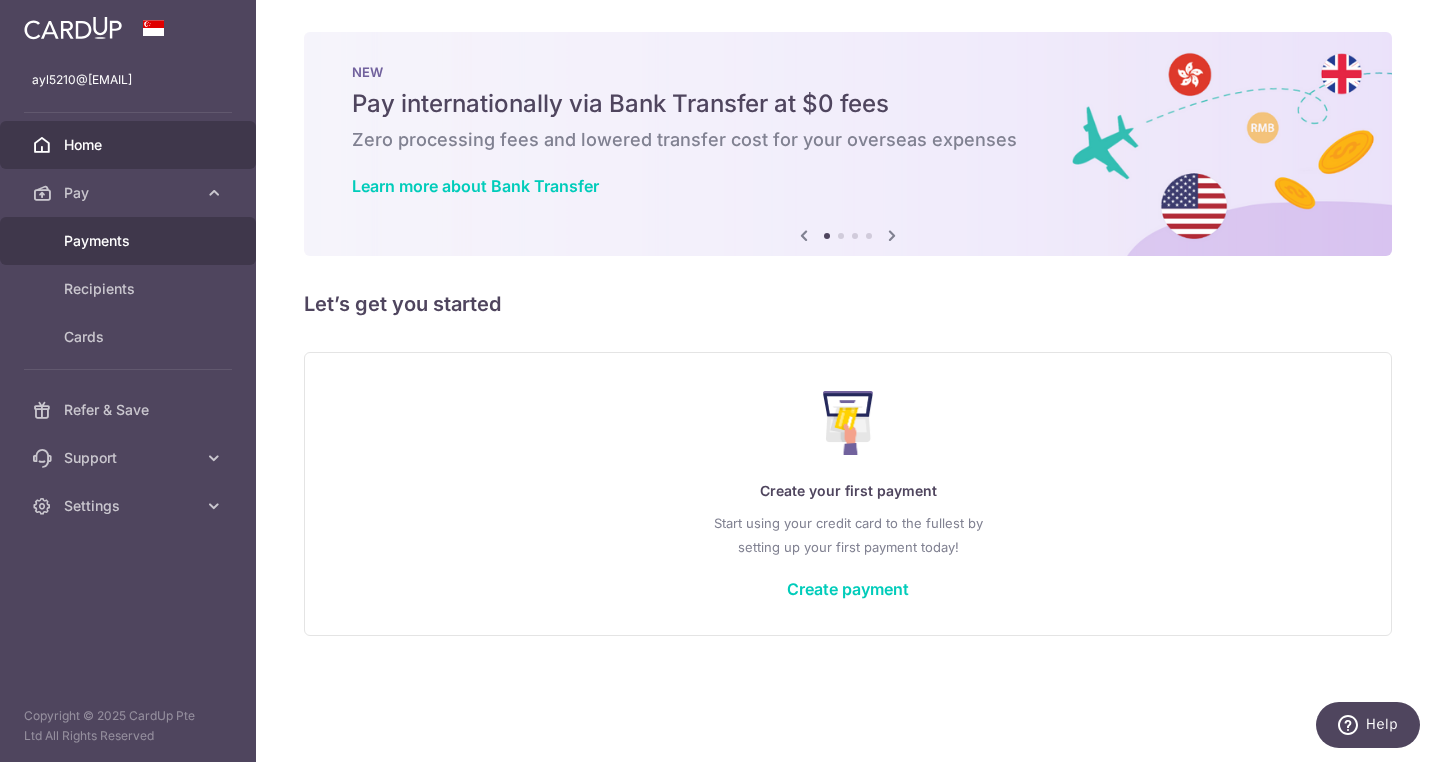 click on "Payments" at bounding box center (130, 241) 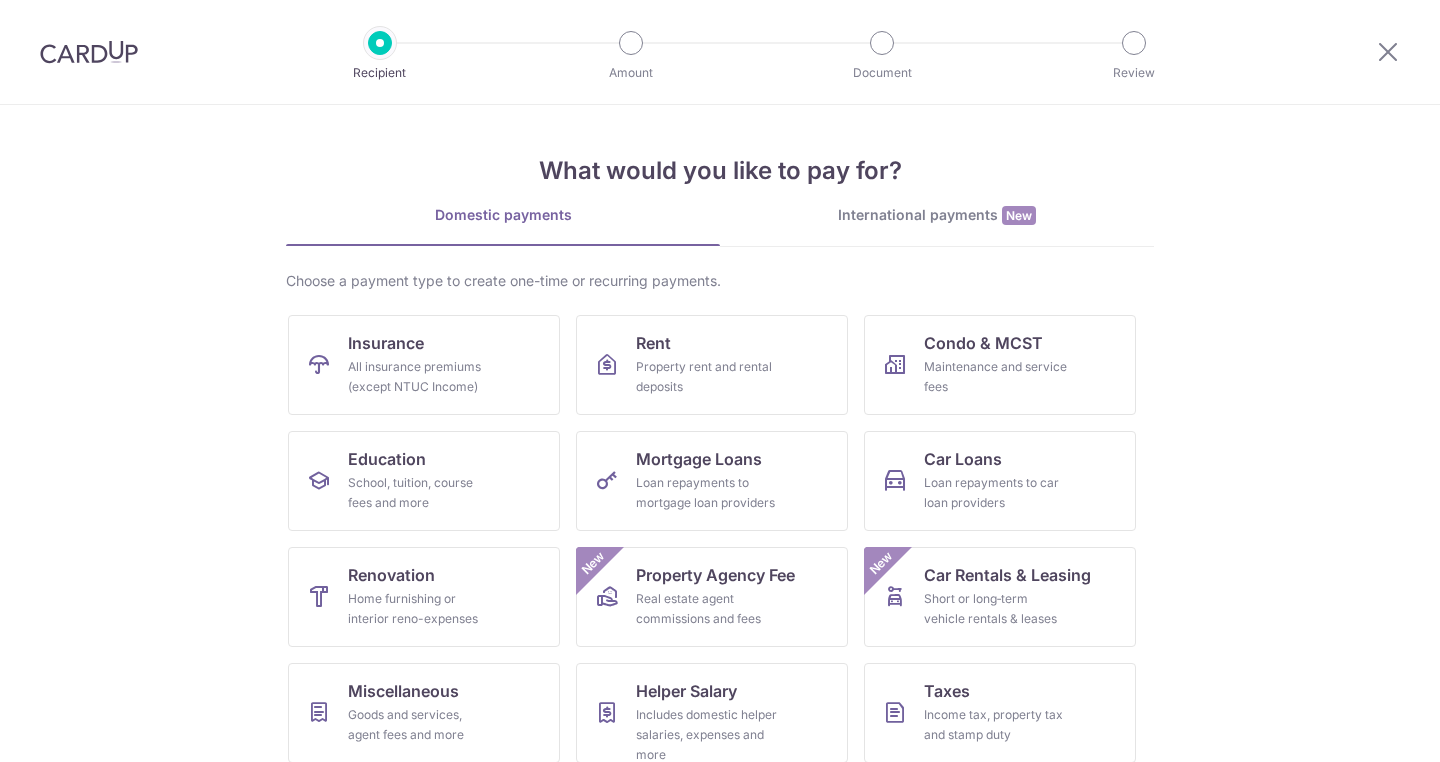 scroll, scrollTop: 0, scrollLeft: 0, axis: both 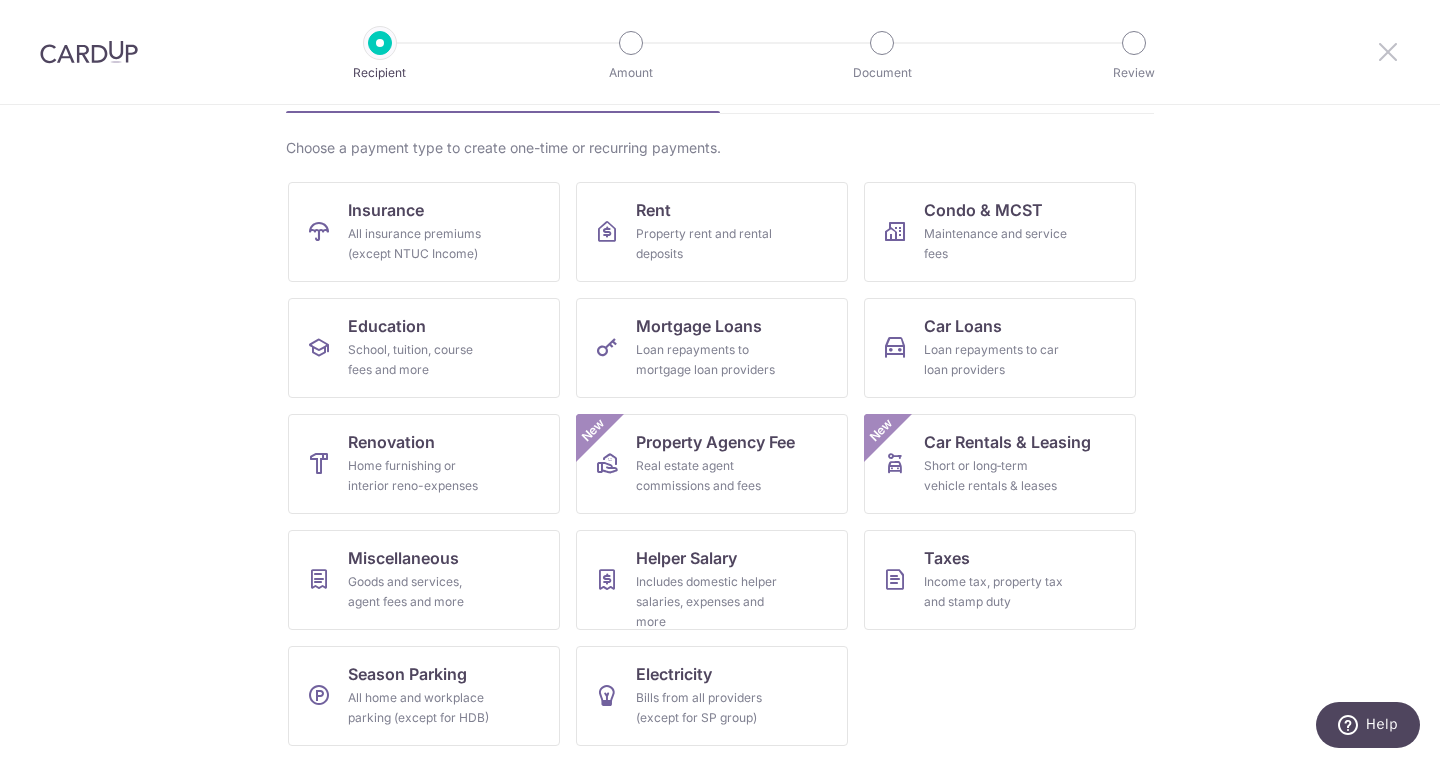 click at bounding box center [1388, 51] 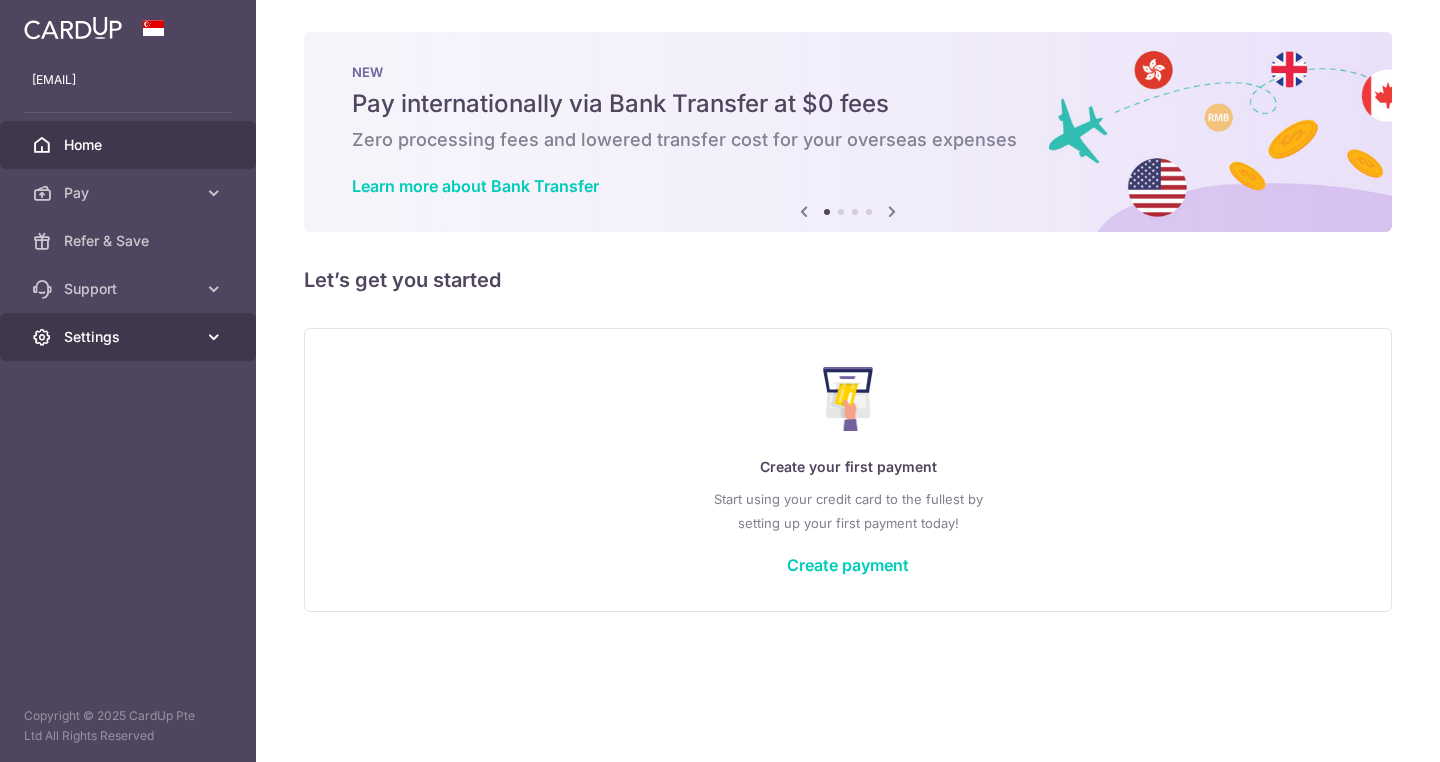 scroll, scrollTop: 0, scrollLeft: 0, axis: both 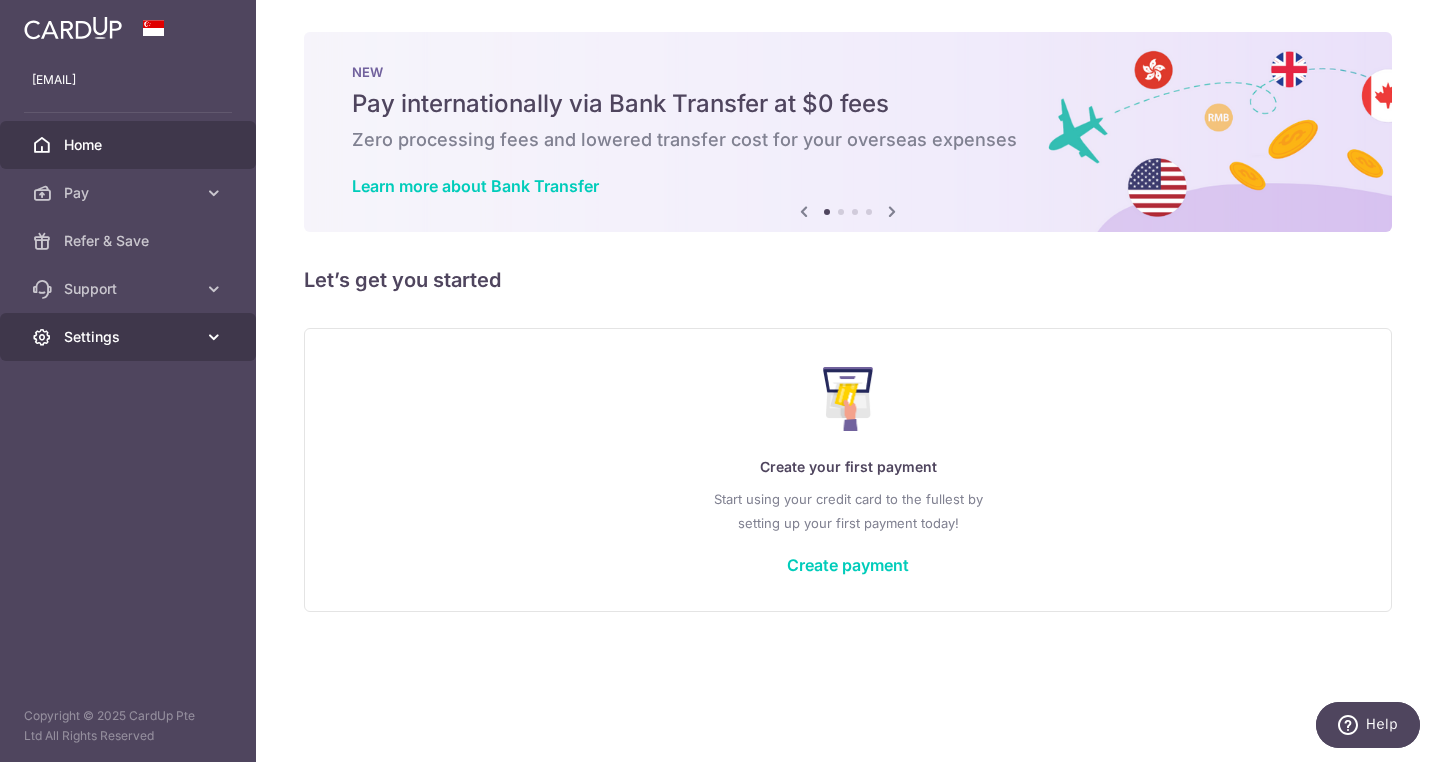 click on "Settings" at bounding box center (128, 337) 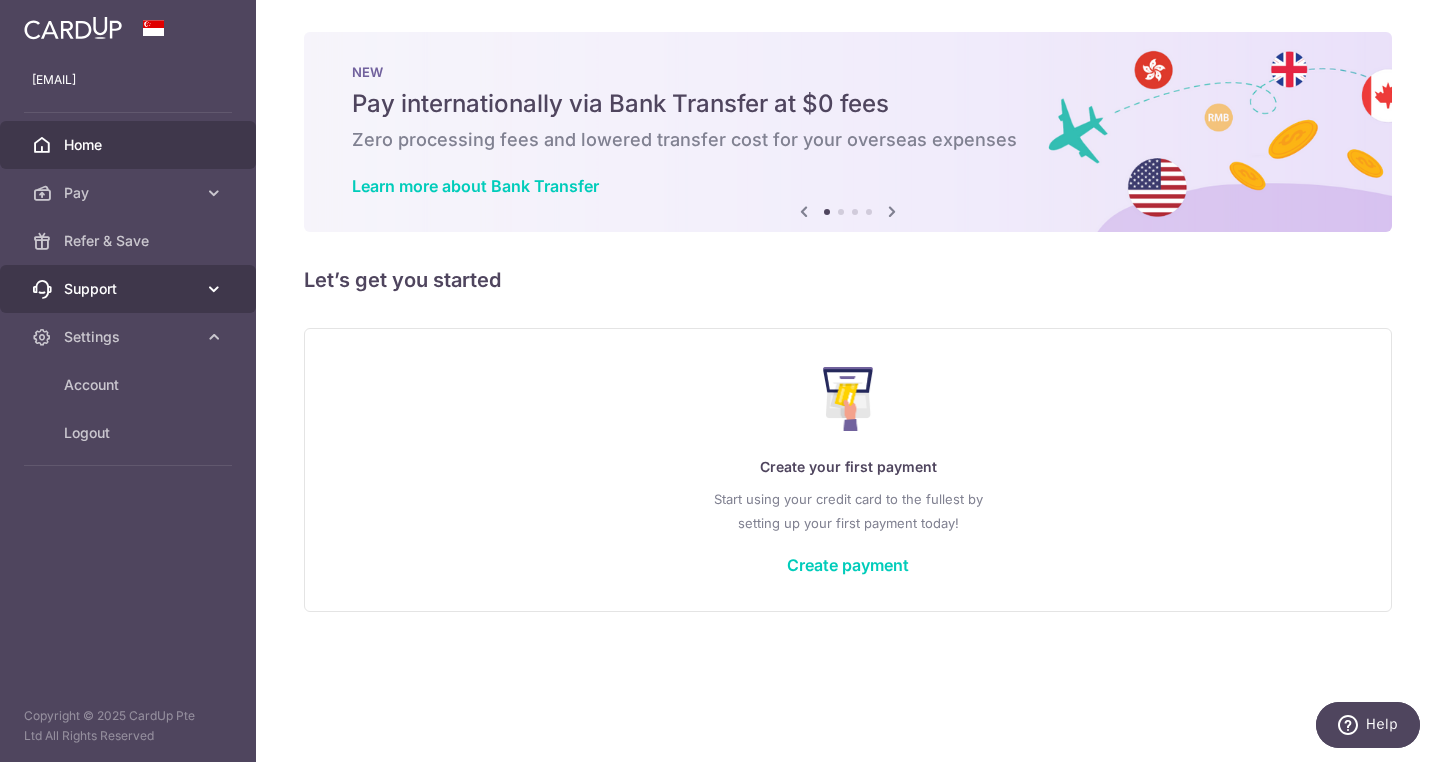 click at bounding box center [214, 289] 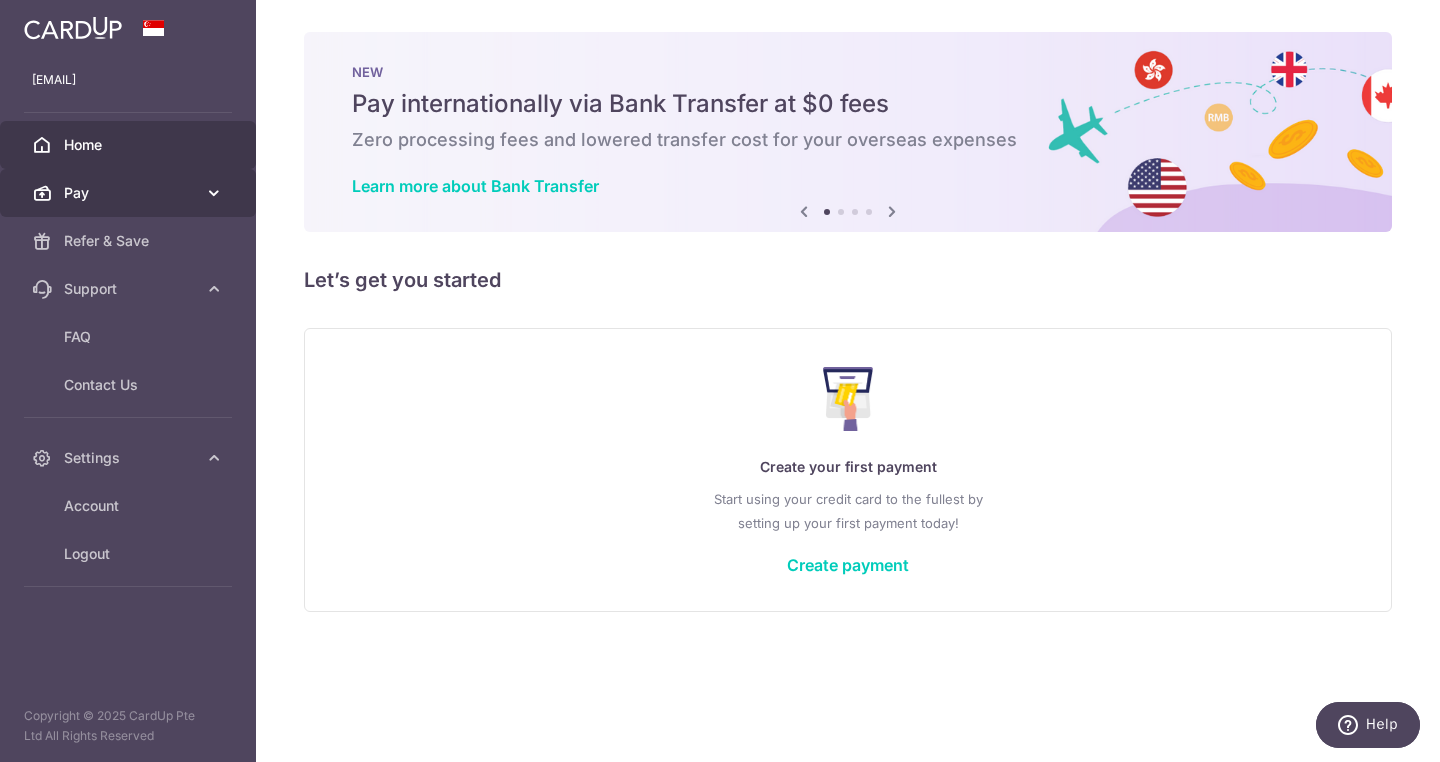 click at bounding box center [214, 193] 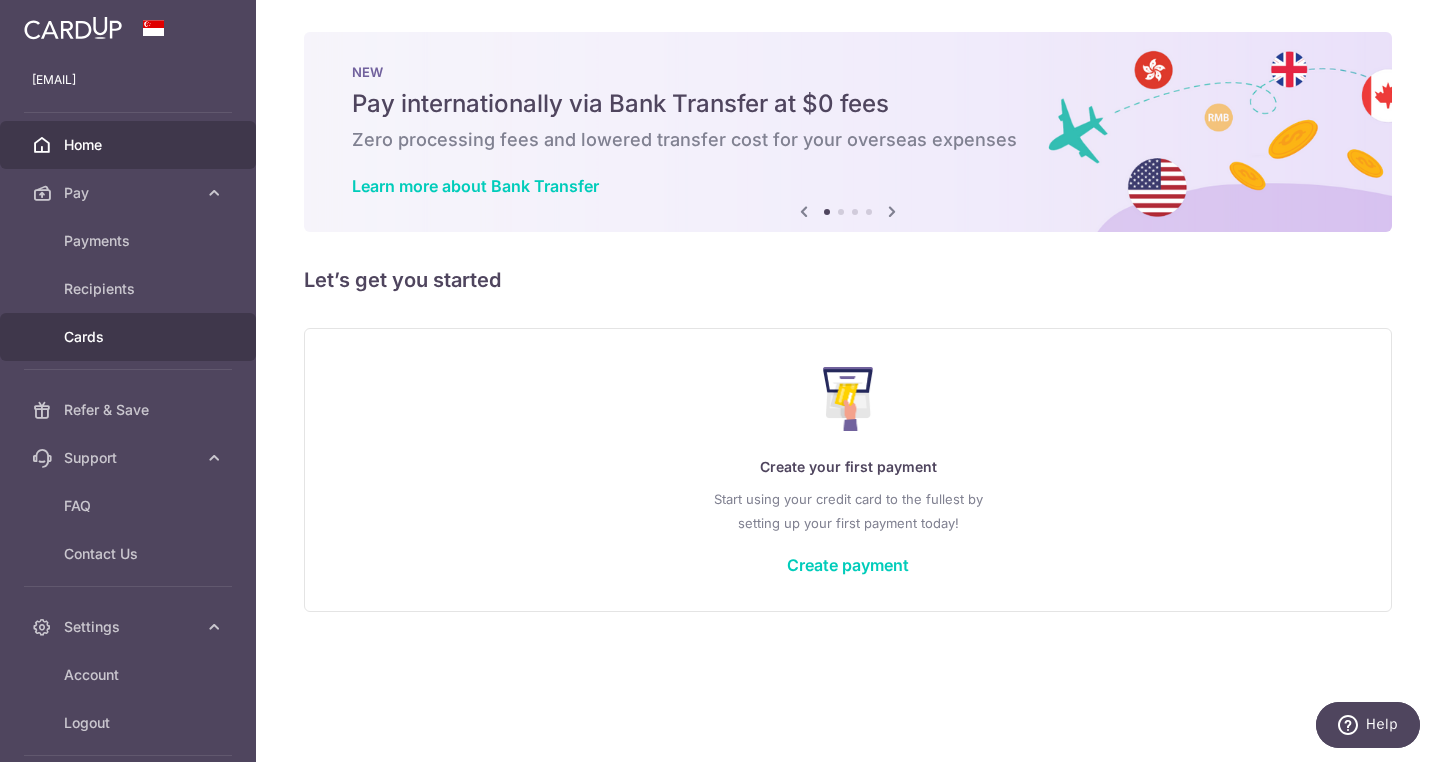 click on "Cards" at bounding box center (130, 337) 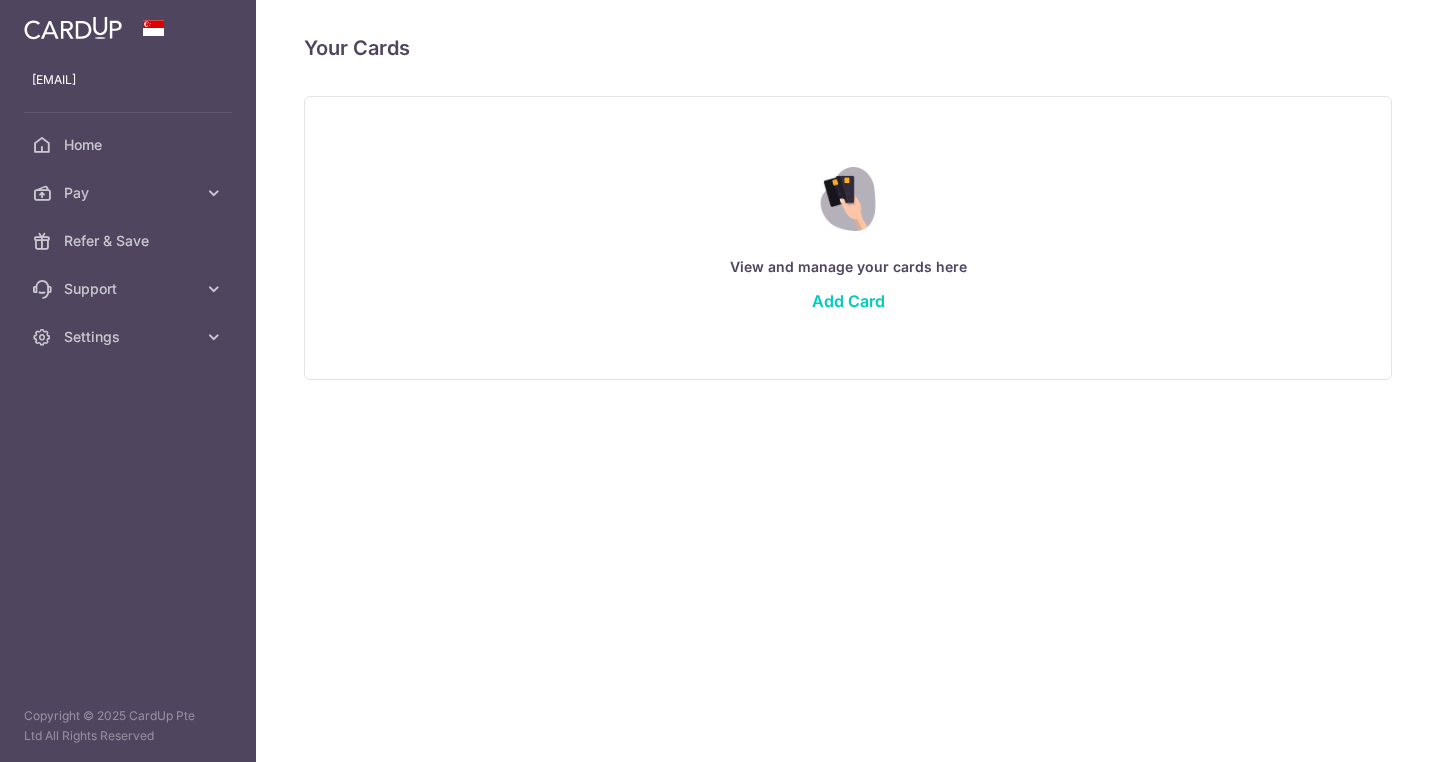 scroll, scrollTop: 0, scrollLeft: 0, axis: both 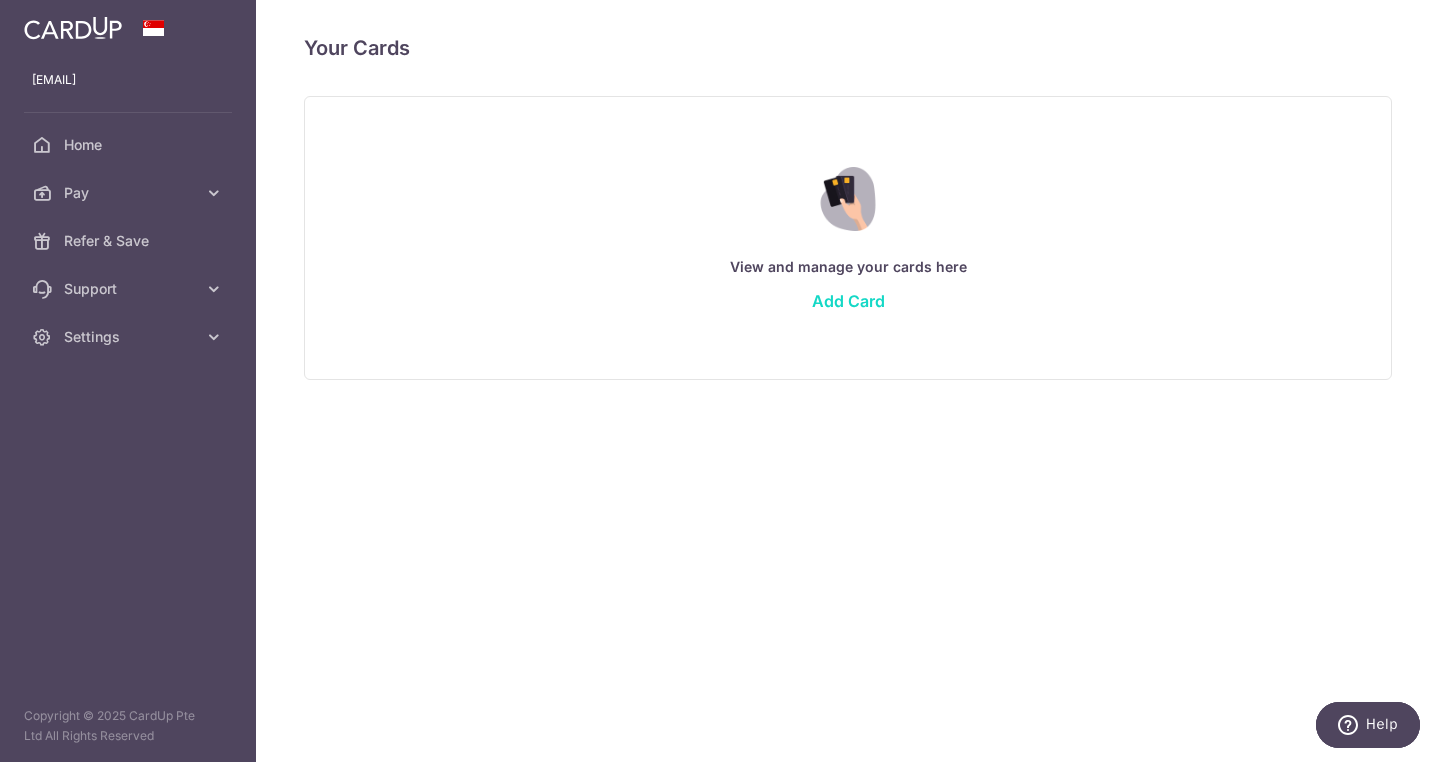 click on "Add Card" at bounding box center [848, 301] 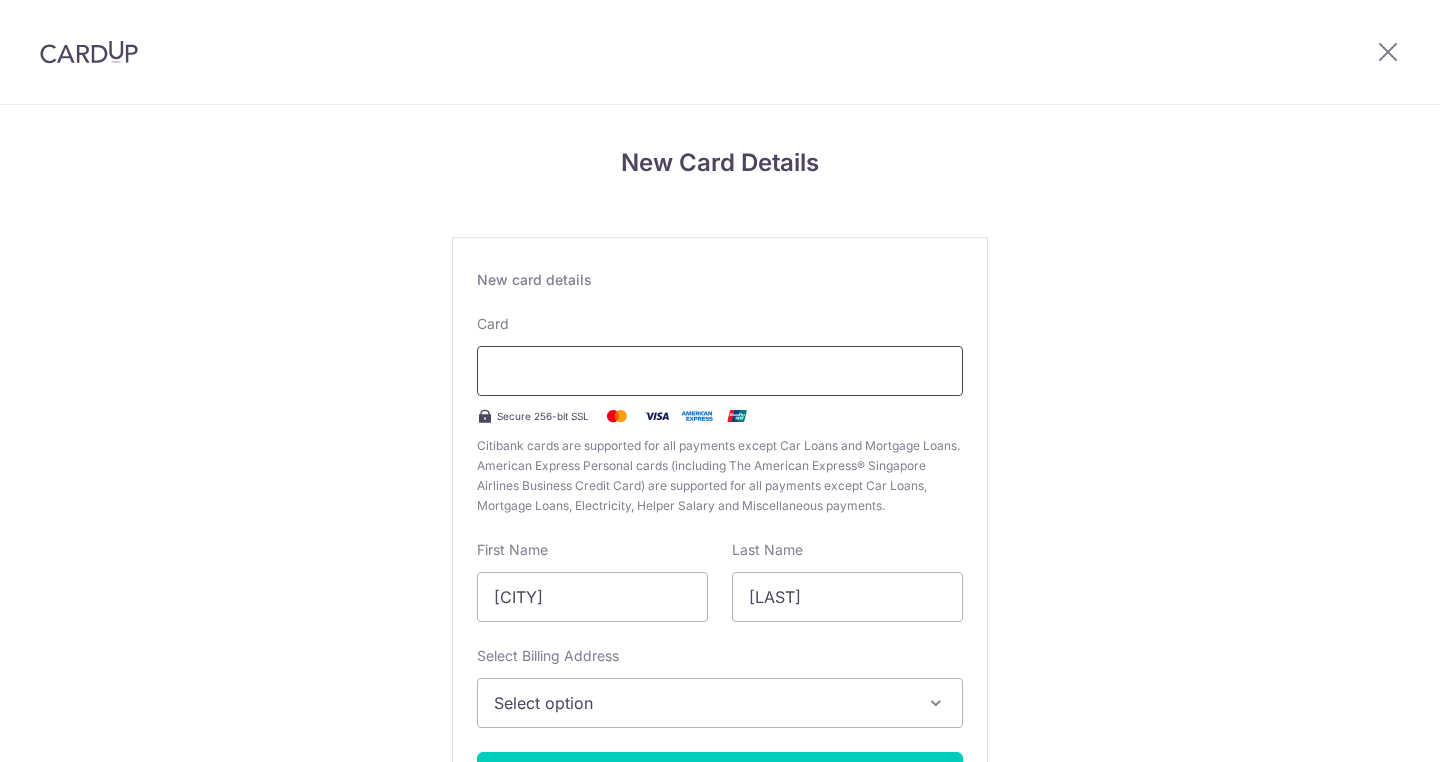 scroll, scrollTop: 0, scrollLeft: 0, axis: both 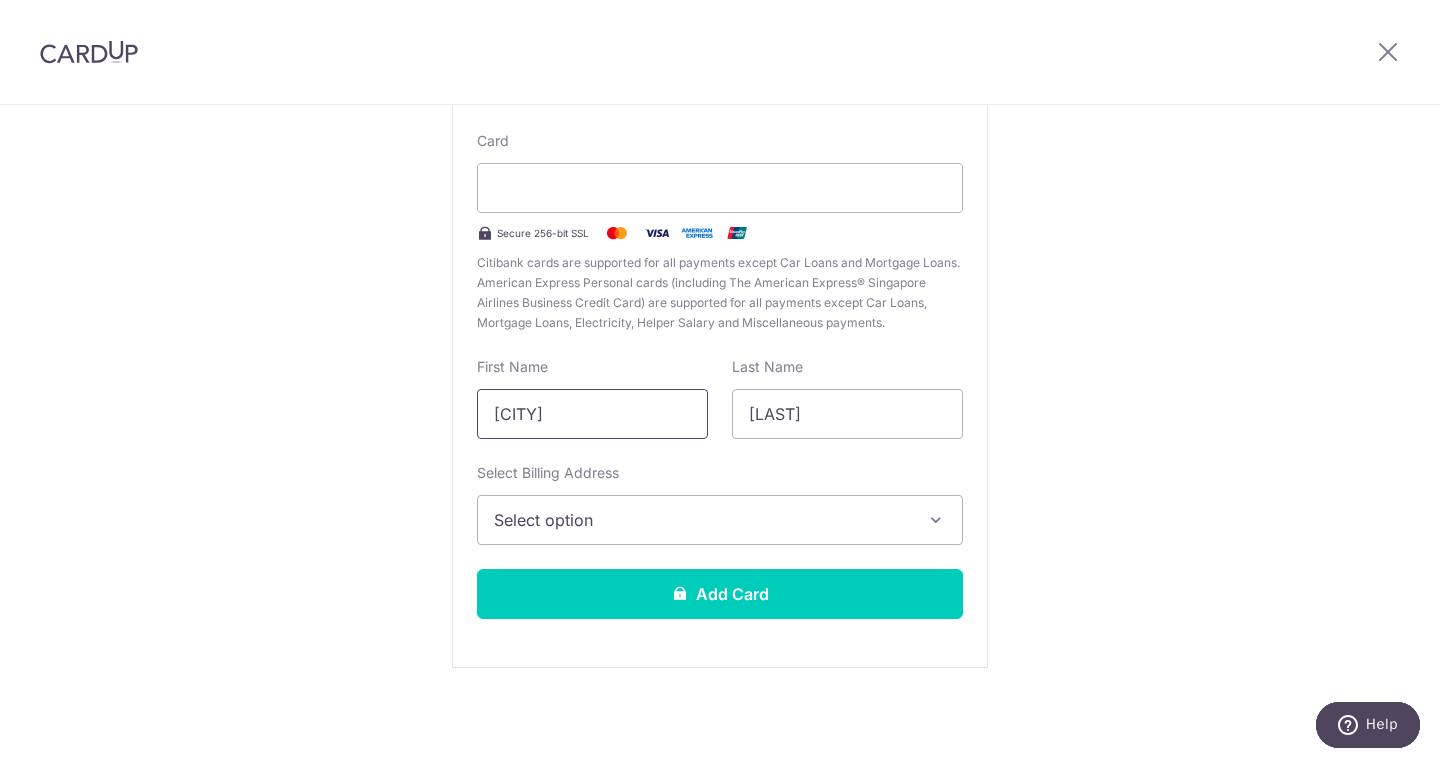 click on "Aylmer" at bounding box center (592, 414) 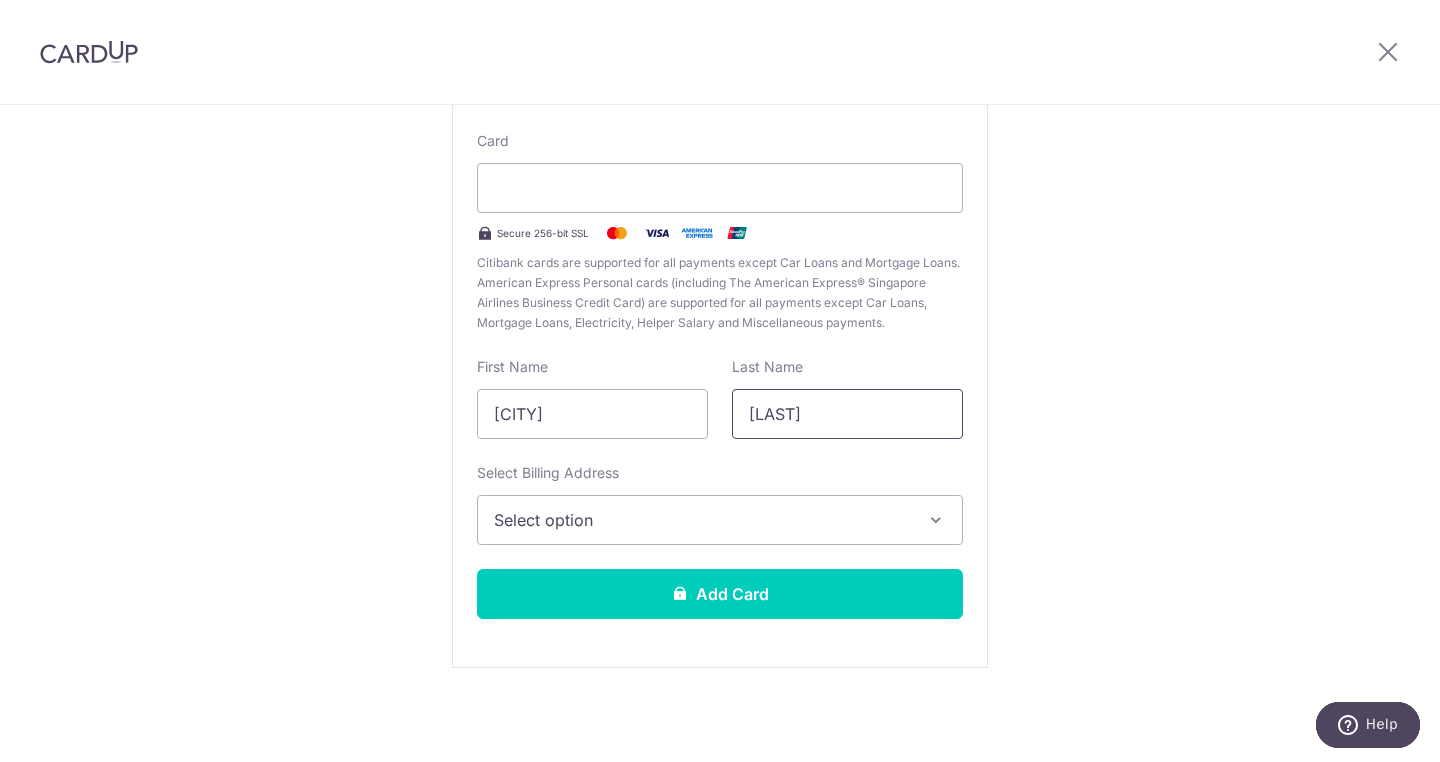 click on "Chen" at bounding box center (847, 414) 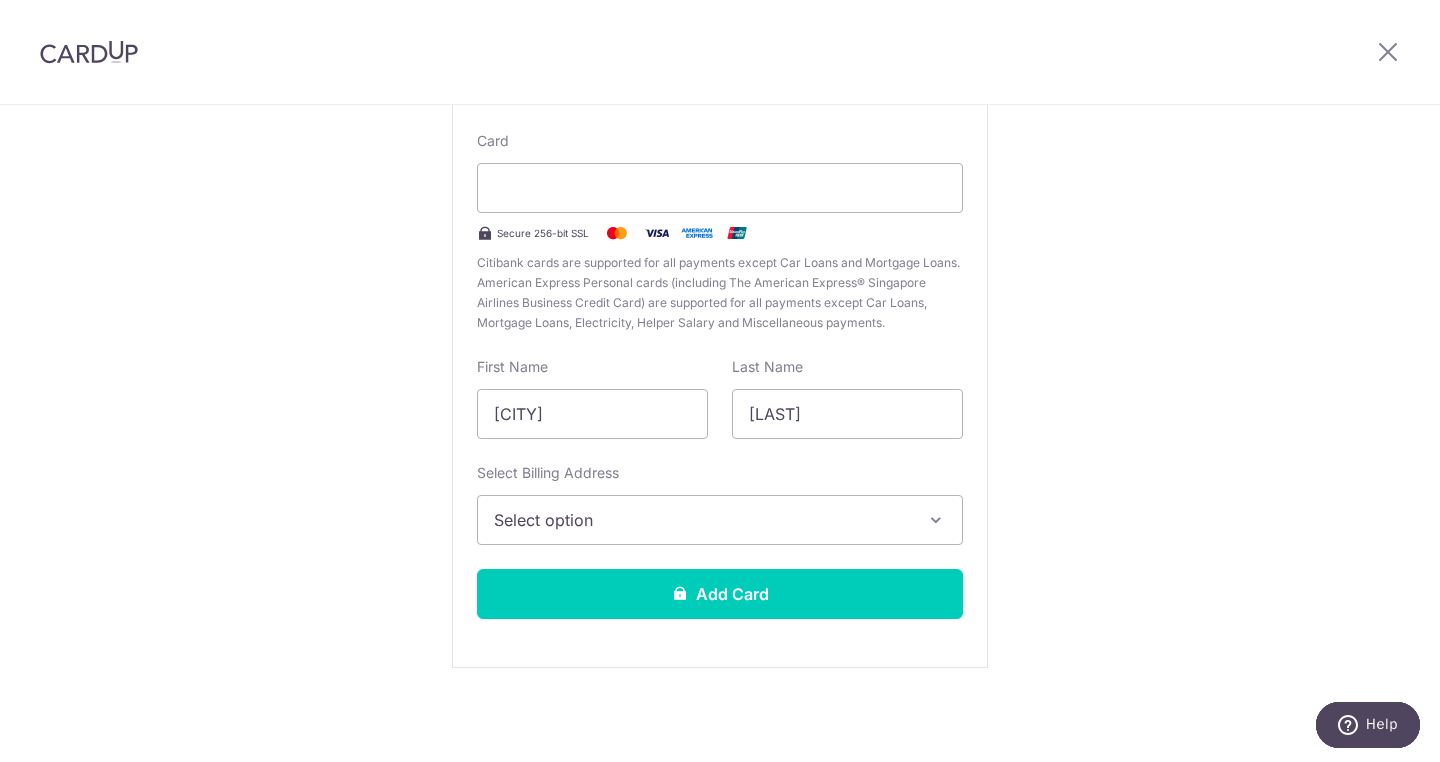 click on "Select Billing Address
Select option
Add Billing Address" at bounding box center (720, 504) 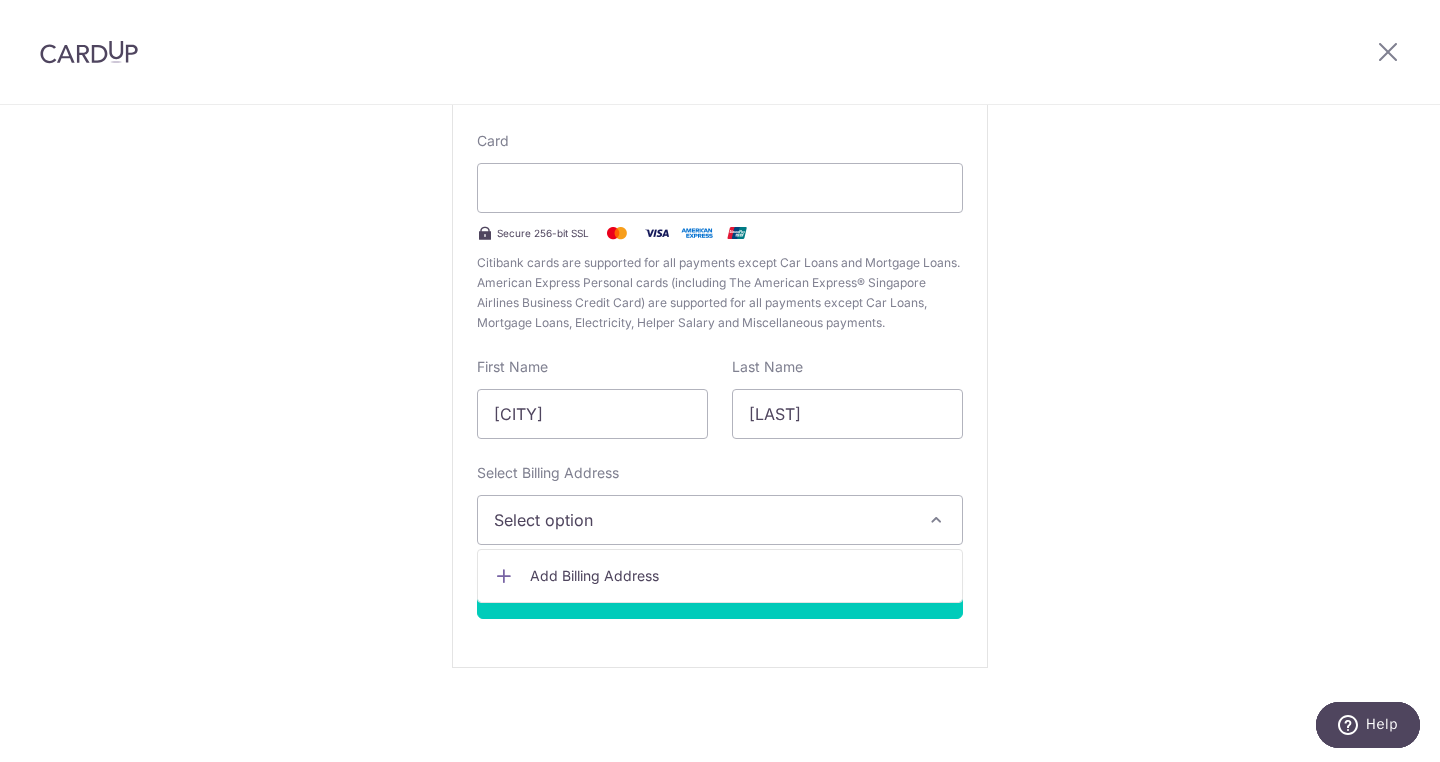 click on "Add Billing Address" at bounding box center [738, 576] 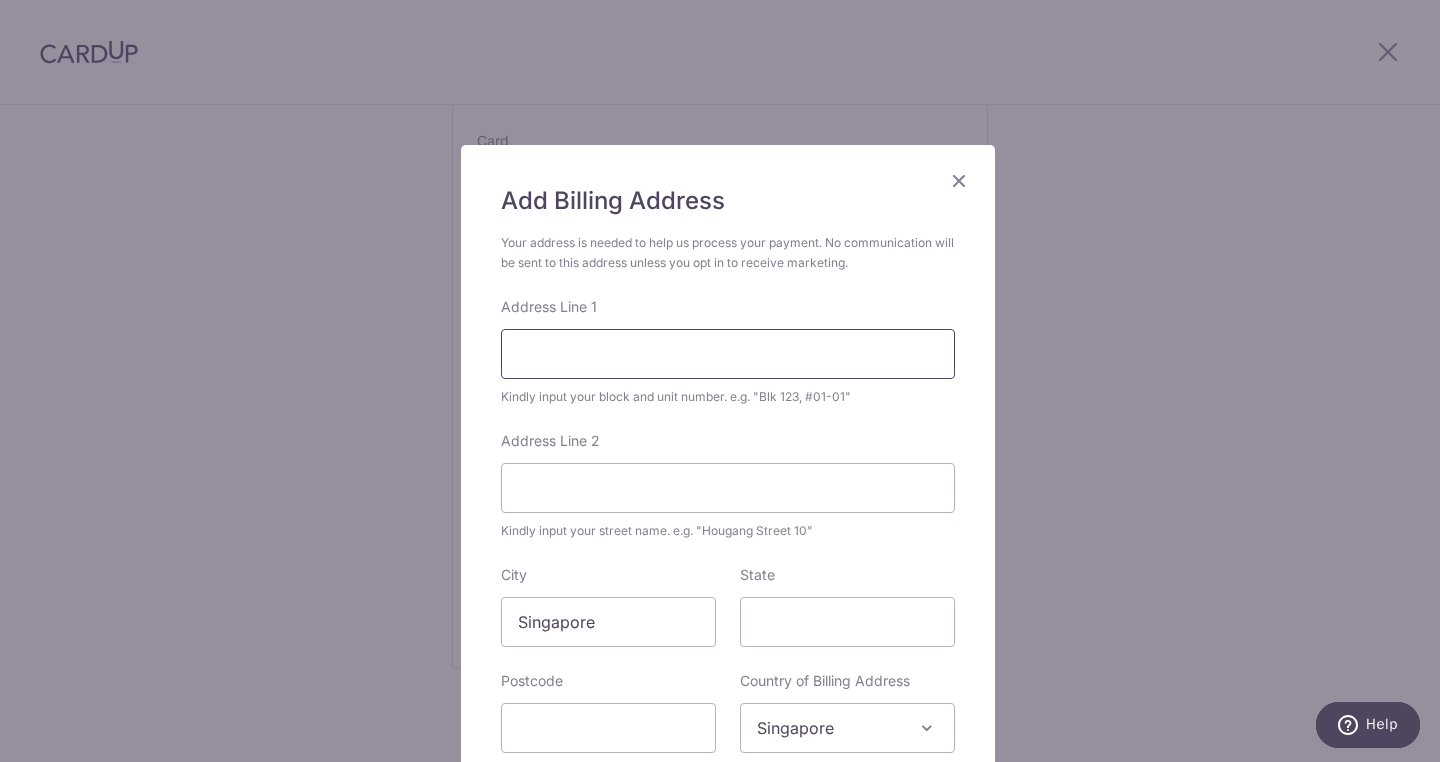click on "Address Line 1" at bounding box center (728, 354) 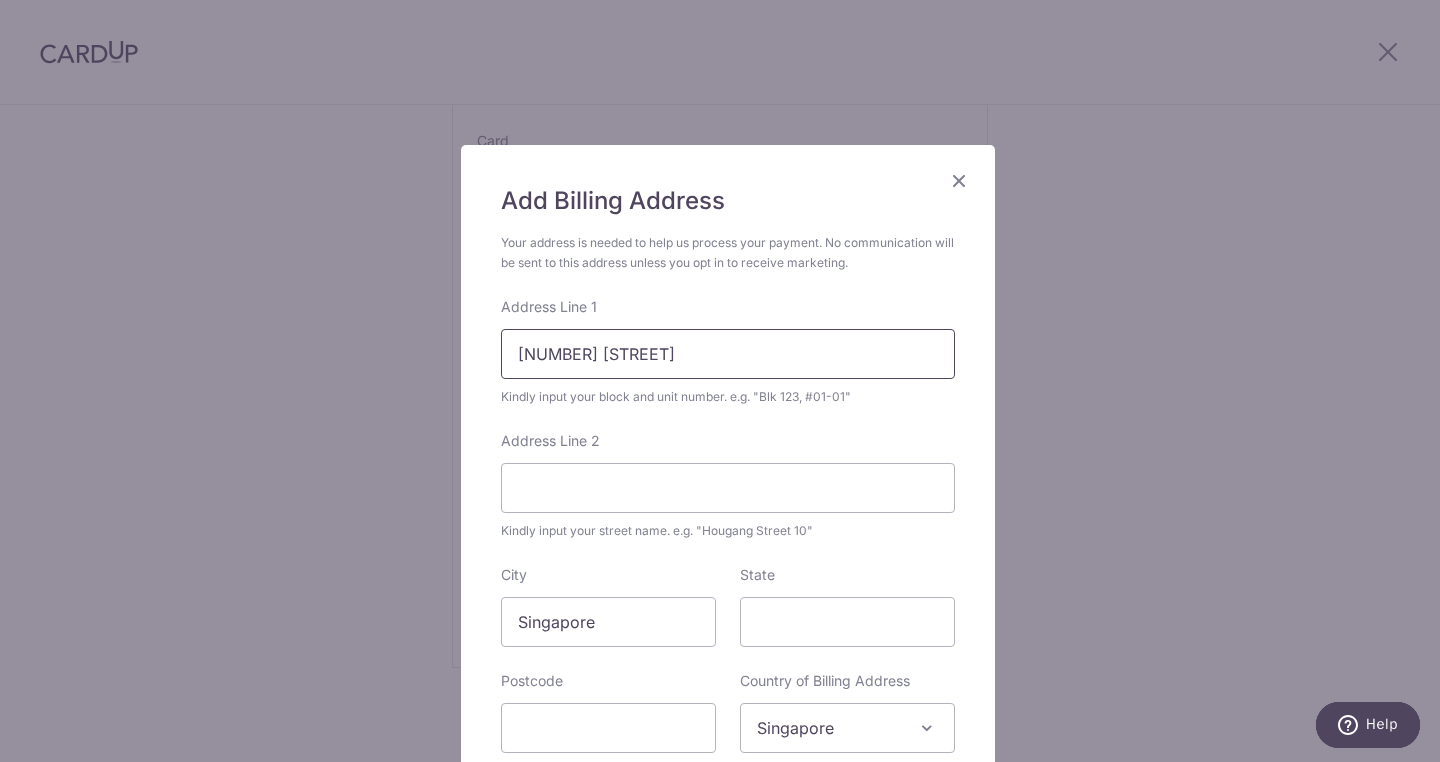 type on "276 YIO CHU KANG ROAD" 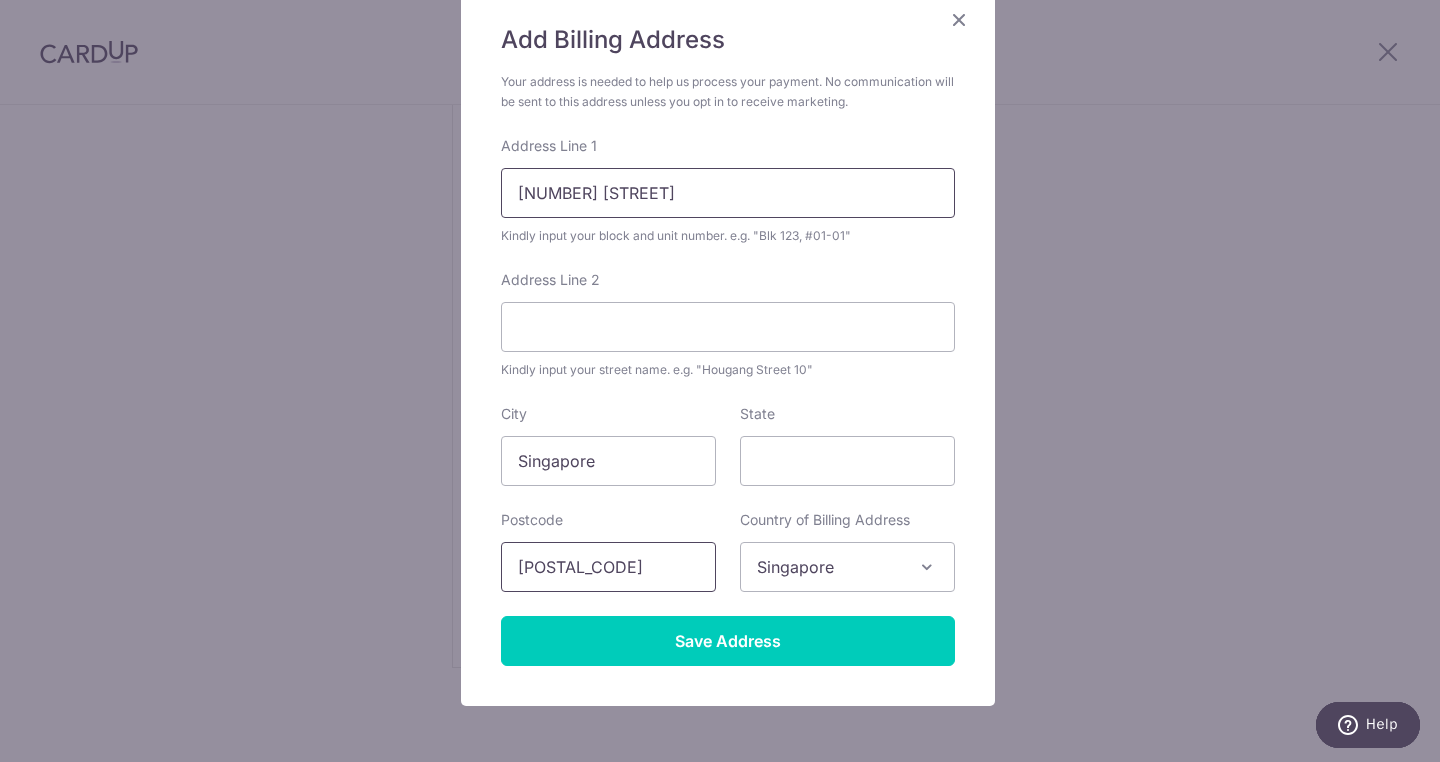 scroll, scrollTop: 250, scrollLeft: 0, axis: vertical 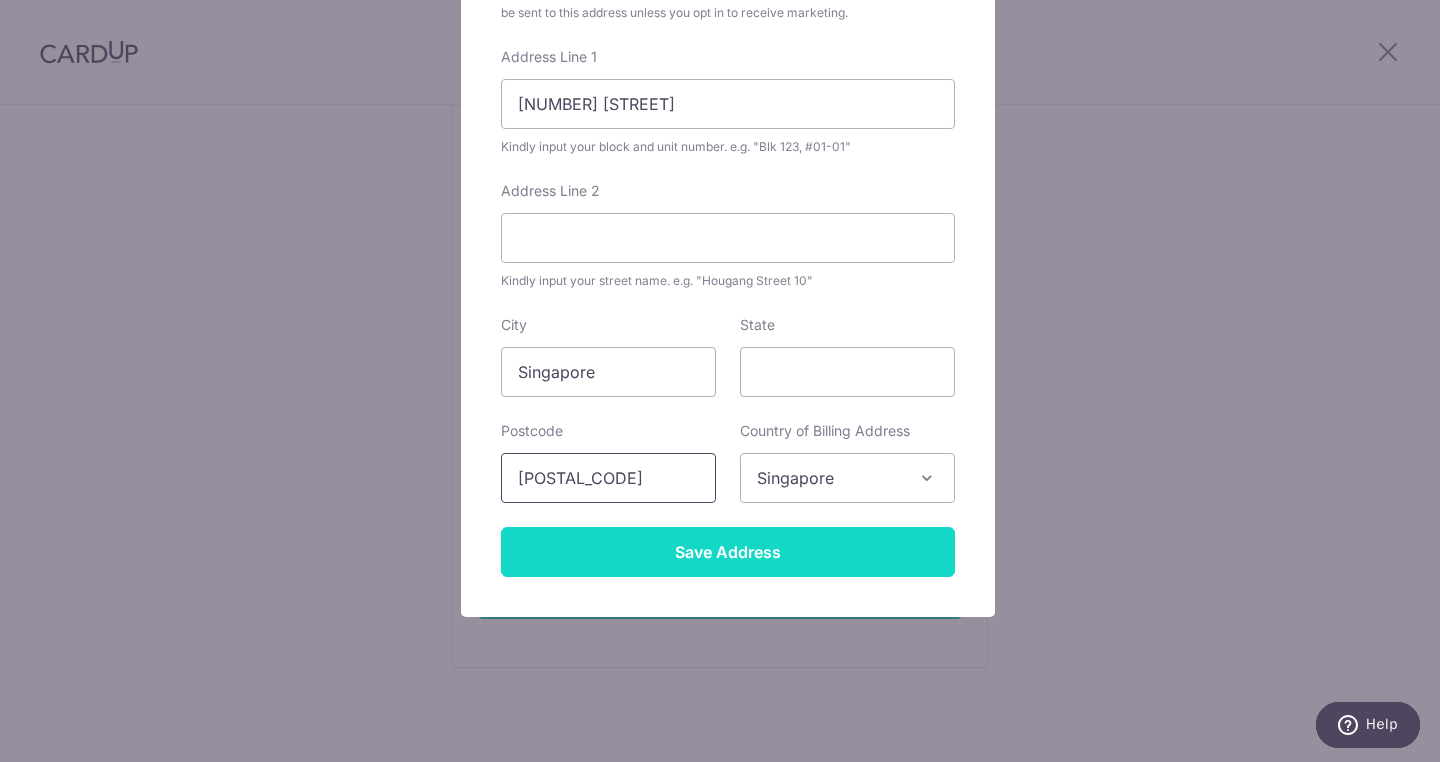 type on "544604" 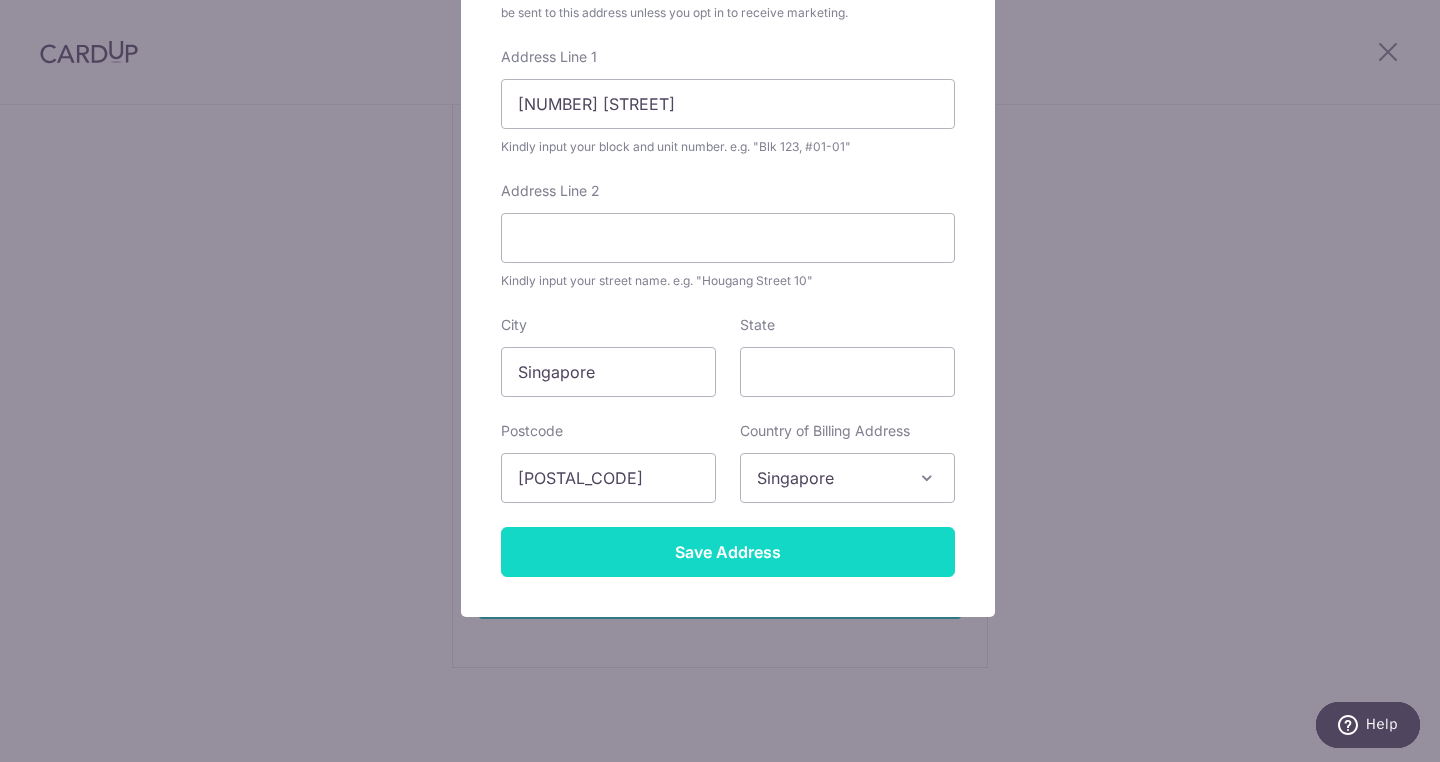 click on "Save Address" at bounding box center (728, 552) 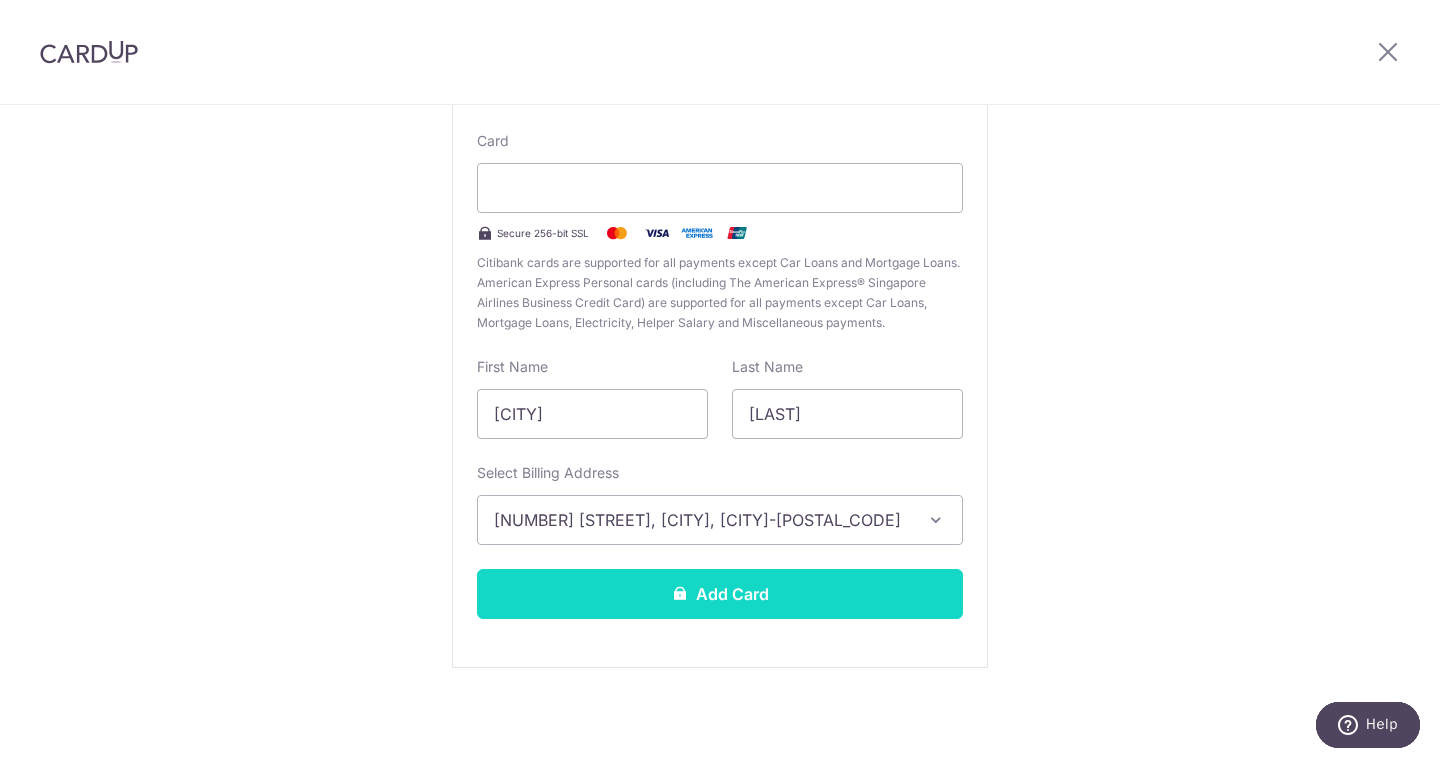 click on "Add Card" at bounding box center (720, 594) 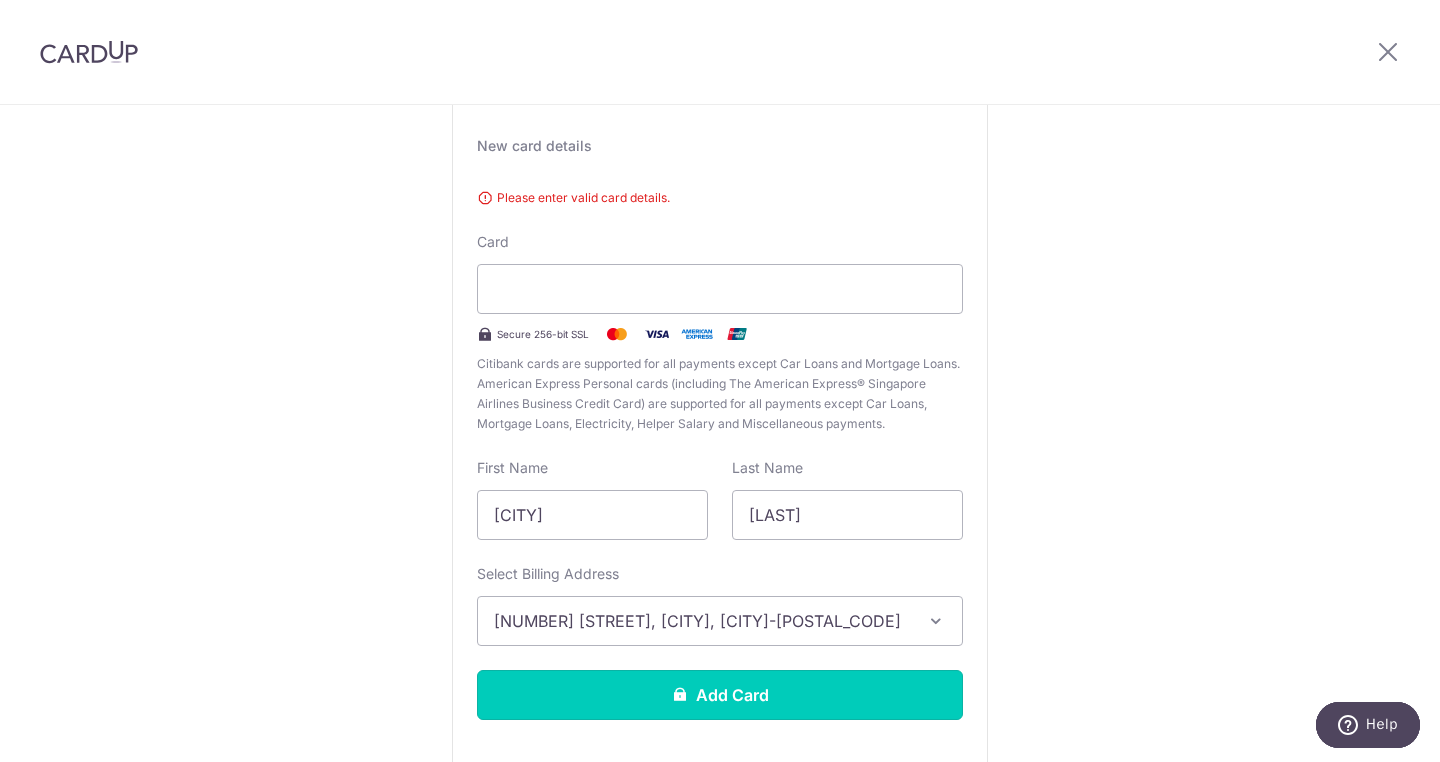 scroll, scrollTop: 133, scrollLeft: 0, axis: vertical 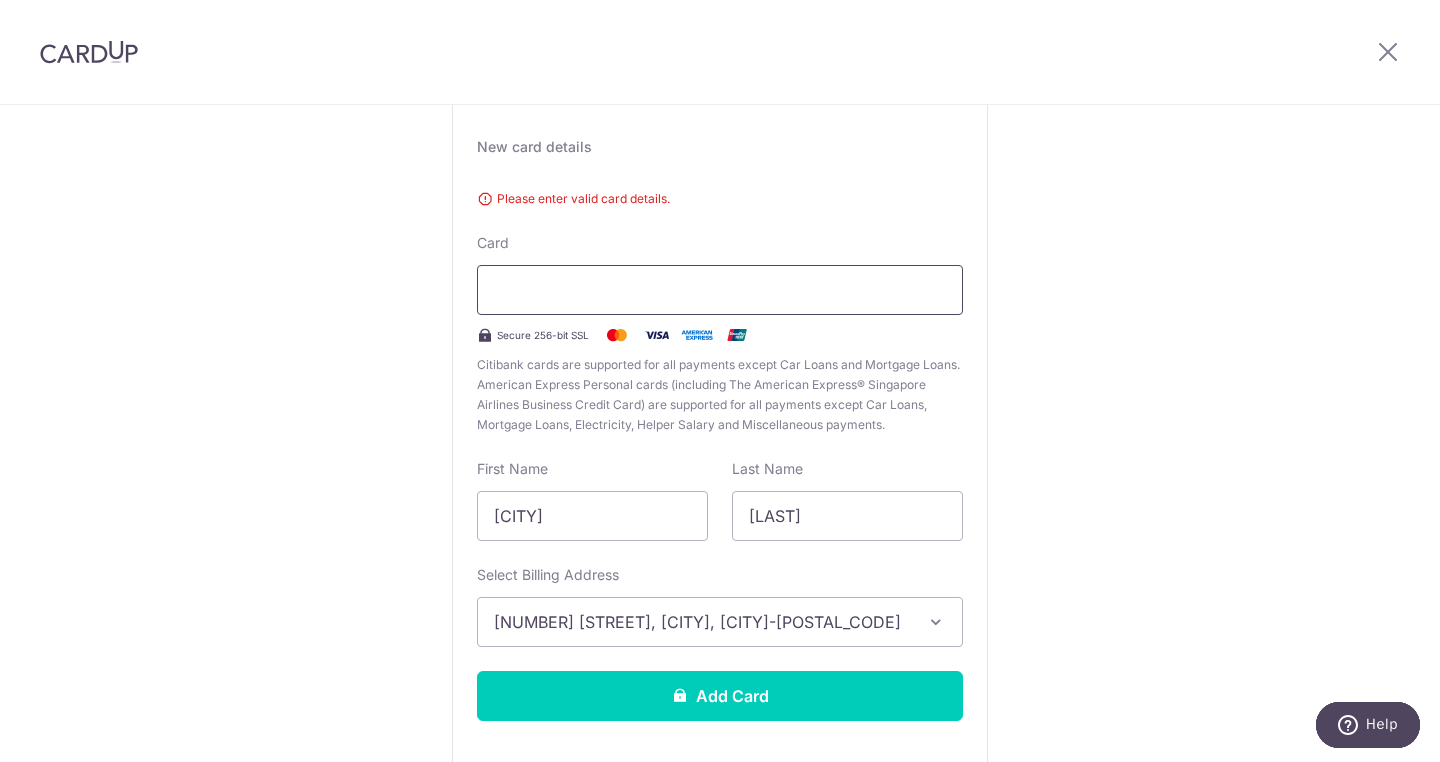 click at bounding box center (720, 290) 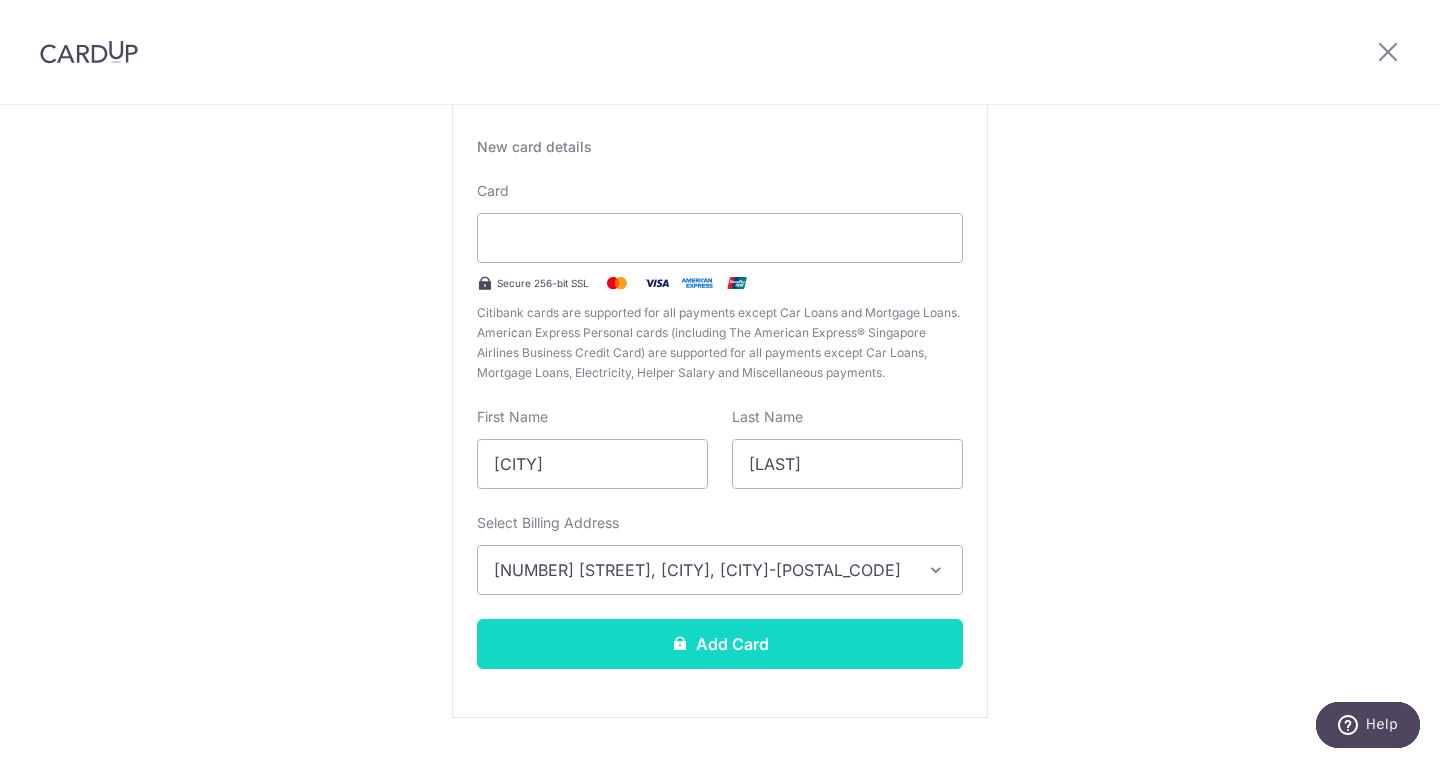 click on "Add Card" at bounding box center [720, 644] 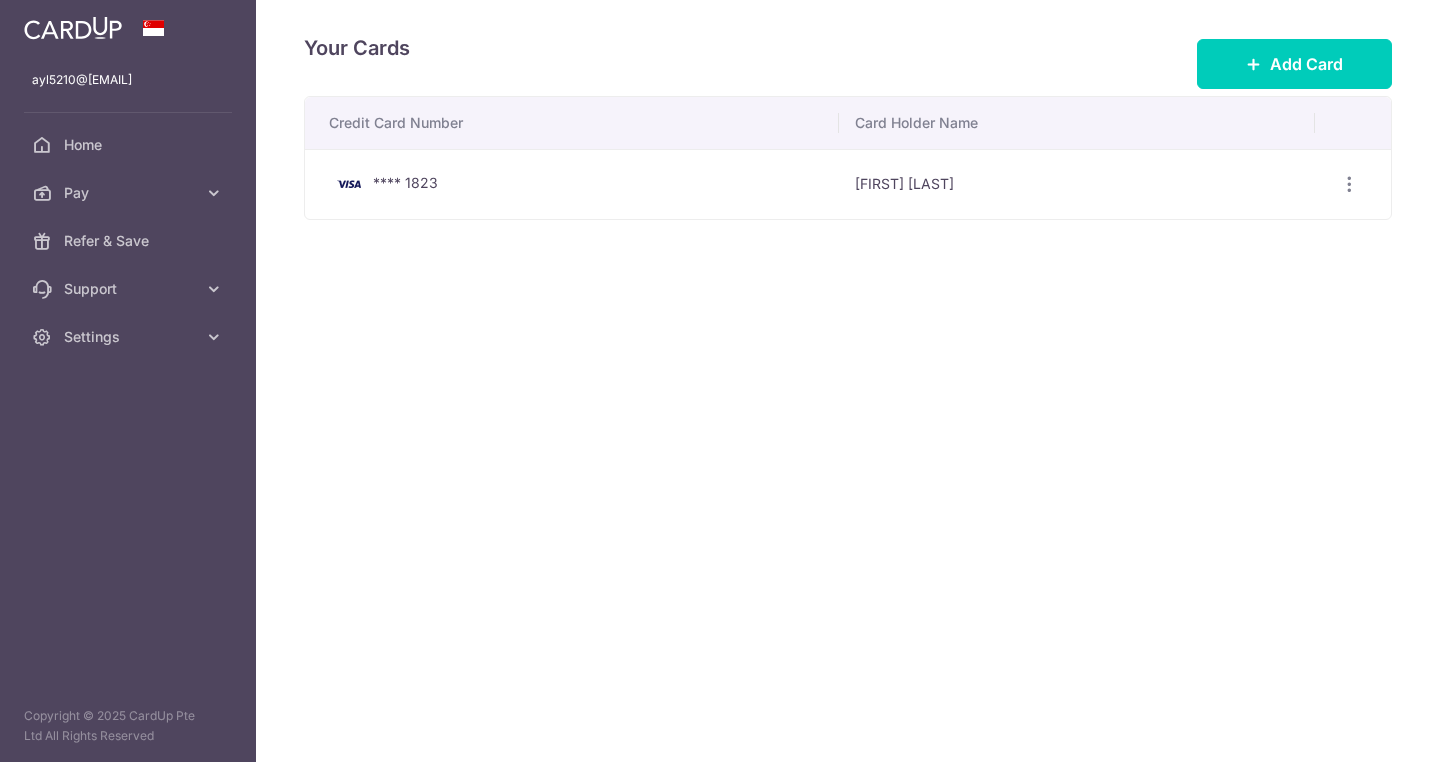 scroll, scrollTop: 0, scrollLeft: 0, axis: both 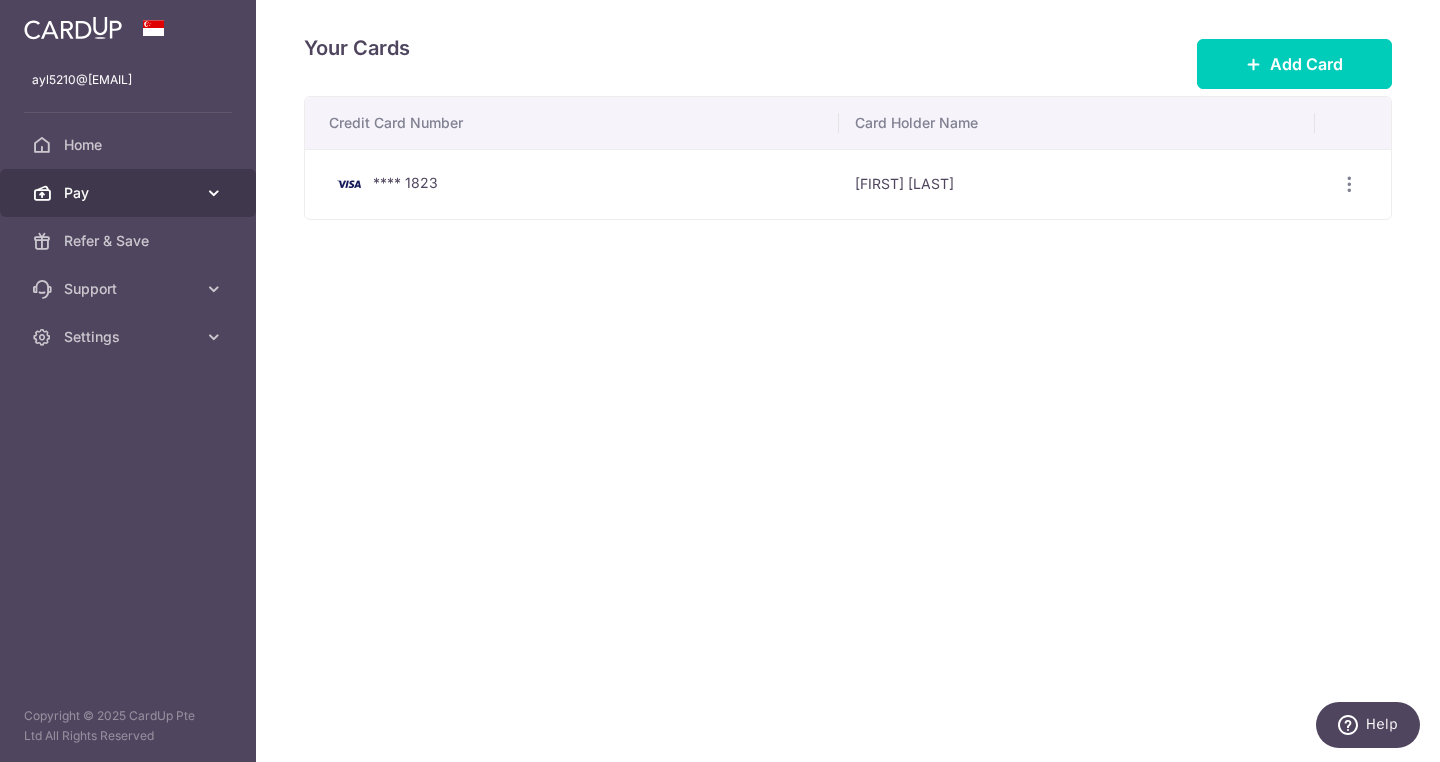 click on "Pay" at bounding box center (130, 193) 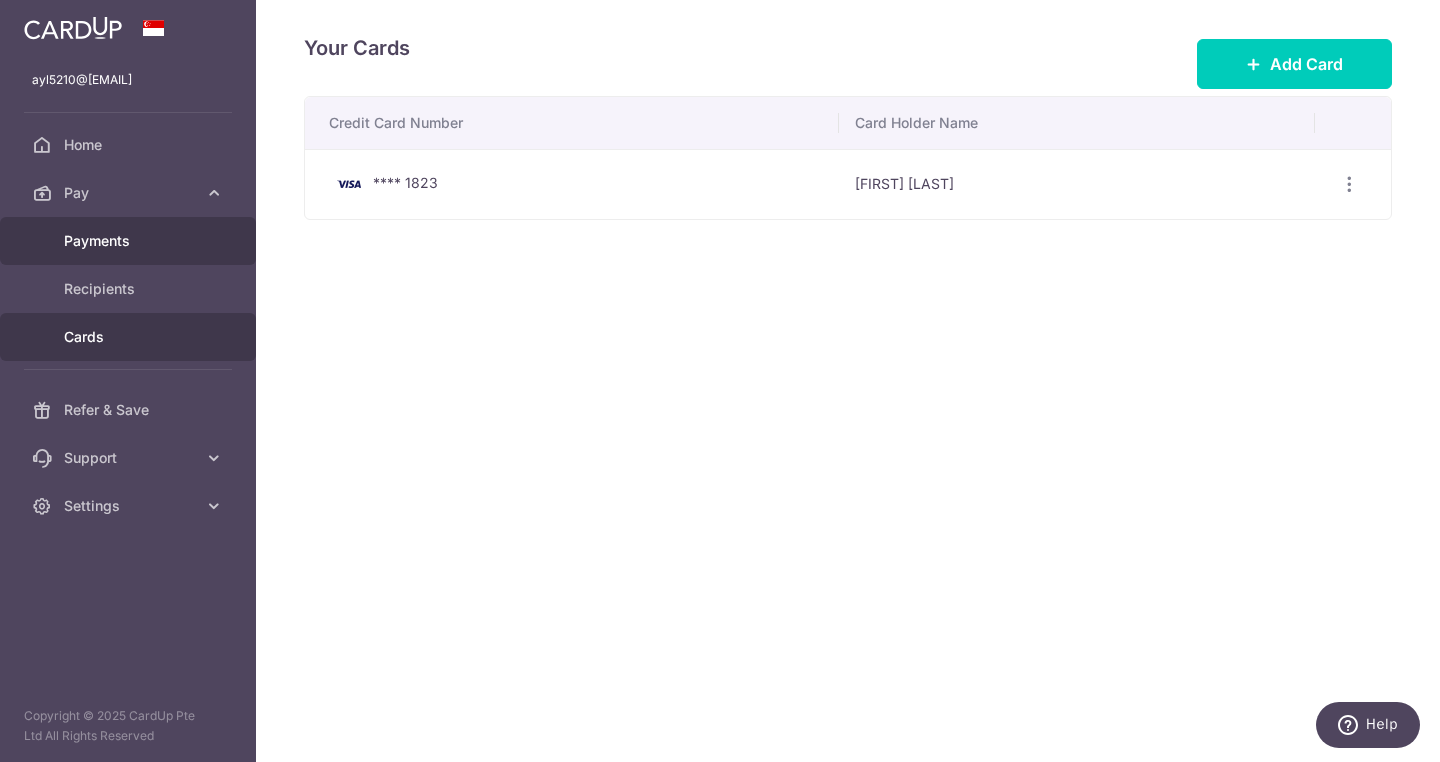 click on "Payments" at bounding box center (128, 241) 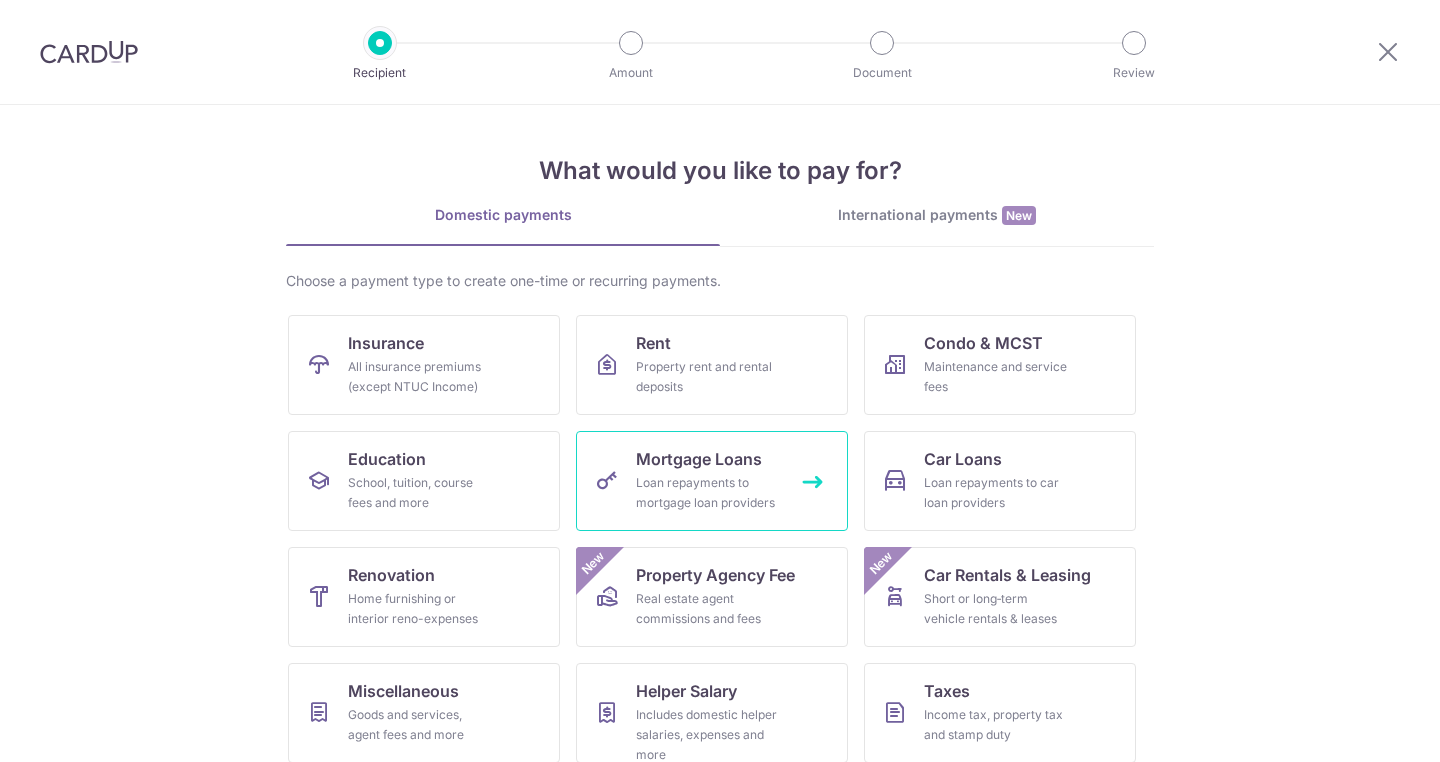 scroll, scrollTop: 0, scrollLeft: 0, axis: both 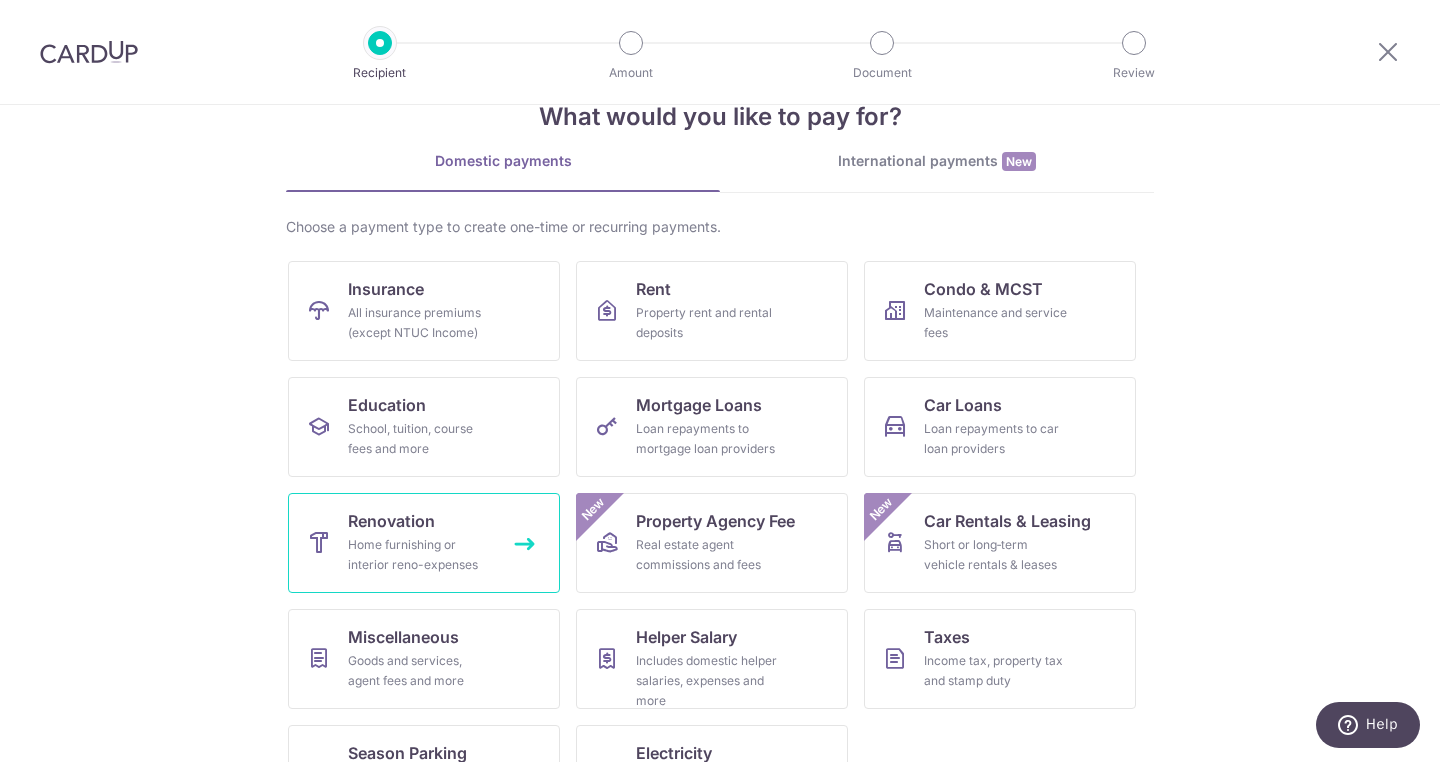 click on "Home furnishing or interior reno-expenses" at bounding box center [420, 555] 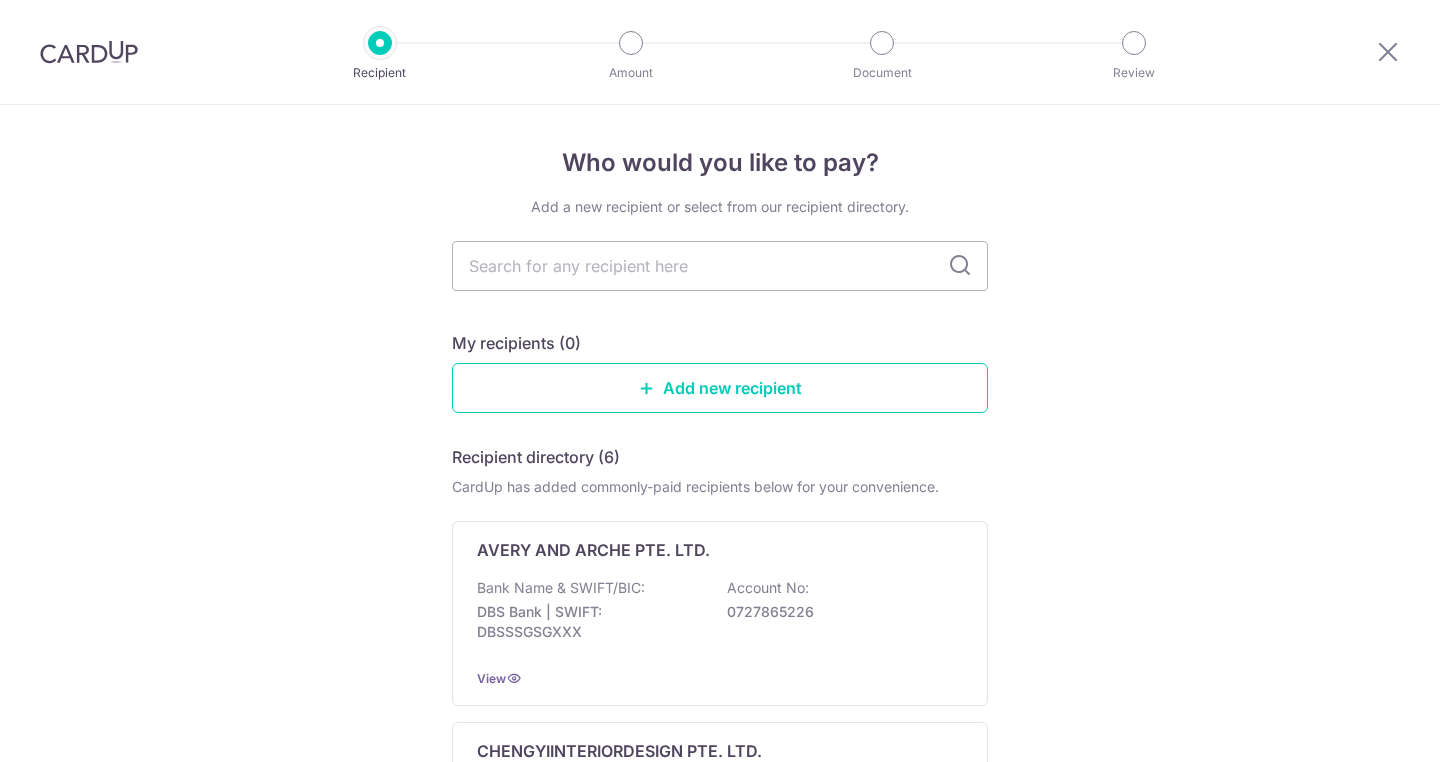 scroll, scrollTop: 0, scrollLeft: 0, axis: both 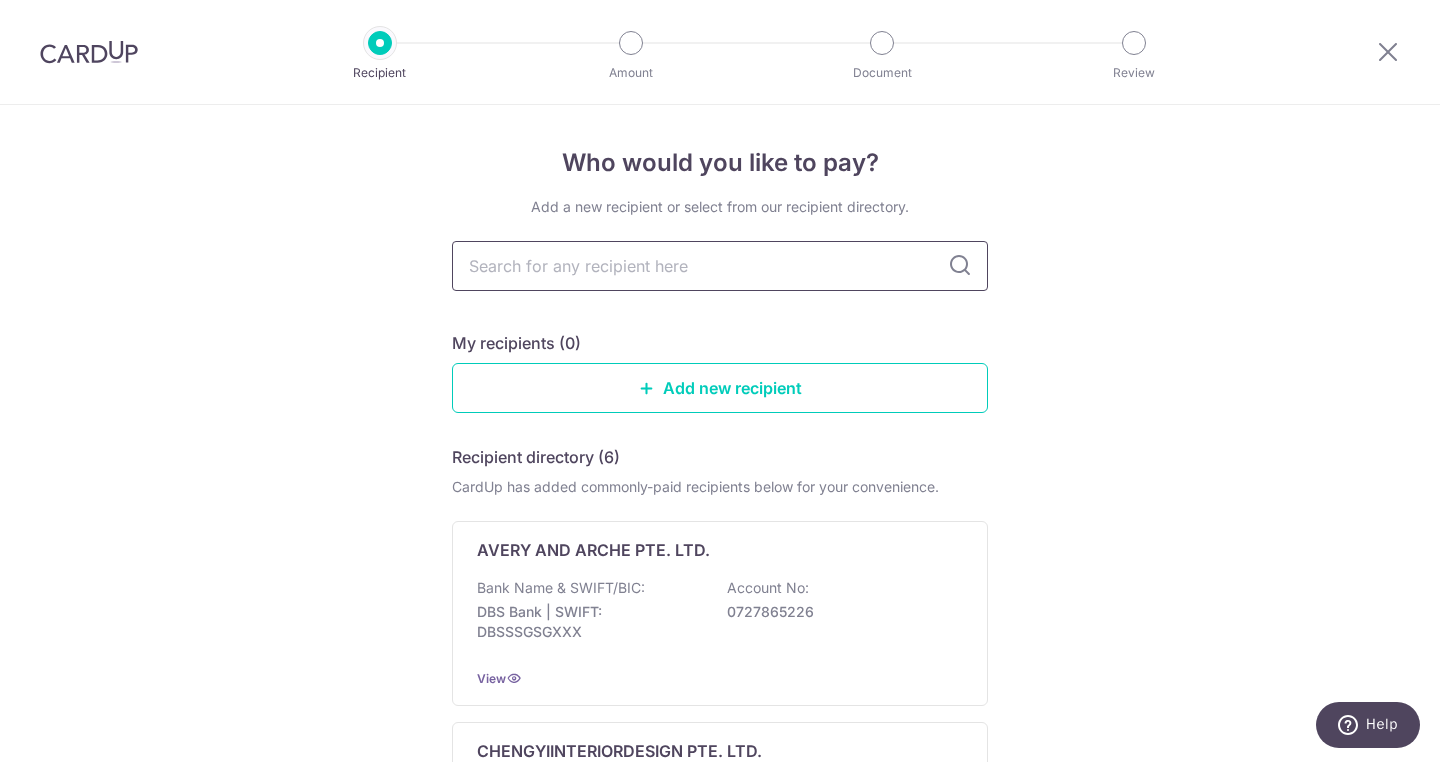 type on "A" 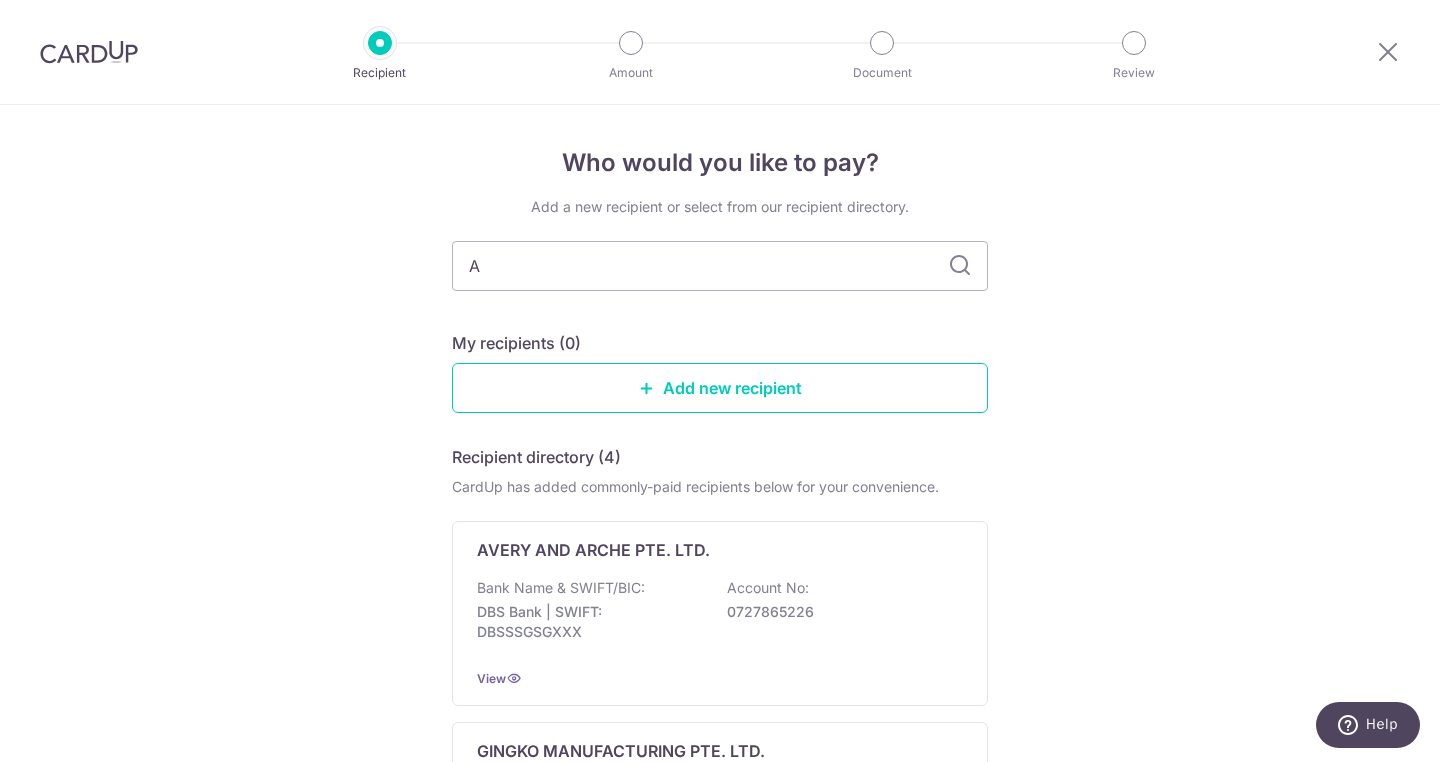 type on "AS" 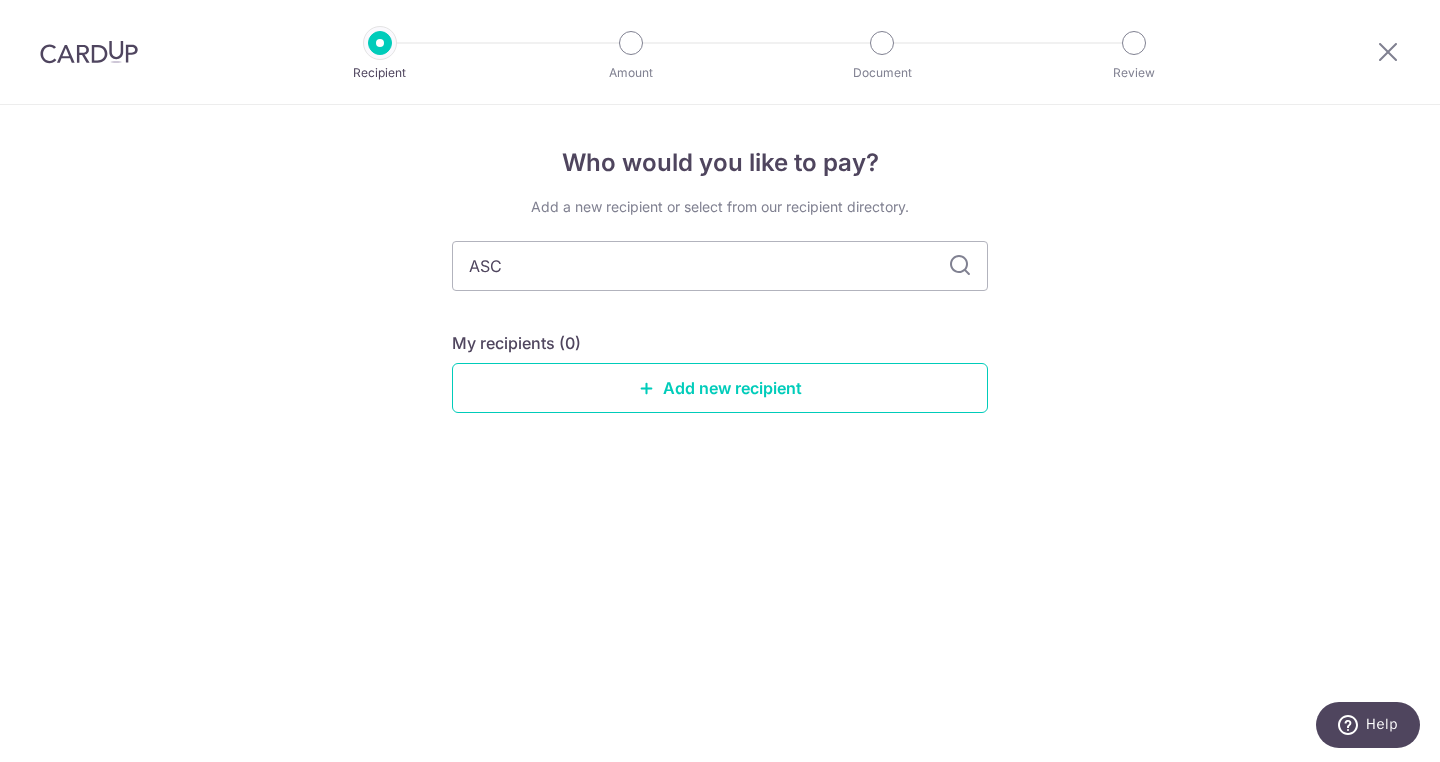 type on "ASCE" 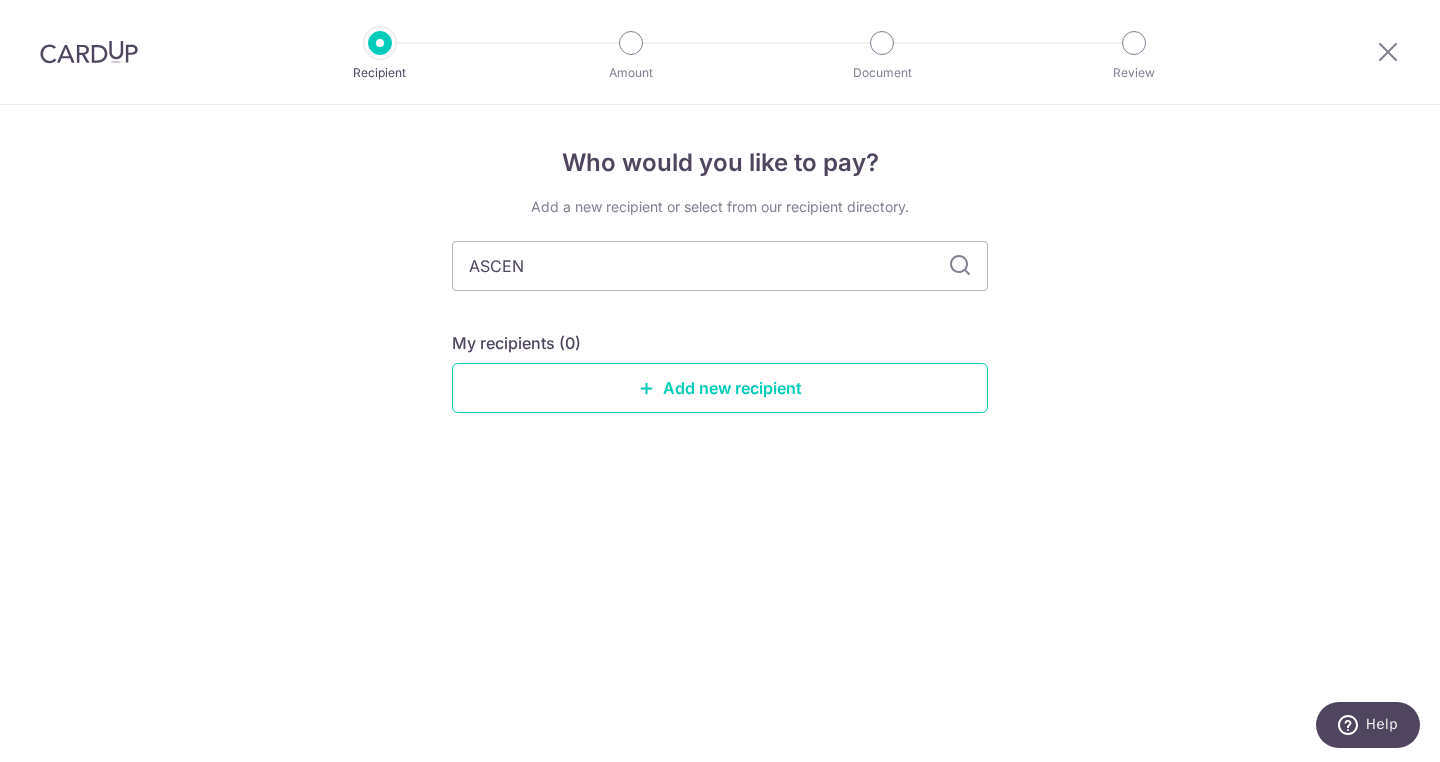 type on "ASCEND" 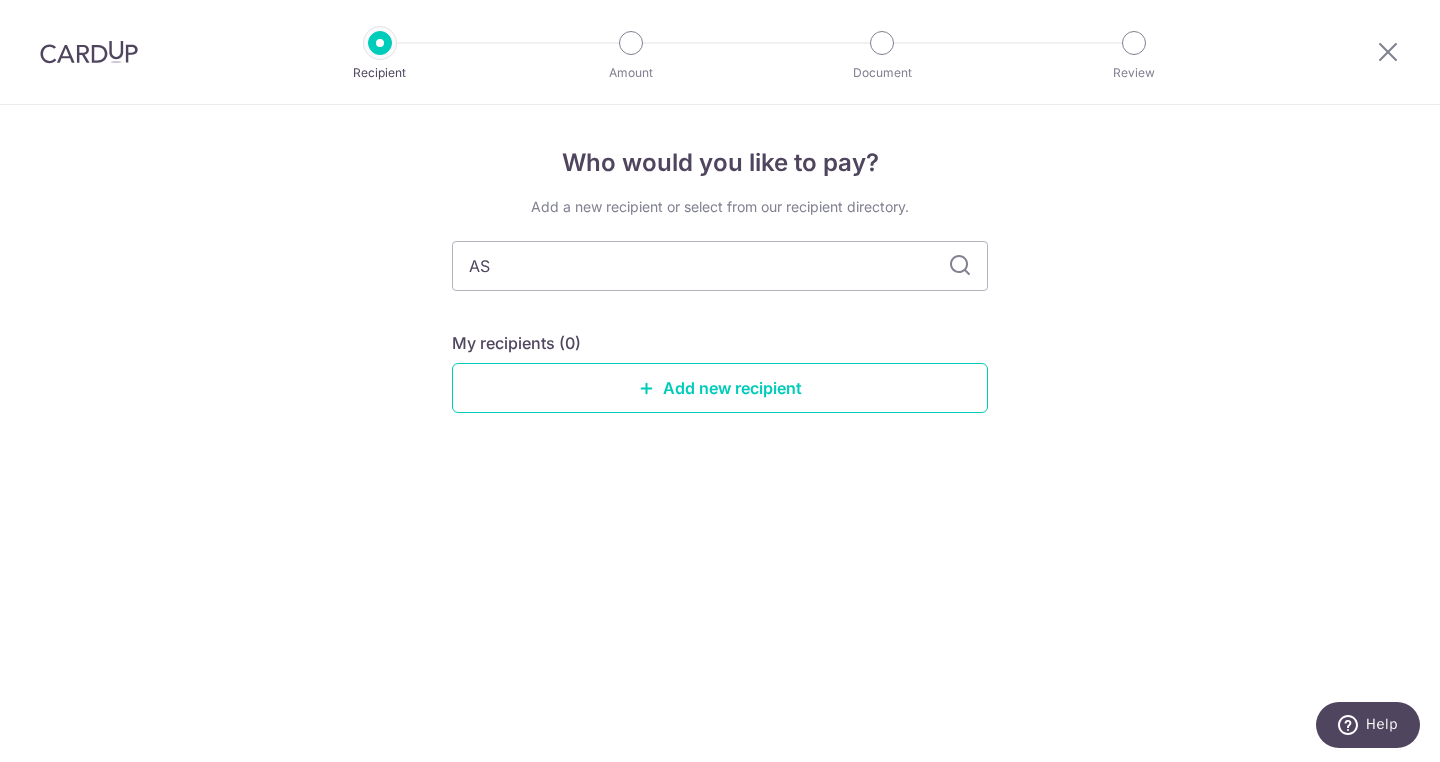type on "A" 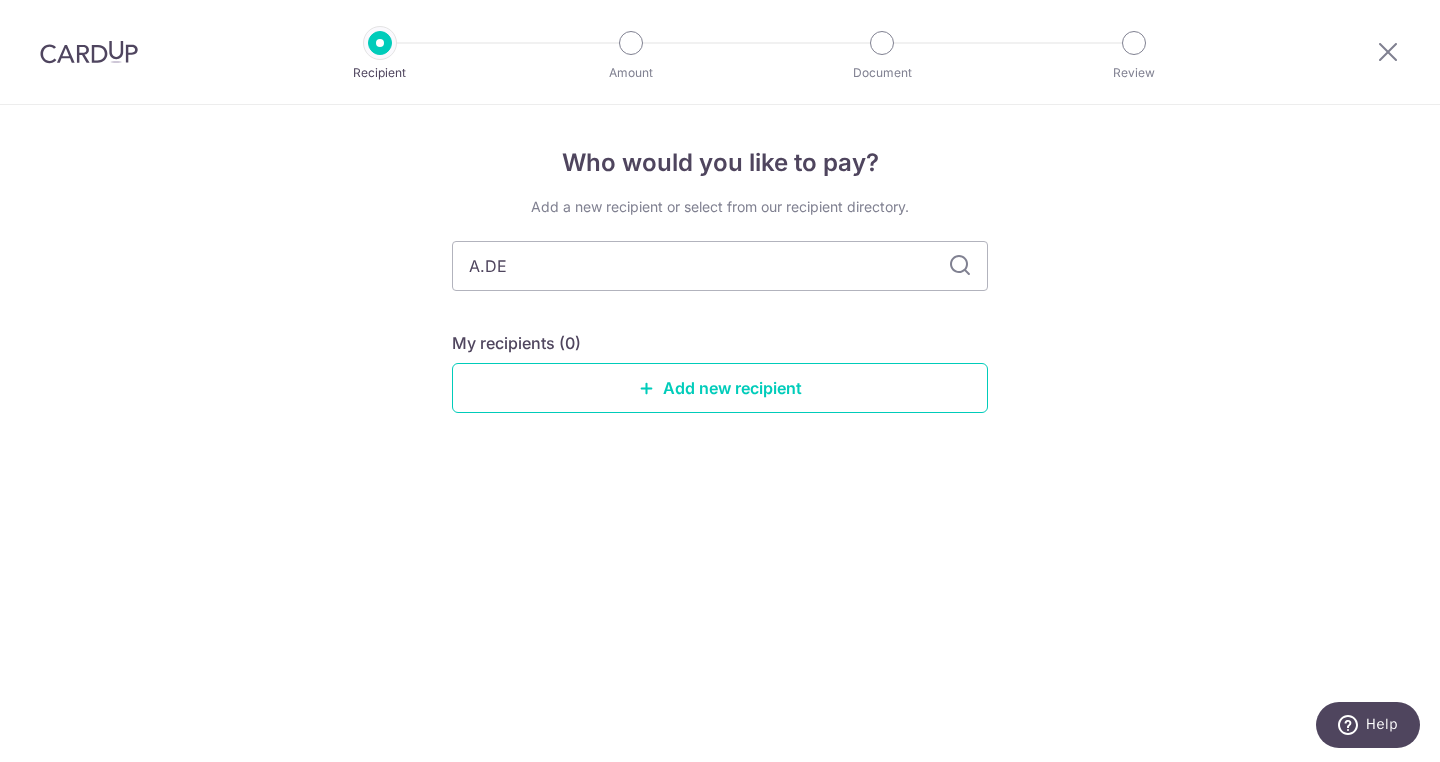type on "A.DES" 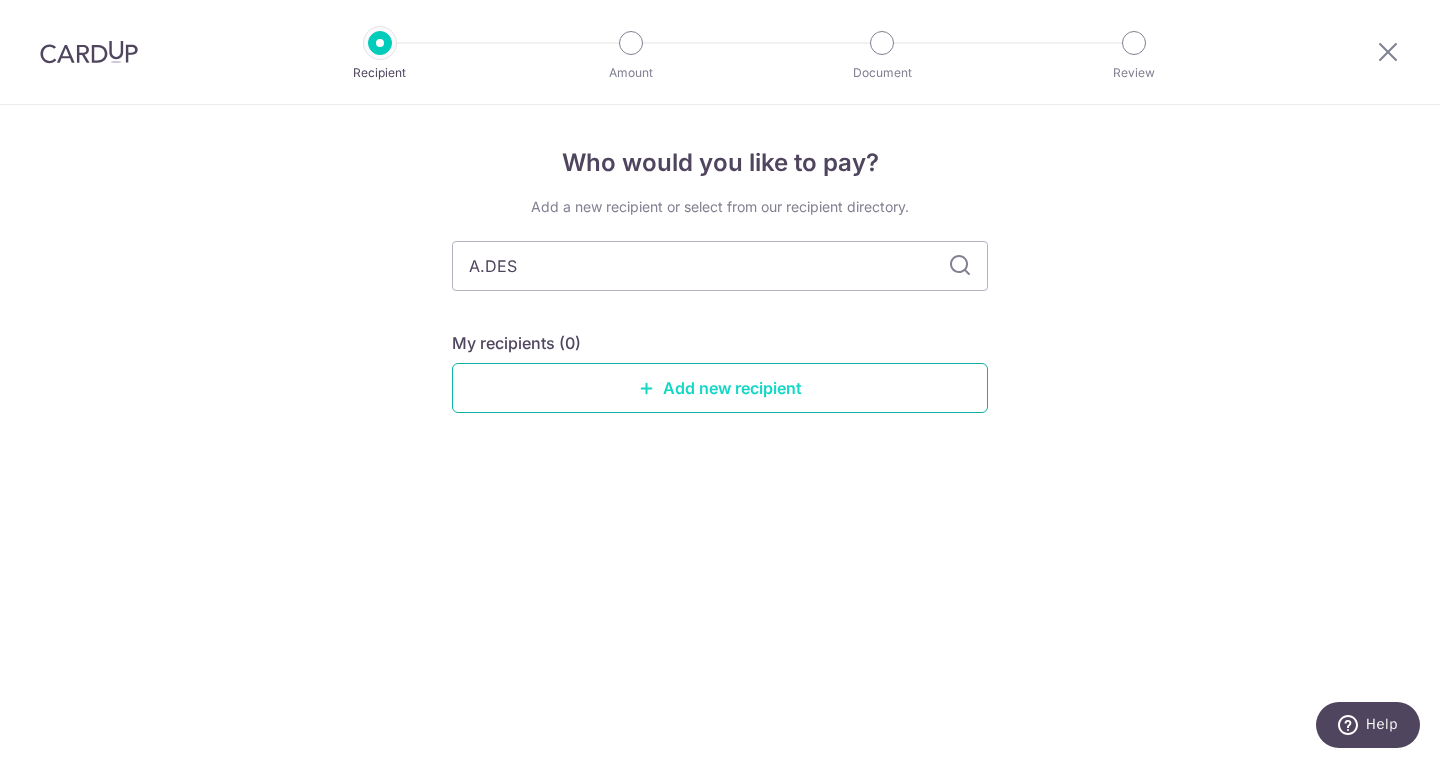 click on "Add new recipient" at bounding box center (720, 388) 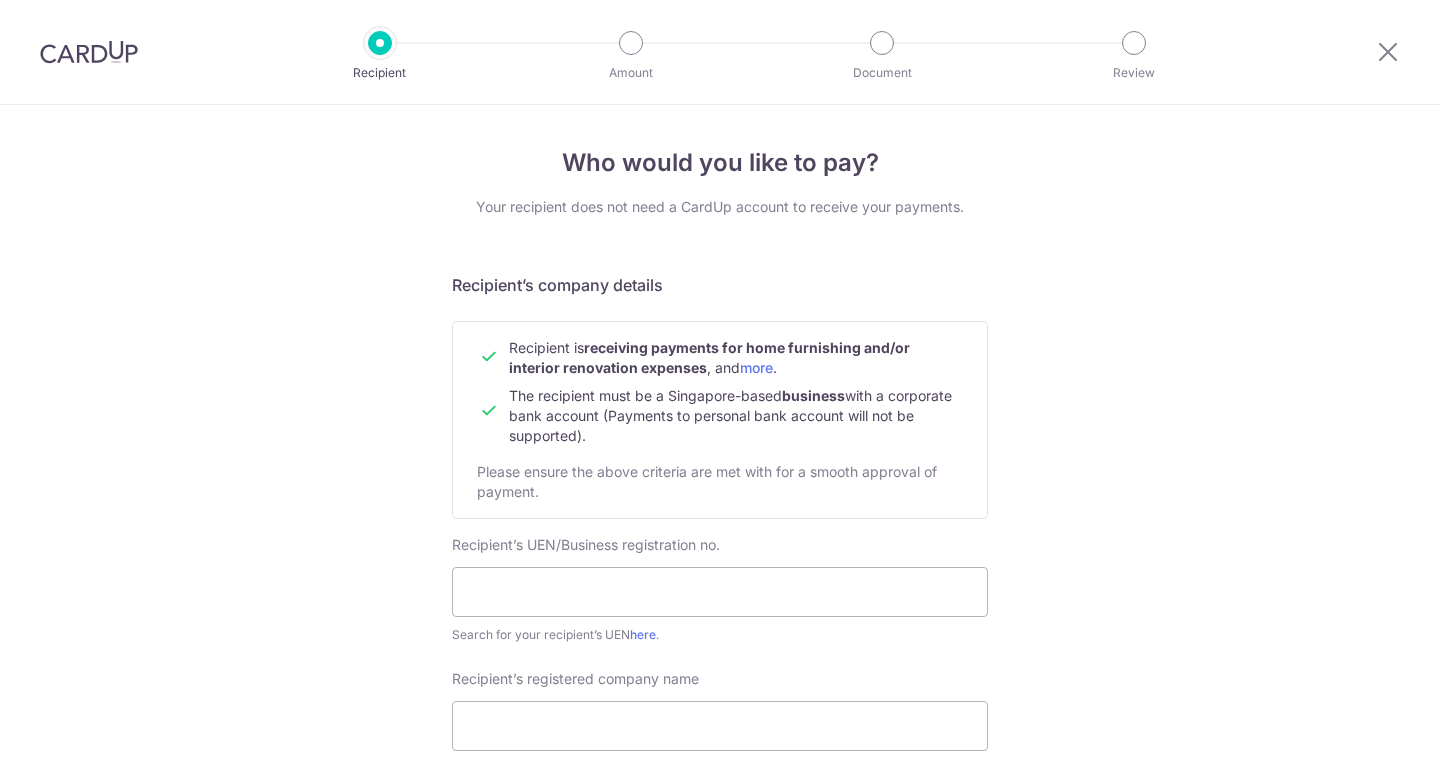 scroll, scrollTop: 0, scrollLeft: 0, axis: both 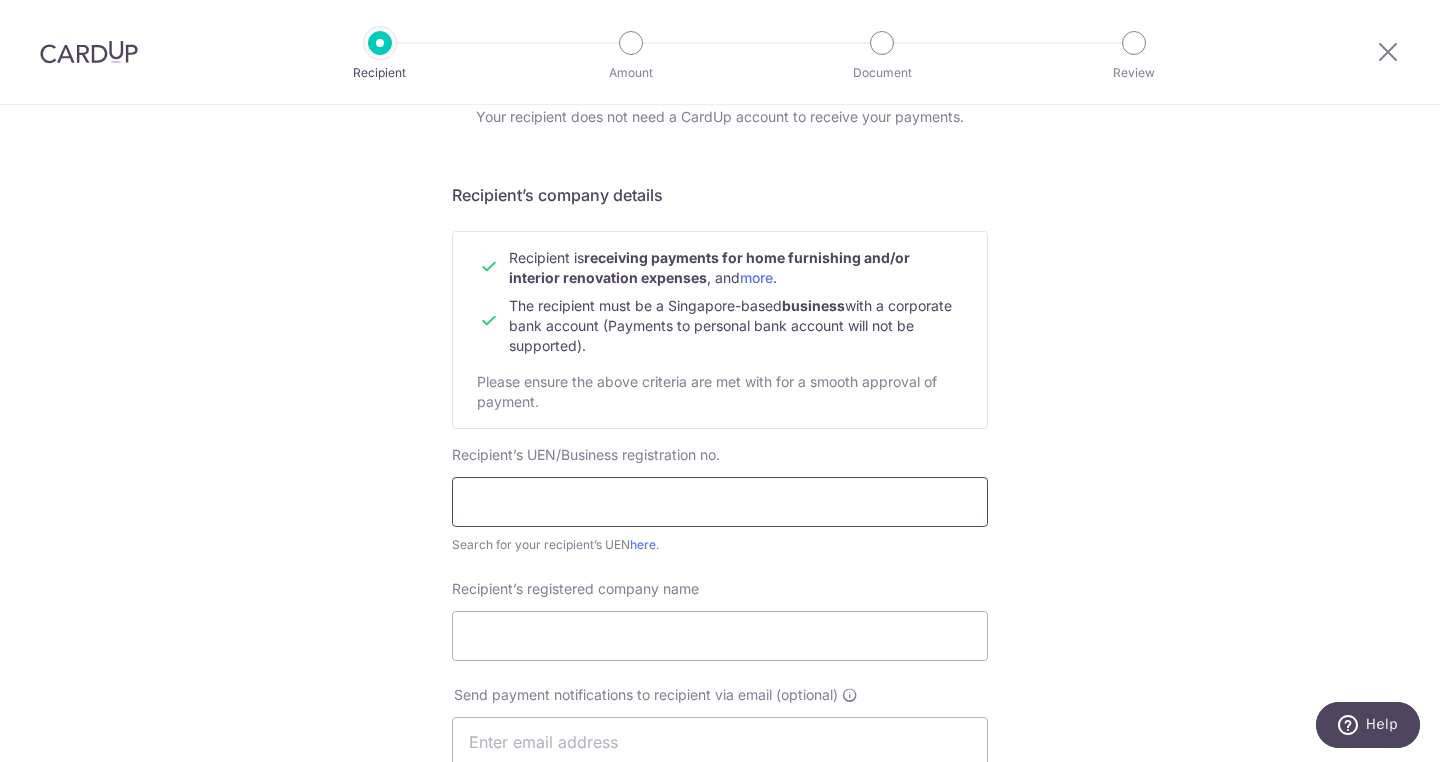 click at bounding box center (720, 502) 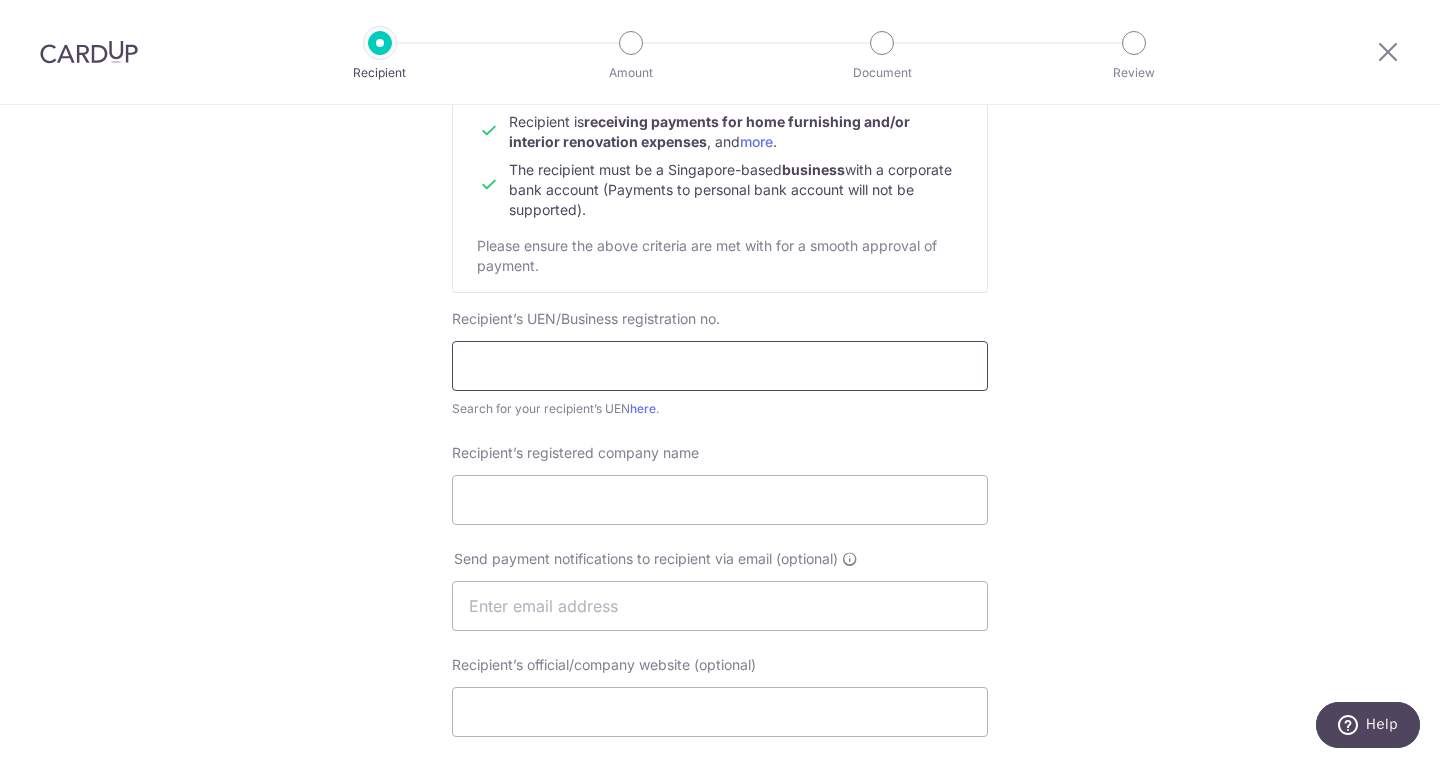 scroll, scrollTop: 222, scrollLeft: 0, axis: vertical 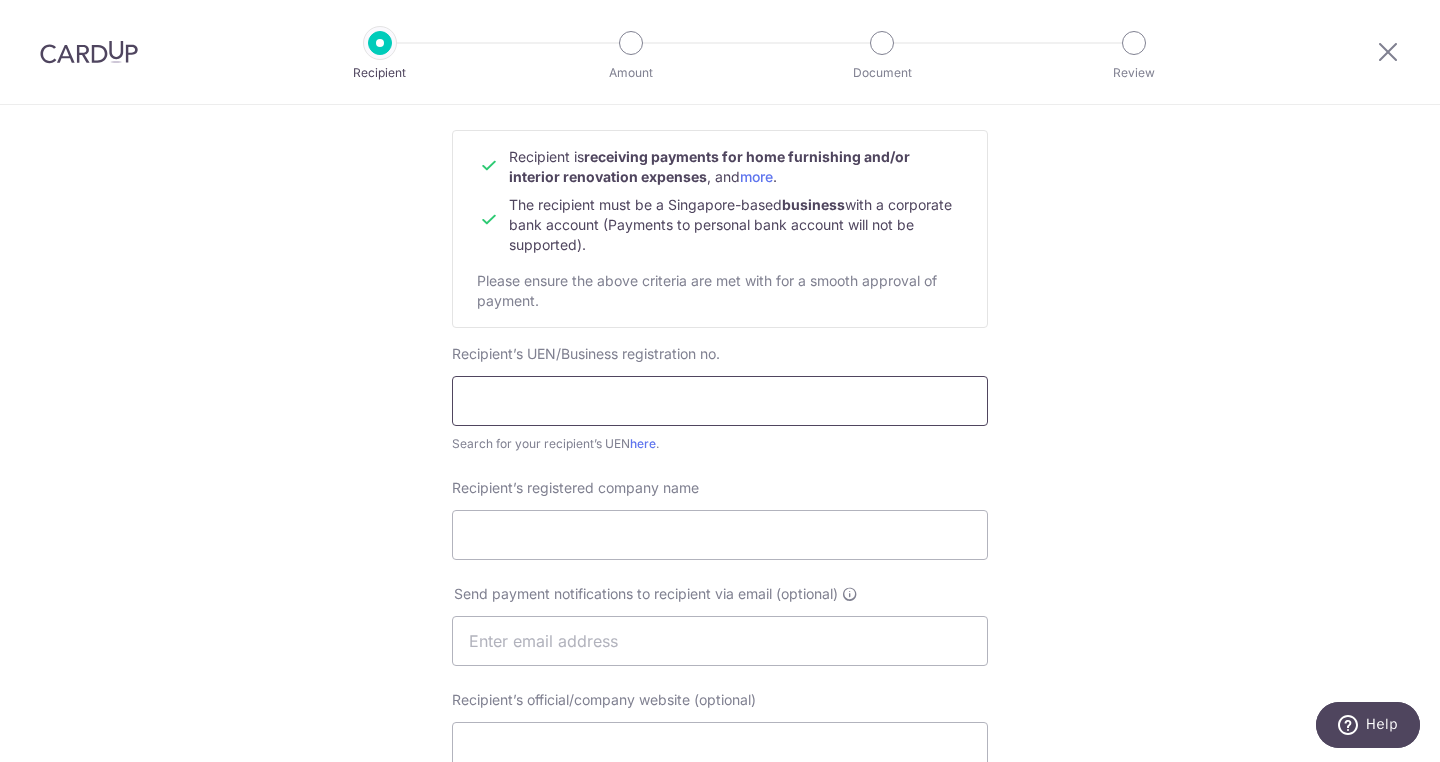 click at bounding box center [720, 401] 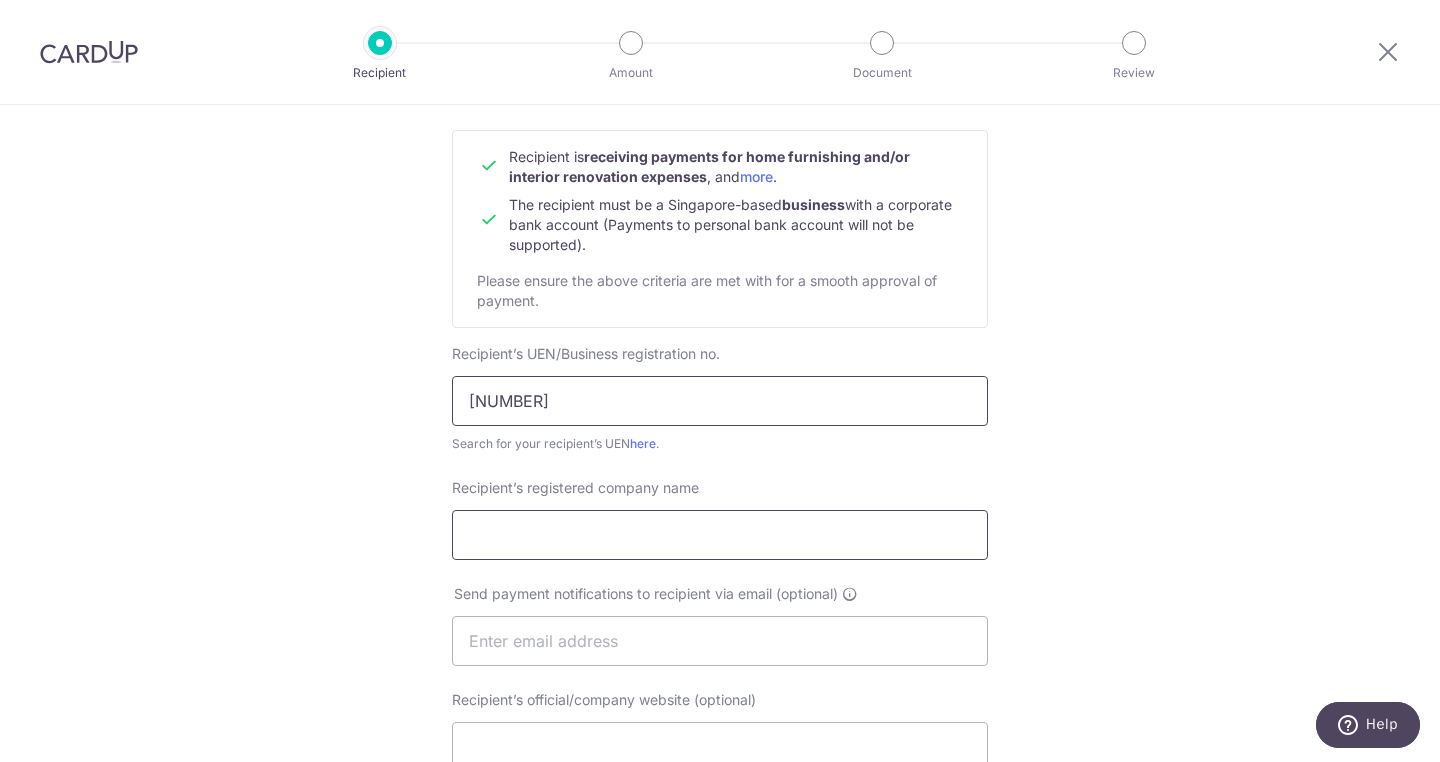 type on "[PASSPORT]" 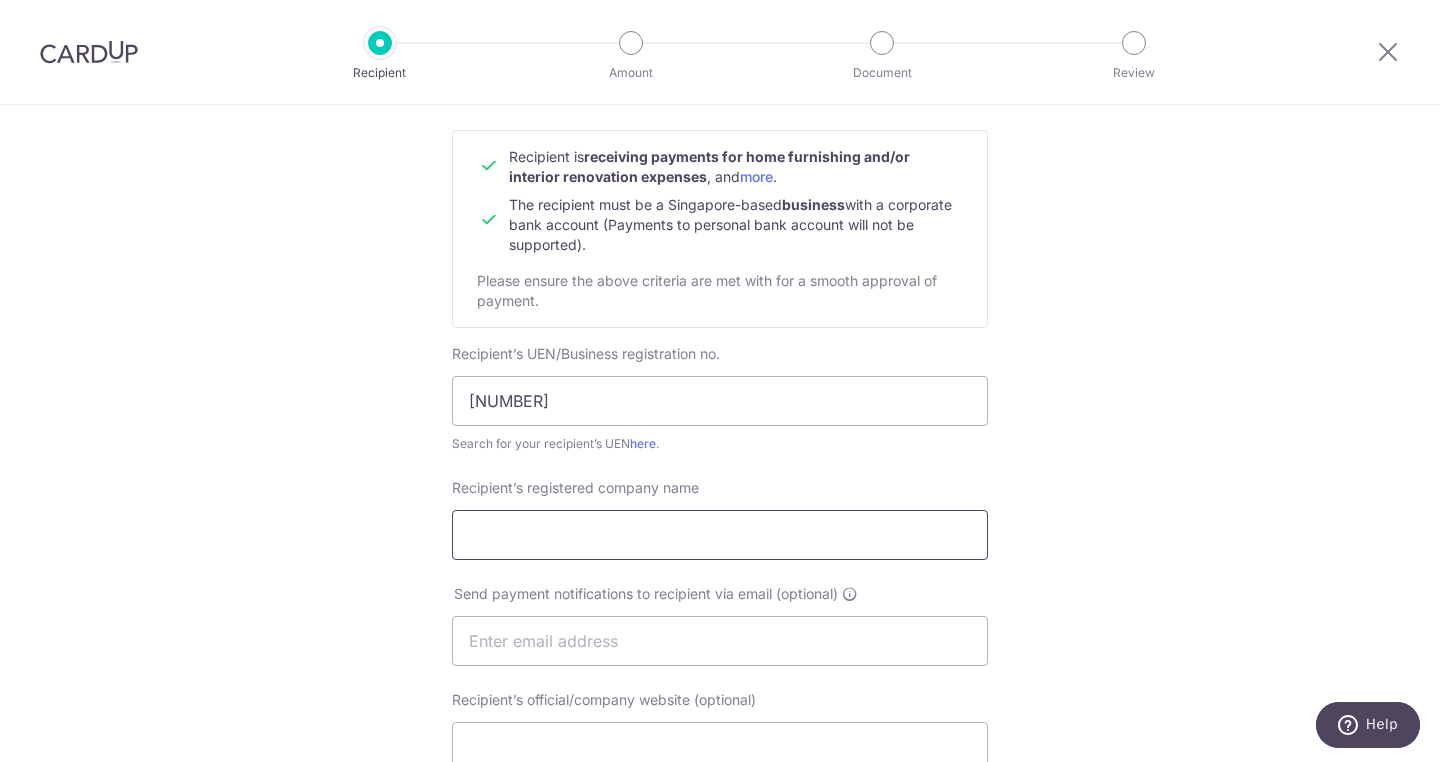 click on "Recipient’s registered company name" at bounding box center (720, 535) 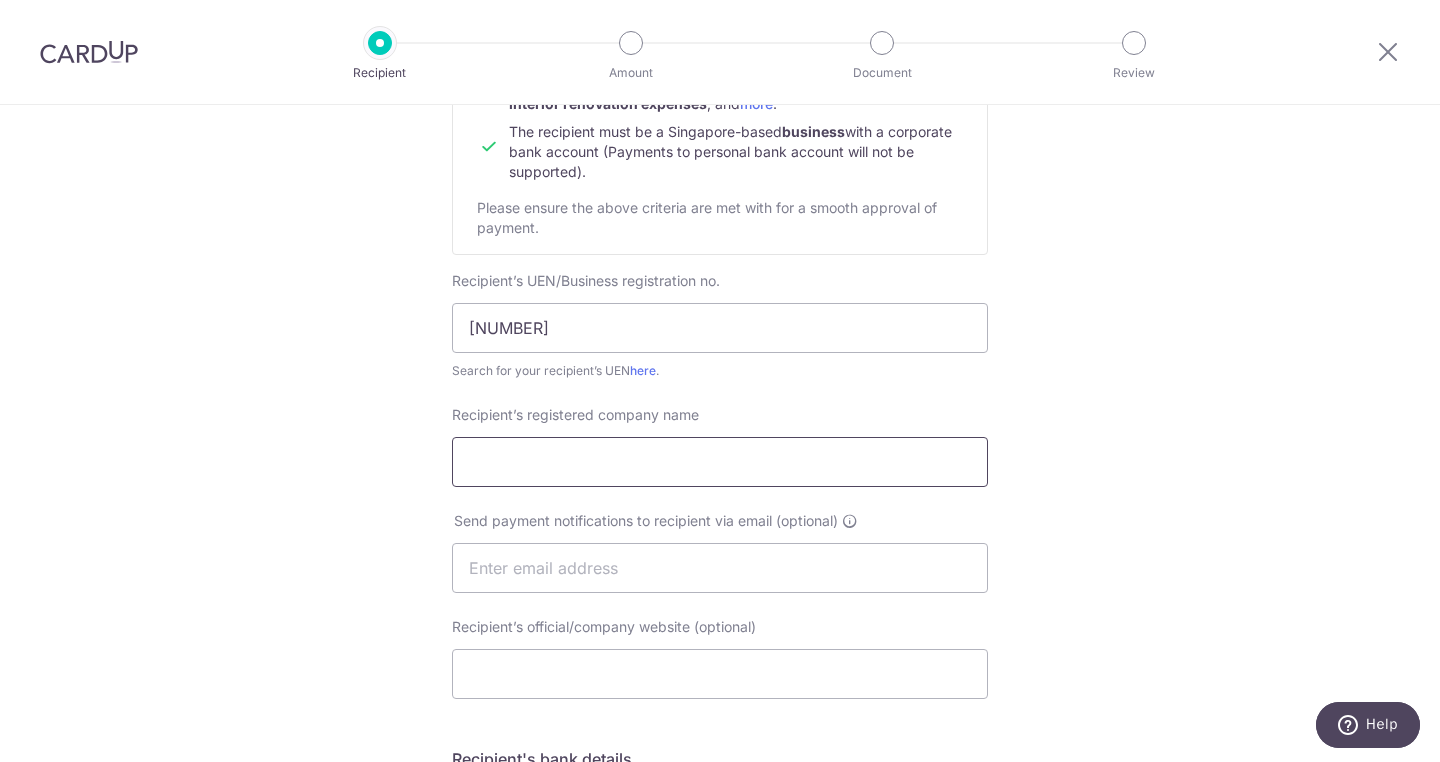 scroll, scrollTop: 266, scrollLeft: 0, axis: vertical 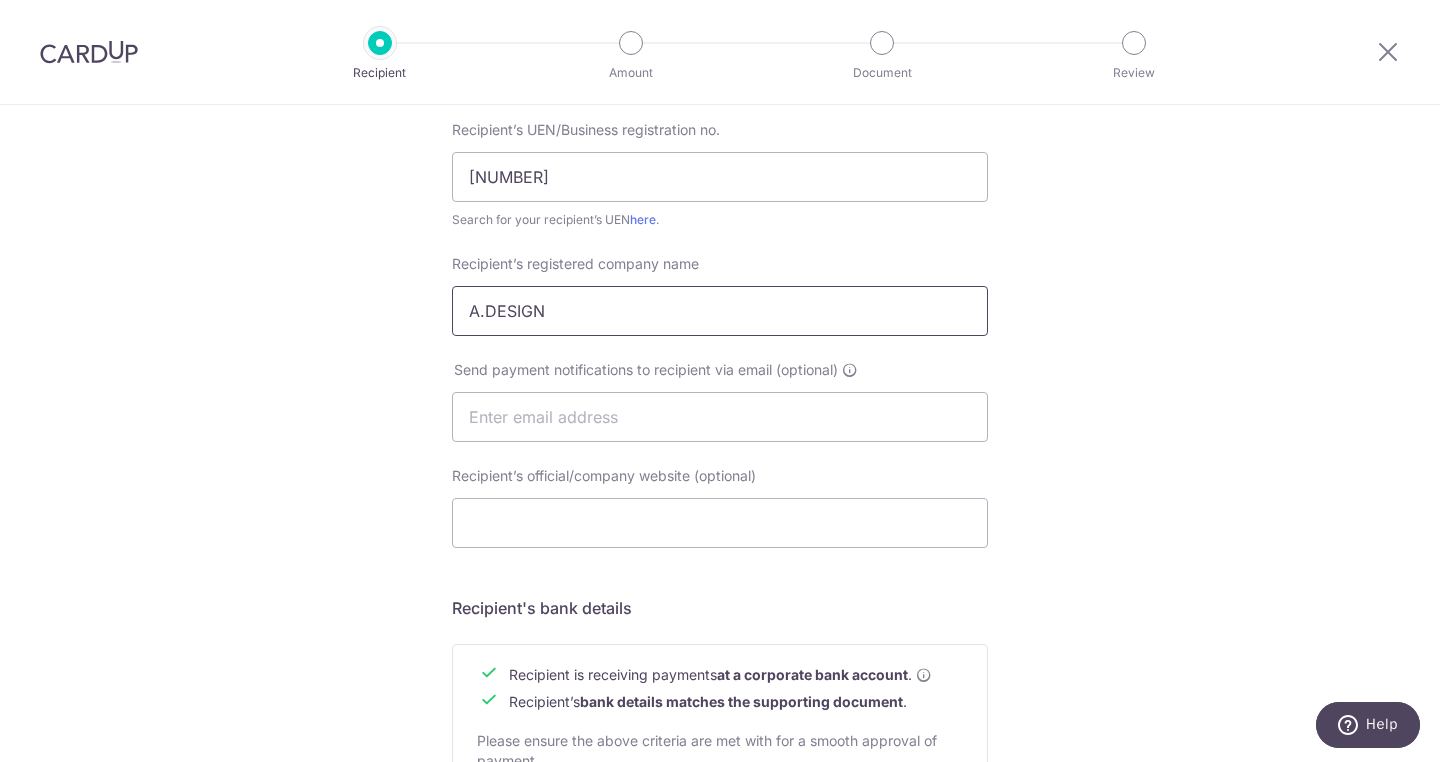 click on "A.DESIGN" at bounding box center (720, 311) 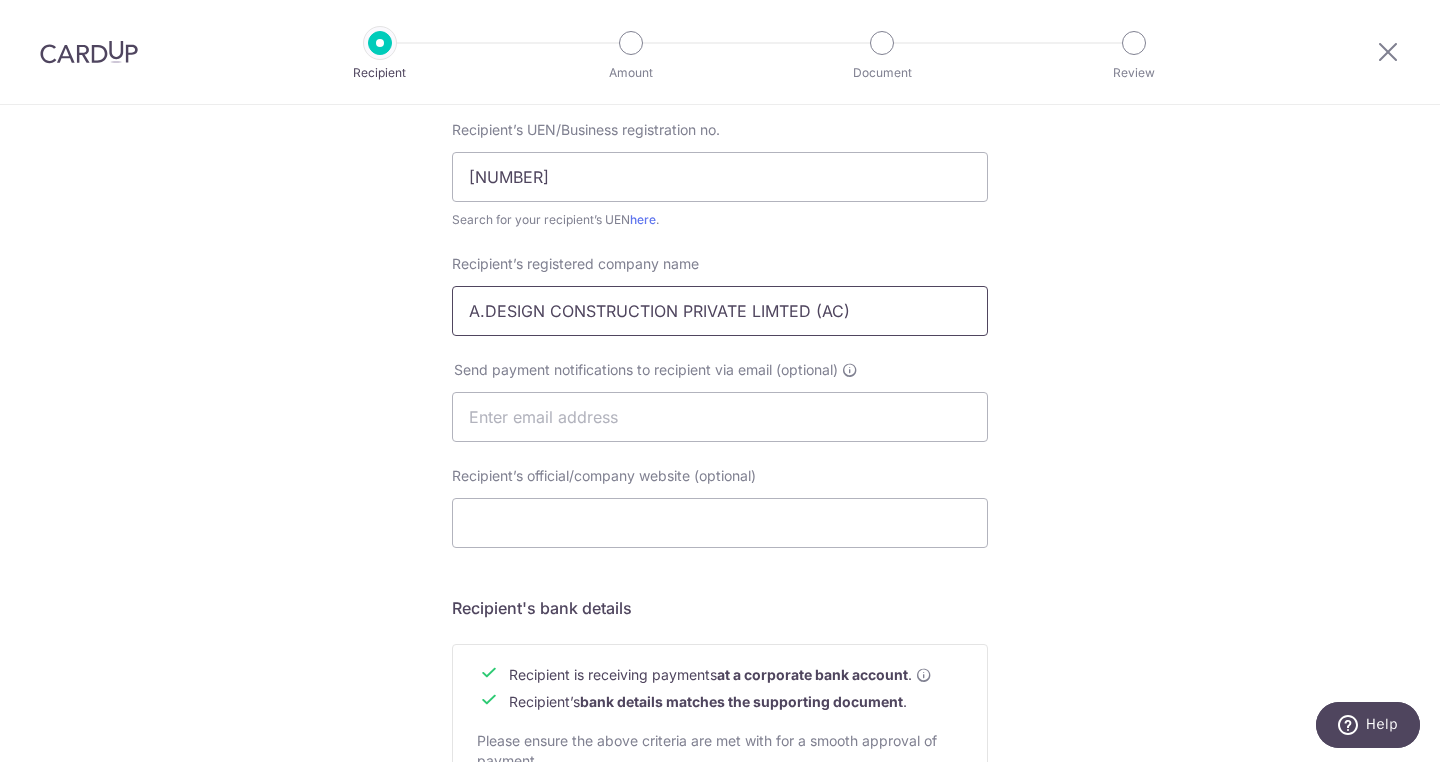 click on "A.DESIGN CONSTRUCTION PRIVATE LIMTED (AC)" at bounding box center [720, 311] 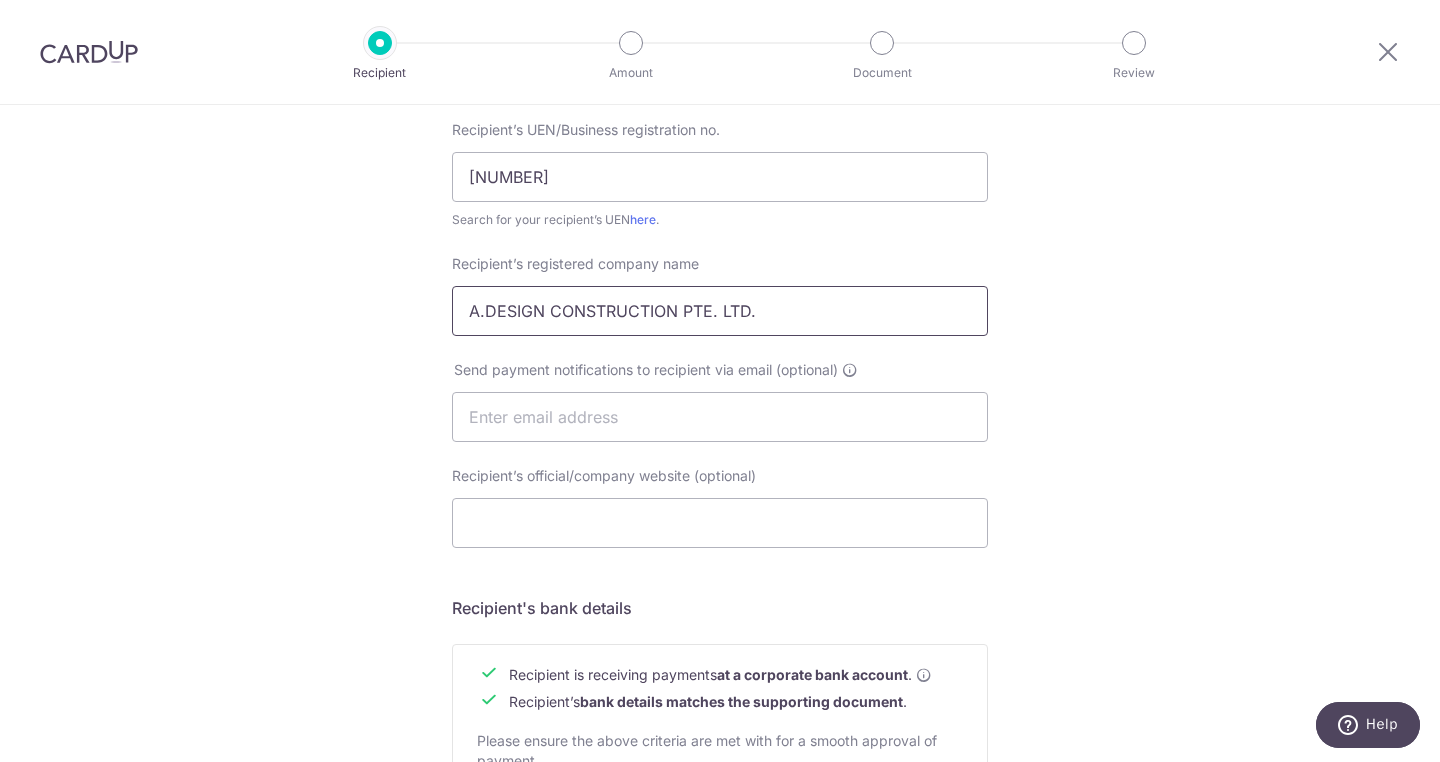 paste on "RIVATE LIMTED" 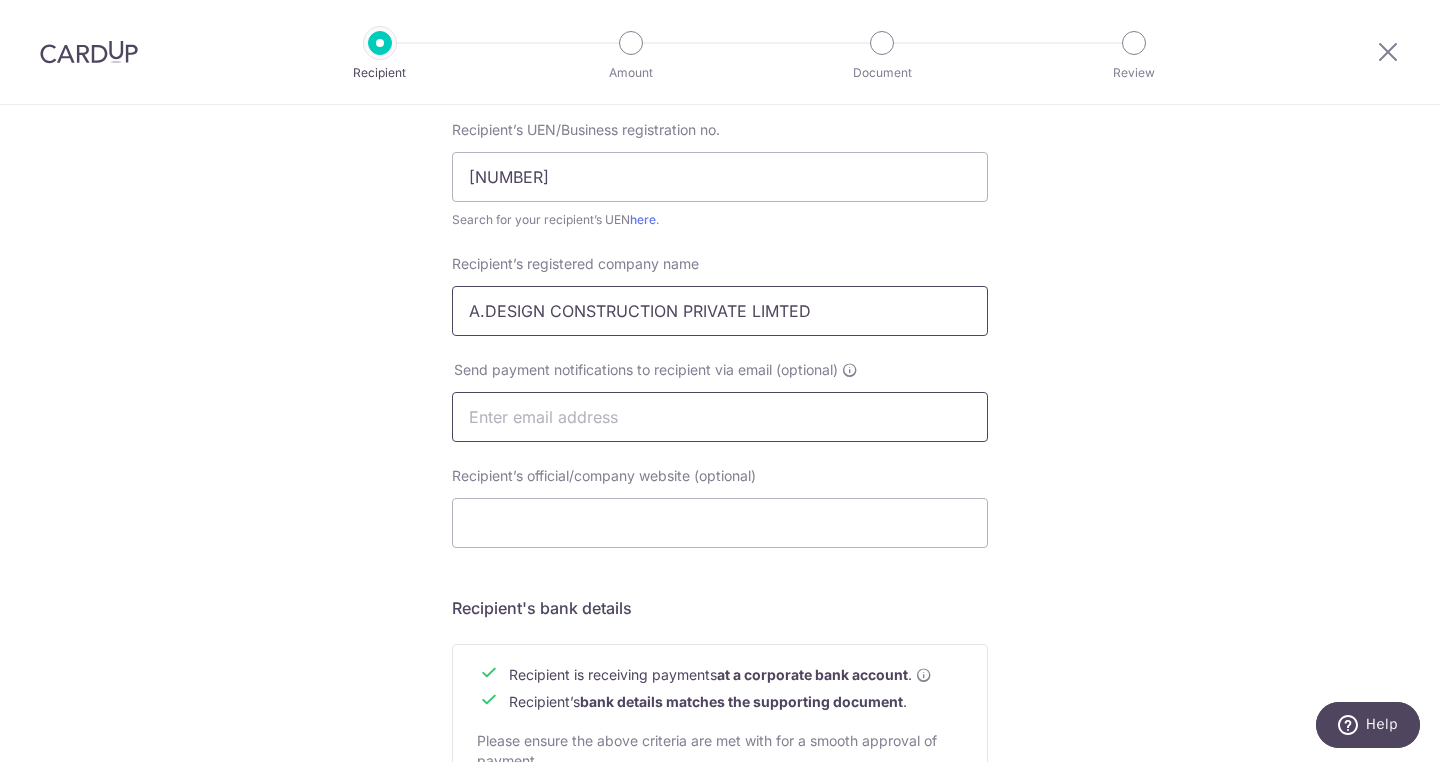 type on "A.DESIGN CONSTRUCTION PRIVATE LIMTED" 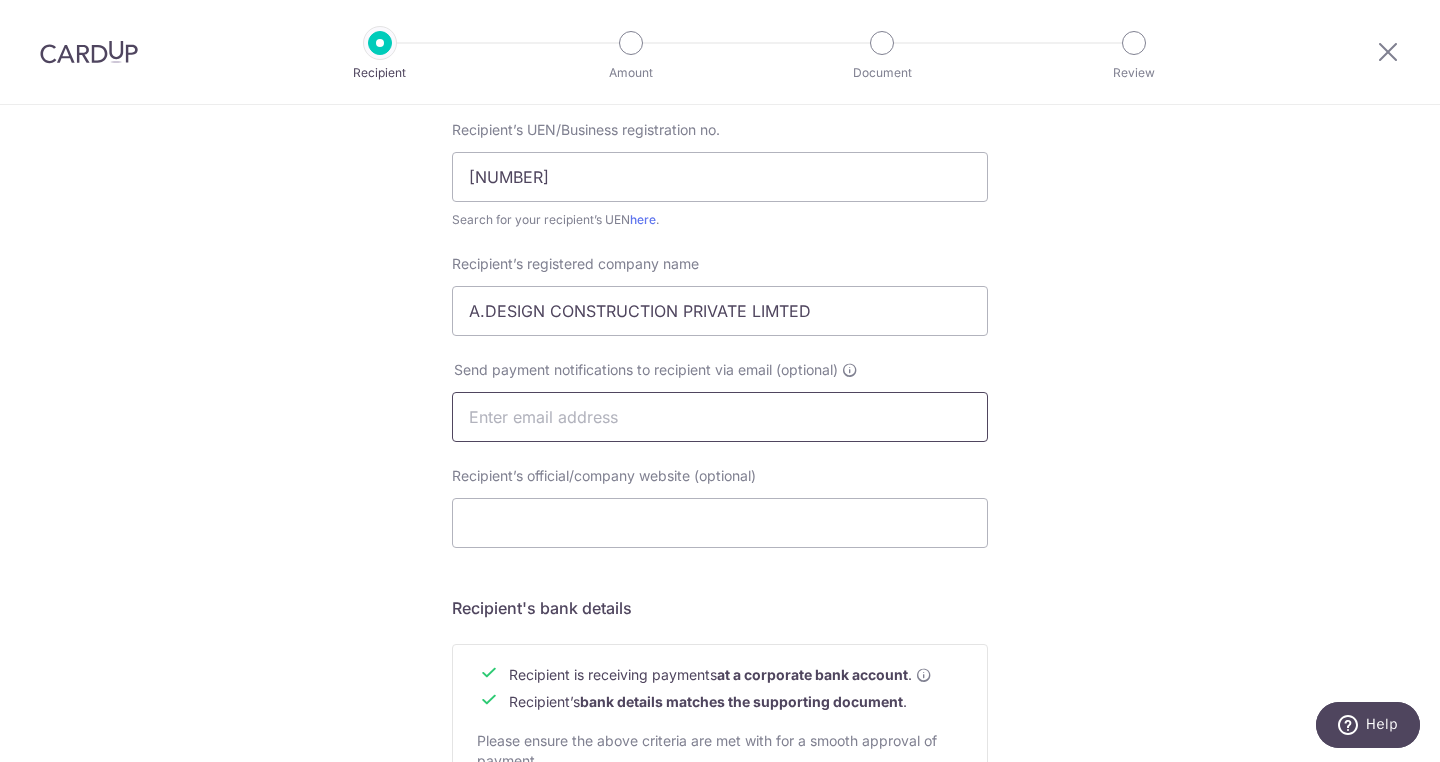 click at bounding box center [720, 417] 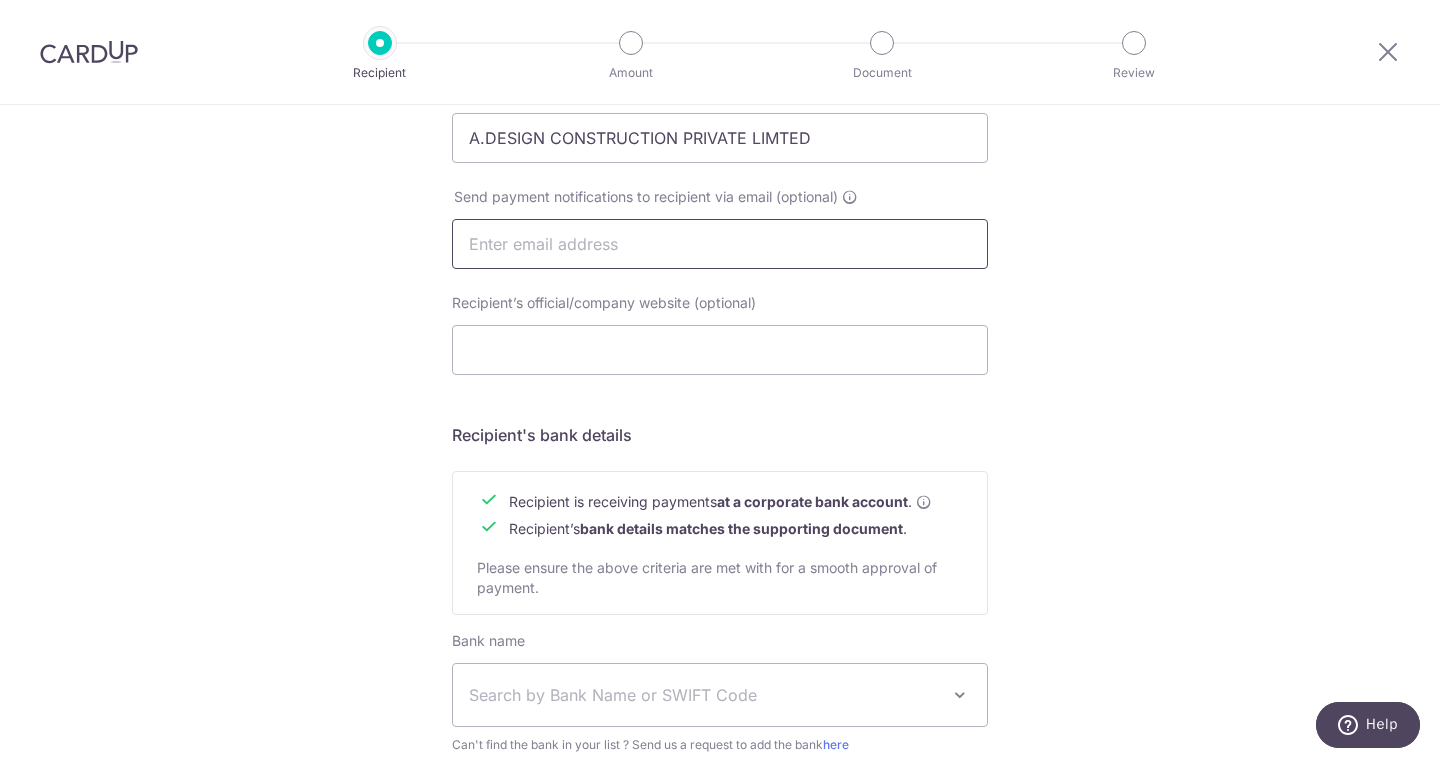scroll, scrollTop: 721, scrollLeft: 0, axis: vertical 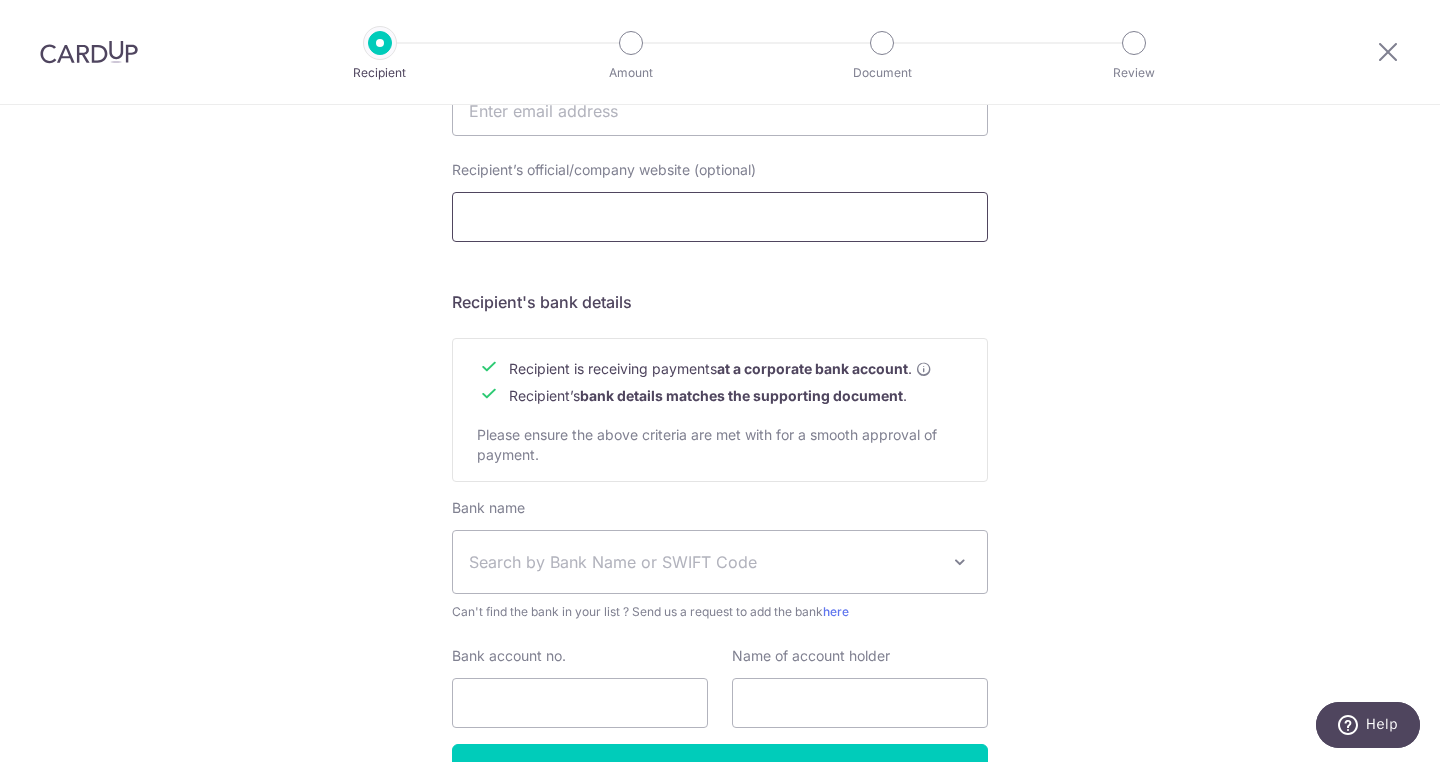 click on "Recipient’s official/company website (optional)" at bounding box center [720, 217] 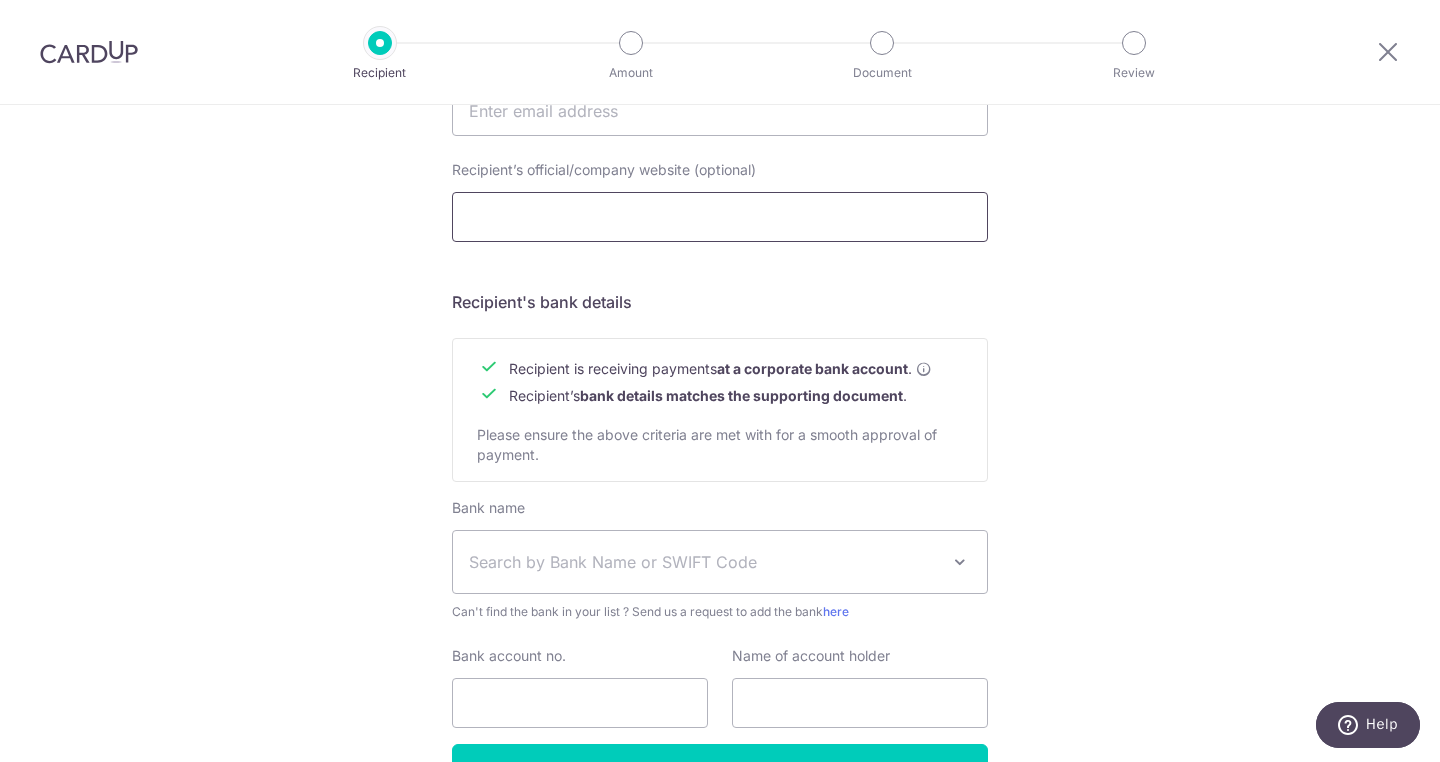 scroll, scrollTop: 771, scrollLeft: 0, axis: vertical 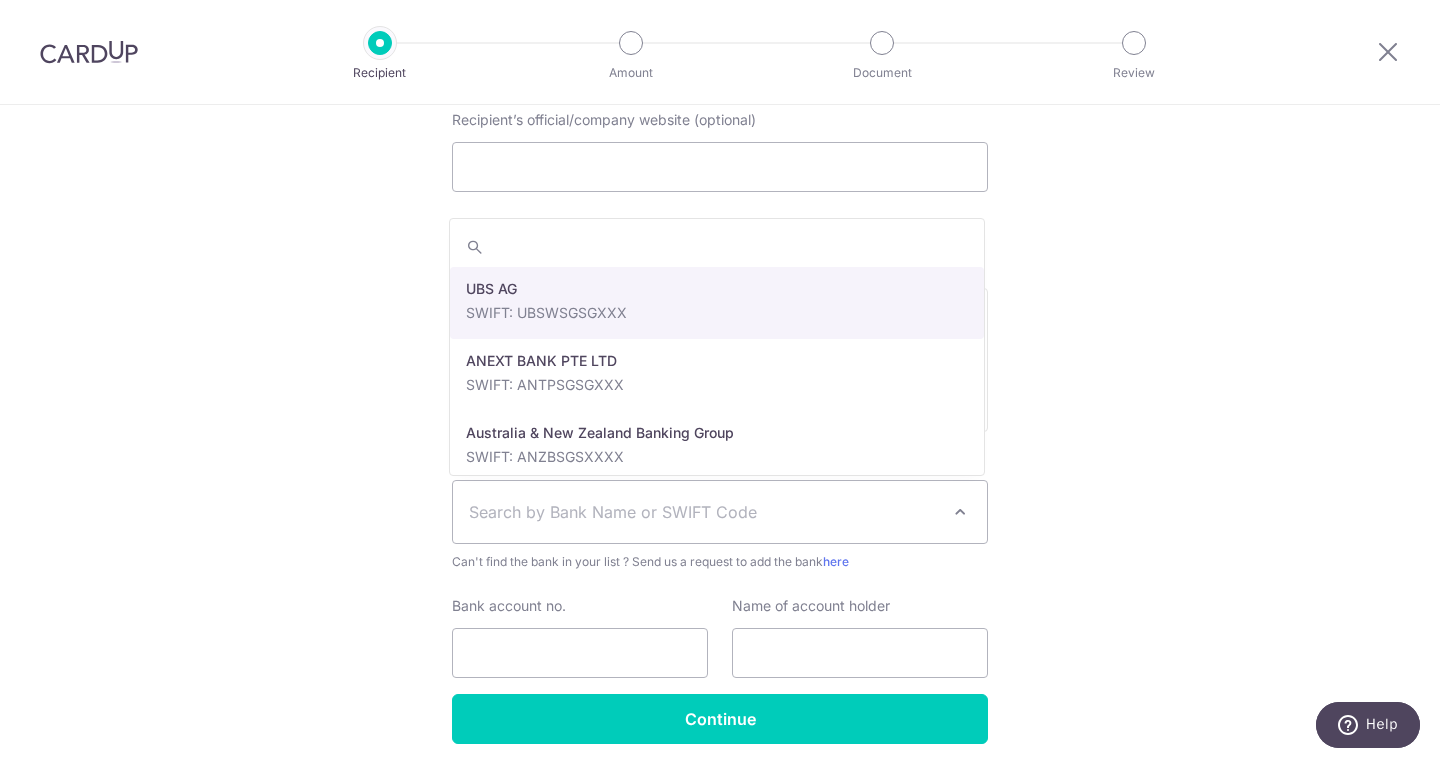 click on "Search by Bank Name or SWIFT Code" at bounding box center [704, 512] 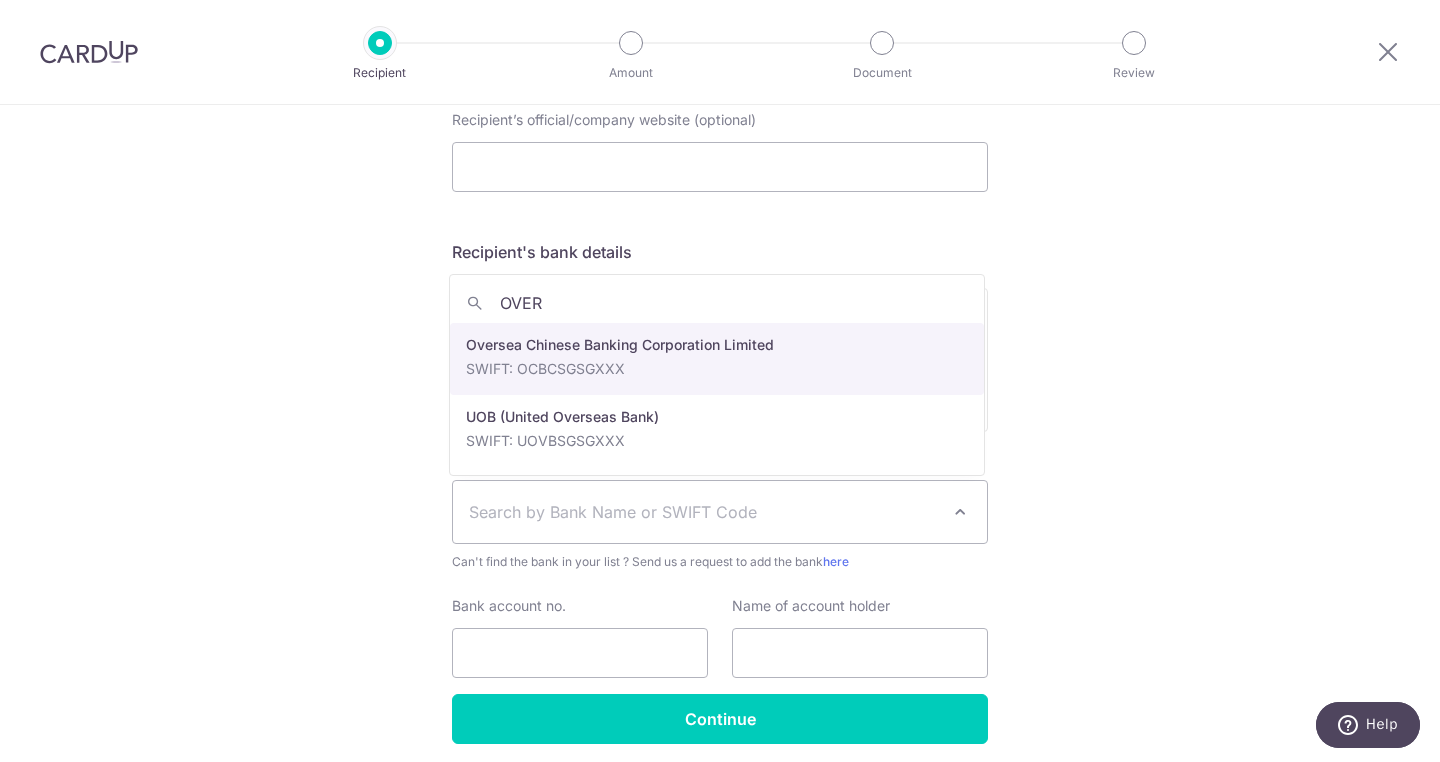 type on "OVER" 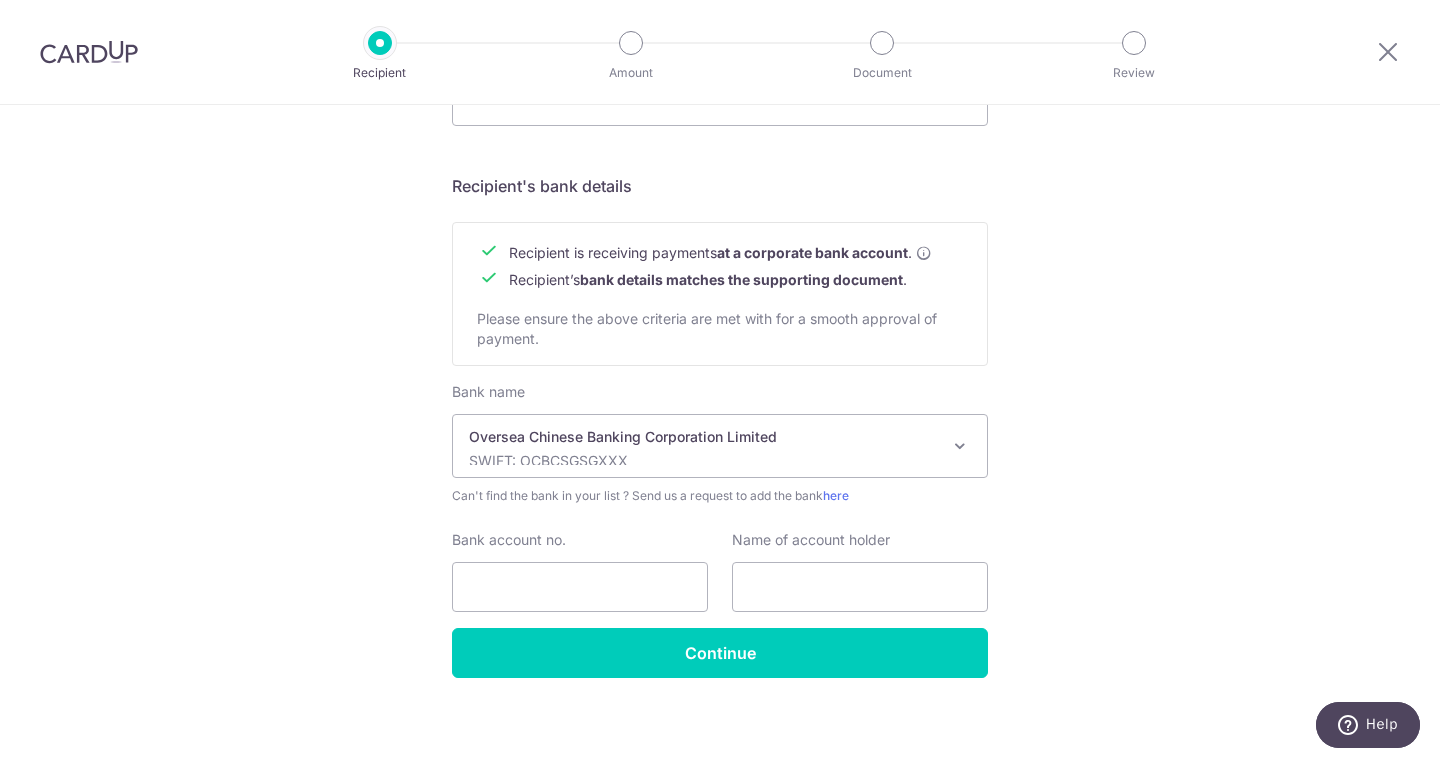 scroll, scrollTop: 847, scrollLeft: 0, axis: vertical 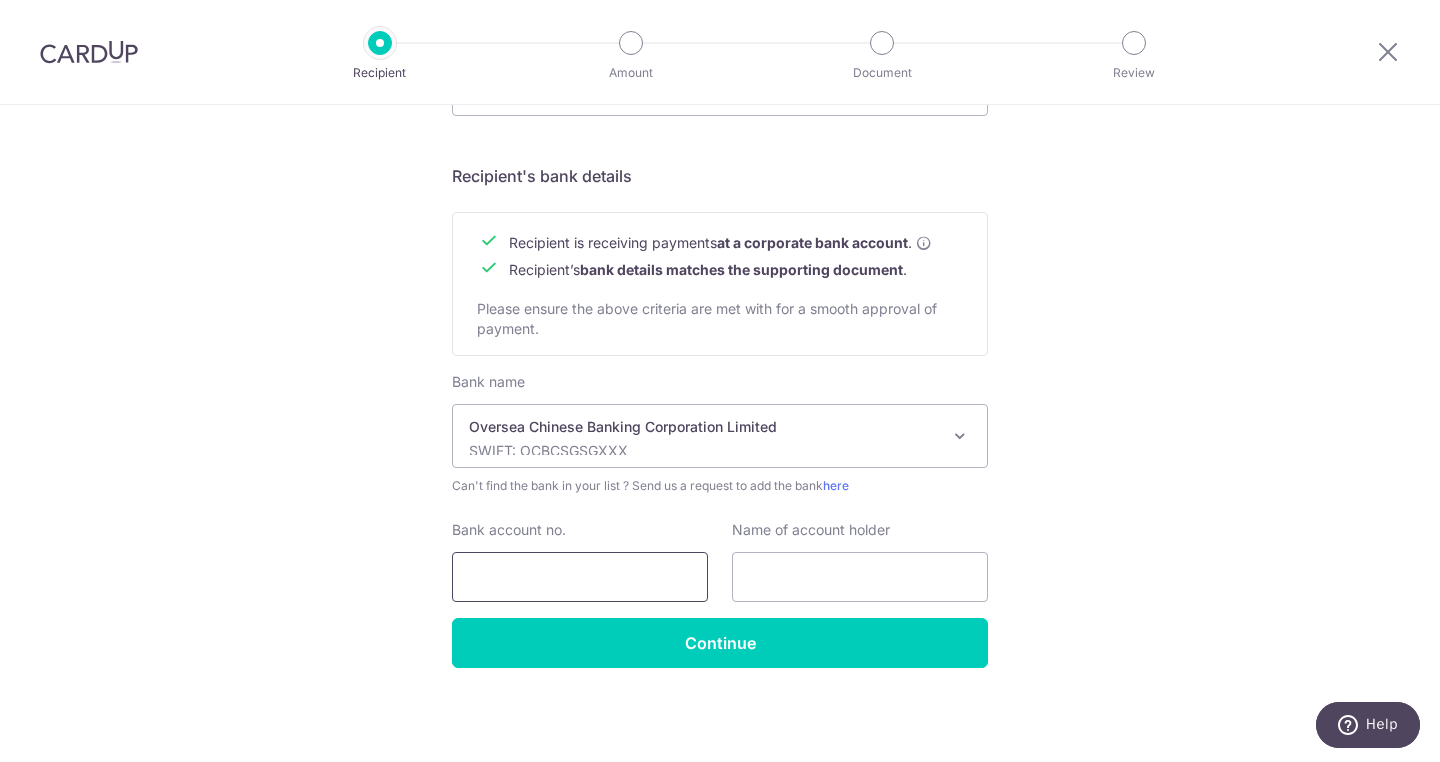 click on "Bank account no." at bounding box center [580, 577] 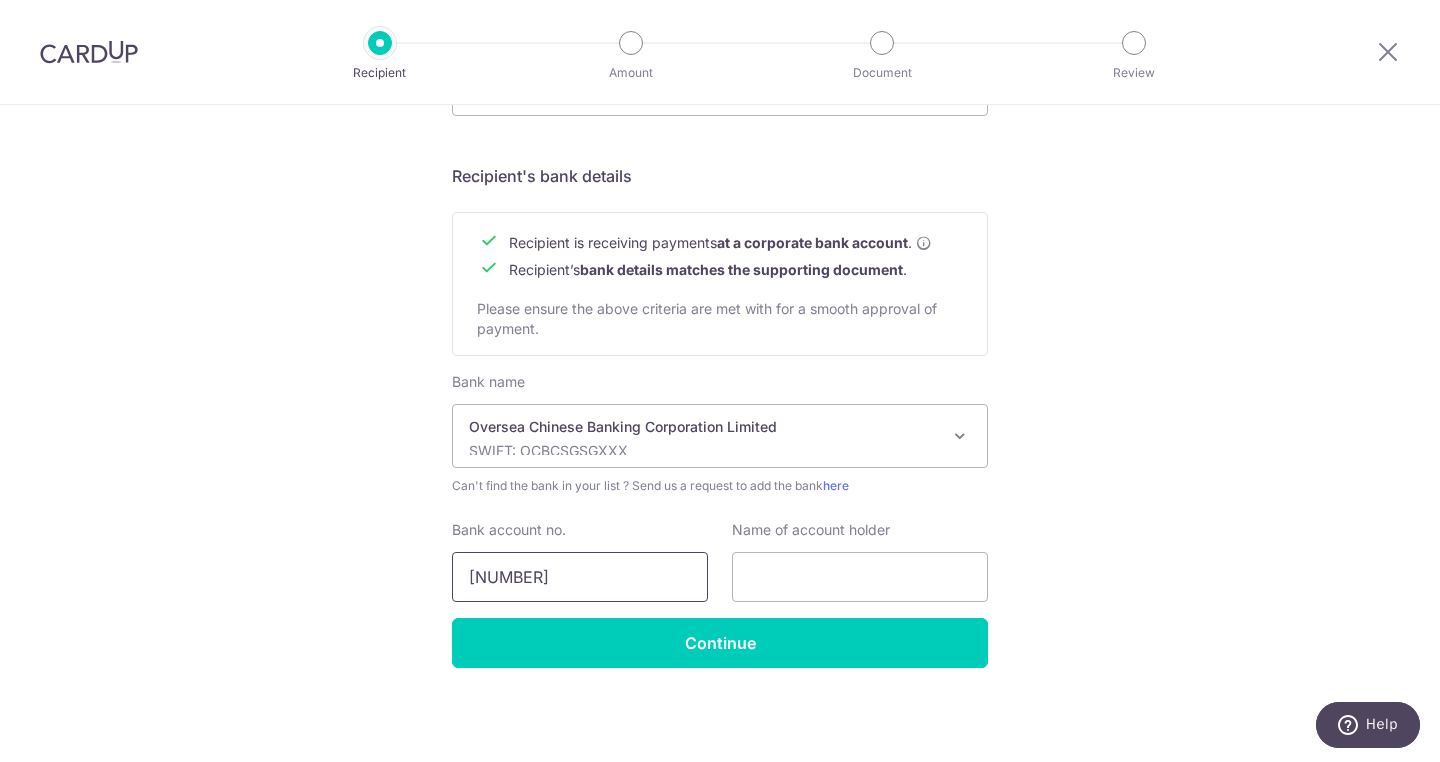type on "595443722001" 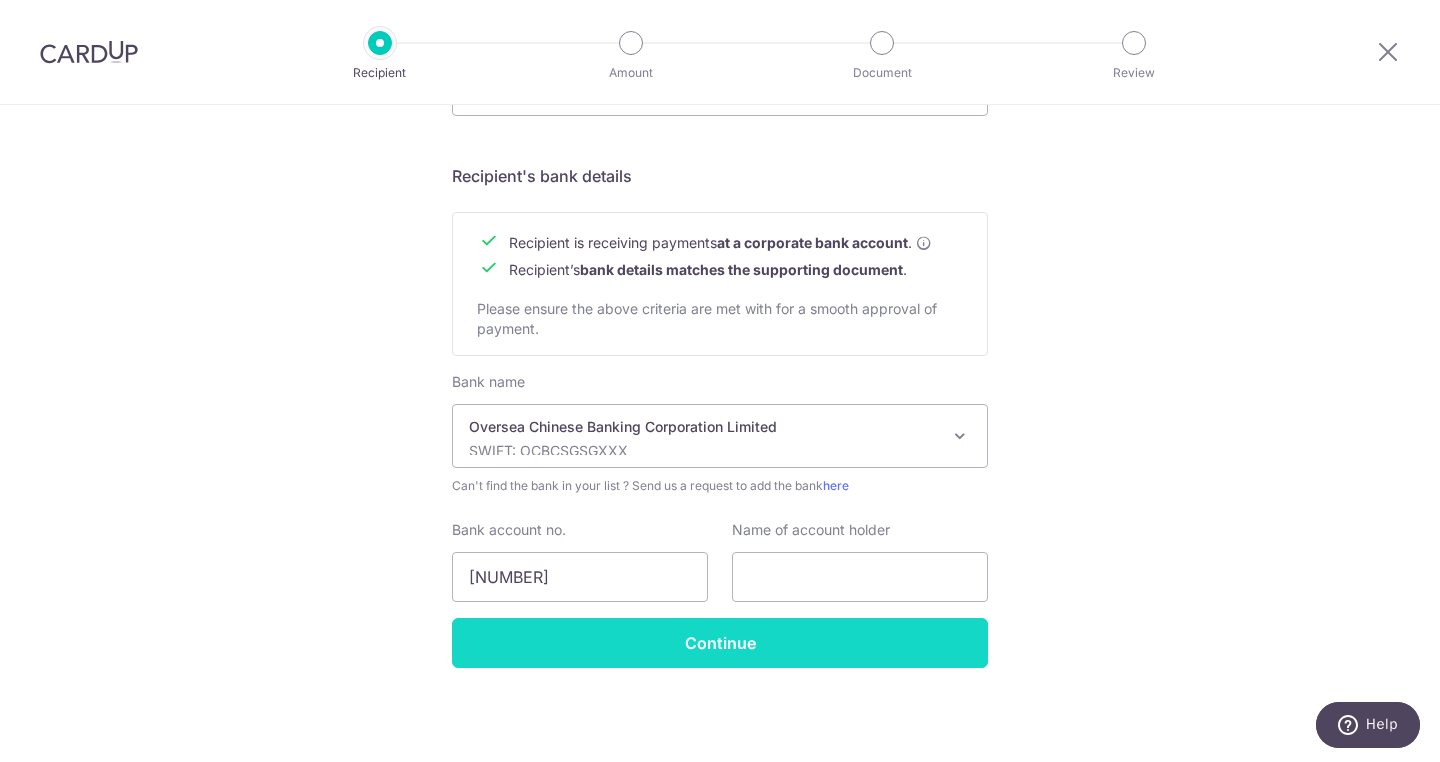 click on "Continue" at bounding box center [720, 643] 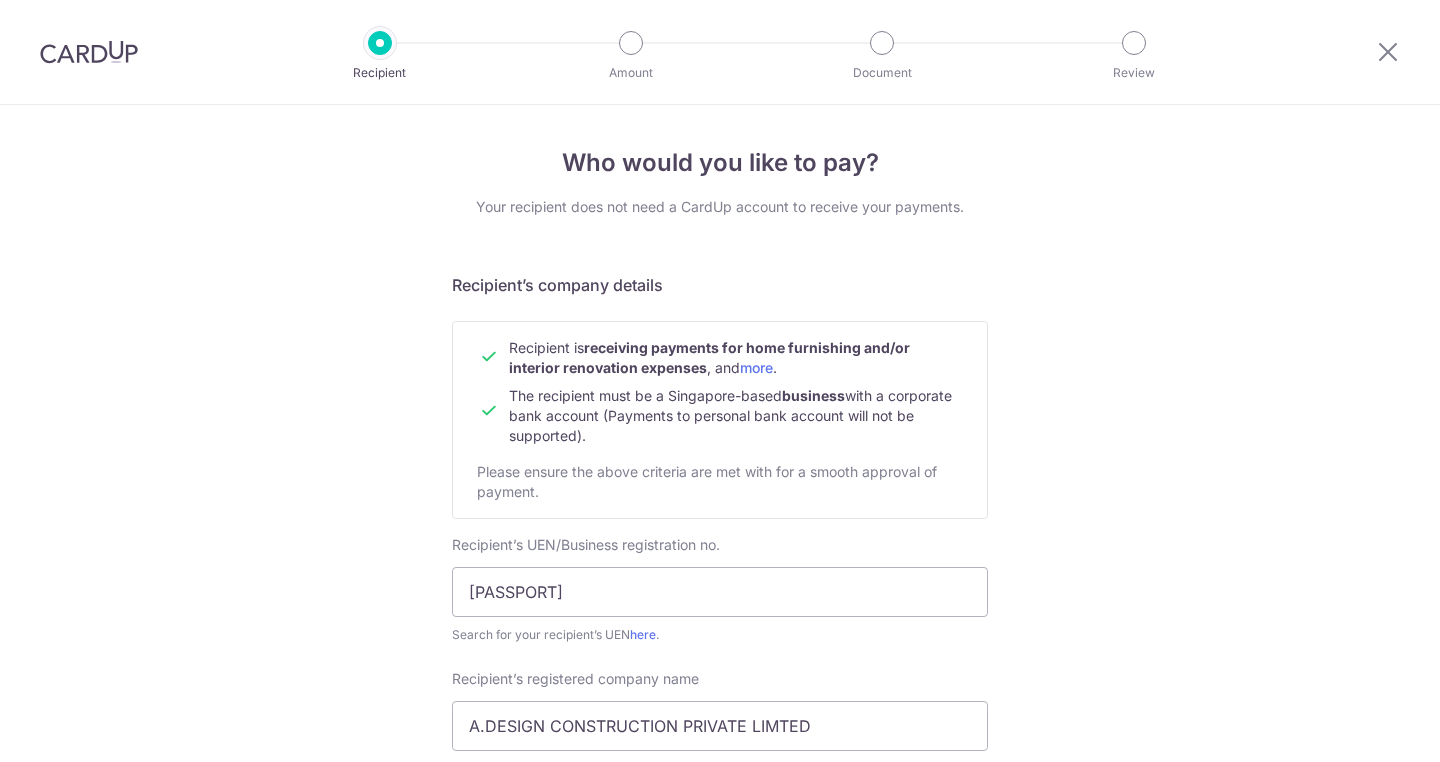 scroll, scrollTop: 0, scrollLeft: 0, axis: both 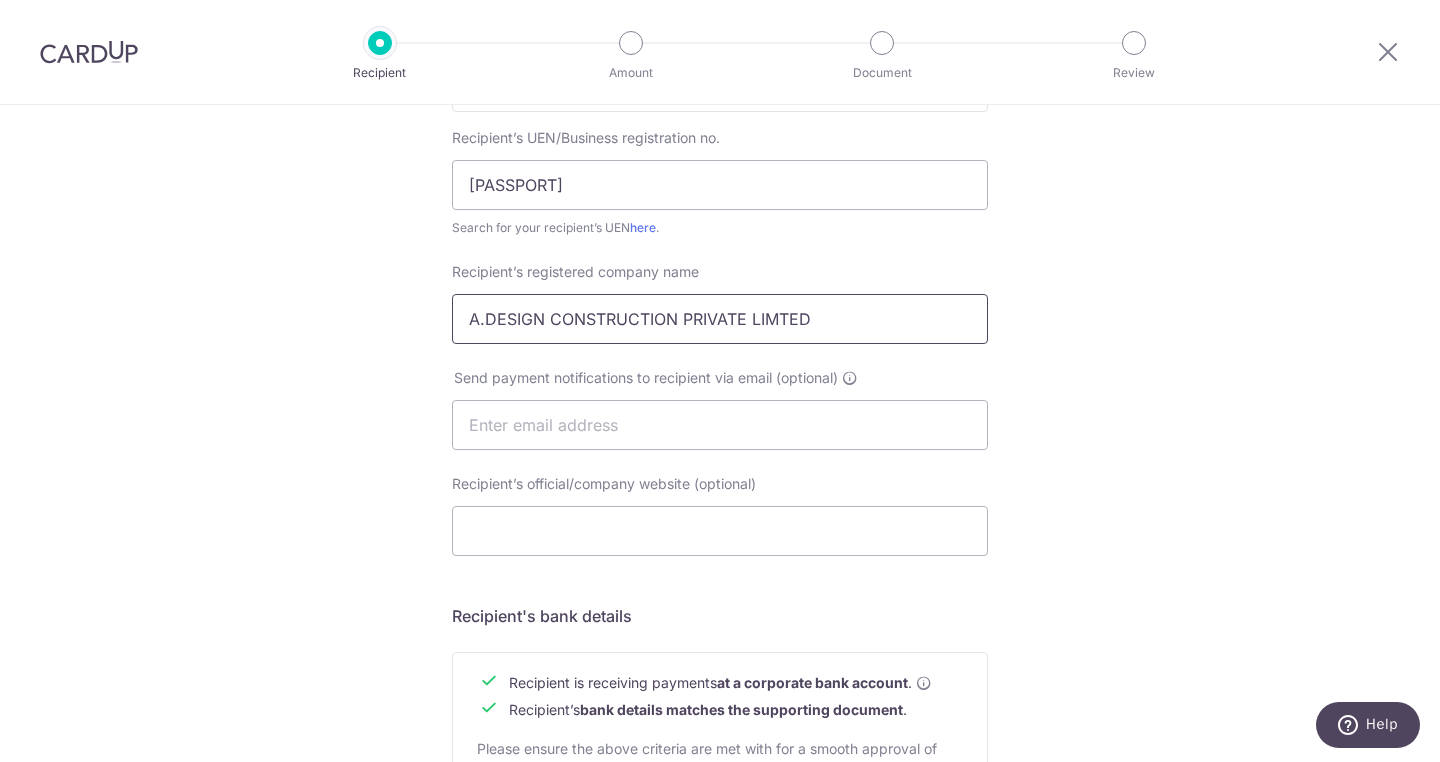 click on "A.DESIGN CONSTRUCTION PRIVATE LIMTED" at bounding box center (720, 319) 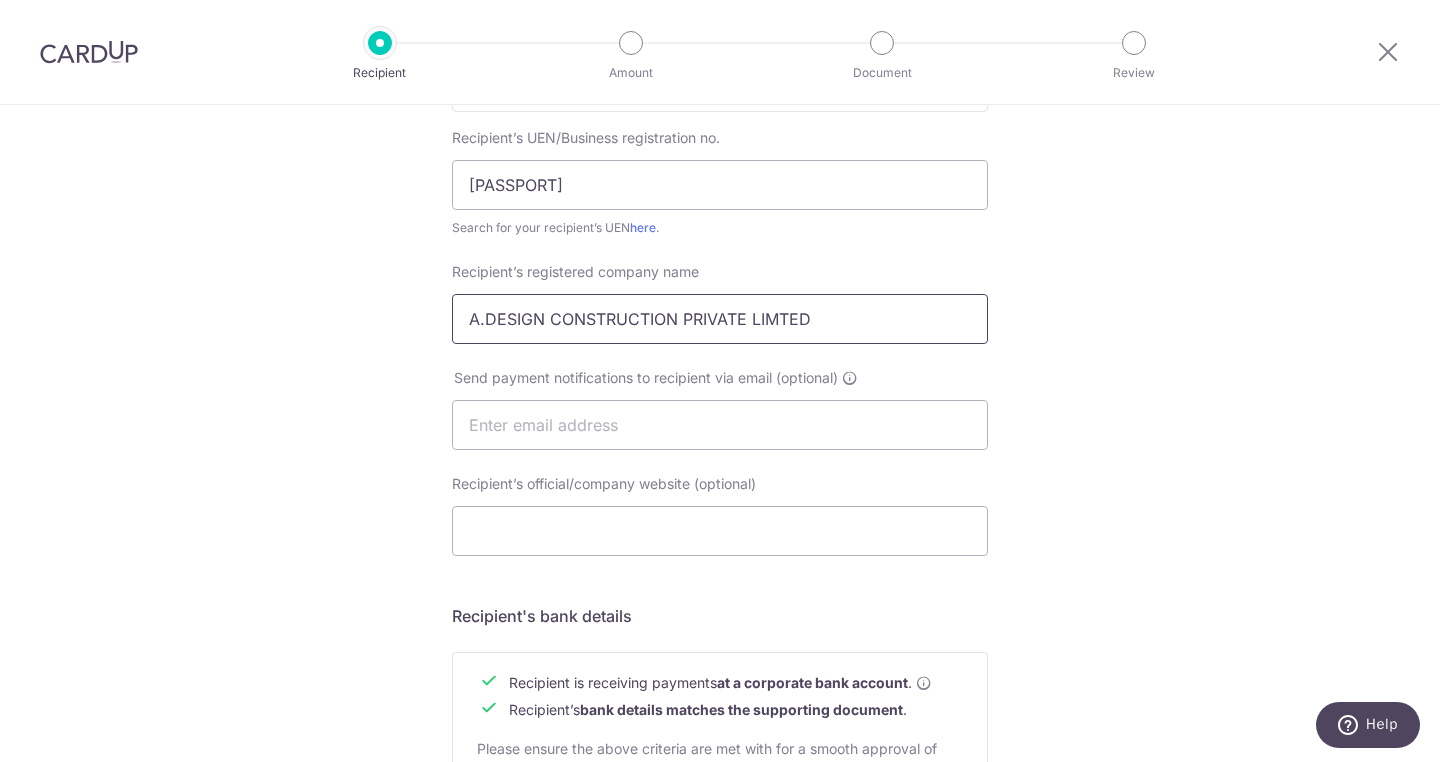 scroll, scrollTop: 895, scrollLeft: 0, axis: vertical 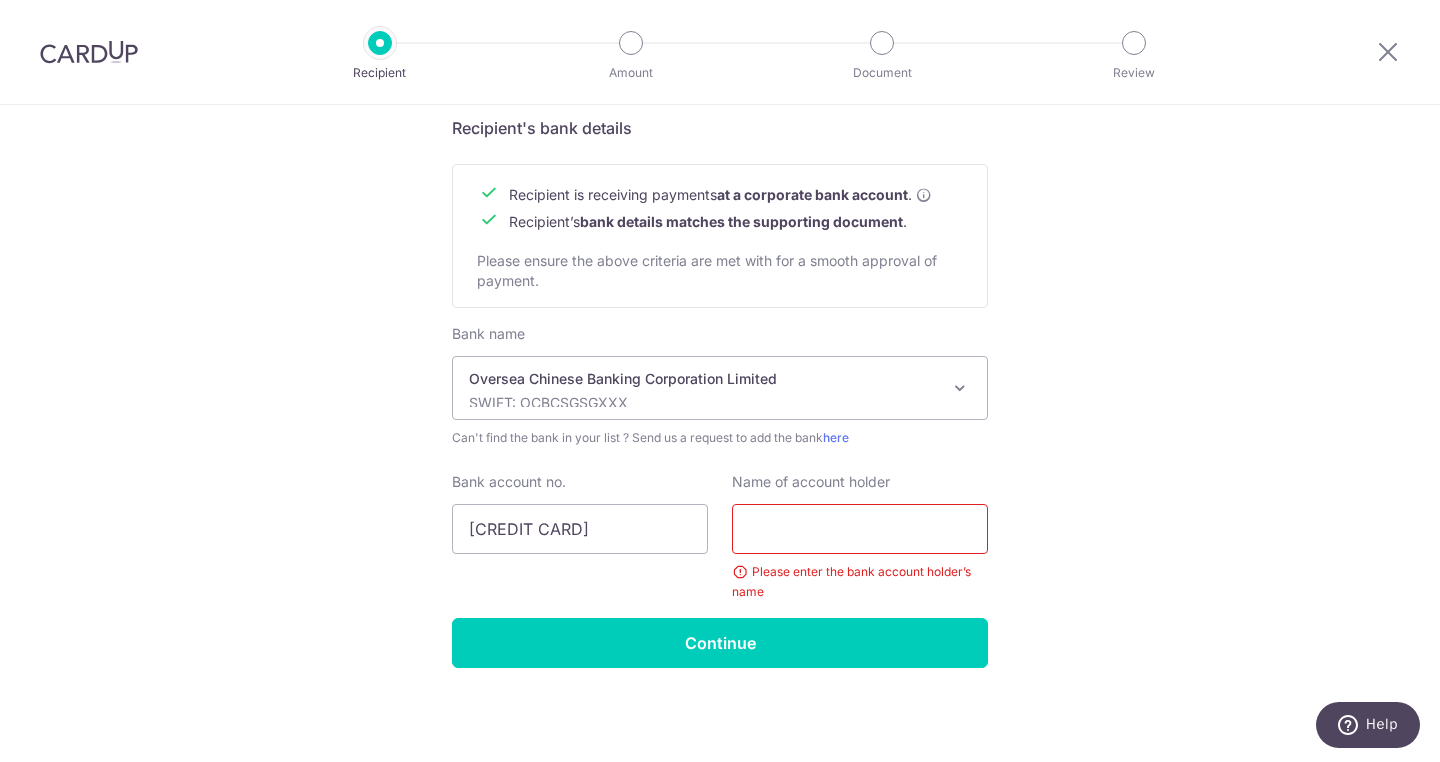 click at bounding box center [860, 529] 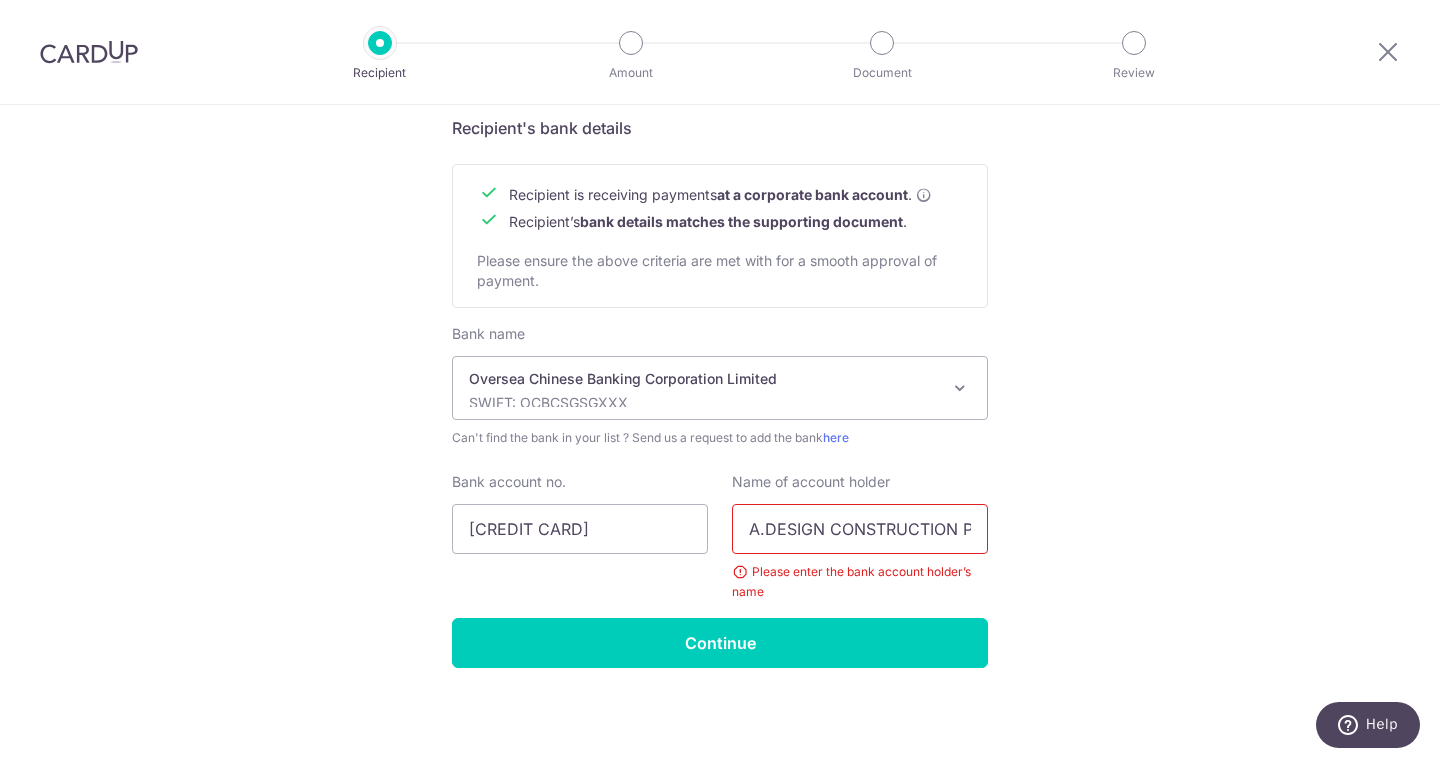 scroll, scrollTop: 0, scrollLeft: 119, axis: horizontal 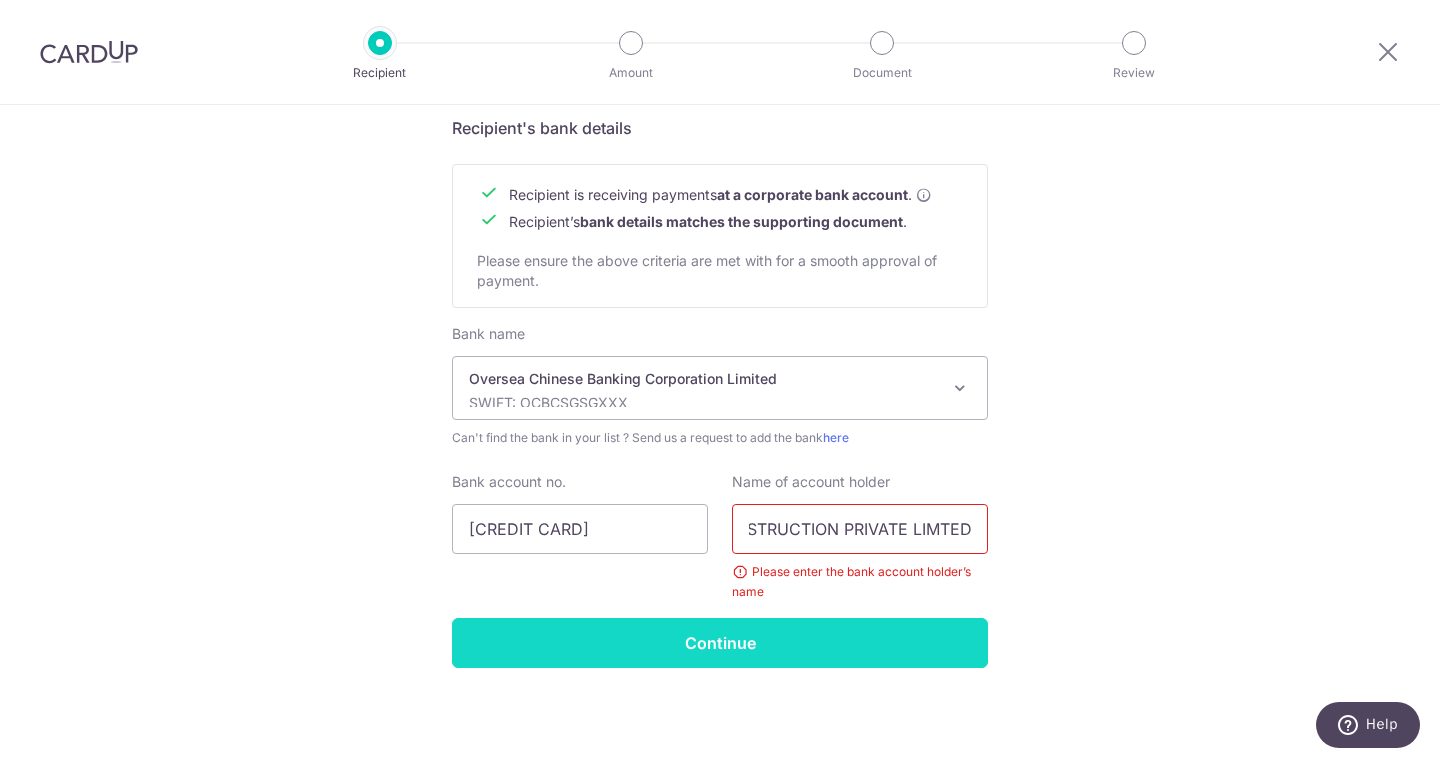 type on "A.DESIGN CONSTRUCTION PRIVATE LIMTED" 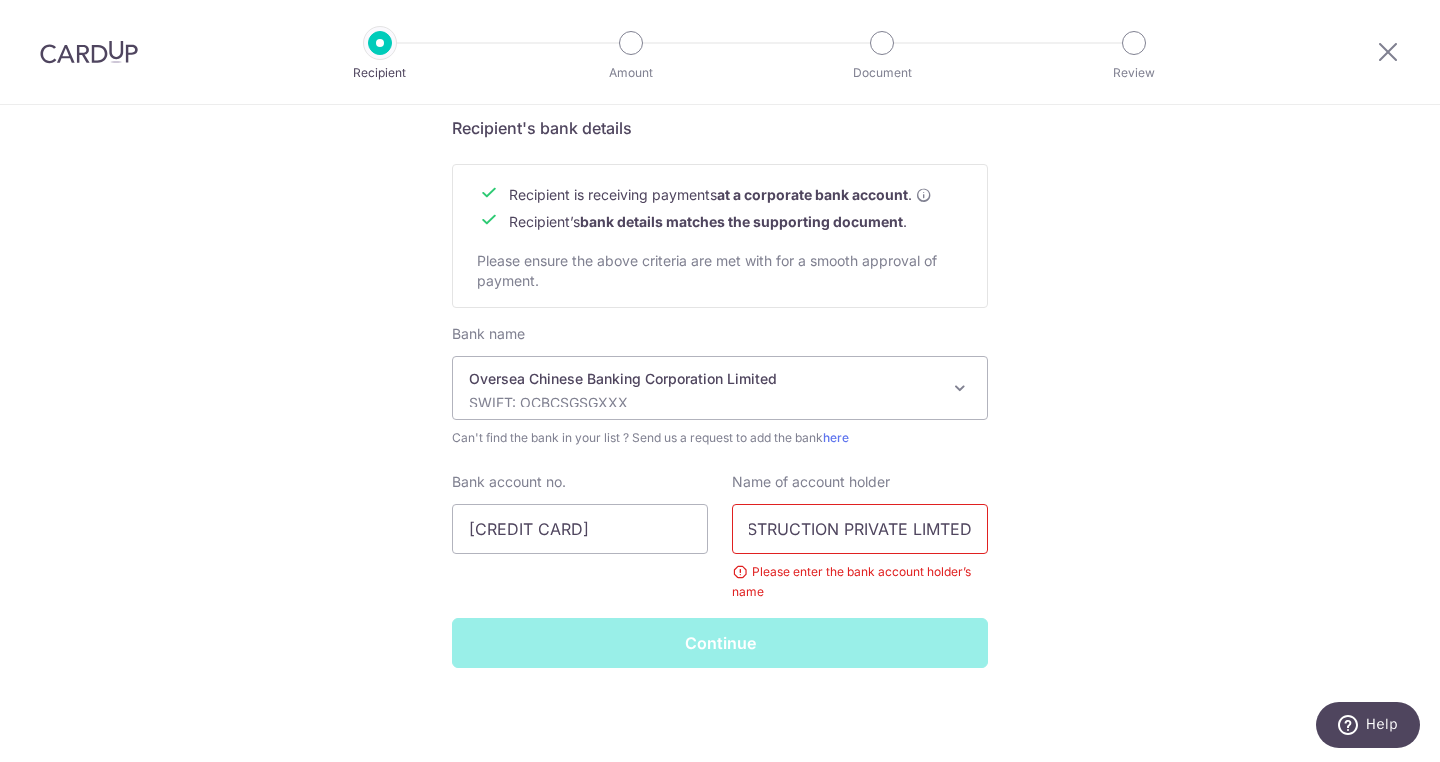 scroll, scrollTop: 0, scrollLeft: 0, axis: both 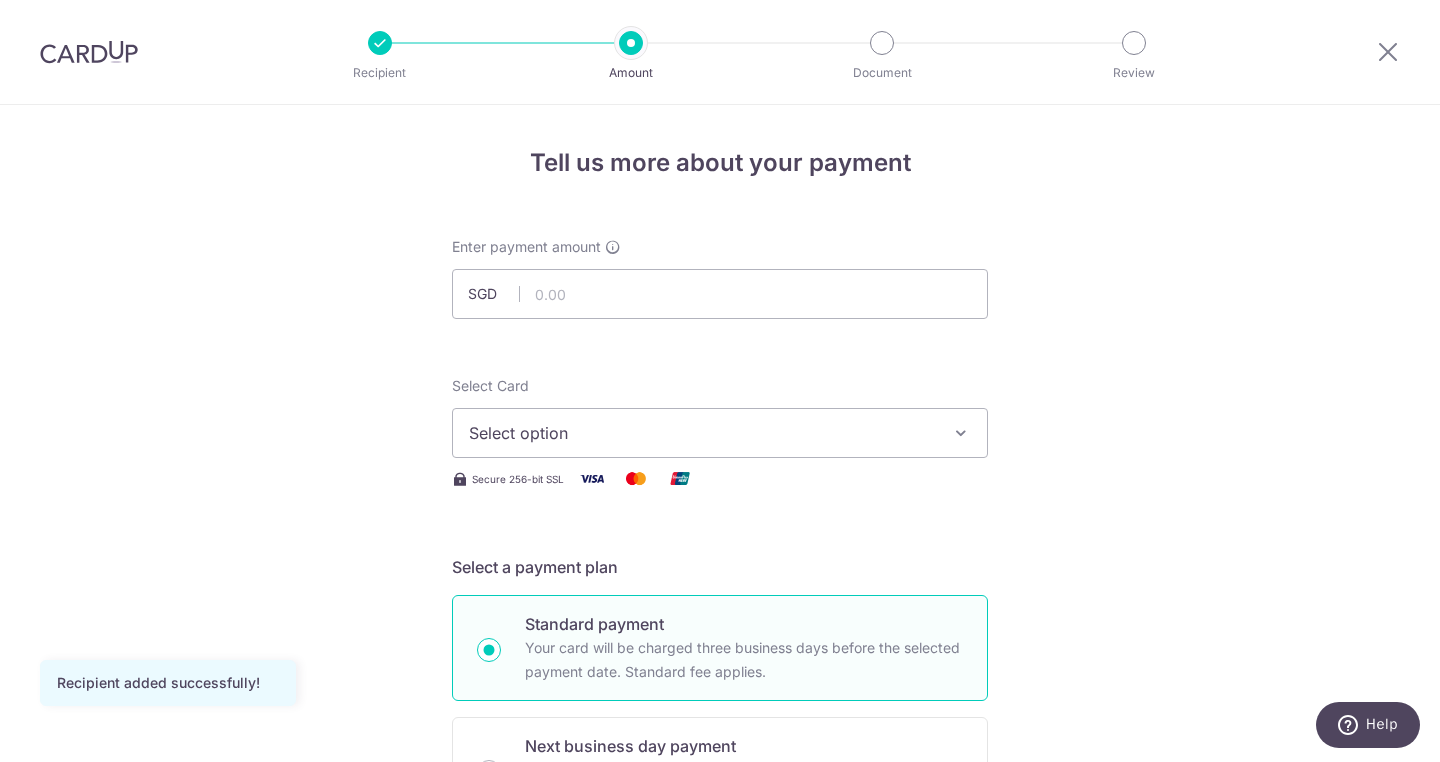 click on "Select option" at bounding box center [702, 433] 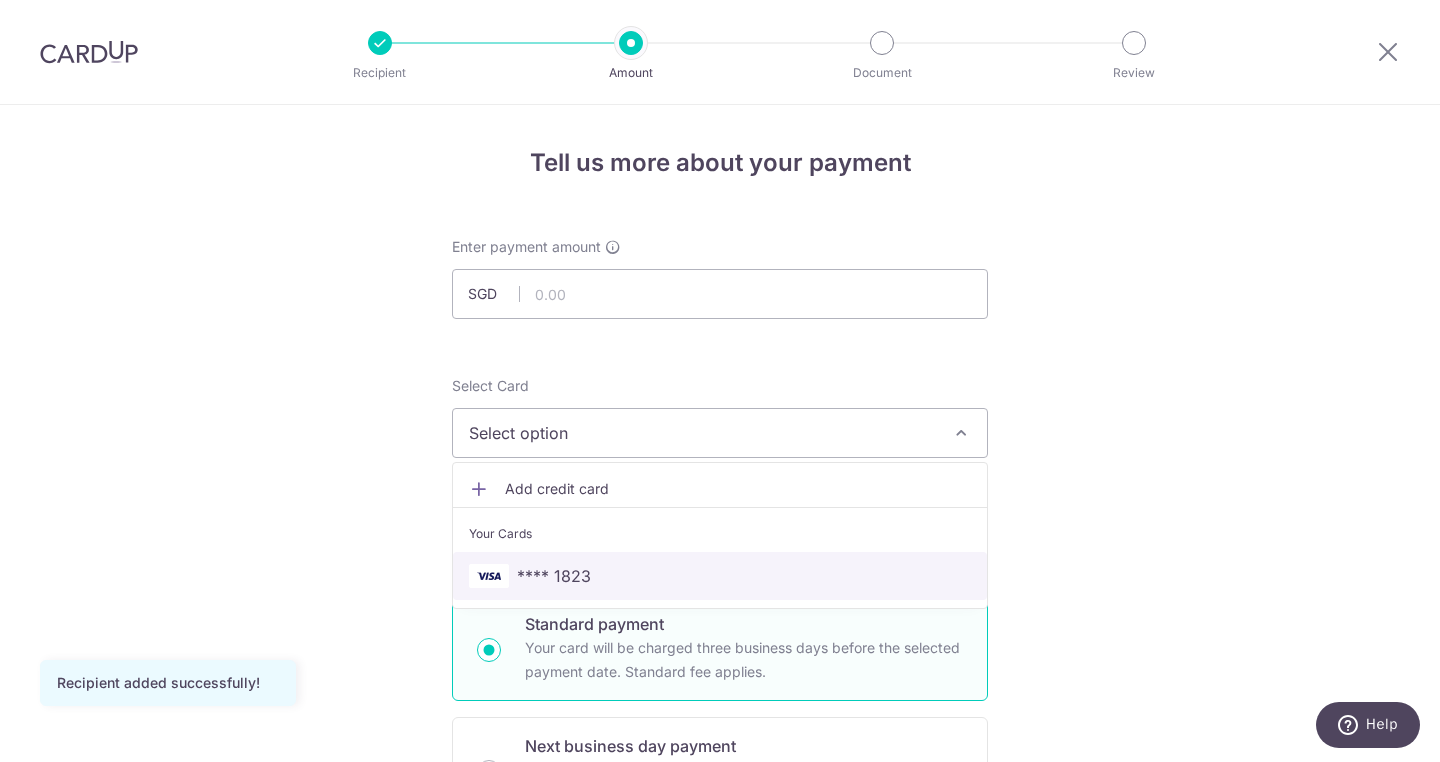 click on "**** 1823" at bounding box center [720, 576] 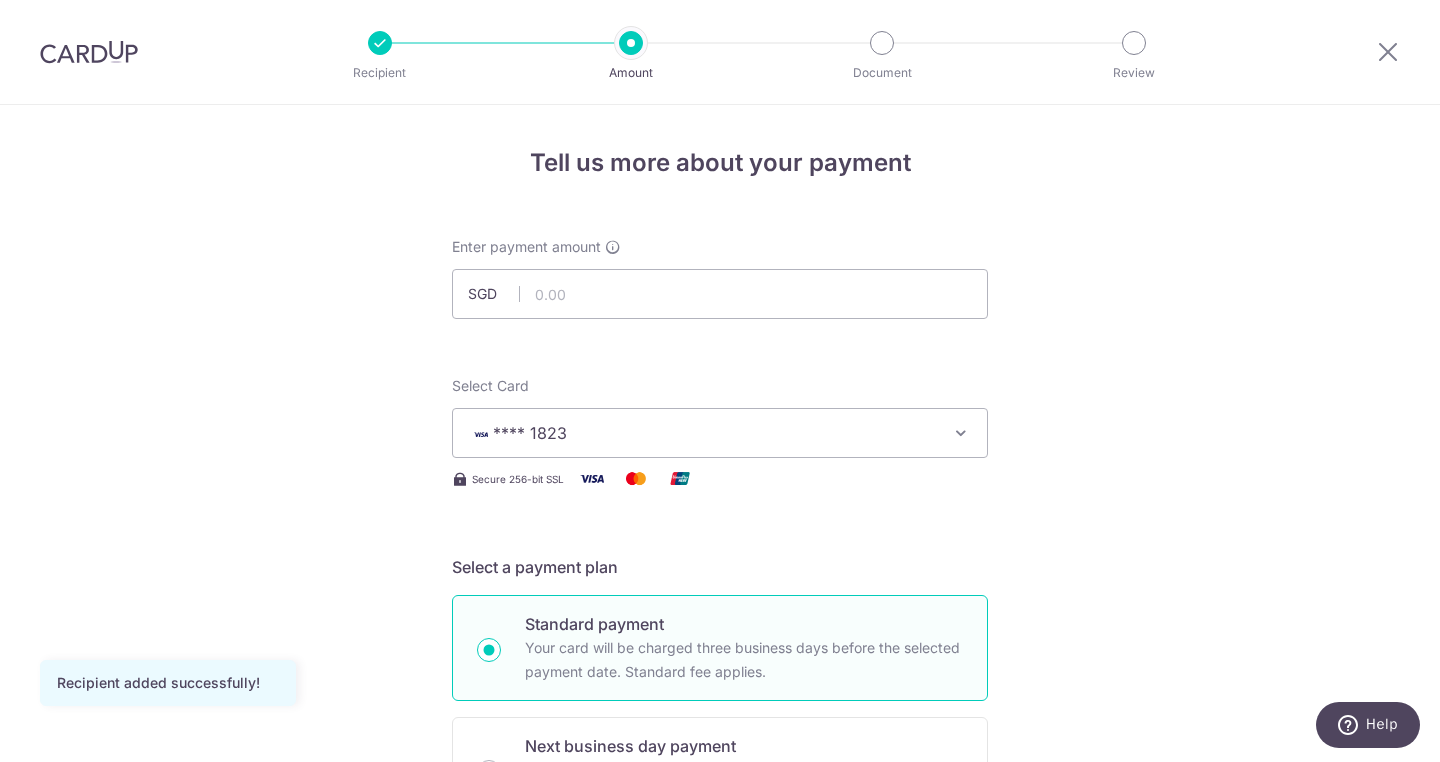 click on "Tell us more about your payment
Enter payment amount
SGD
Recipient added successfully!
Select Card
**** 1823
Add credit card
Your Cards
**** 1823
Secure 256-bit SSL
Text
New card details
Card
Secure 256-bit SSL" at bounding box center (720, 1076) 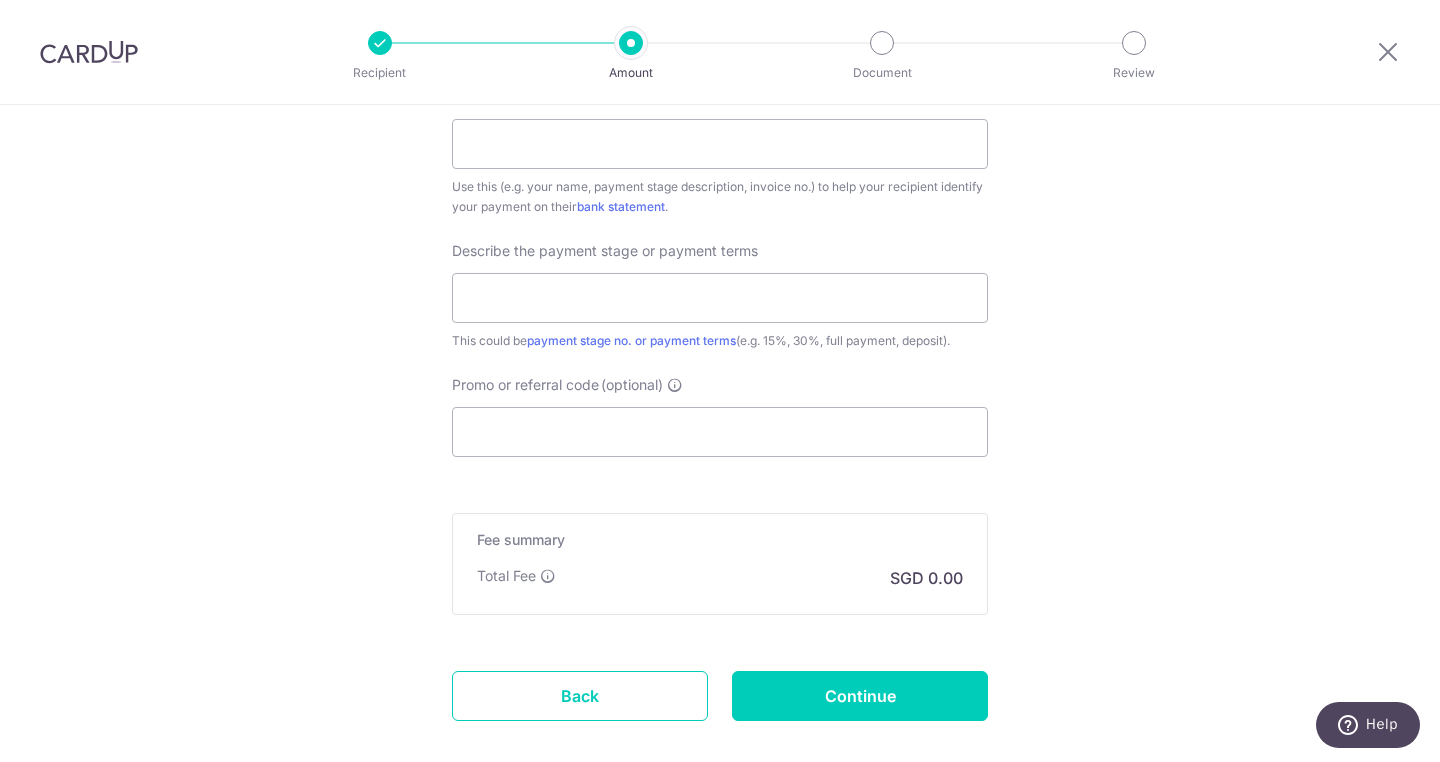 scroll, scrollTop: 1206, scrollLeft: 0, axis: vertical 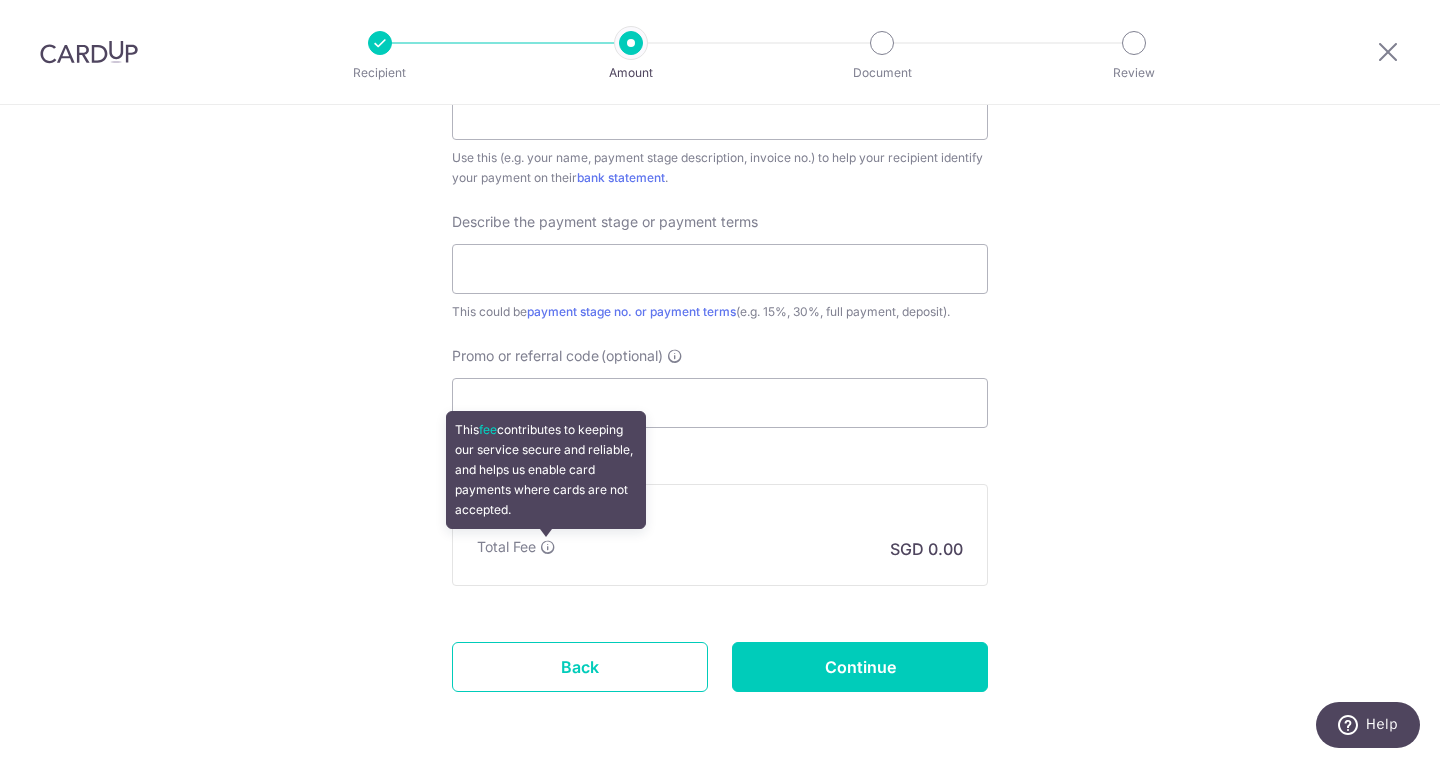 click at bounding box center [548, 547] 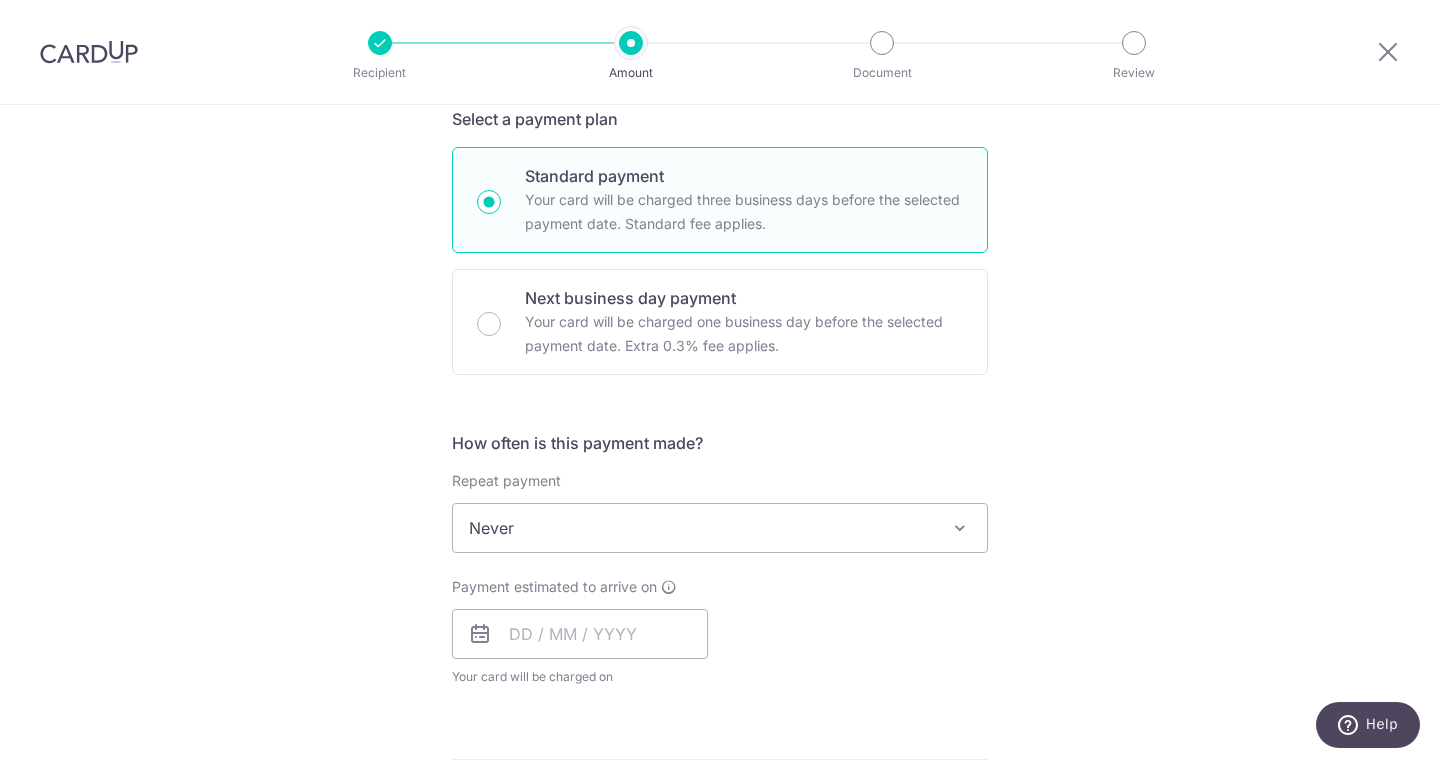 scroll, scrollTop: 0, scrollLeft: 0, axis: both 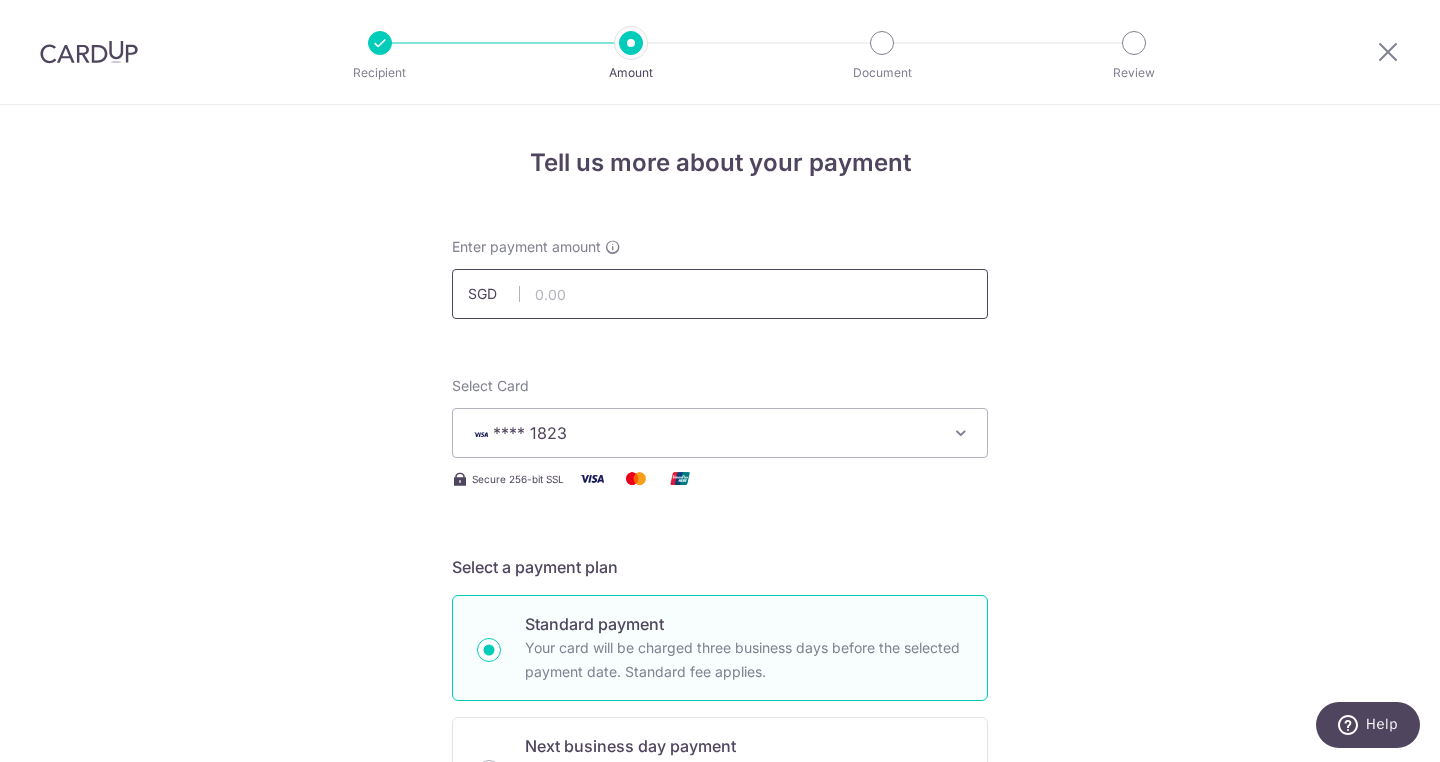 click at bounding box center (720, 294) 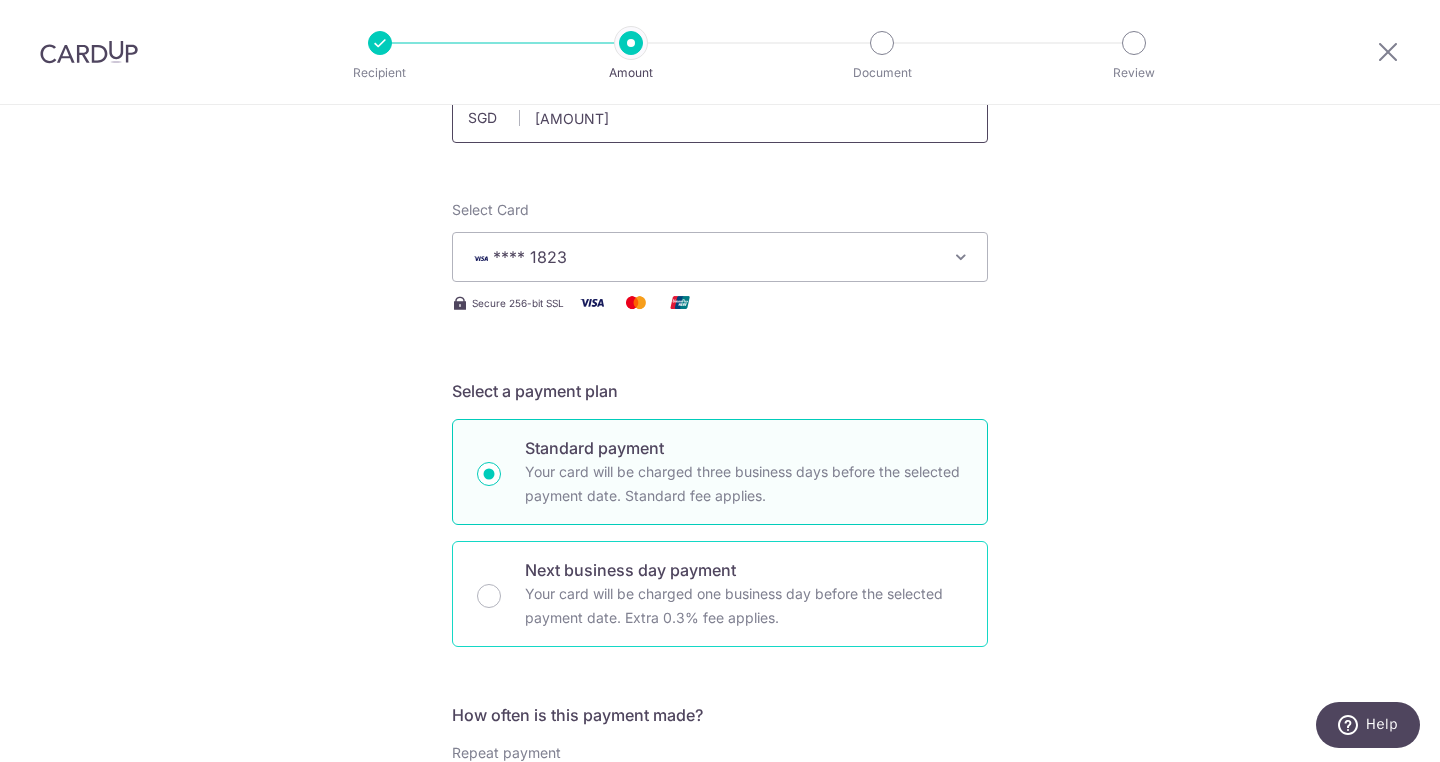 scroll, scrollTop: 465, scrollLeft: 0, axis: vertical 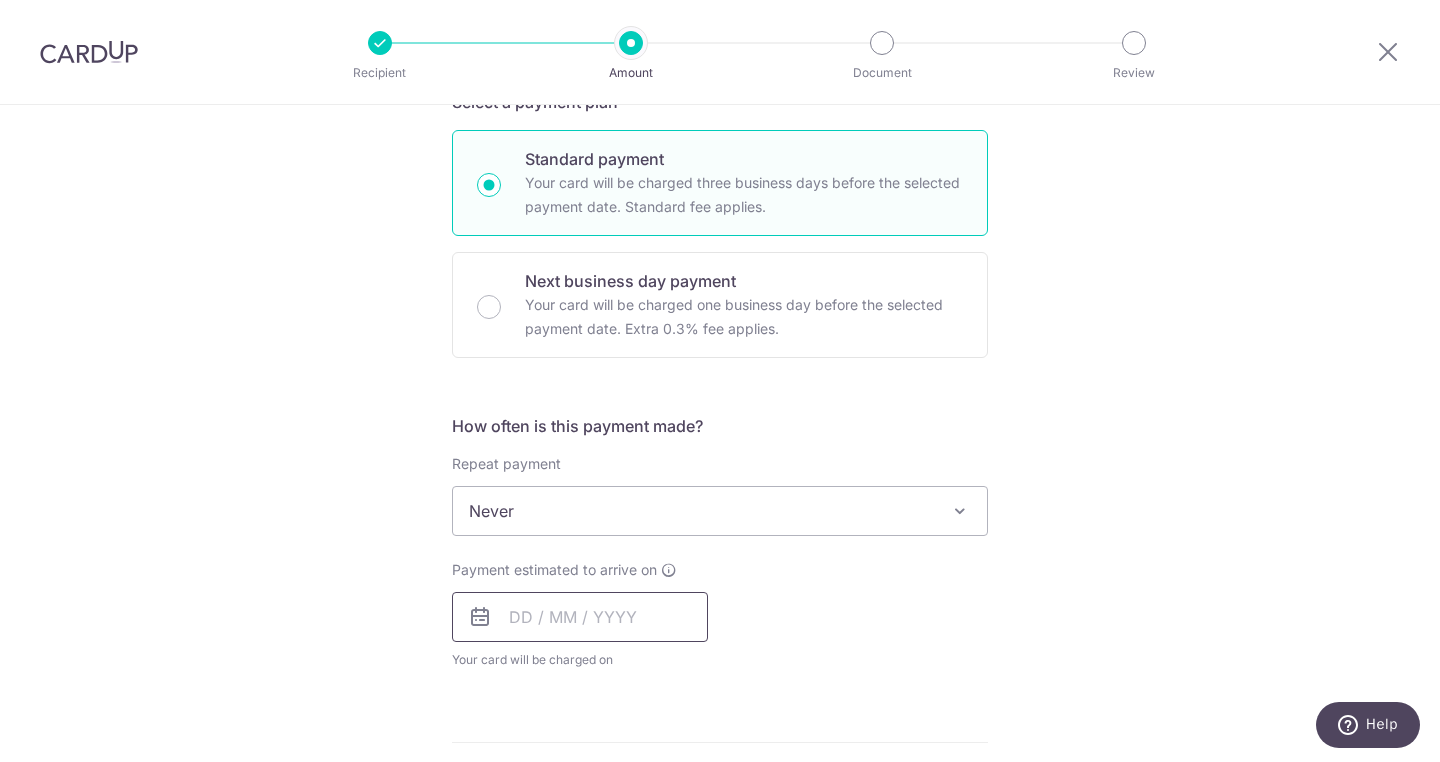 click at bounding box center [580, 617] 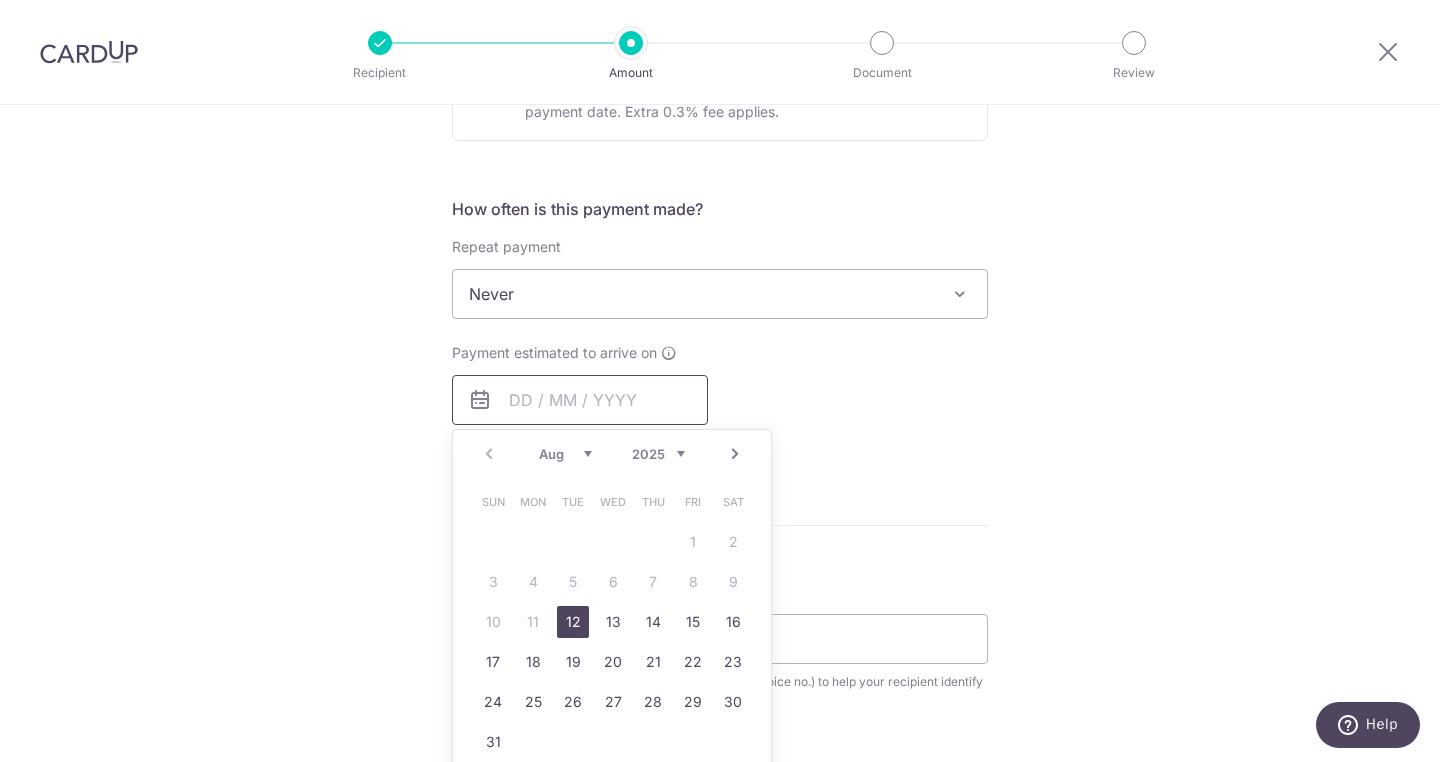 scroll, scrollTop: 810, scrollLeft: 0, axis: vertical 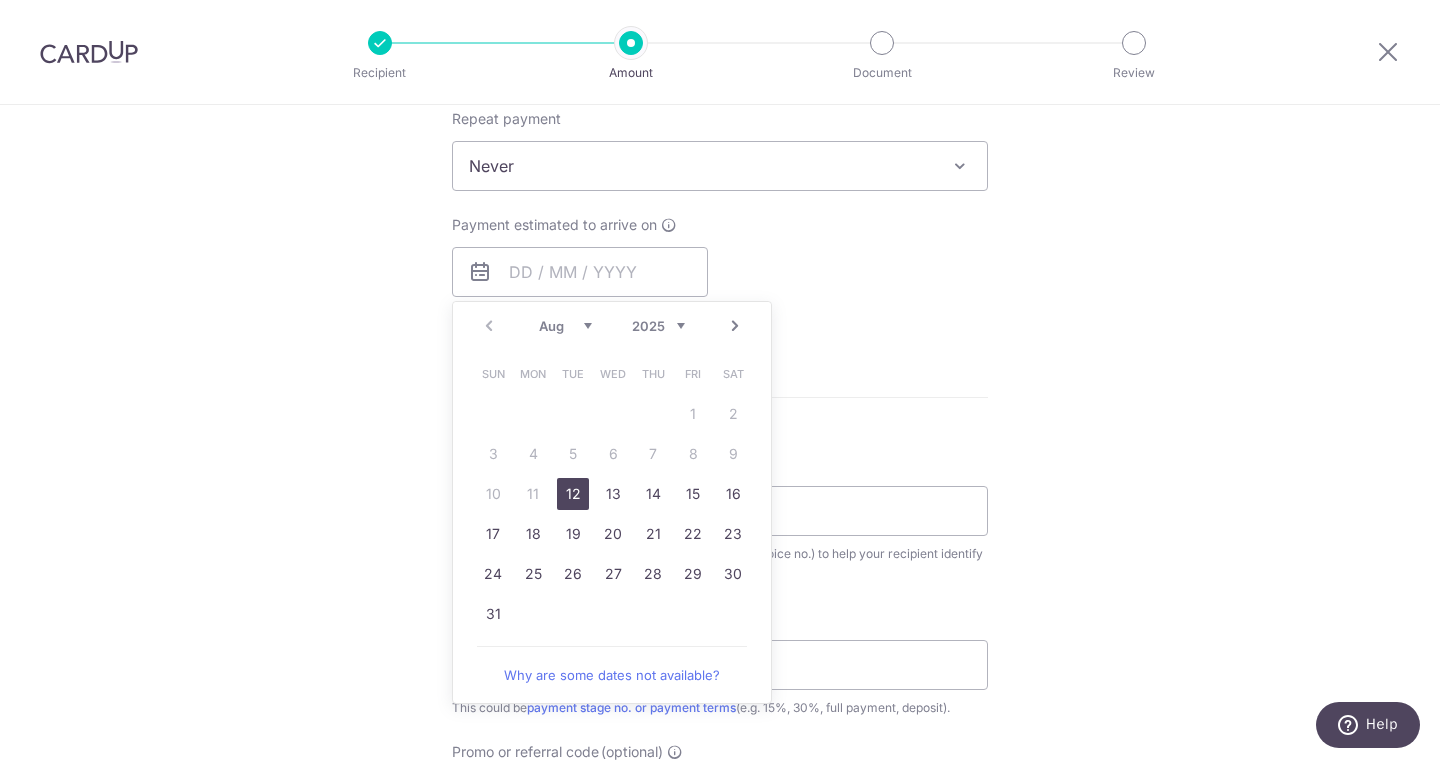 click on "12" at bounding box center [573, 494] 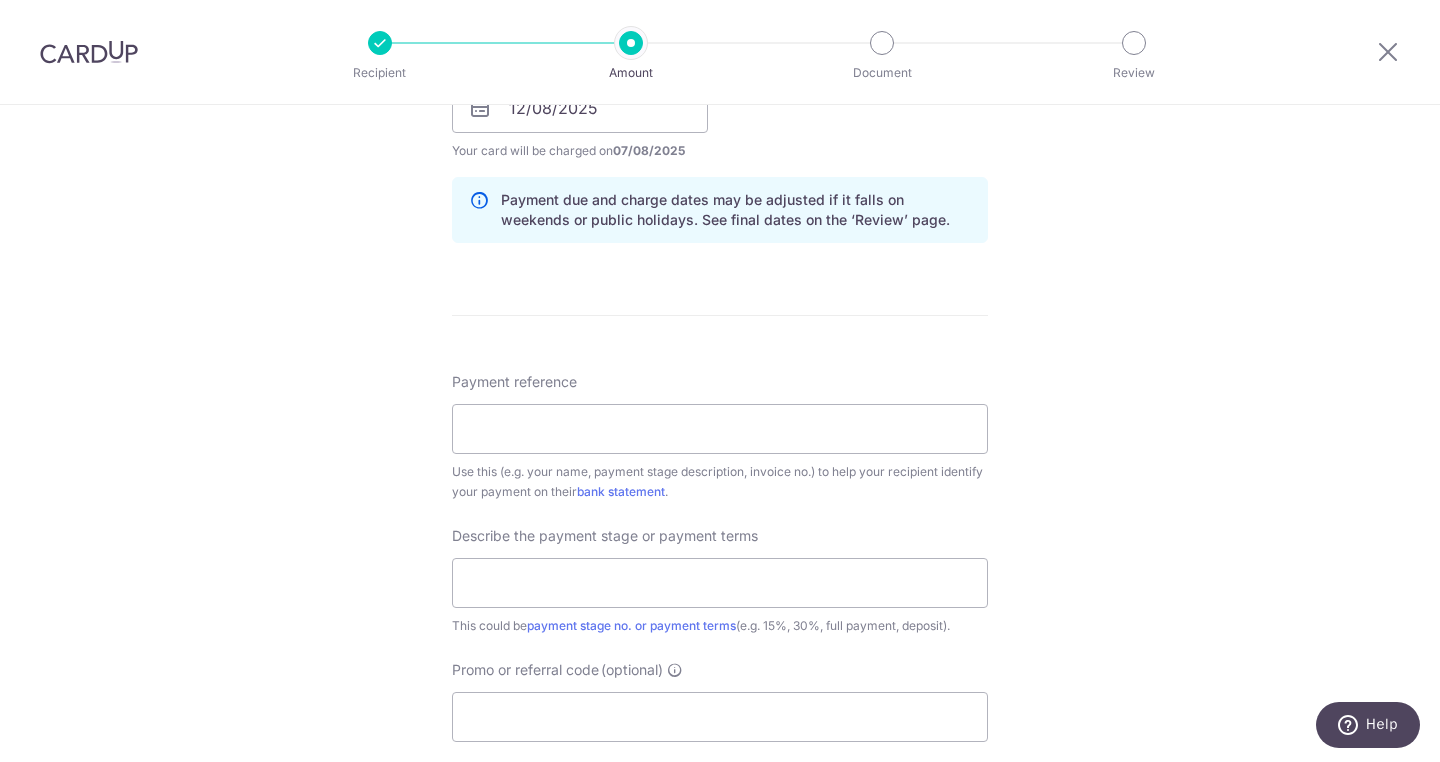 scroll, scrollTop: 995, scrollLeft: 0, axis: vertical 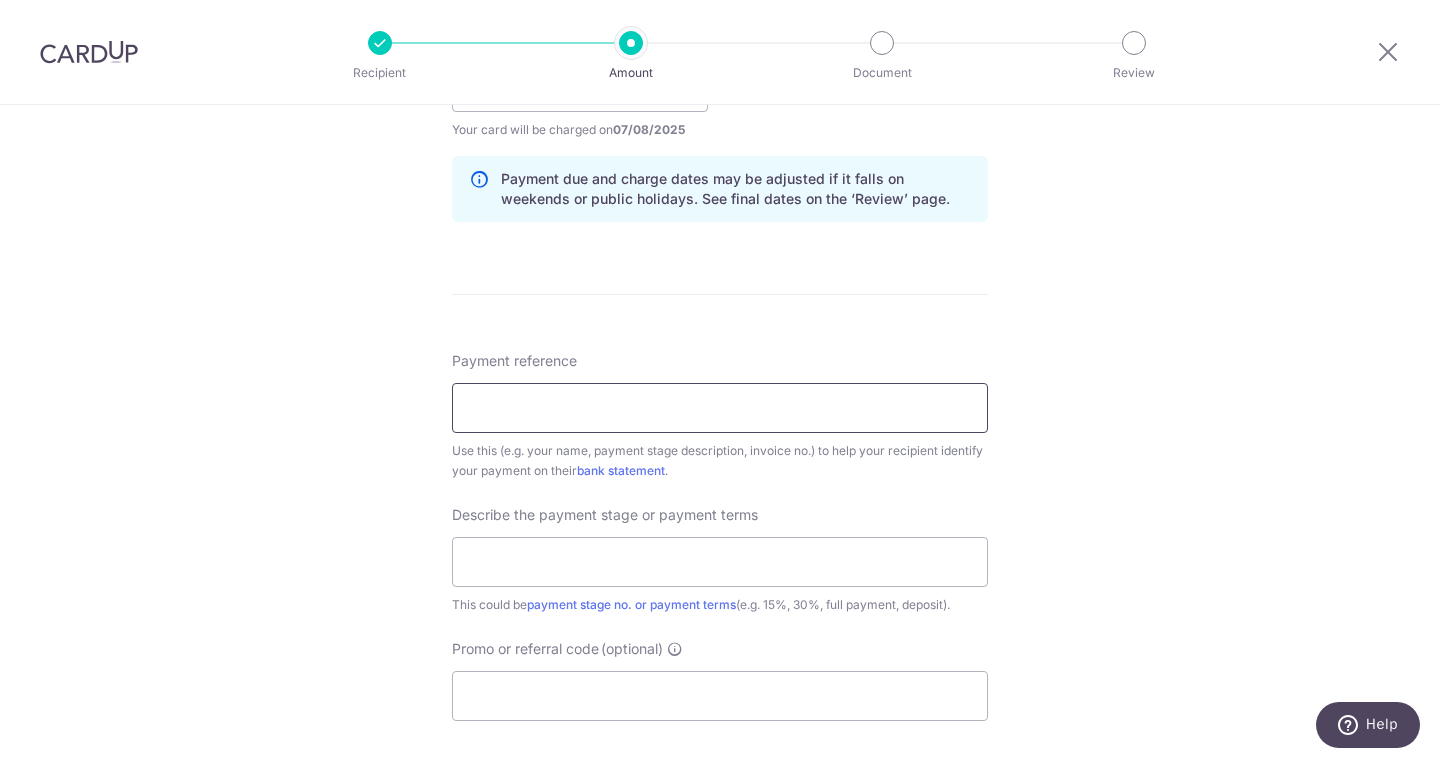 click on "Payment reference" at bounding box center [720, 408] 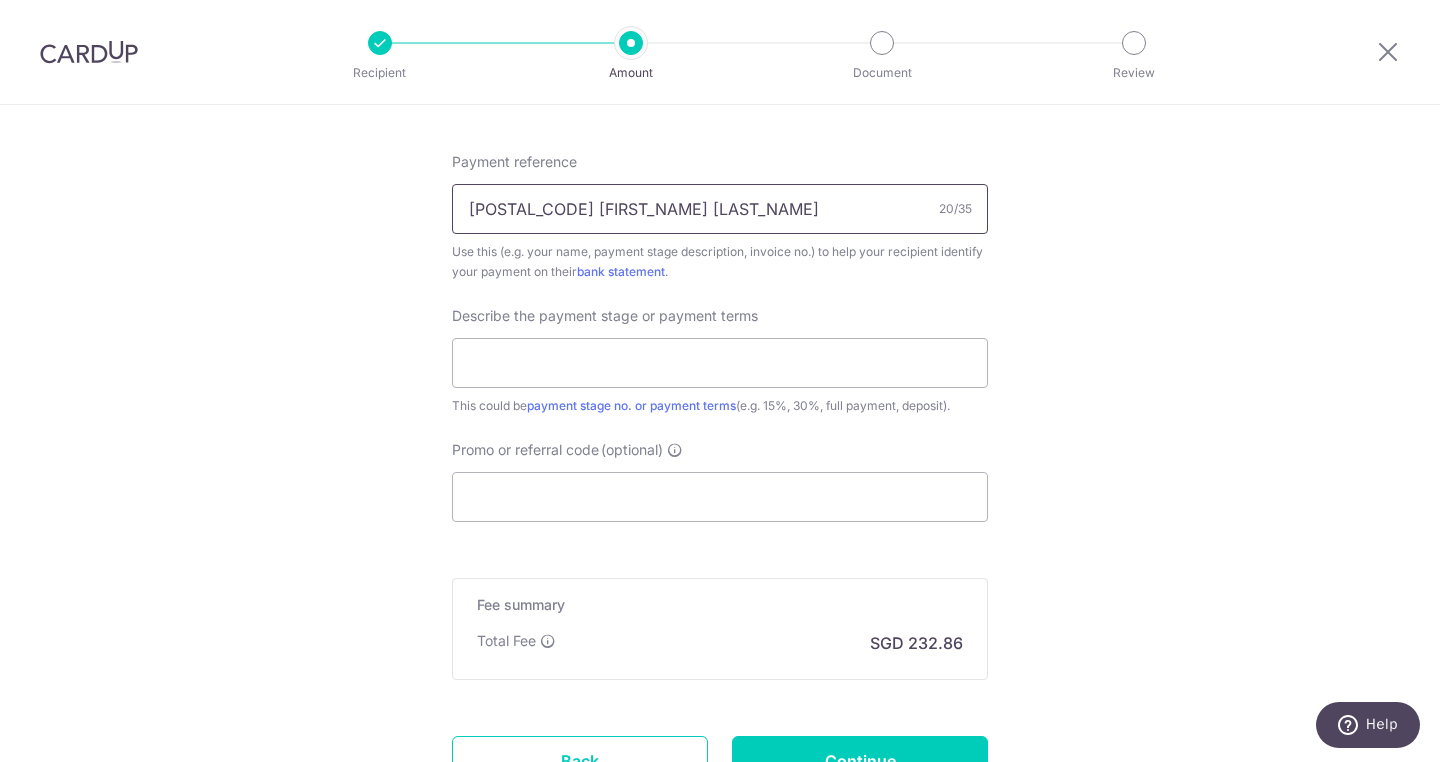 scroll, scrollTop: 1238, scrollLeft: 0, axis: vertical 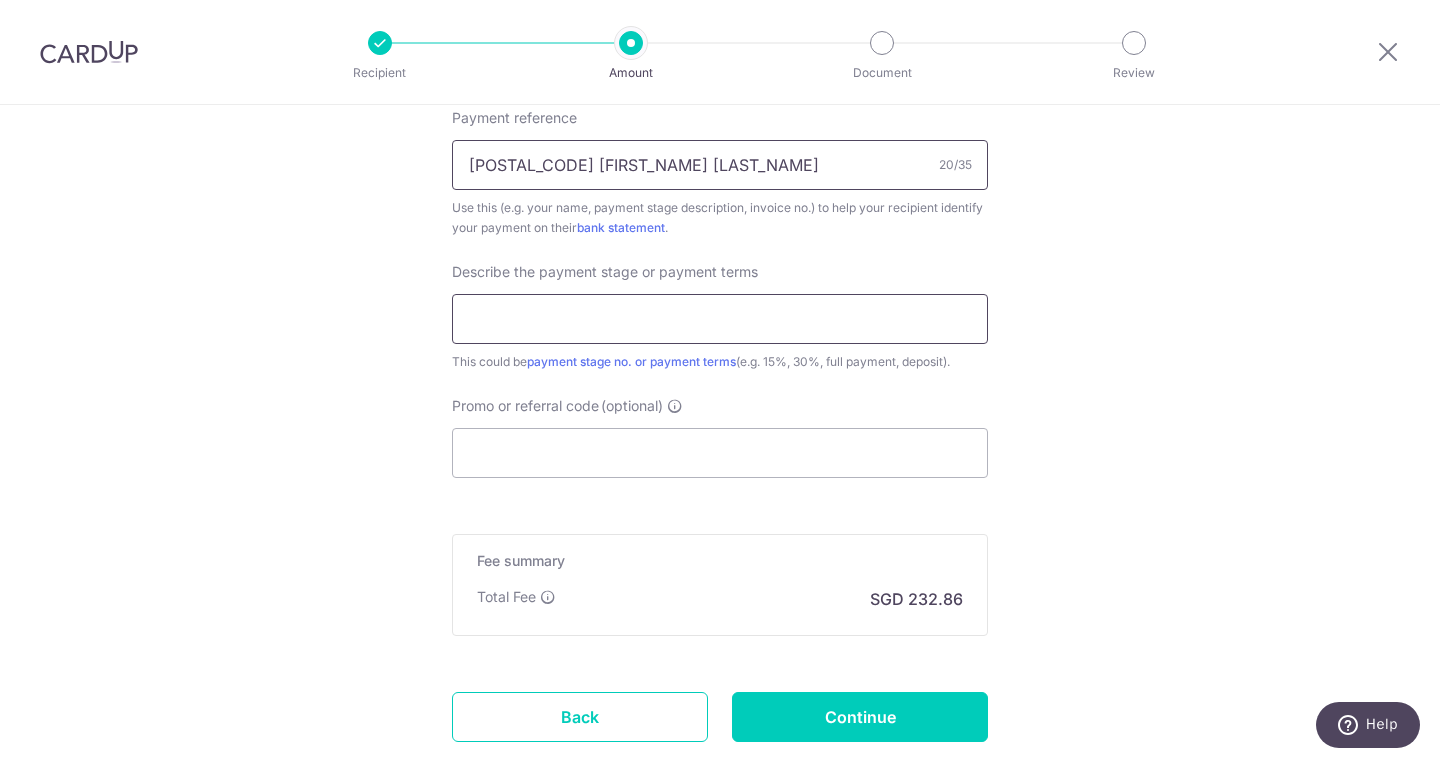 type on "250748 AYLMER JOLENE" 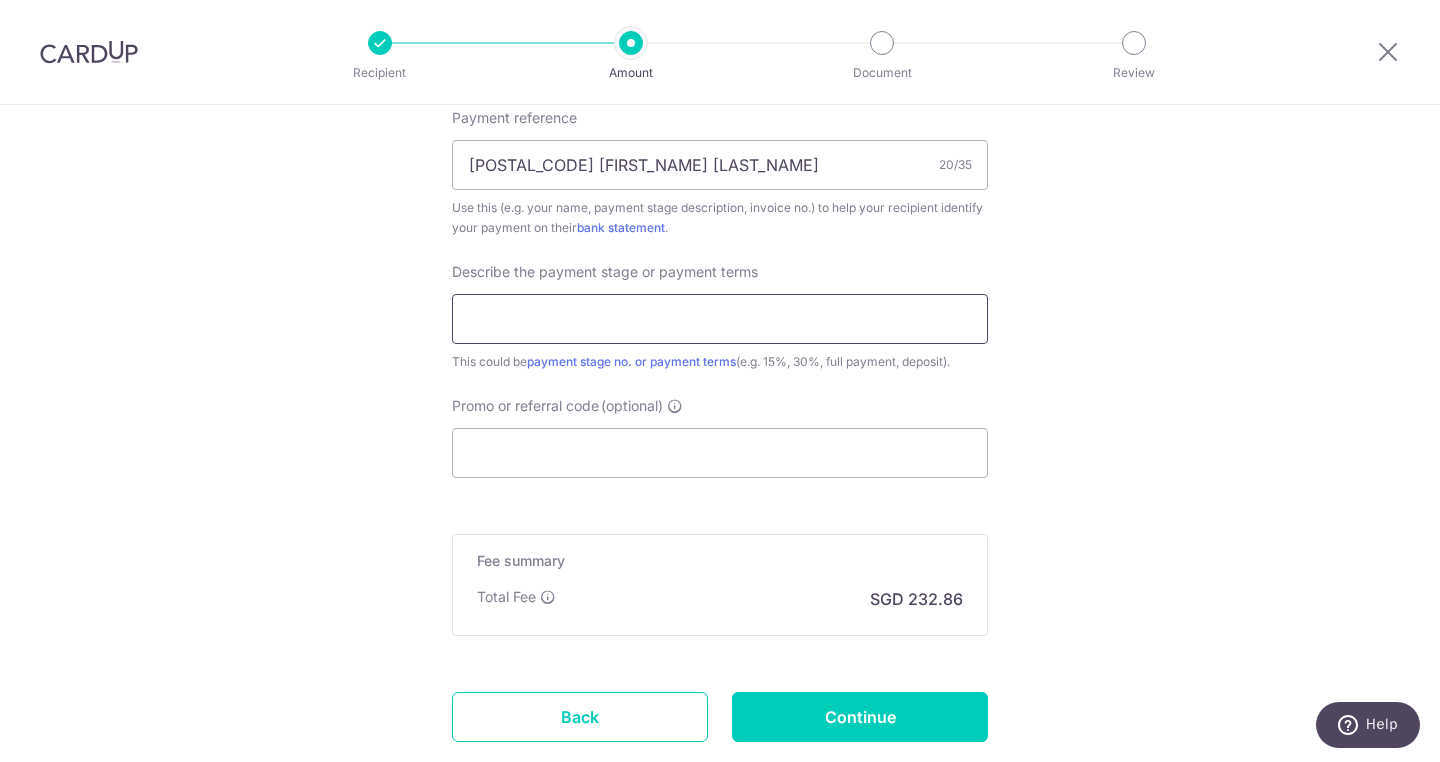 click at bounding box center [720, 319] 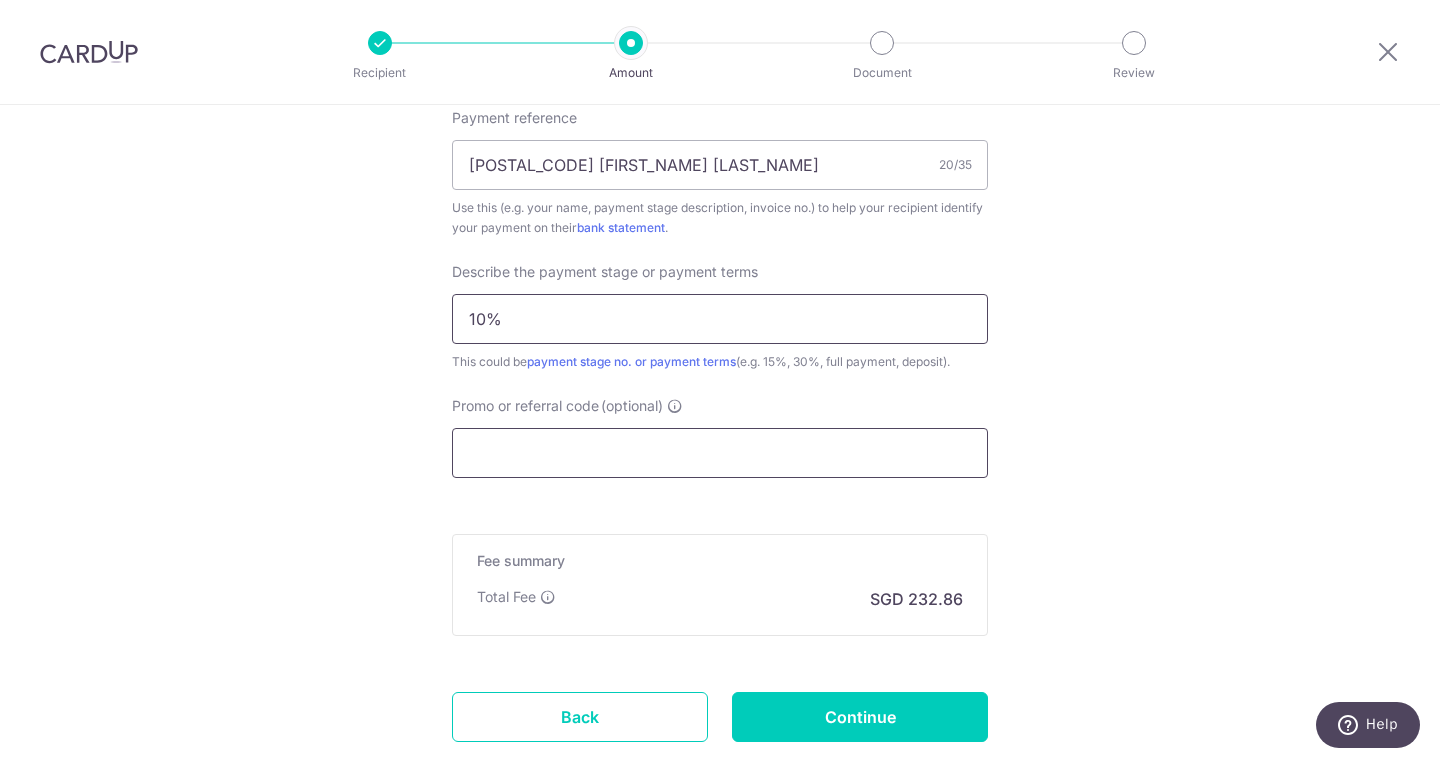 type on "10%" 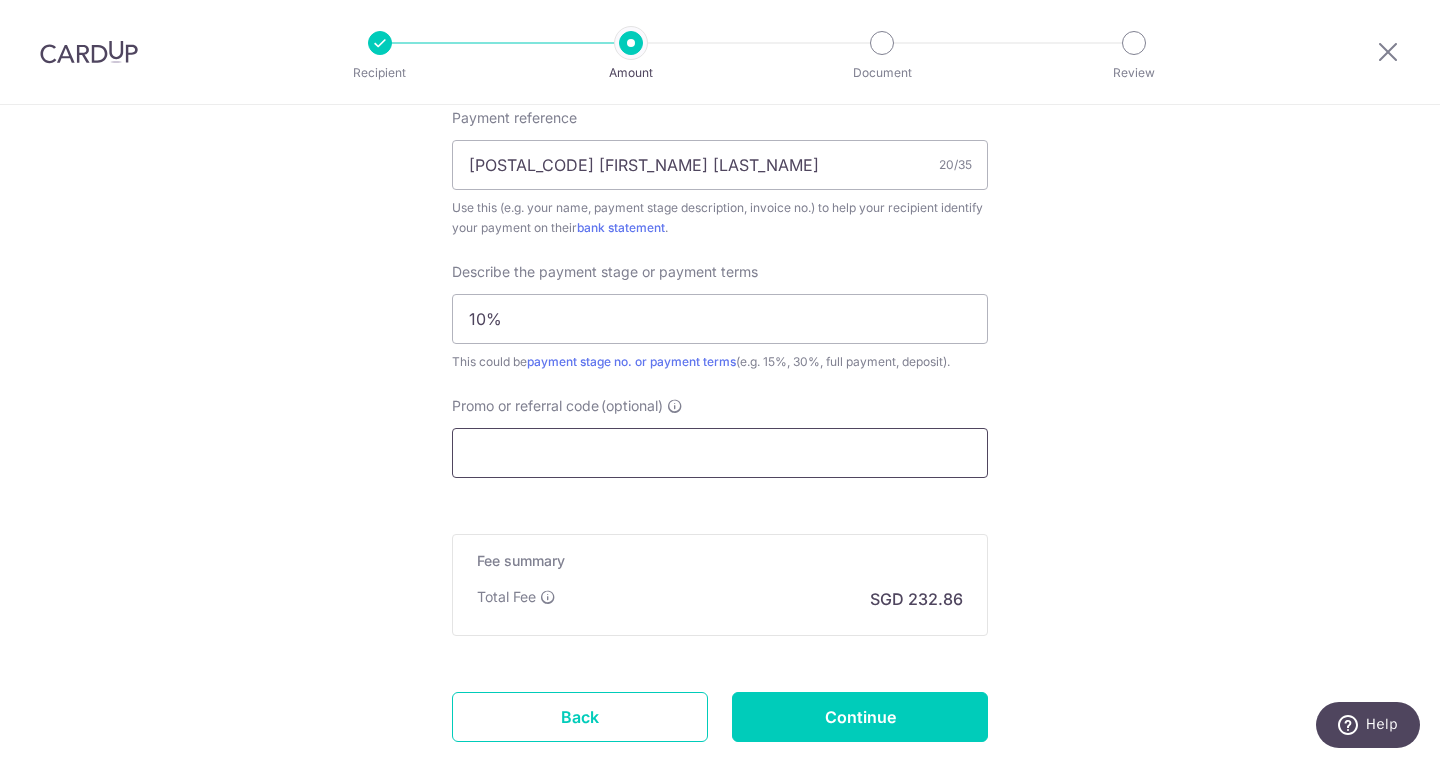 click on "Promo or referral code
(optional)" at bounding box center (720, 453) 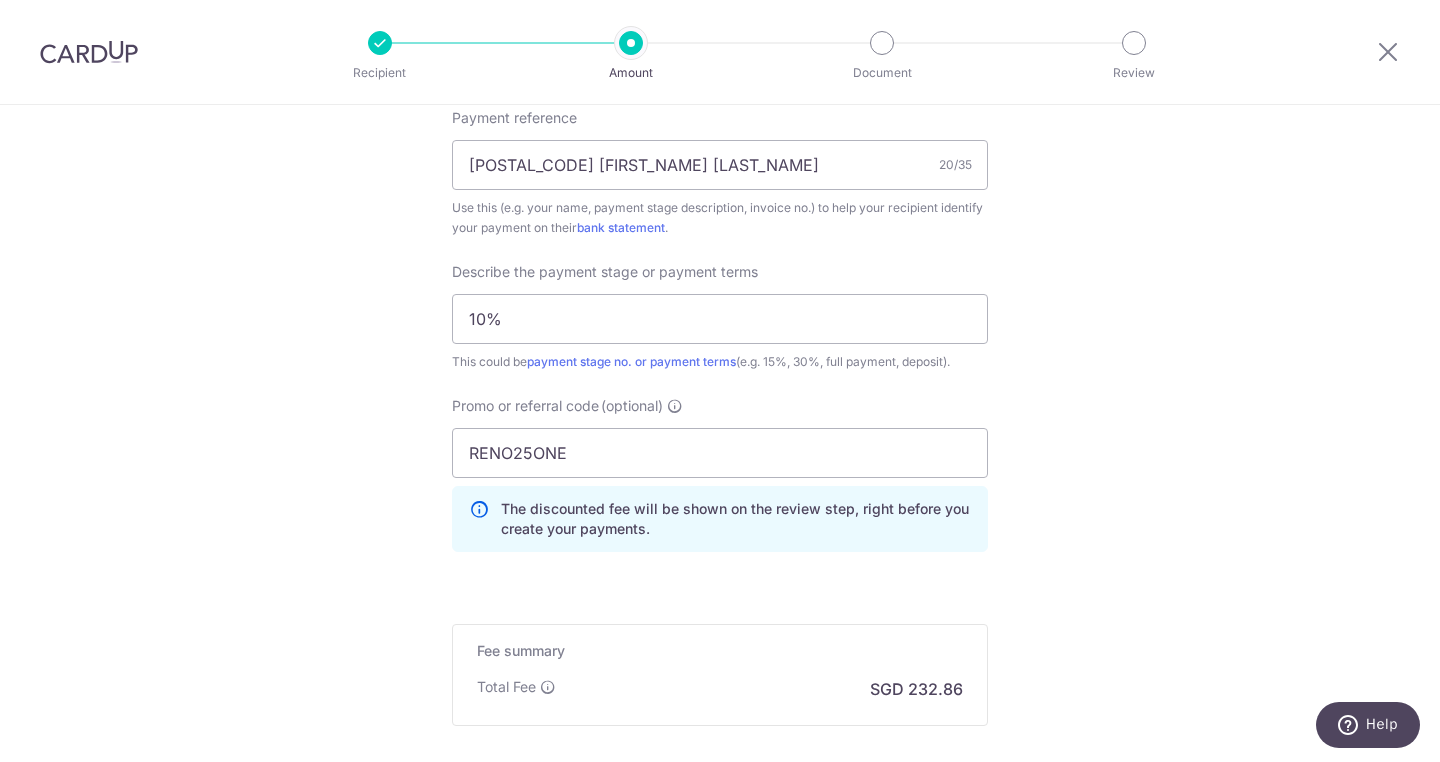 click on "Tell us more about your payment
Enter payment amount
SGD
8,956.00
8956.00
Recipient added successfully!
Select Card
**** 1823
Add credit card
Your Cards
**** 1823
Secure 256-bit SSL
Text
New card details
Card
Secure 256-bit SSL" at bounding box center (720, -76) 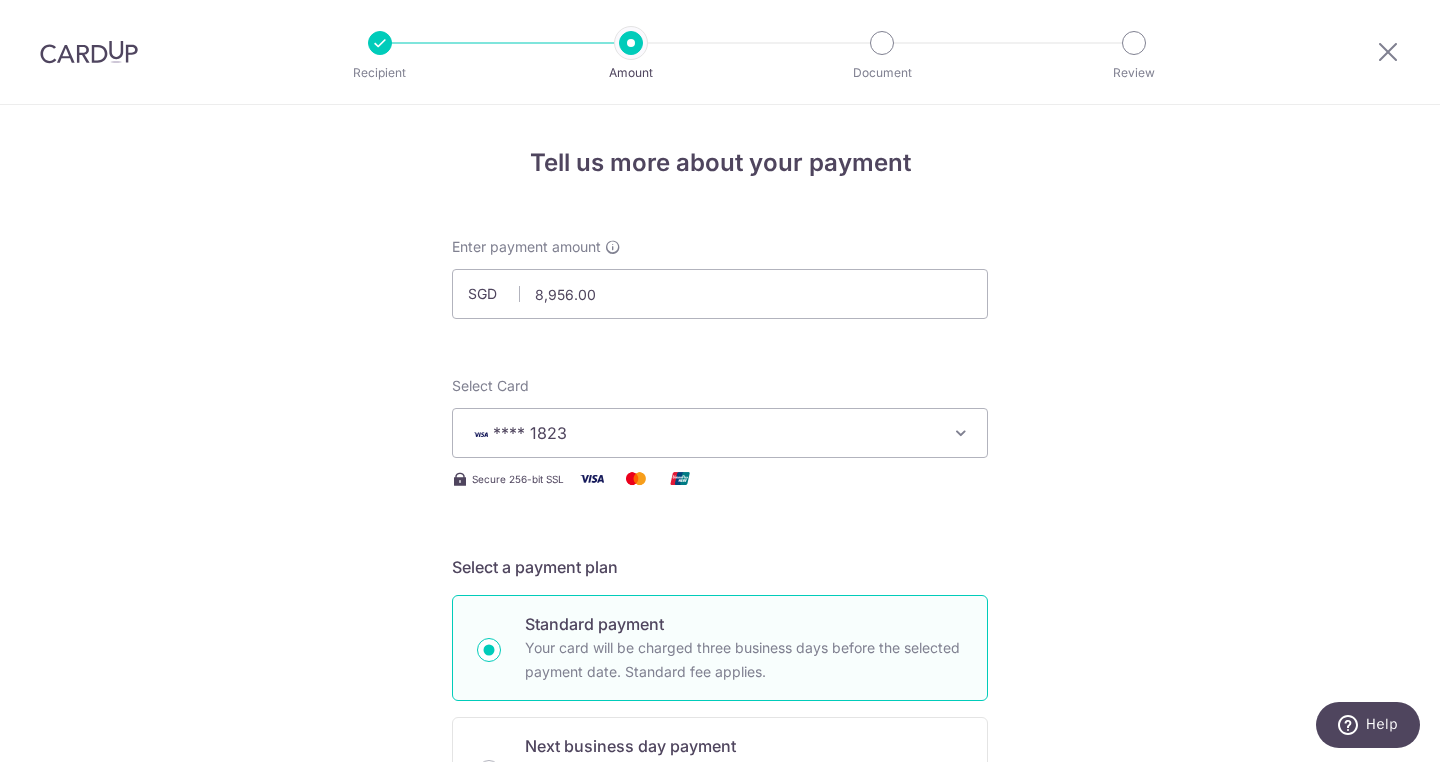 scroll, scrollTop: 1458, scrollLeft: 0, axis: vertical 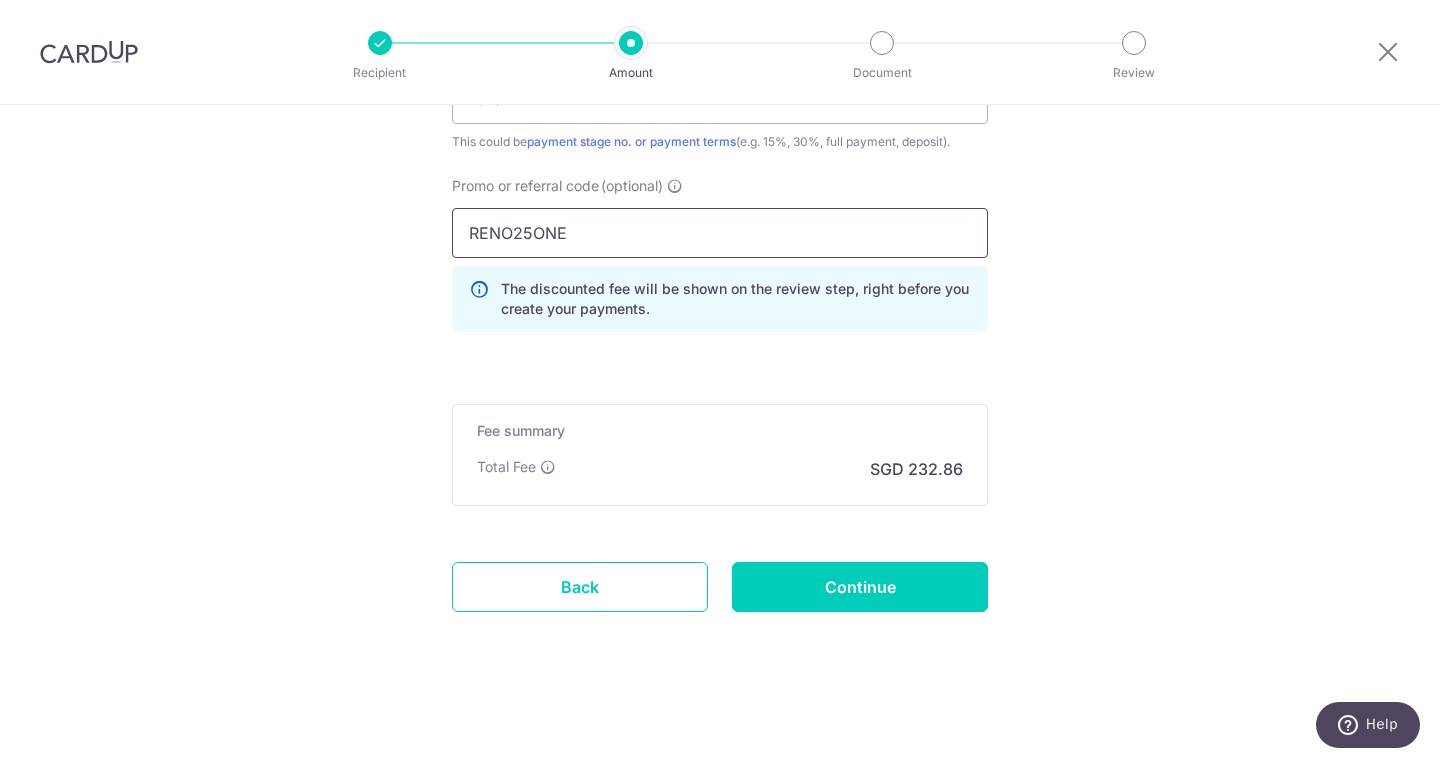 click on "RENO25ONE" at bounding box center [720, 233] 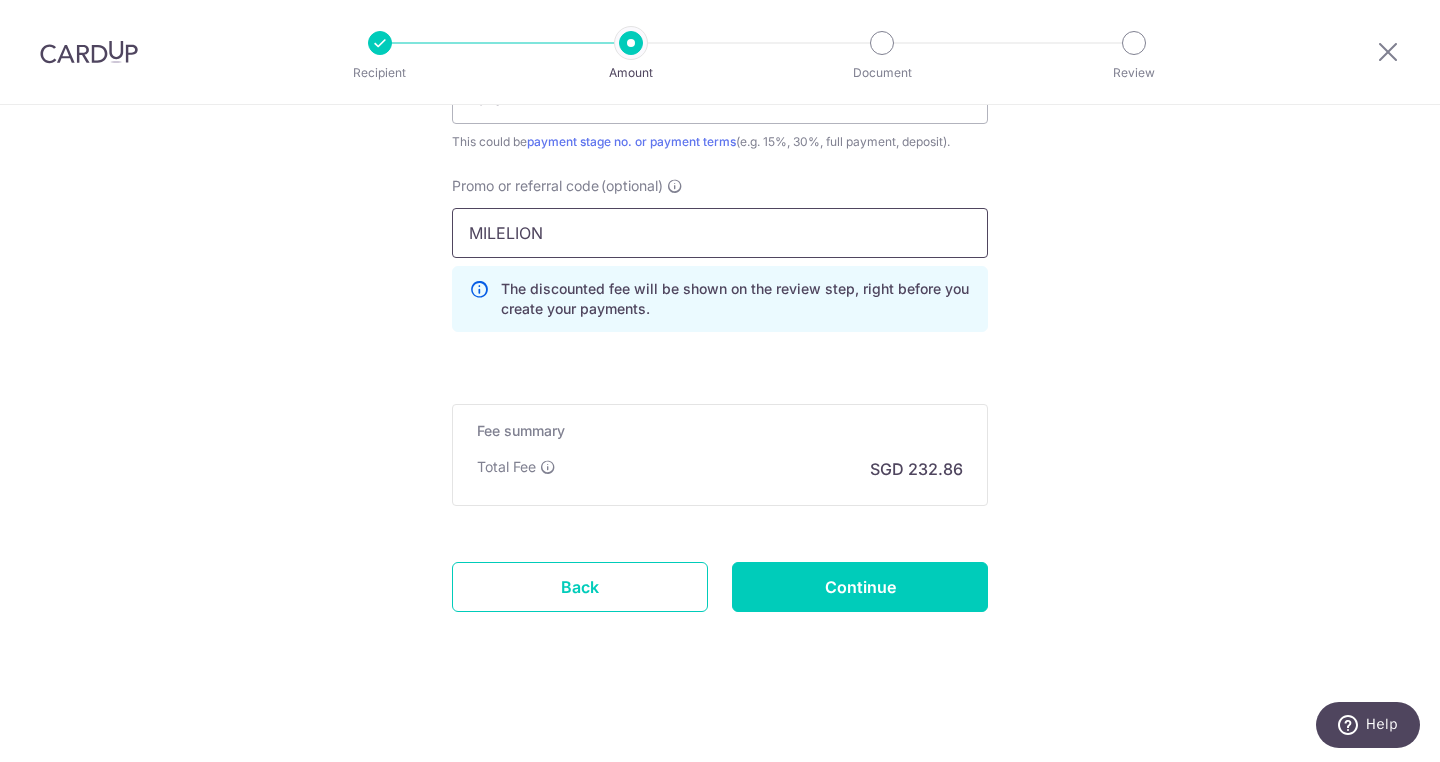 type on "MILELION" 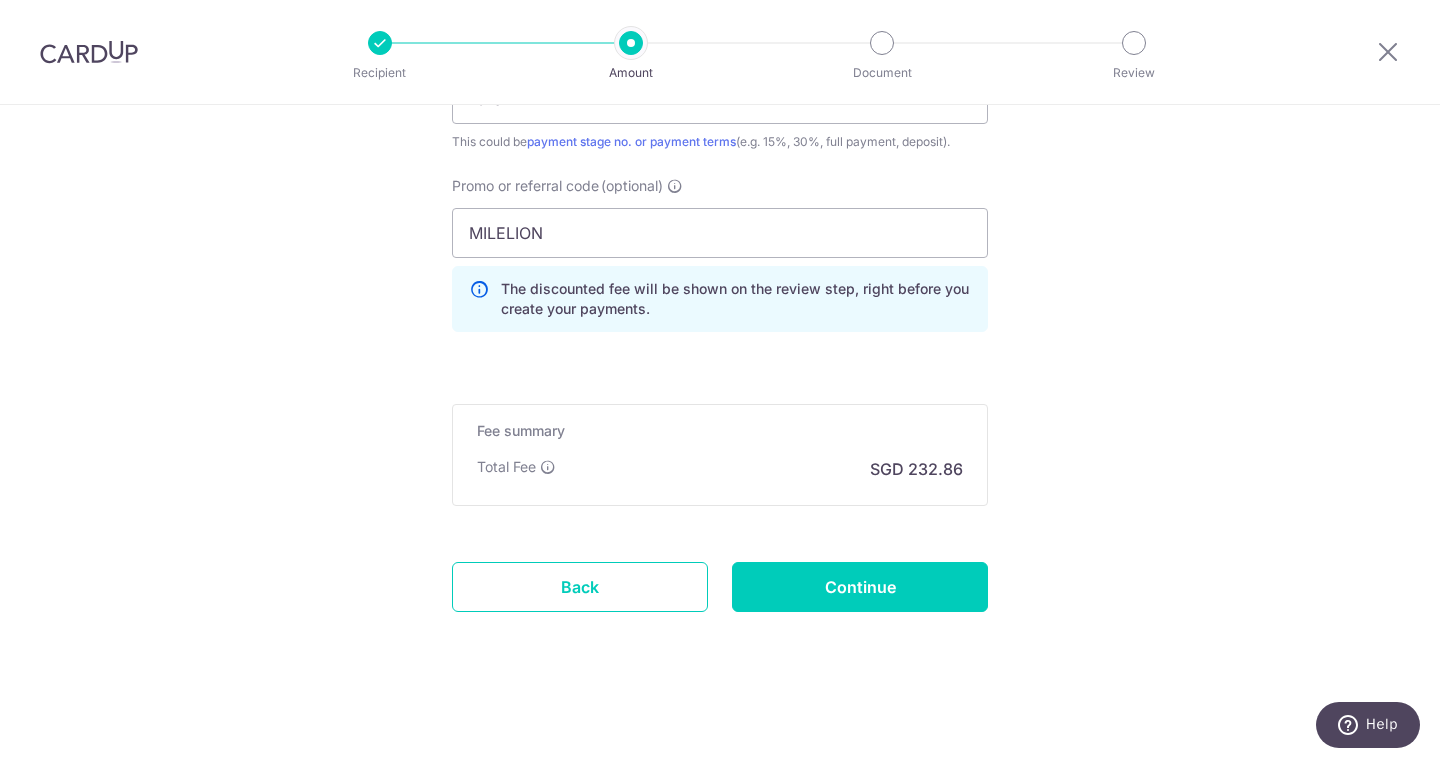 click on "Tell us more about your payment
Enter payment amount
SGD
8,956.00
8956.00
Recipient added successfully!
Select Card
**** 1823
Add credit card
Your Cards
**** 1823
Secure 256-bit SSL
Text
New card details
Card
Secure 256-bit SSL" at bounding box center [720, -296] 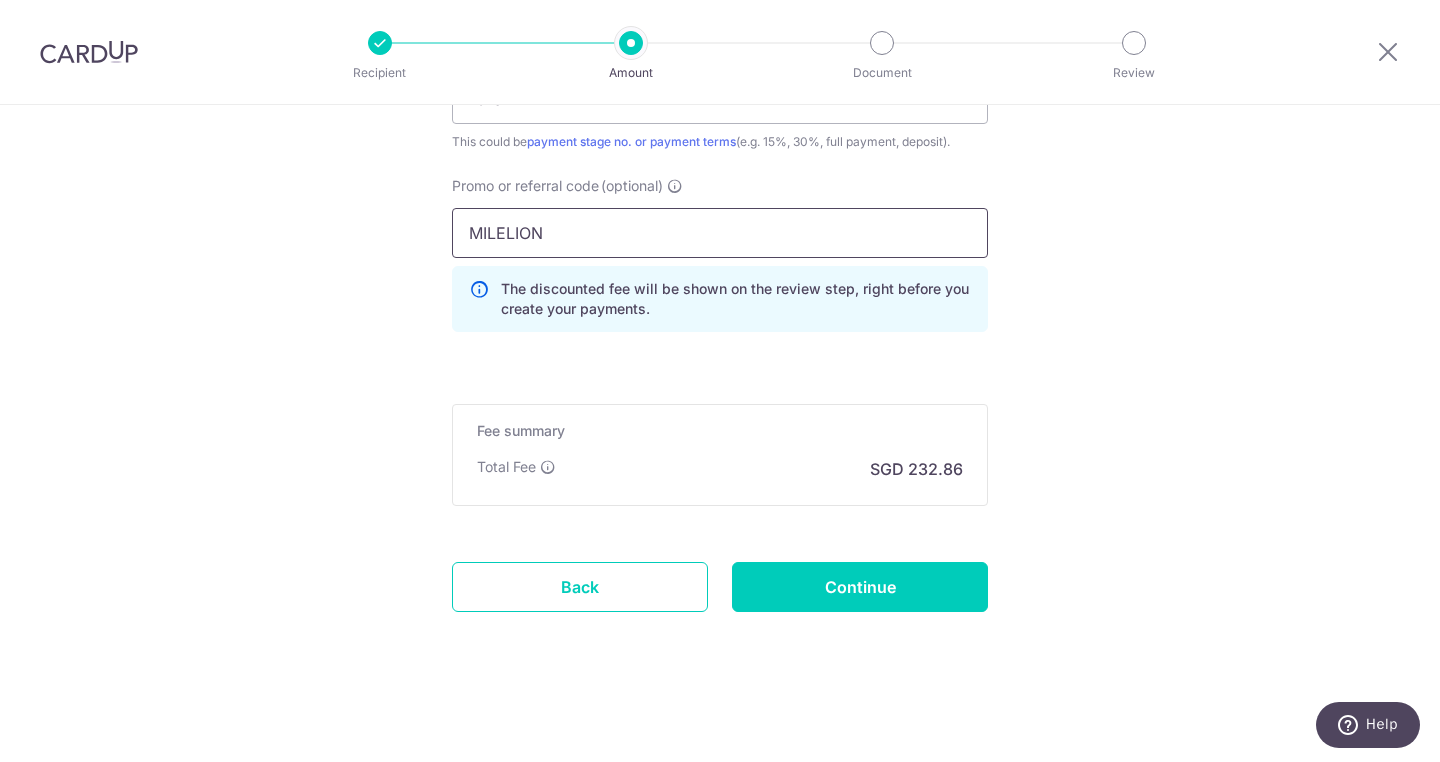 click on "MILELION" at bounding box center (720, 233) 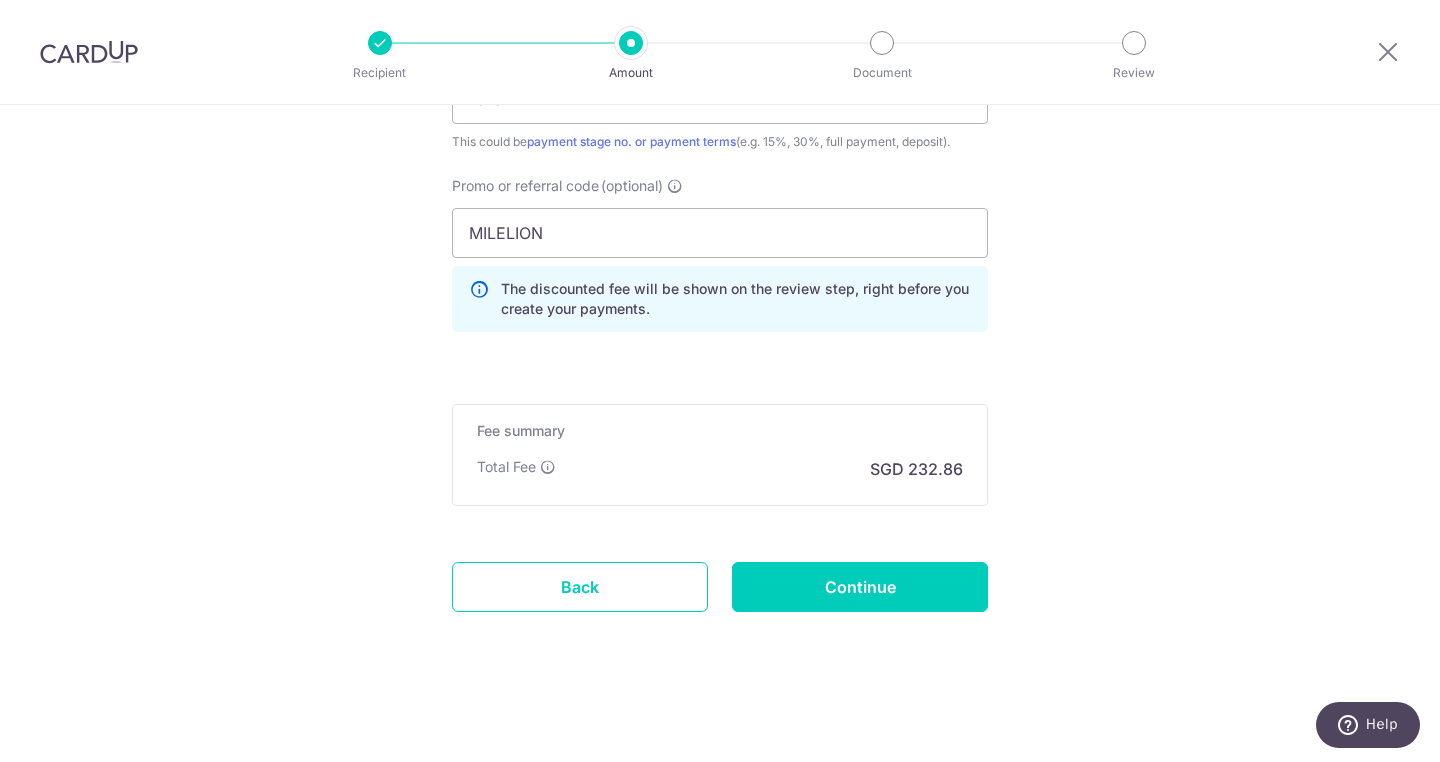 click on "Tell us more about your payment
Enter payment amount
SGD
8,956.00
8956.00
Recipient added successfully!
Select Card
**** 1823
Add credit card
Your Cards
**** 1823
Secure 256-bit SSL
Text
New card details
Card
Secure 256-bit SSL" at bounding box center (720, -296) 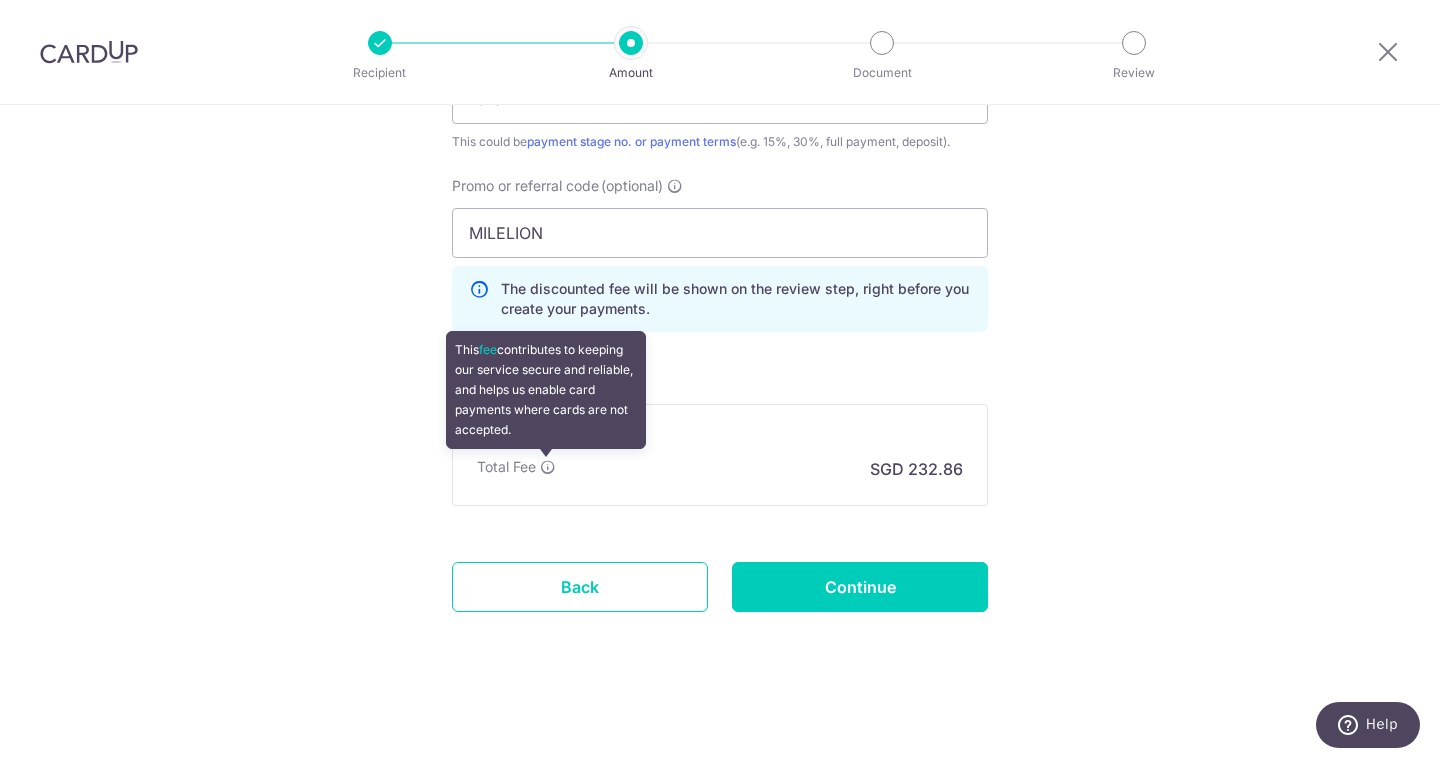 click at bounding box center [548, 467] 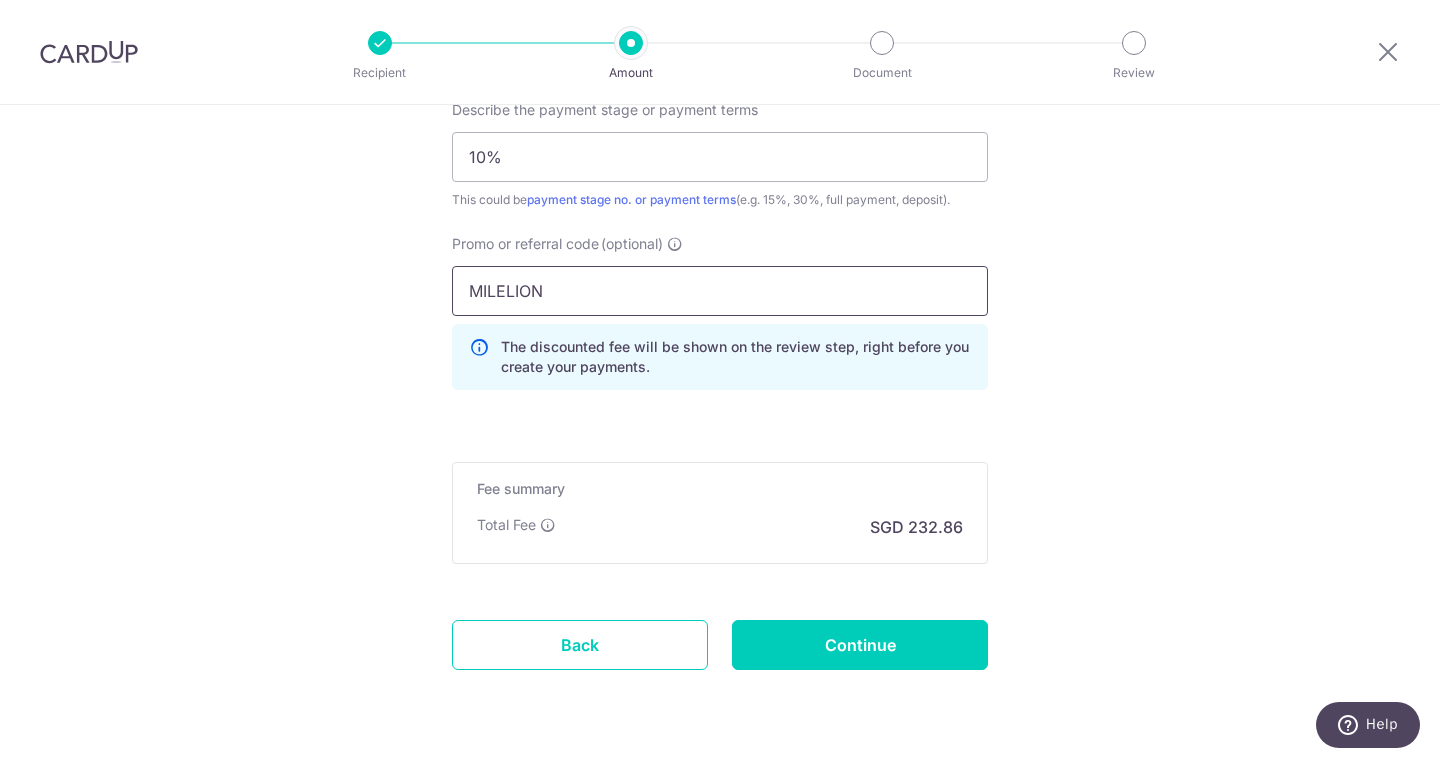 scroll, scrollTop: 1398, scrollLeft: 0, axis: vertical 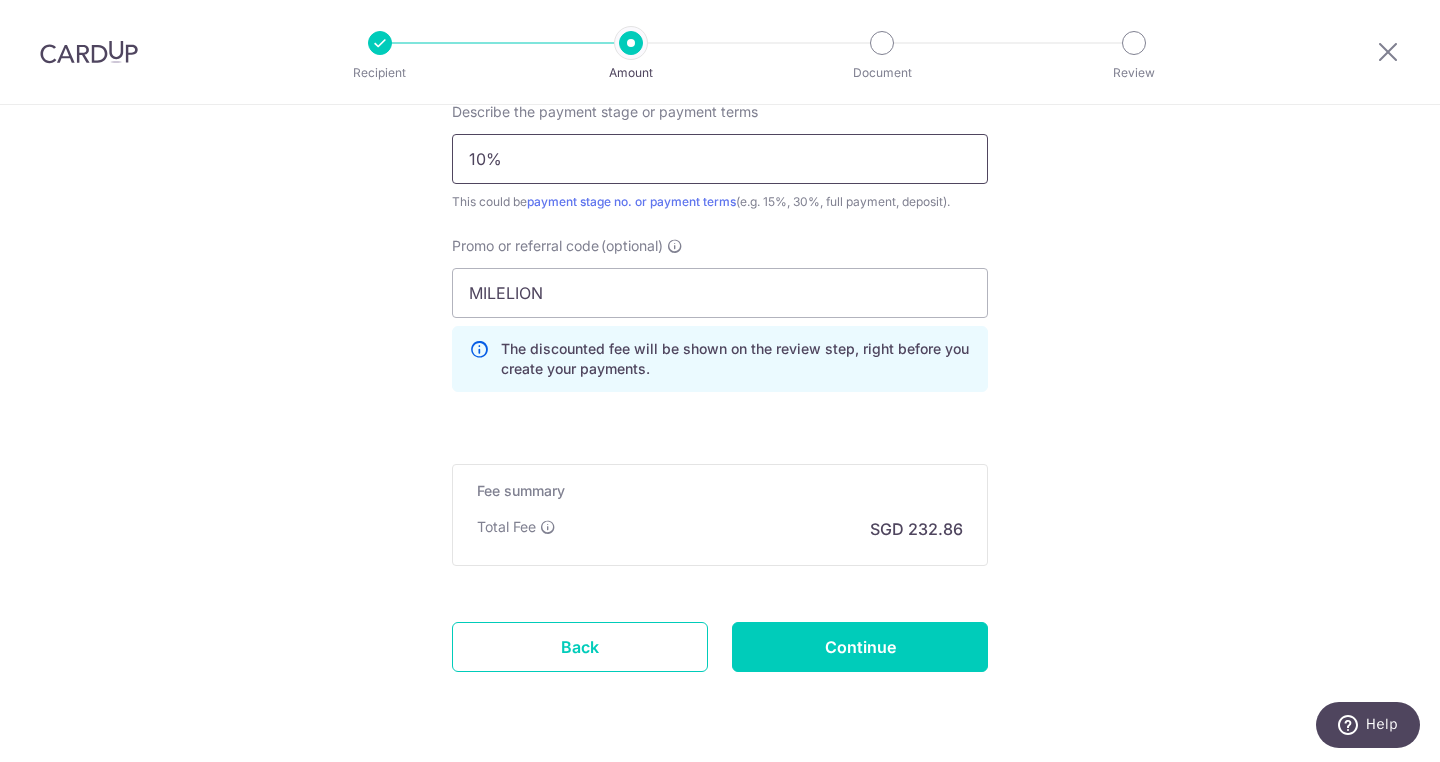 click on "10%" at bounding box center [720, 159] 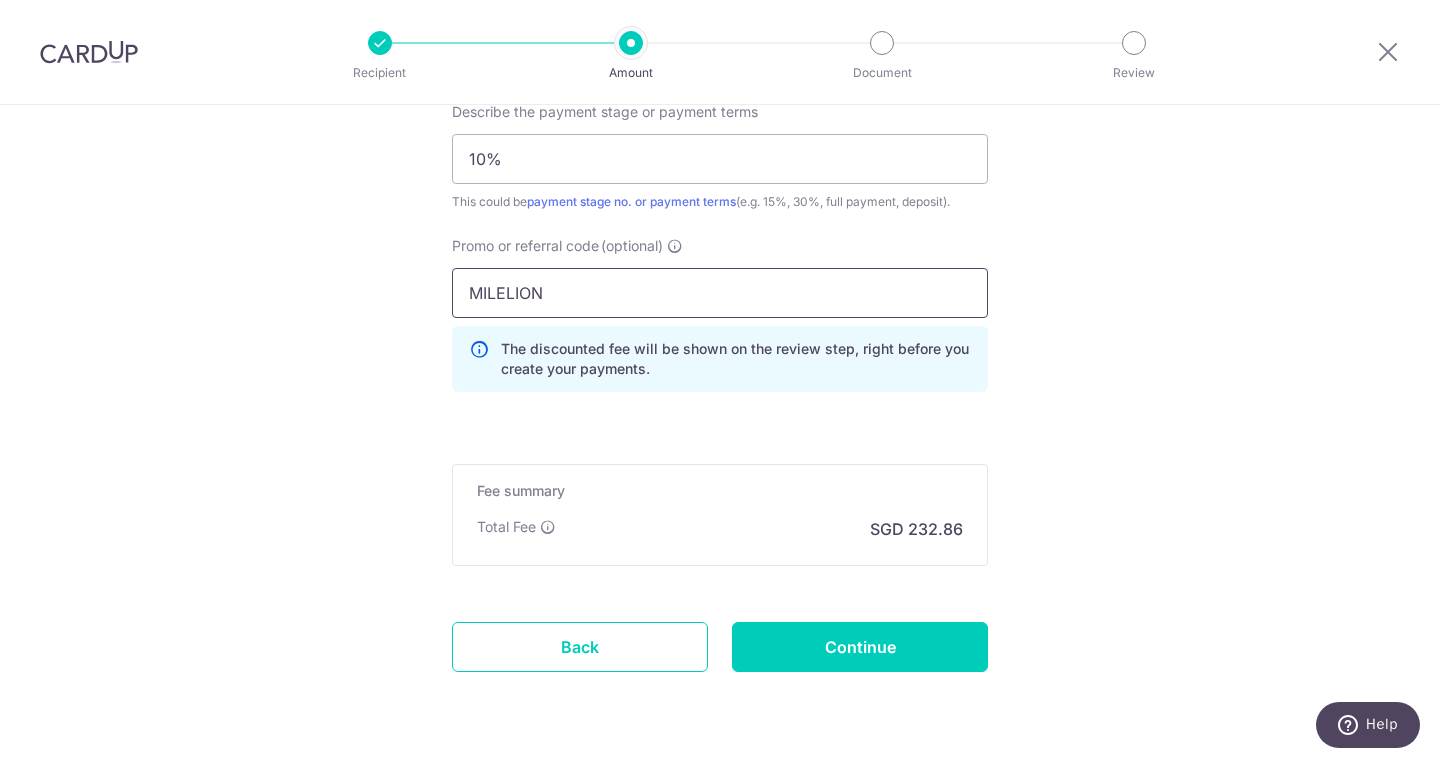 click on "MILELION" at bounding box center [720, 293] 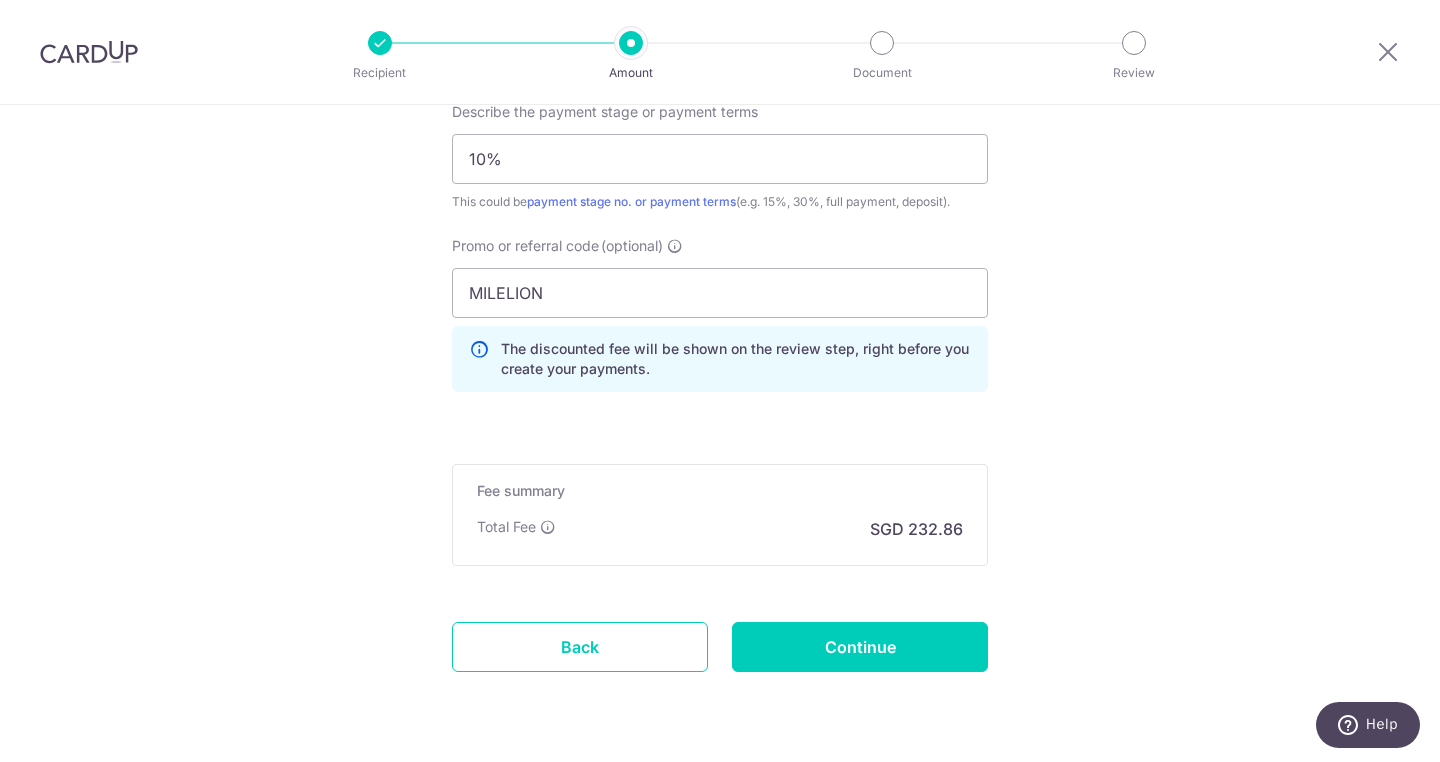 click on "Promo or referral code
(optional)
MILELION
The discounted fee will be shown on the review step, right before you create your payments.
Add" at bounding box center [720, 314] 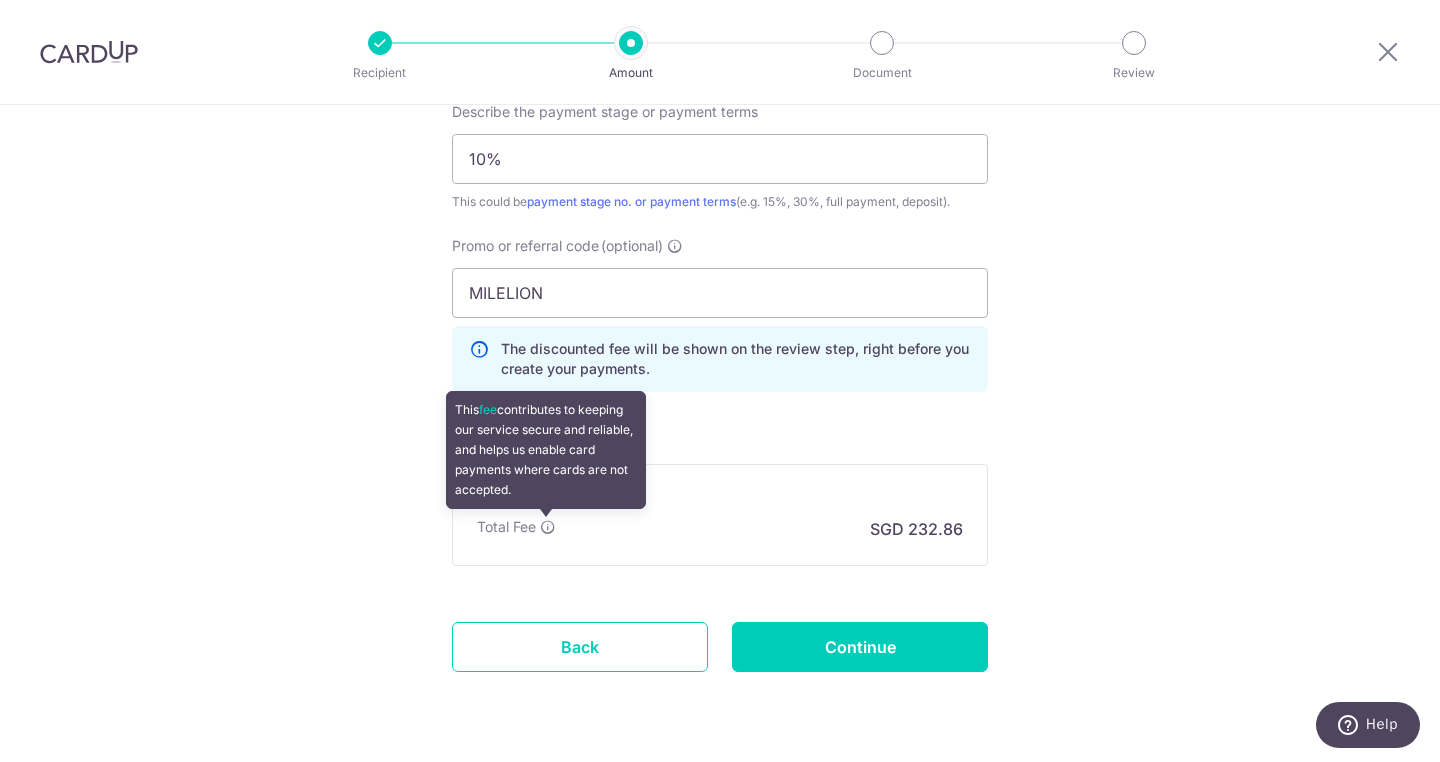 click at bounding box center [548, 527] 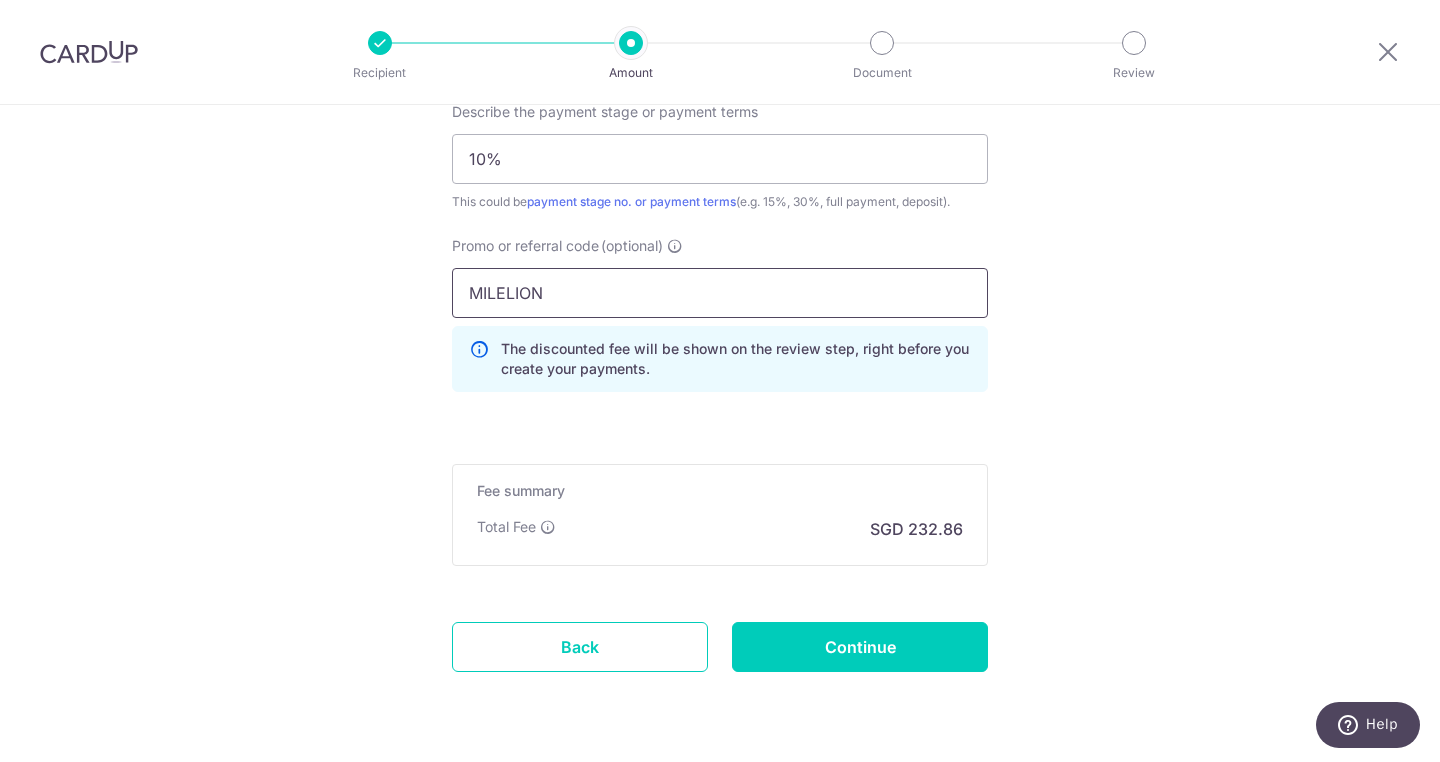 click on "MILELION" at bounding box center [720, 293] 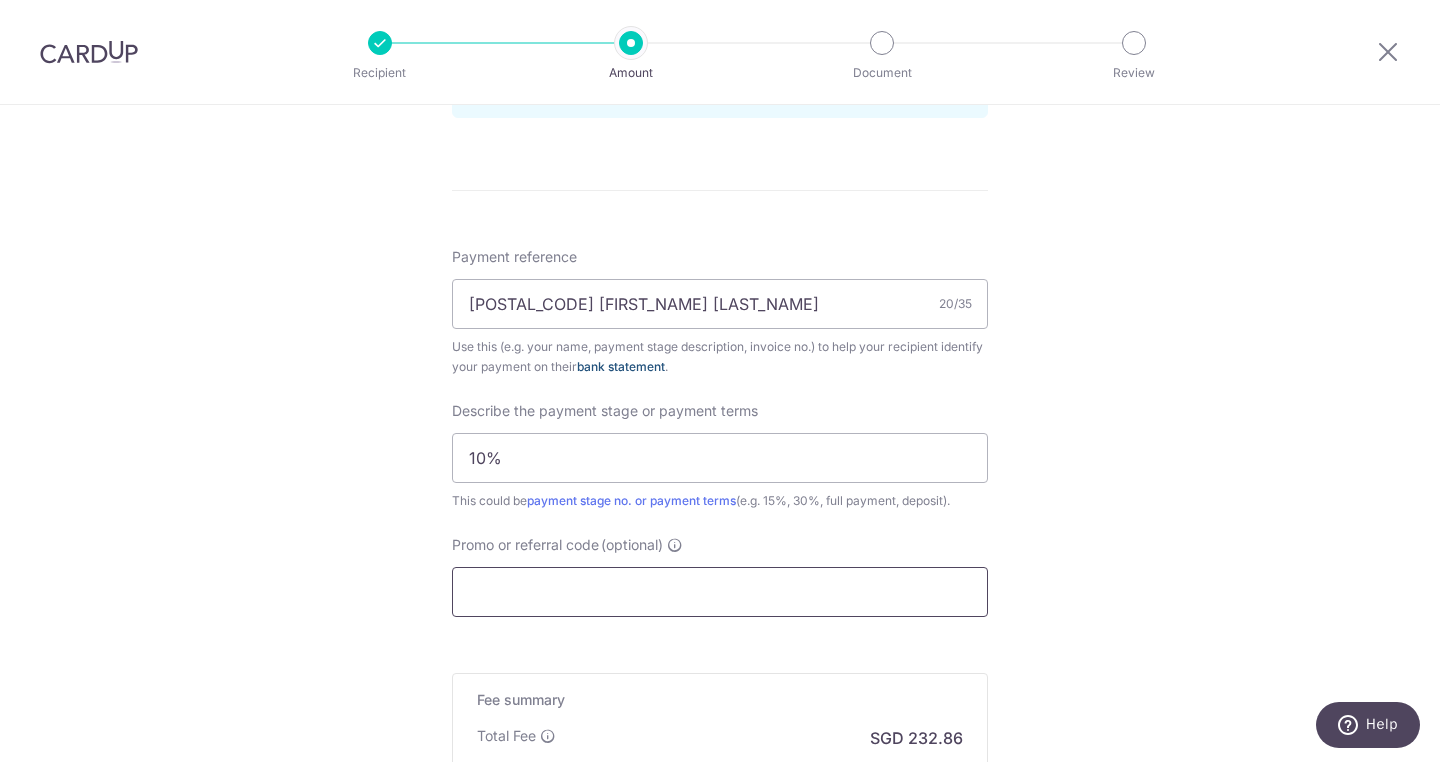 scroll, scrollTop: 1097, scrollLeft: 0, axis: vertical 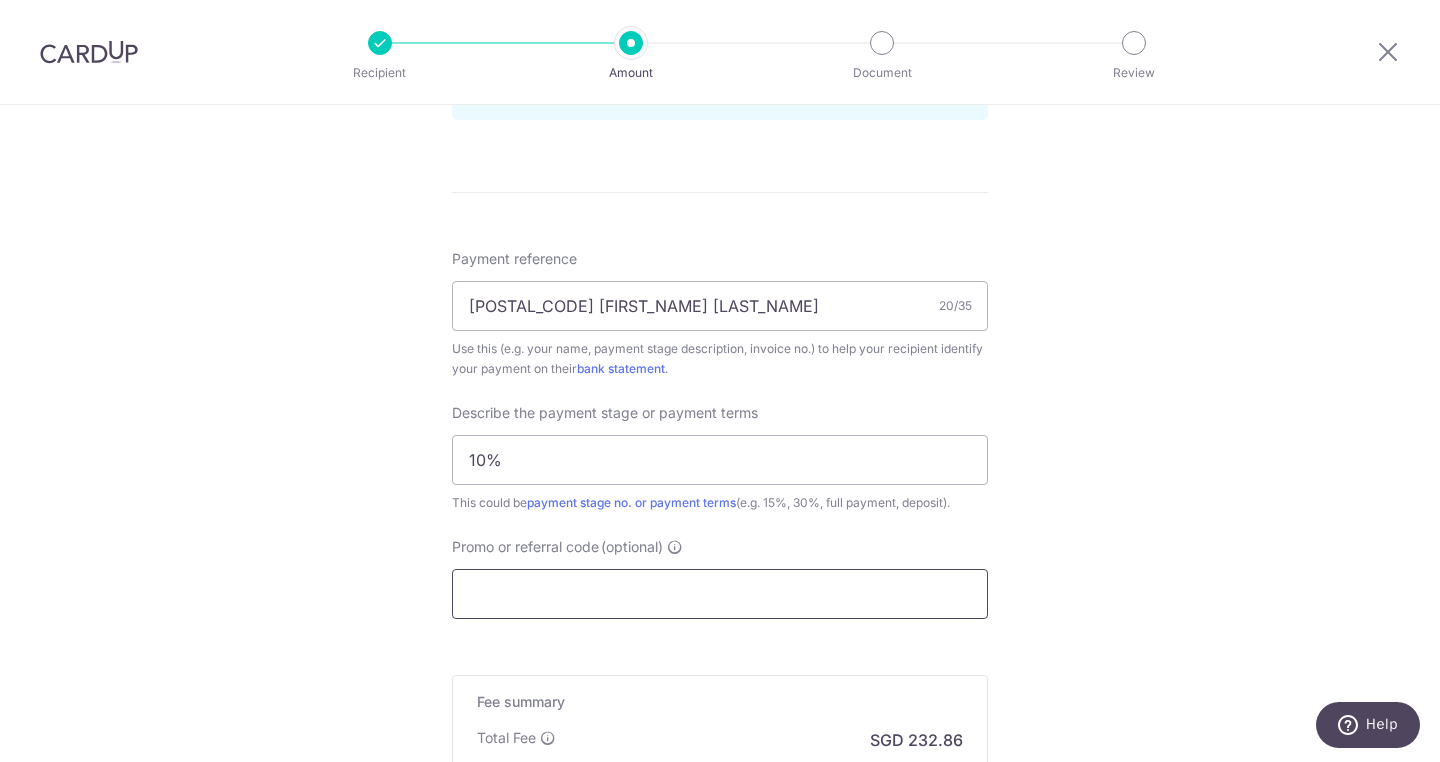 type 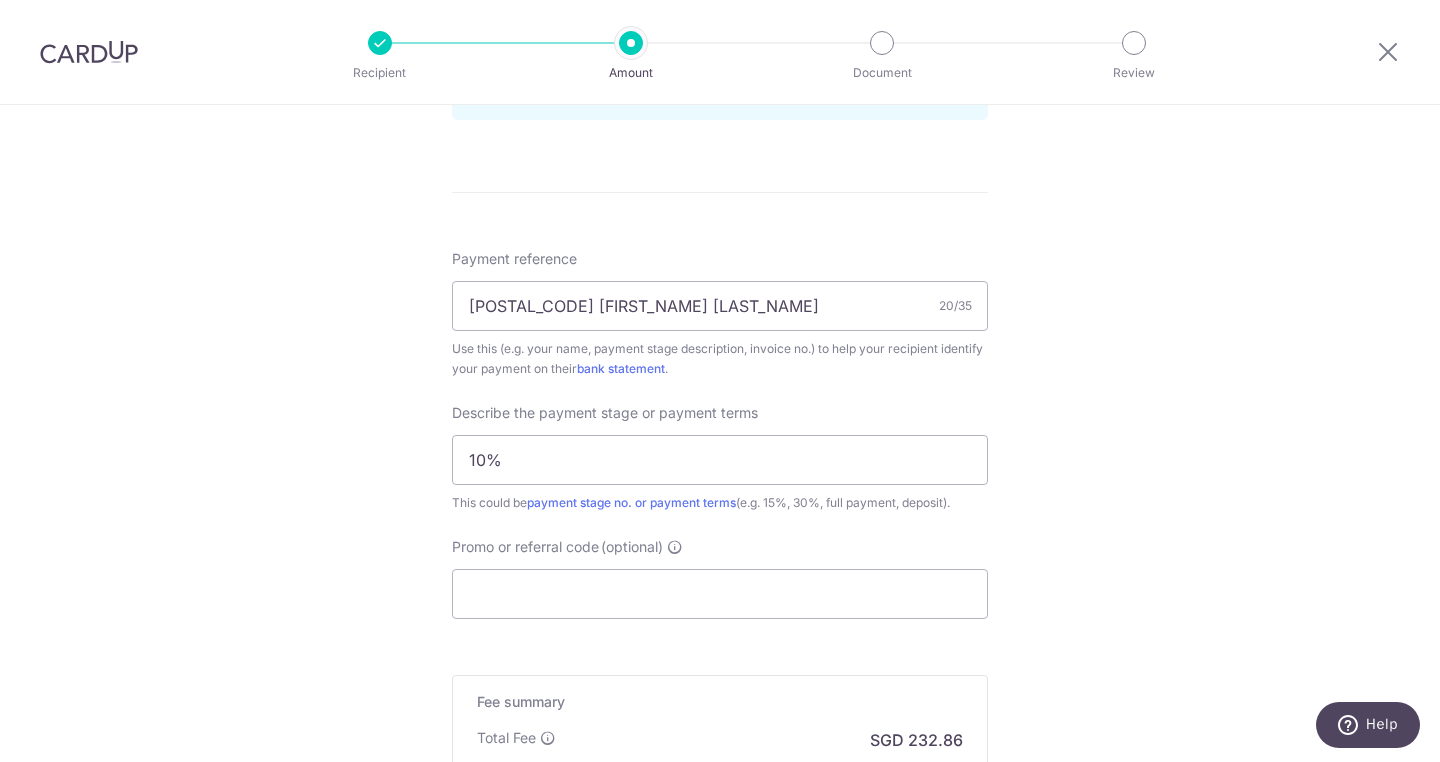 click on "Describe the payment stage or payment terms
10%
This could be  payment stage no. or payment terms  (e.g. 15%, 30%, full payment, deposit)." at bounding box center (720, 458) 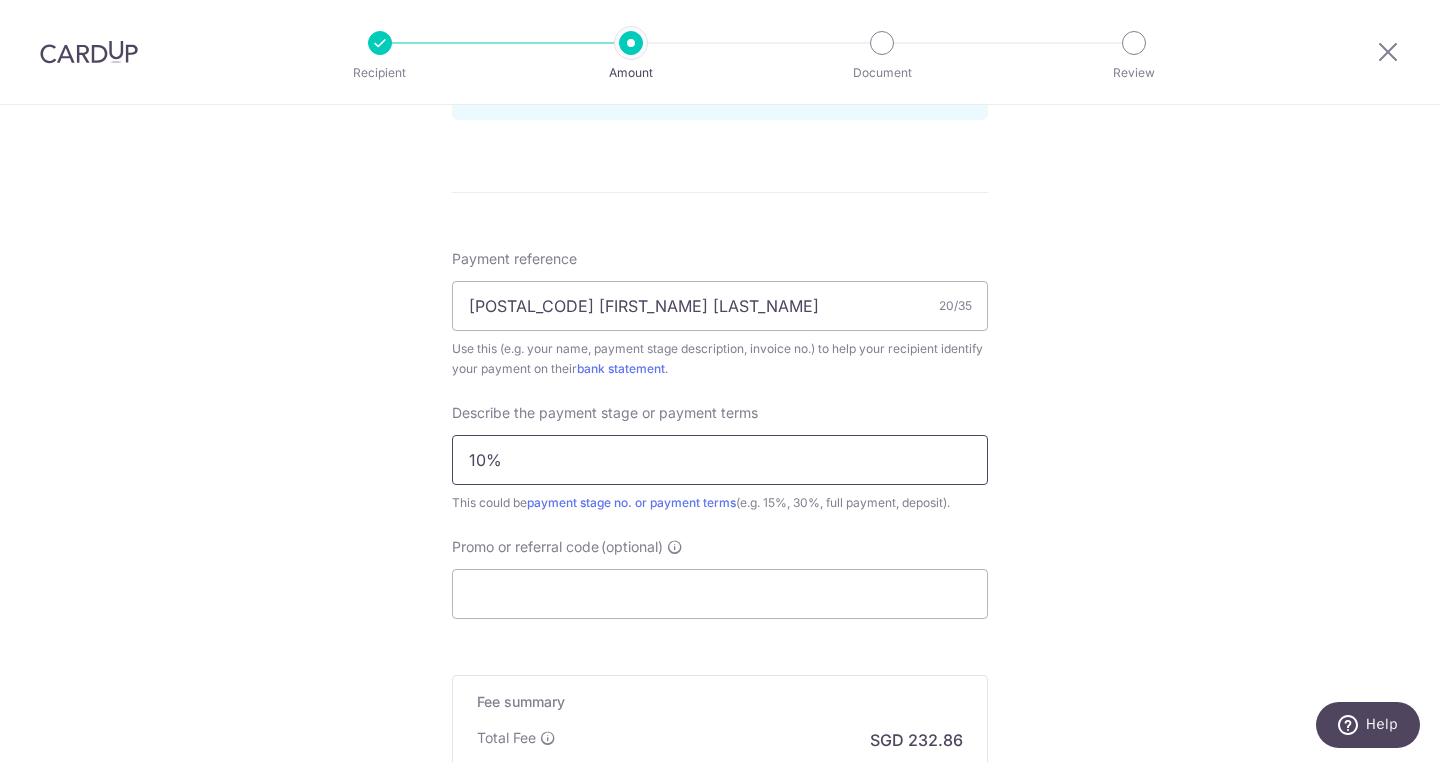 click on "10%" at bounding box center (720, 460) 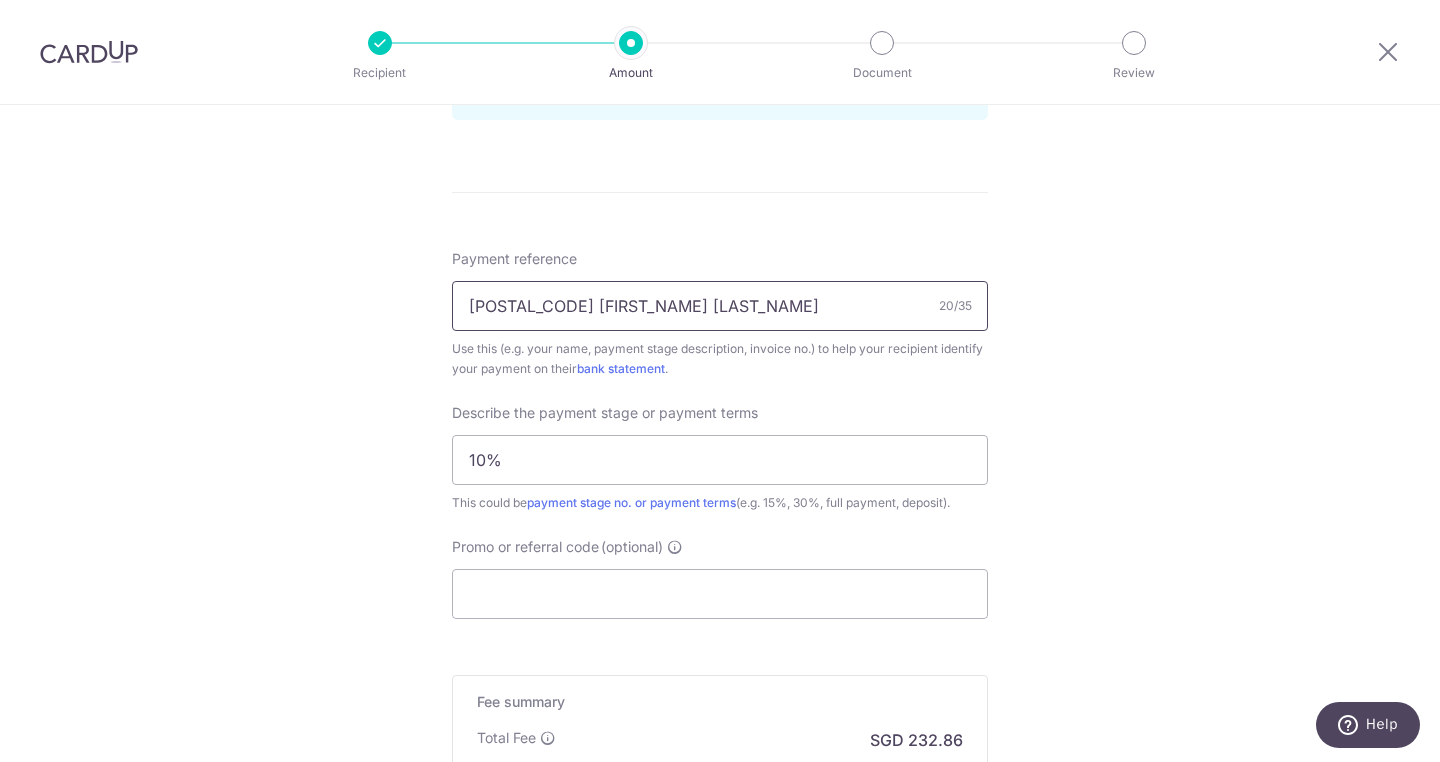click on "[NUMBER] [LAST] [LAST]" at bounding box center [720, 306] 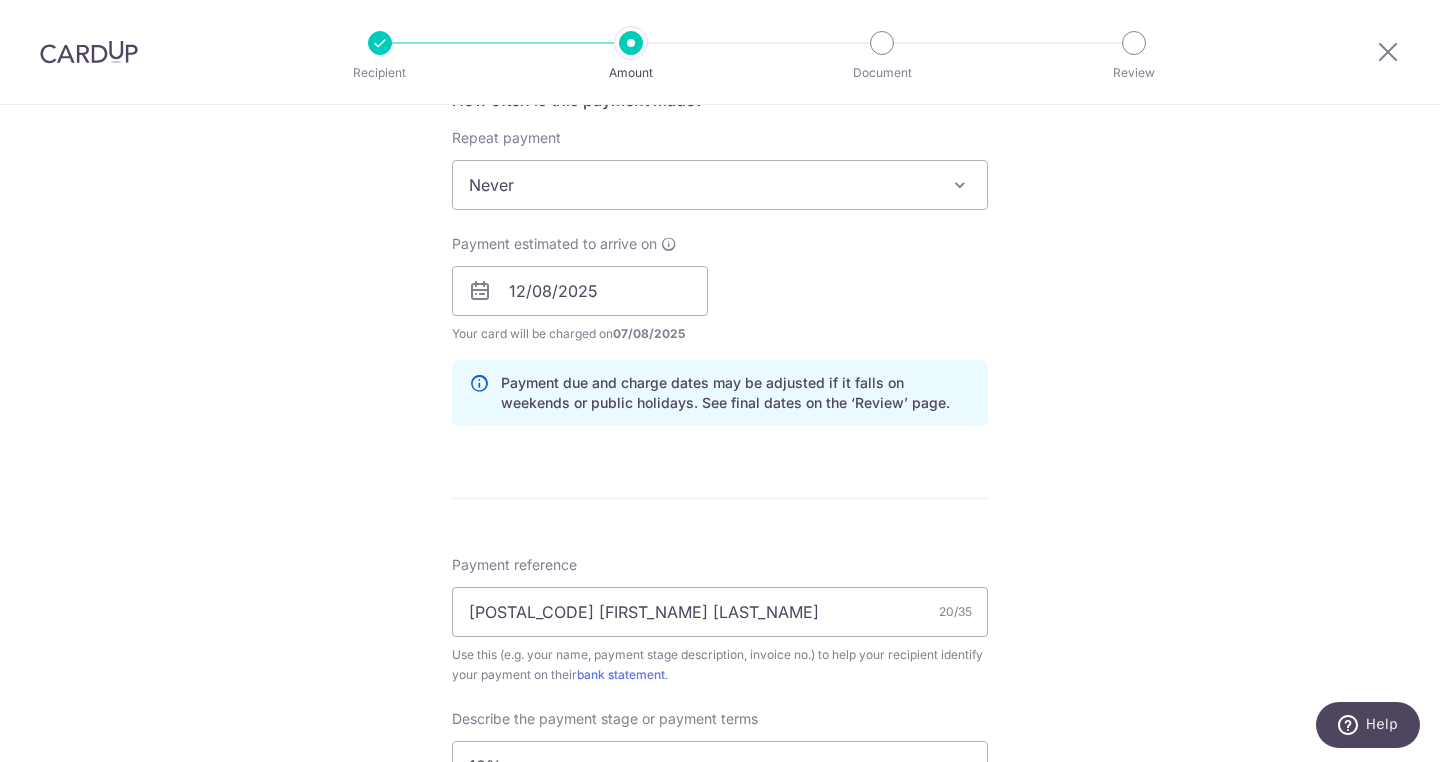 click on "Payment estimated to arrive on
12/08/2025
Prev Next Aug Sep Oct Nov Dec 2025 2026 2027 2028 2029 2030 2031 2032 2033 2034 2035 Sun Mon Tue Wed Thu Fri Sat           1 2 3 4 5 6 7 8 9 10 11 12 13 14 15 16 17 18 19 20 21 22 23 24 25 26 27 28 29 30 31
Your card will be charged on  07/08/2025  for the first payment
* If your payment is funded by  9:00am SGT on Thursday 07/08/2025
08/08/2025" at bounding box center (580, 289) 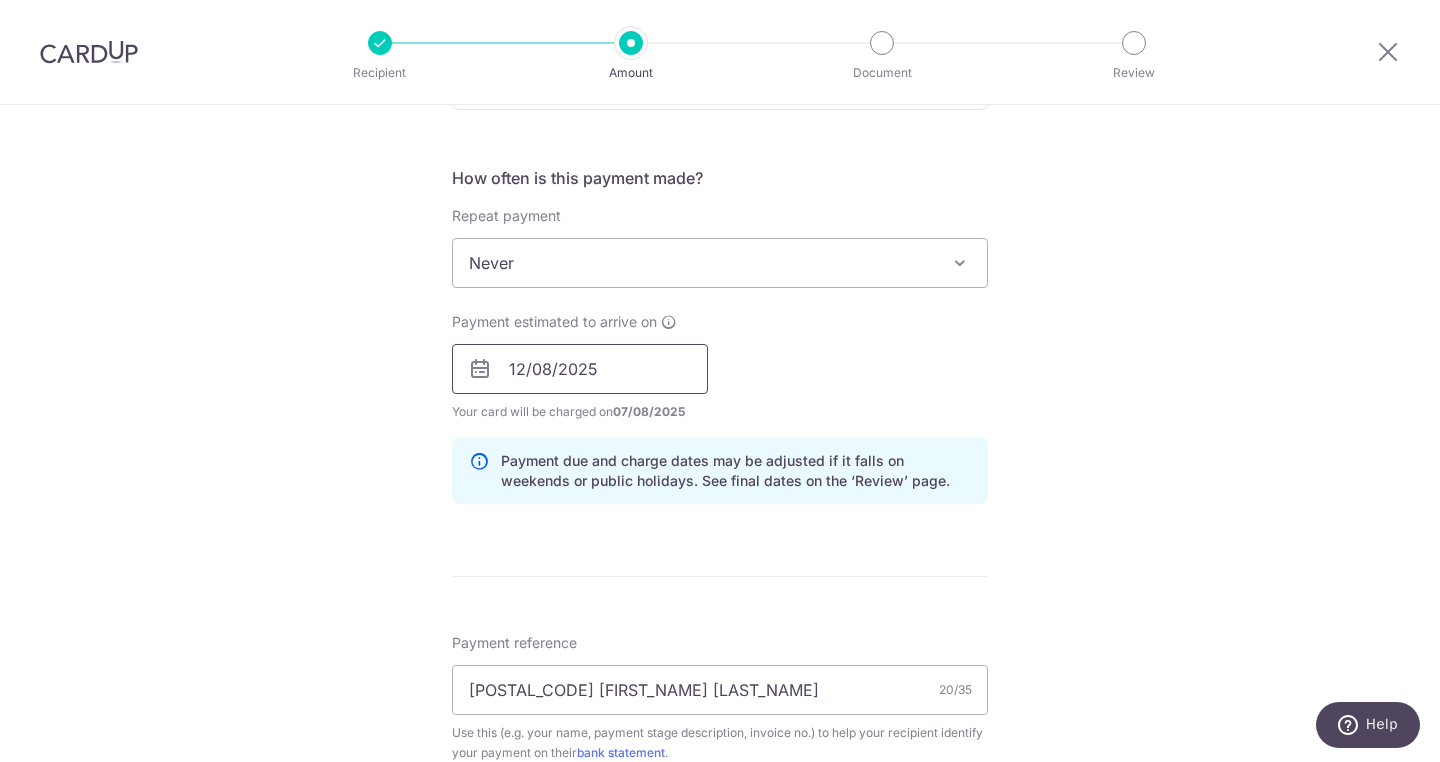scroll, scrollTop: 169, scrollLeft: 0, axis: vertical 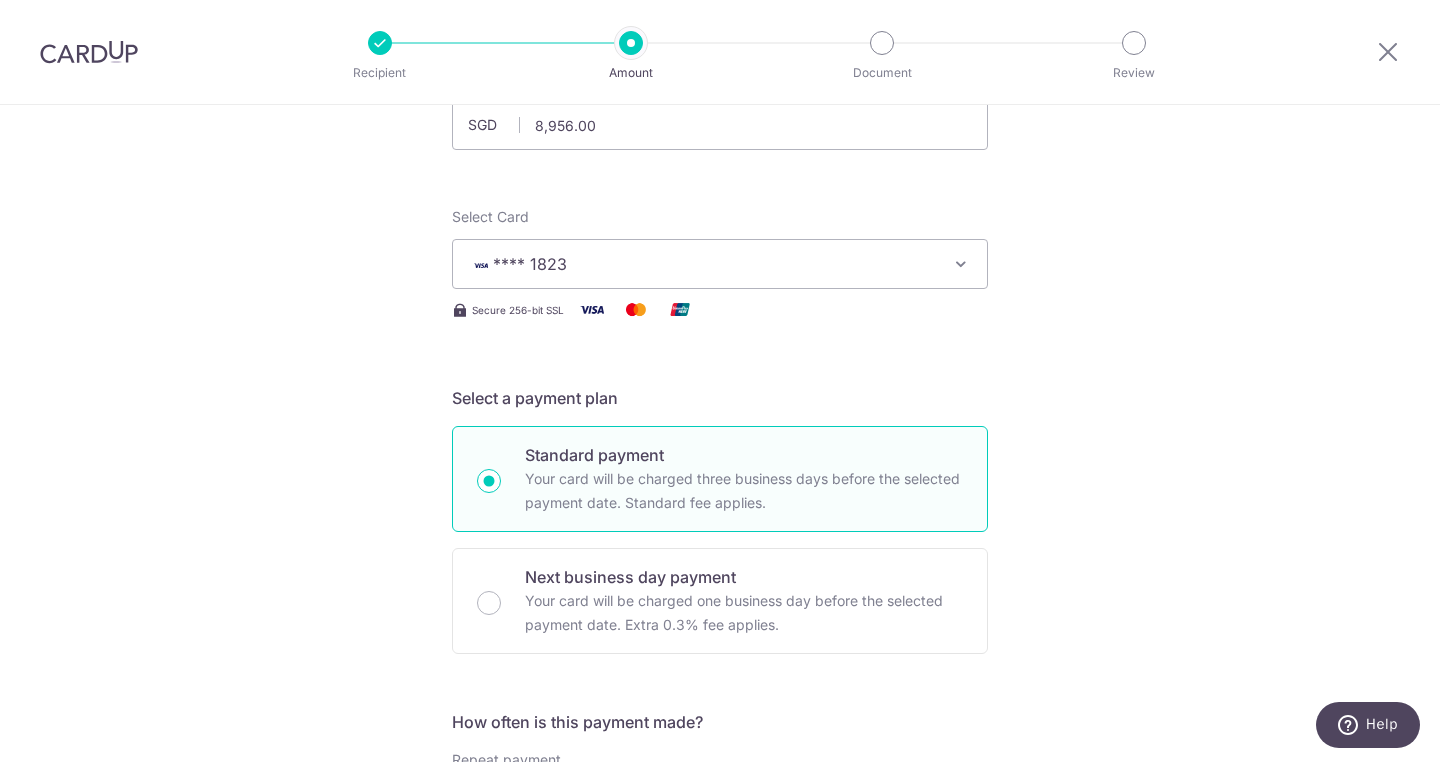 click on "Select Card
**** 1823
Add credit card
Your Cards
**** 1823" at bounding box center [720, 248] 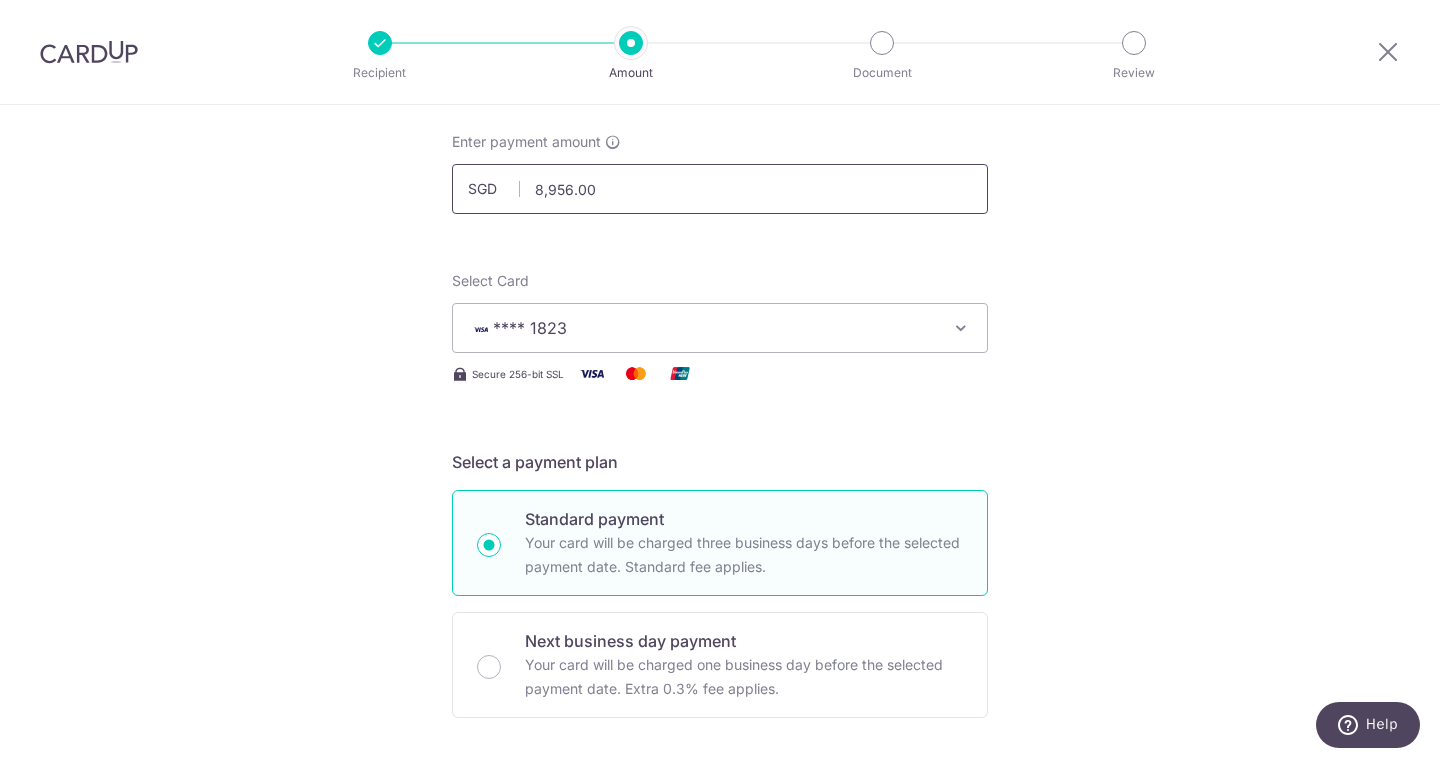 click on "8,956.00" at bounding box center (720, 189) 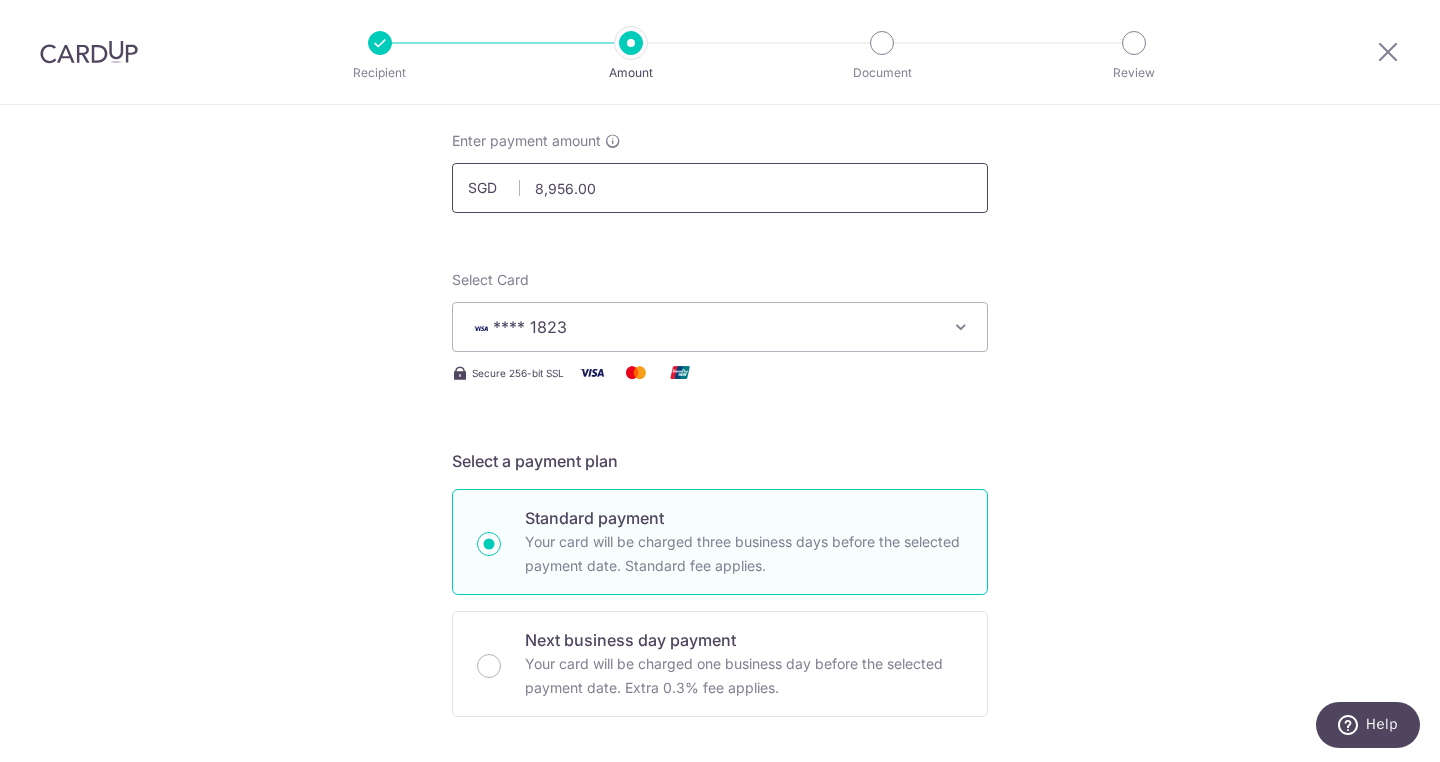 scroll, scrollTop: 0, scrollLeft: 0, axis: both 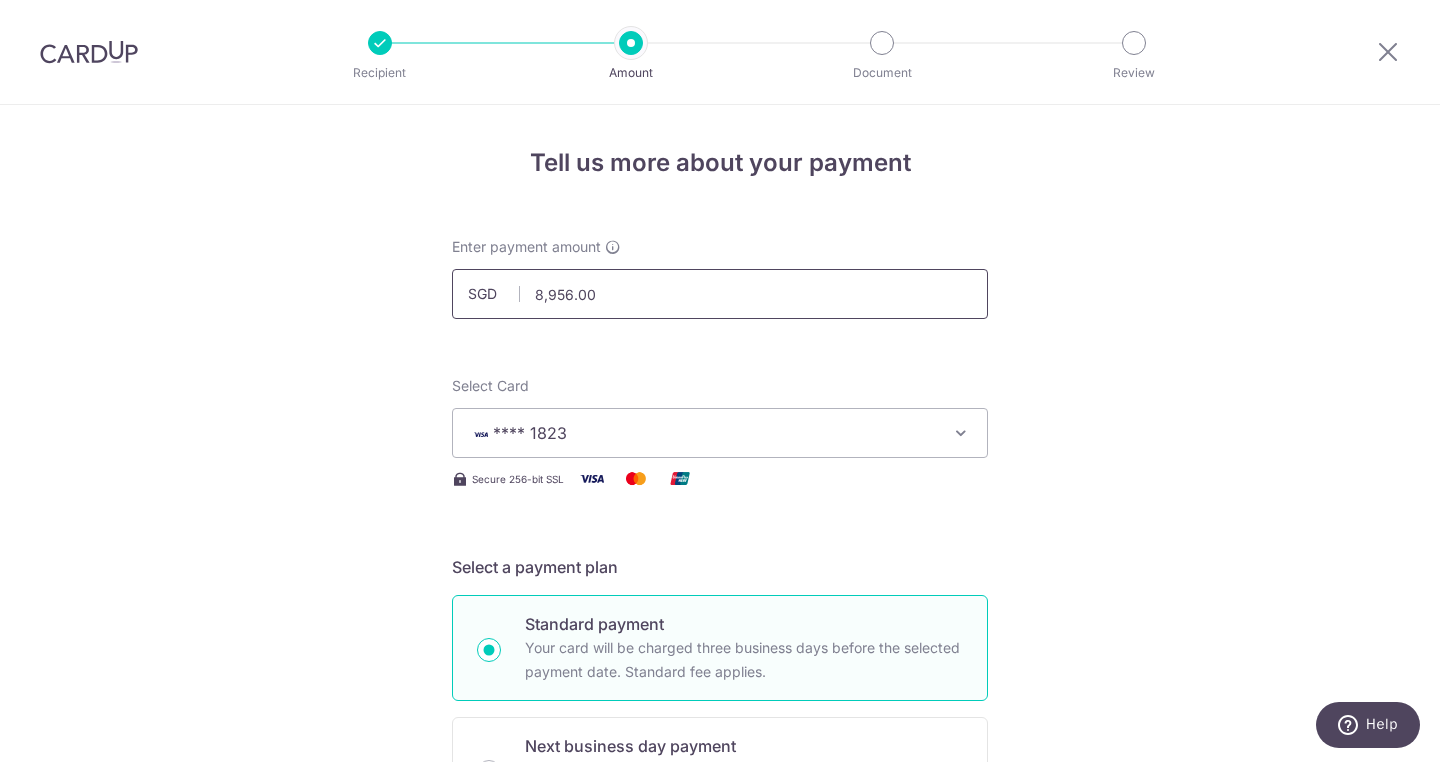 click on "8,956.00" at bounding box center (720, 294) 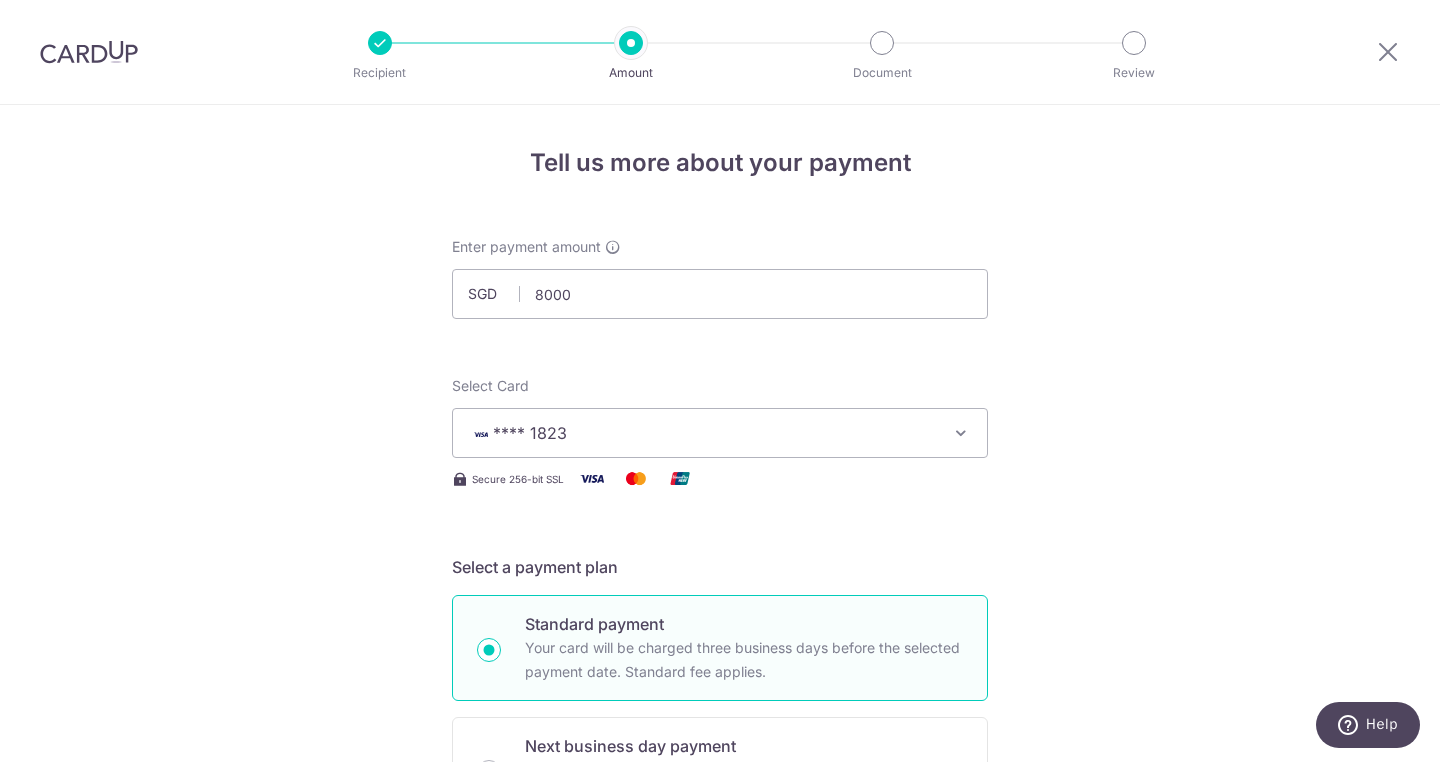 click on "Enter payment amount
SGD
8000
8956.00
Recipient added successfully!
Select Card
**** 1823
Add credit card
Your Cards
**** 1823
Secure 256-bit SSL
Text
New card details
Card
Secure 256-bit SSL" at bounding box center (720, 1136) 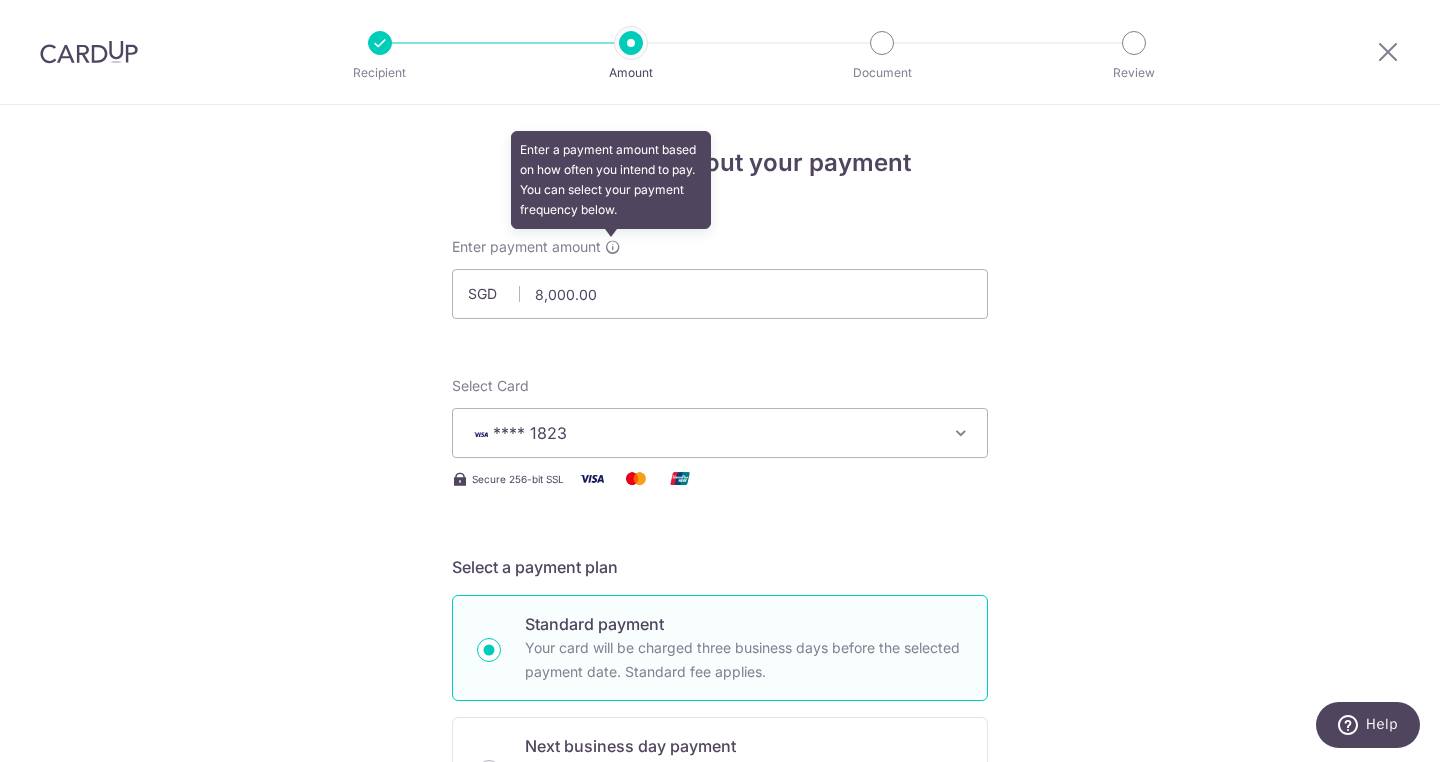 click at bounding box center [613, 247] 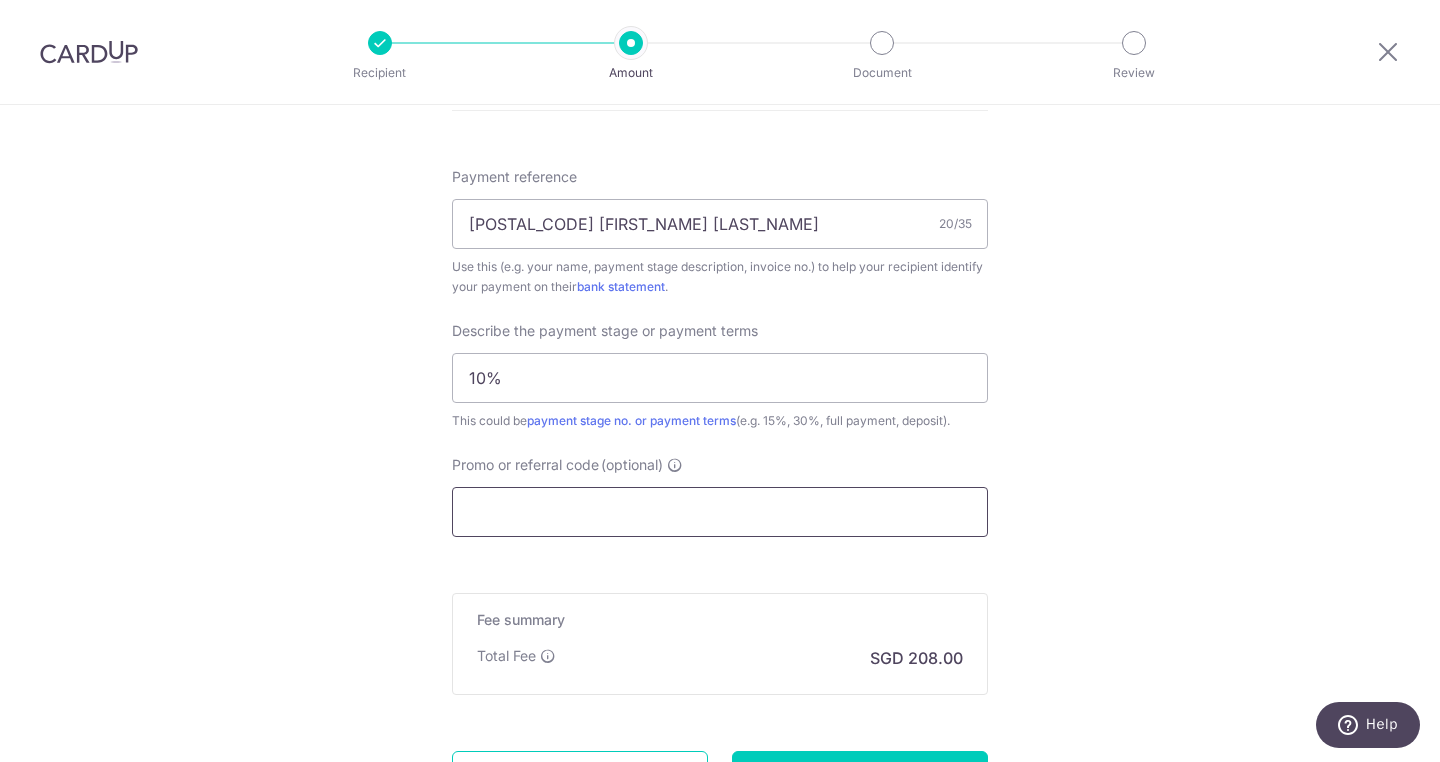 scroll, scrollTop: 1239, scrollLeft: 0, axis: vertical 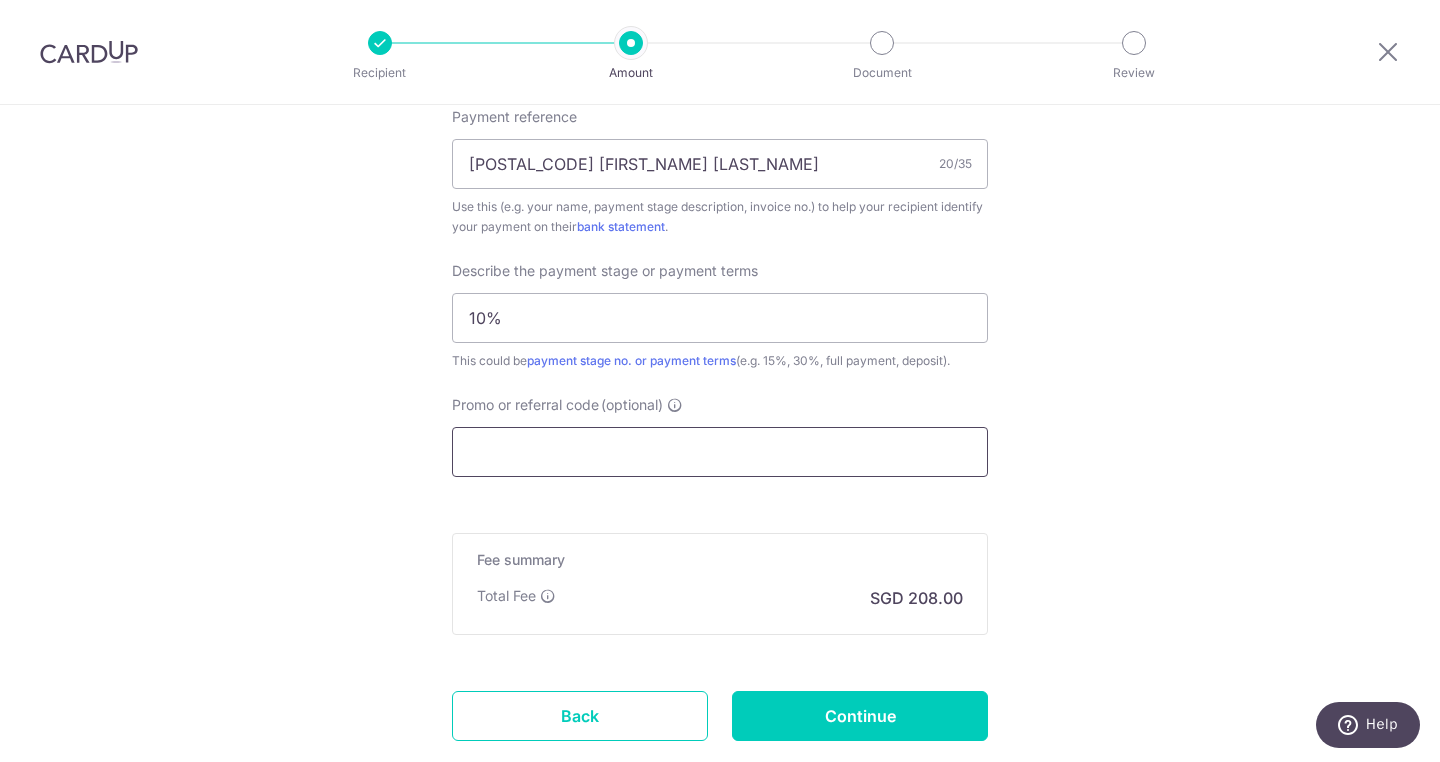 click on "Promo or referral code
(optional)" at bounding box center [720, 452] 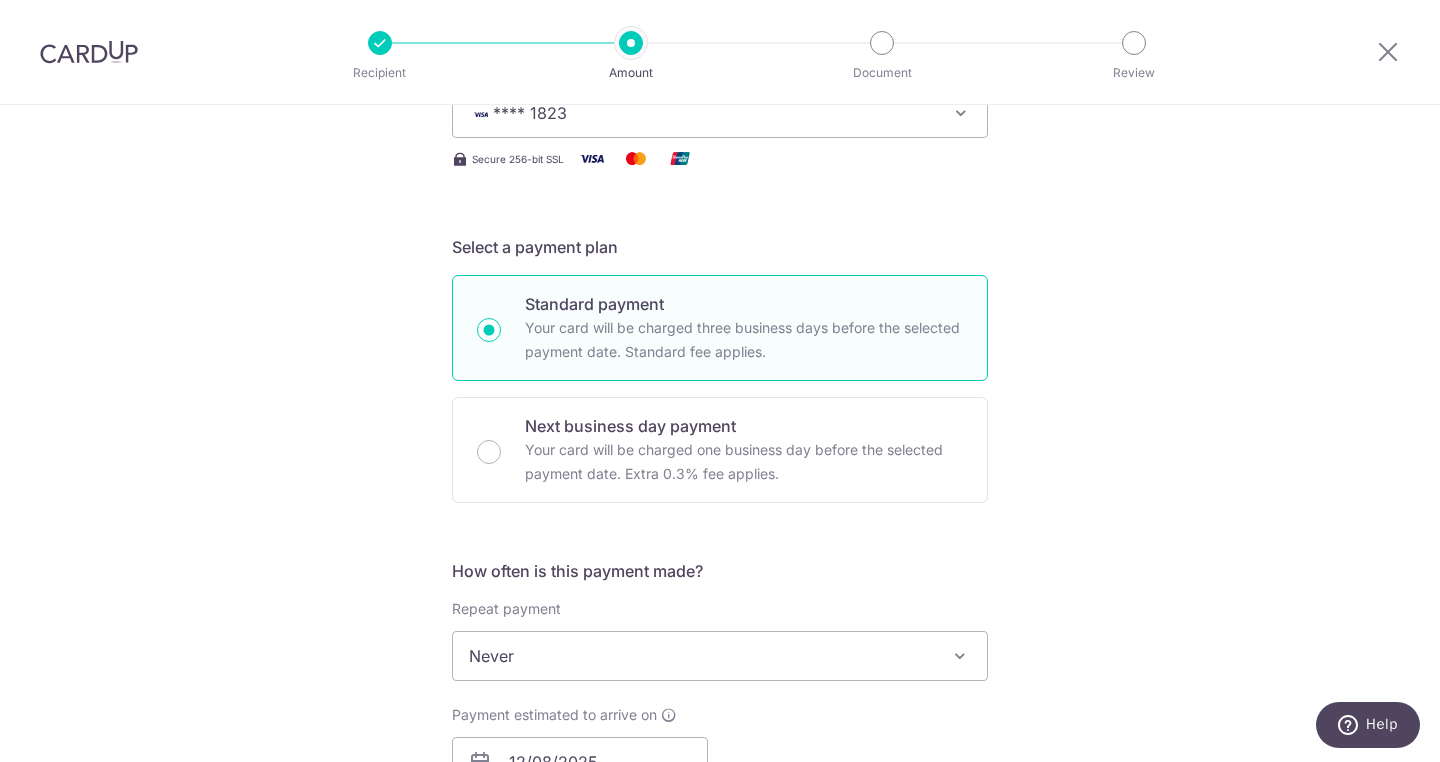 scroll, scrollTop: 0, scrollLeft: 0, axis: both 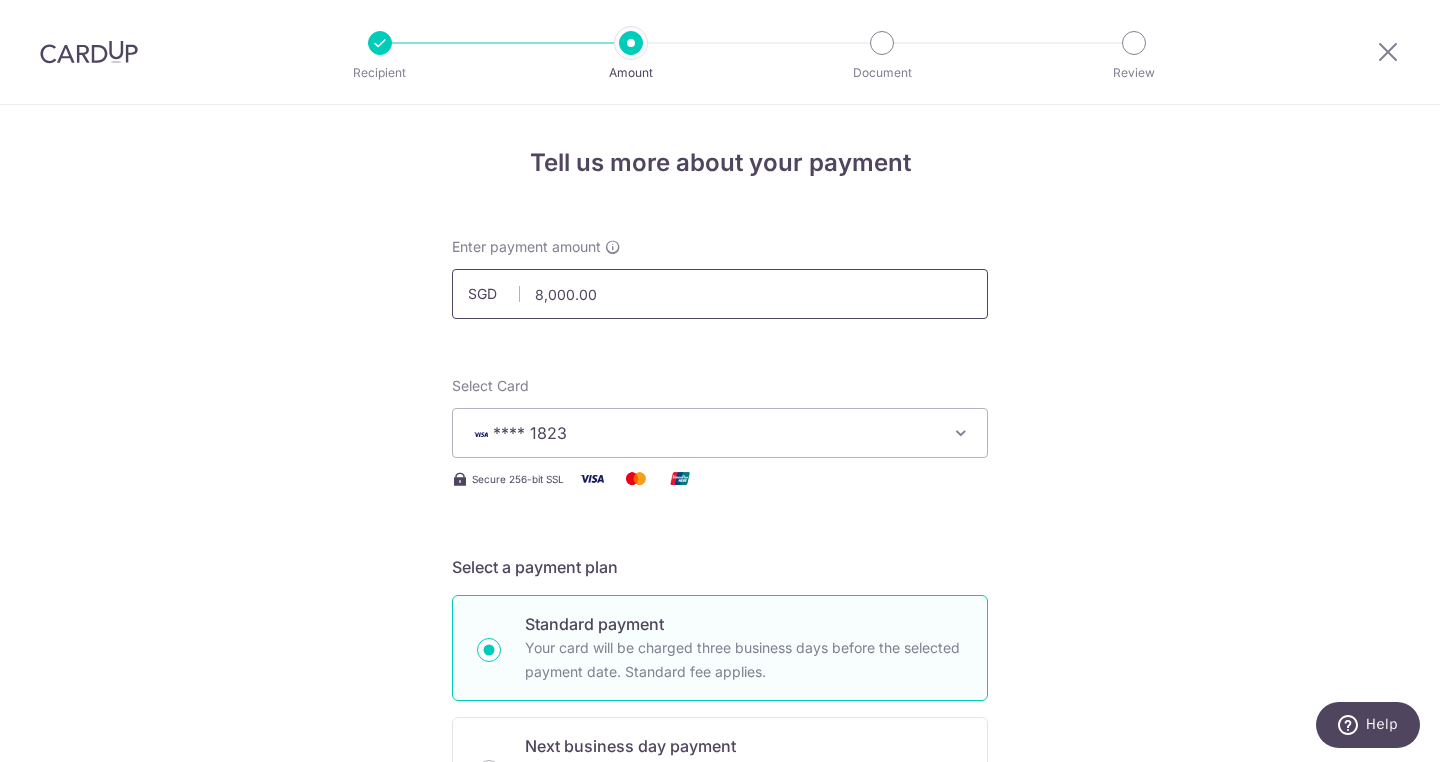 type on "RENO25ONE" 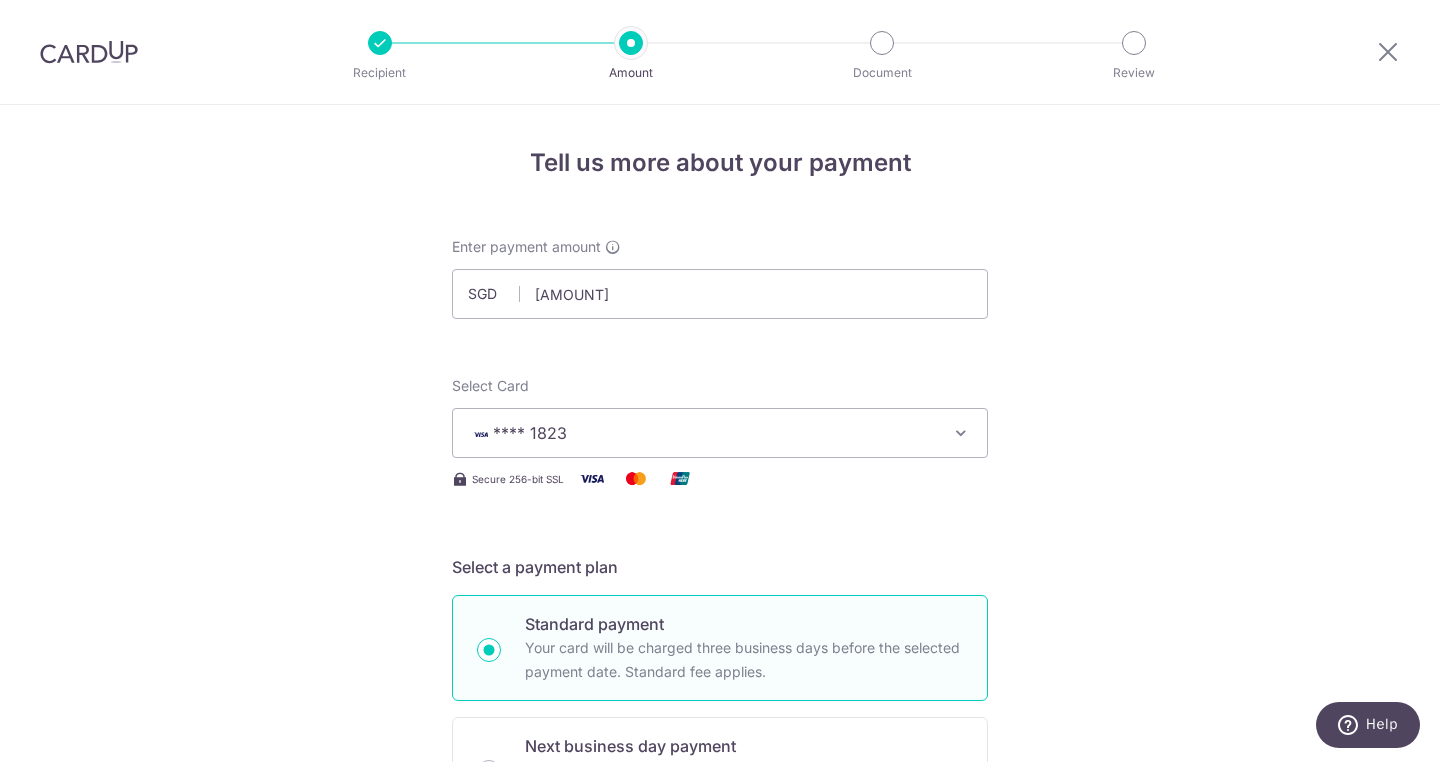 click on "Tell us more about your payment
Enter payment amount
SGD
8956
8000.00
Recipient added successfully!
Select Card
**** 1823
Add credit card
Your Cards
**** 1823
Secure 256-bit SSL
Text
New card details
Card
Secure 256-bit SSL" at bounding box center (720, 1162) 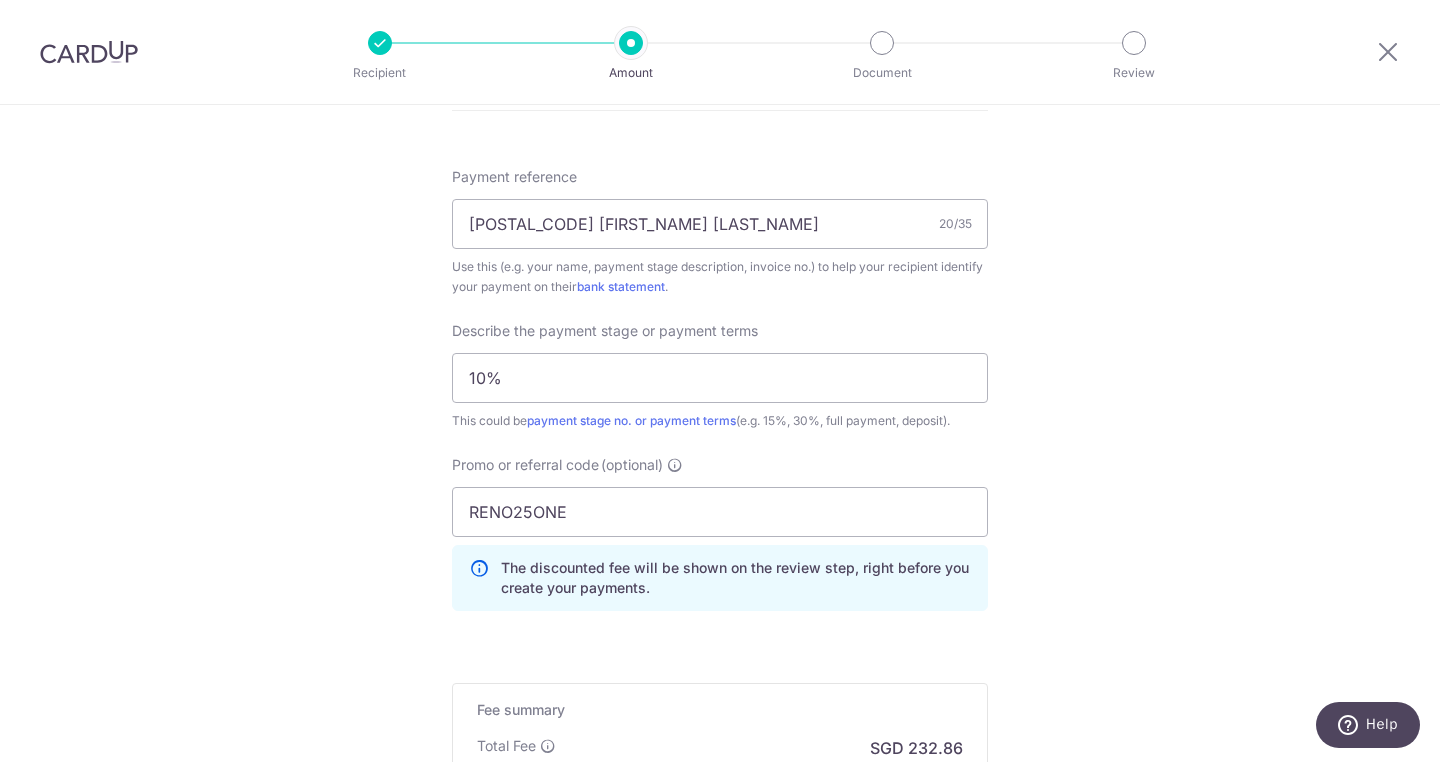 scroll, scrollTop: 1458, scrollLeft: 0, axis: vertical 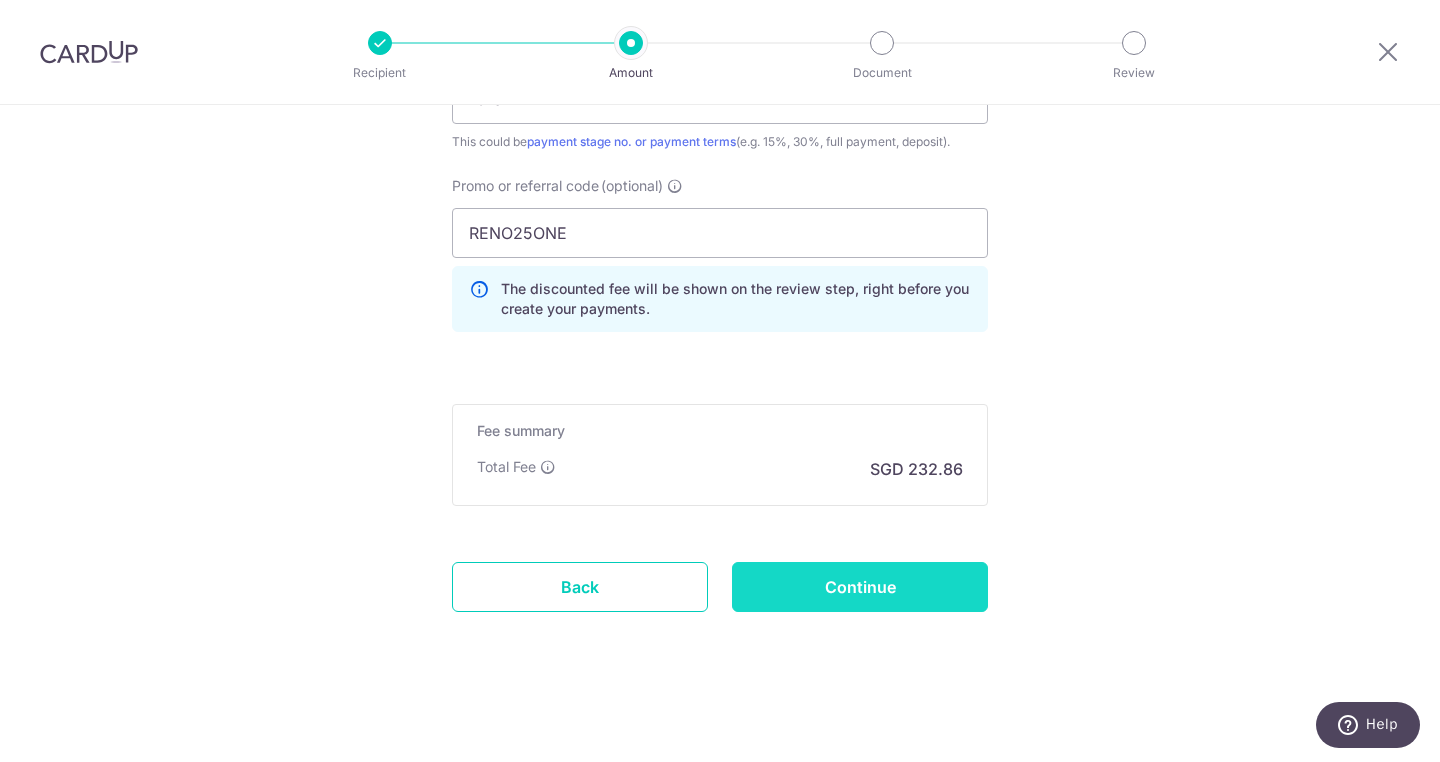 click on "Continue" at bounding box center (860, 587) 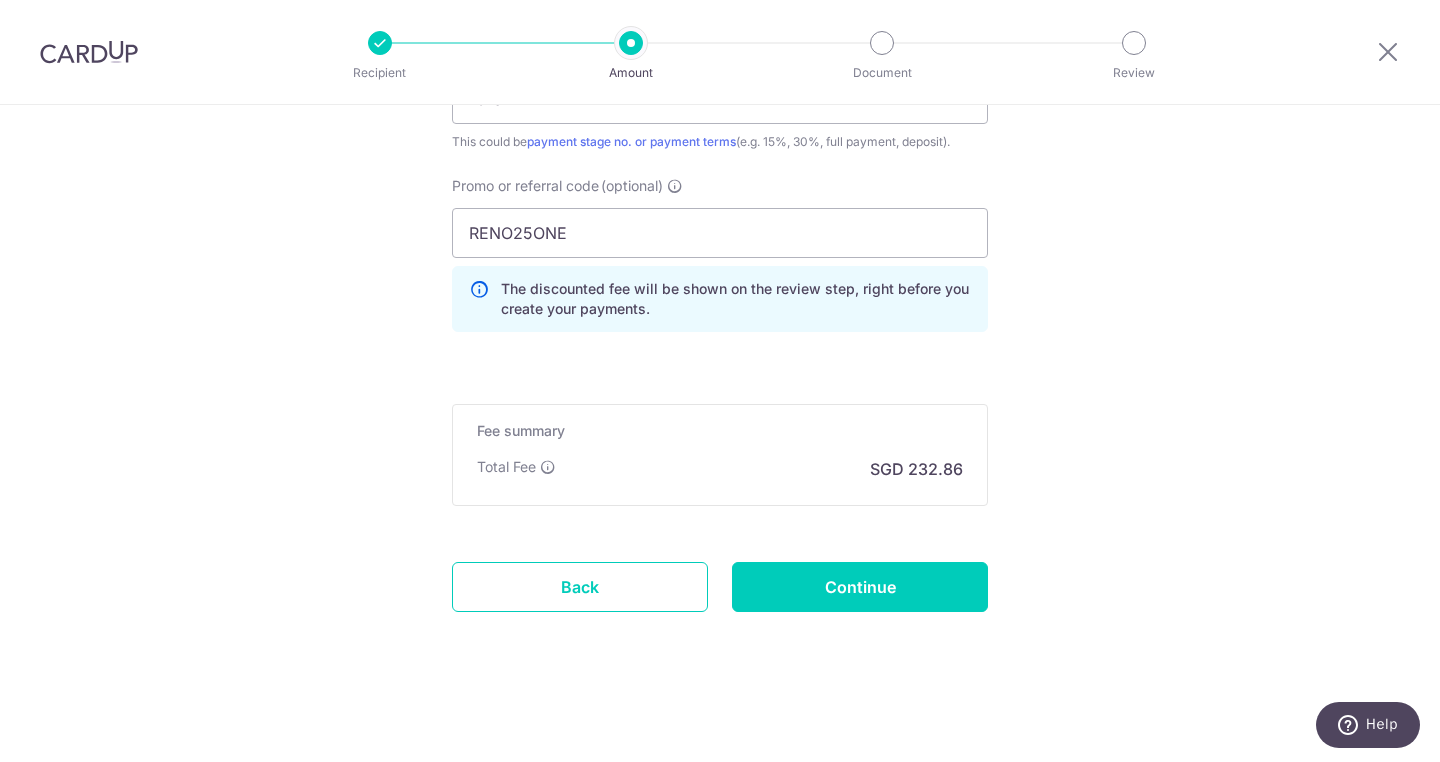 type on "Create Schedule" 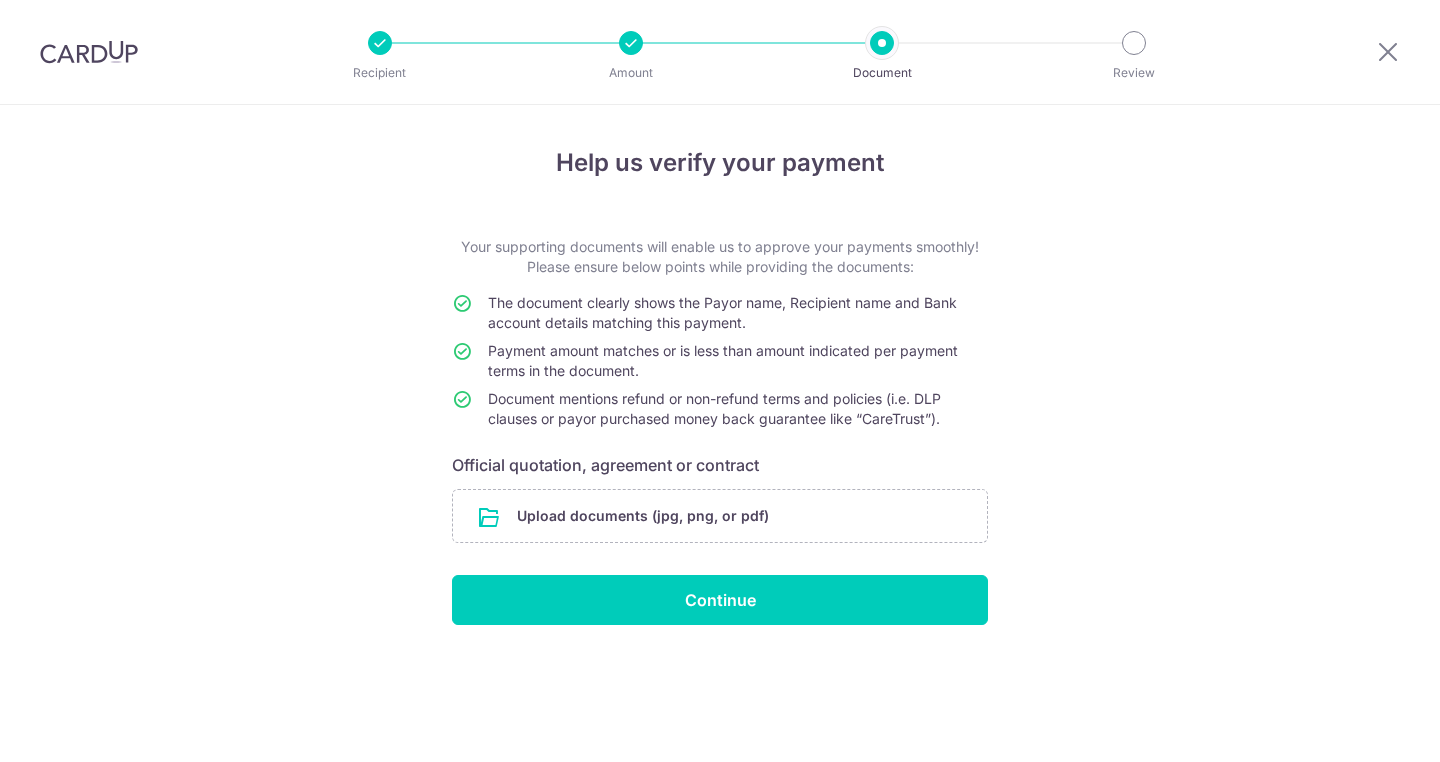 scroll, scrollTop: 0, scrollLeft: 0, axis: both 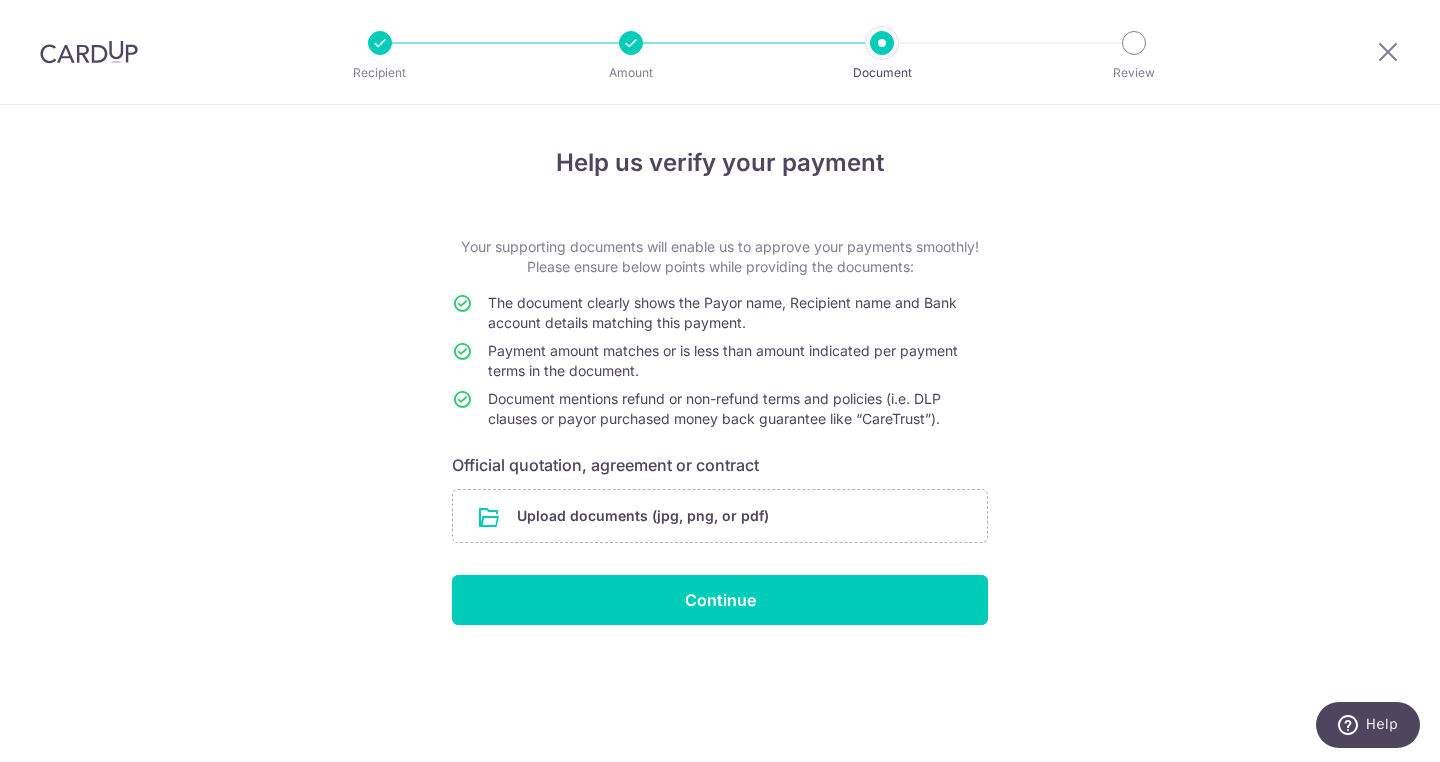 click on "Your supporting documents will enable us to approve your payments smoothly!  Please ensure below points while providing the documents:" at bounding box center (720, 257) 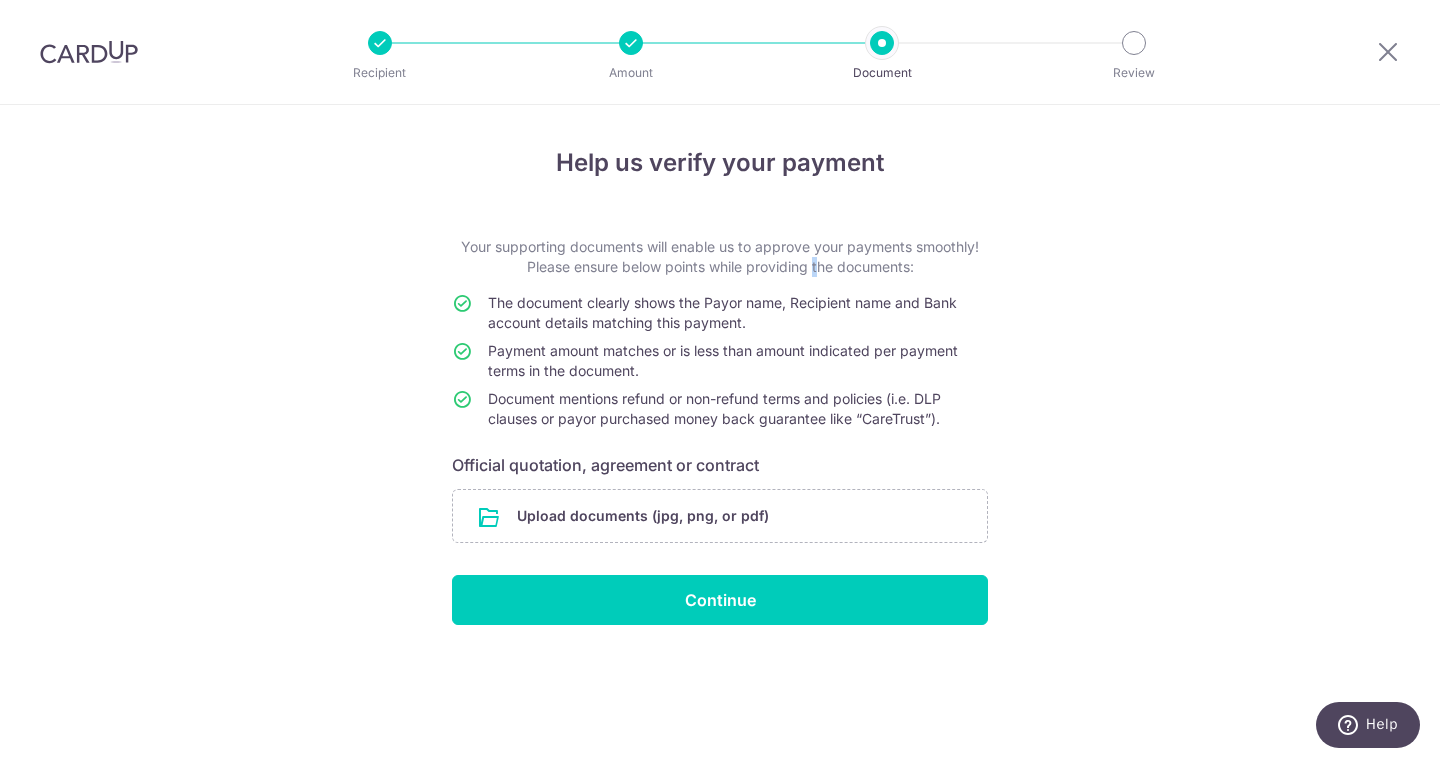 click on "Your supporting documents will enable us to approve your payments smoothly!  Please ensure below points while providing the documents:" at bounding box center (720, 257) 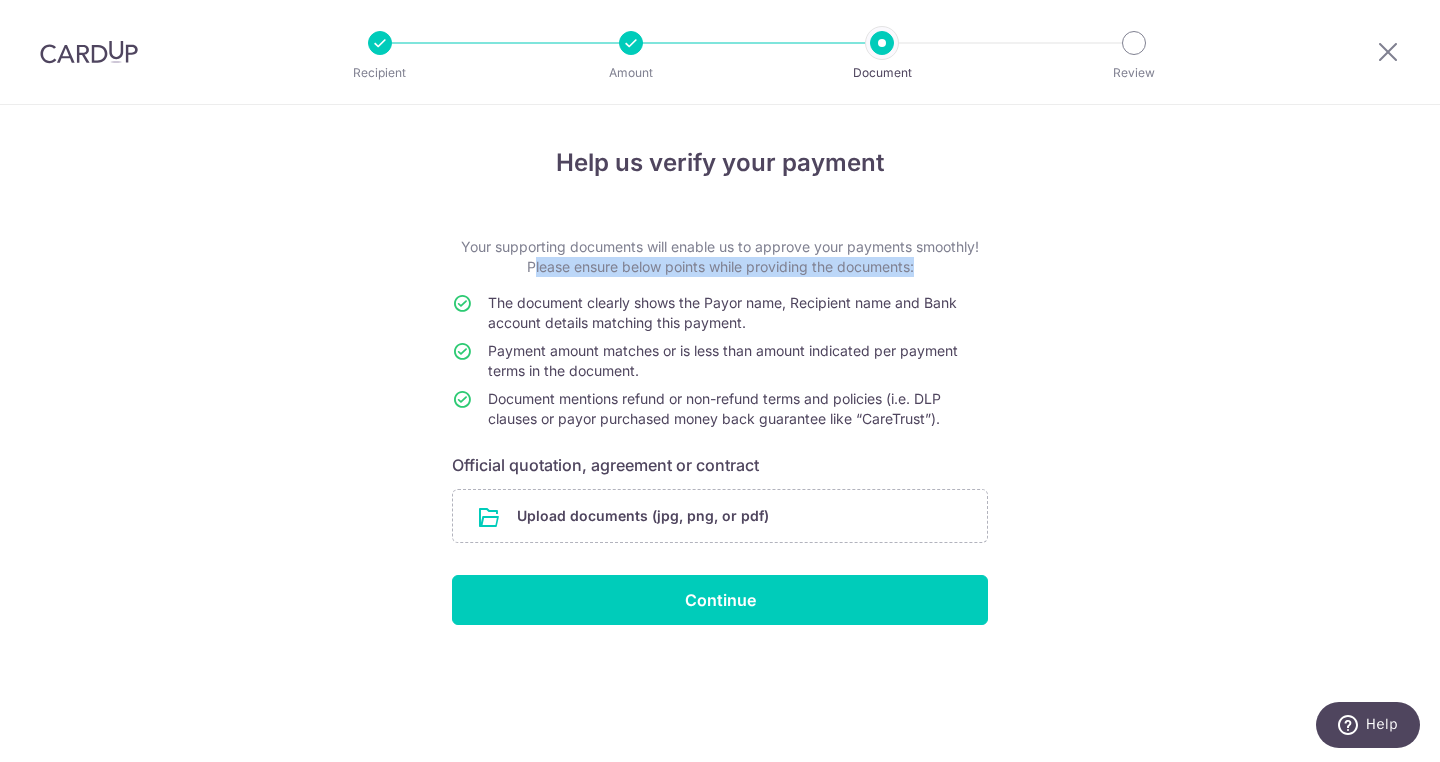 click on "Your supporting documents will enable us to approve your payments smoothly!  Please ensure below points while providing the documents:" at bounding box center [720, 257] 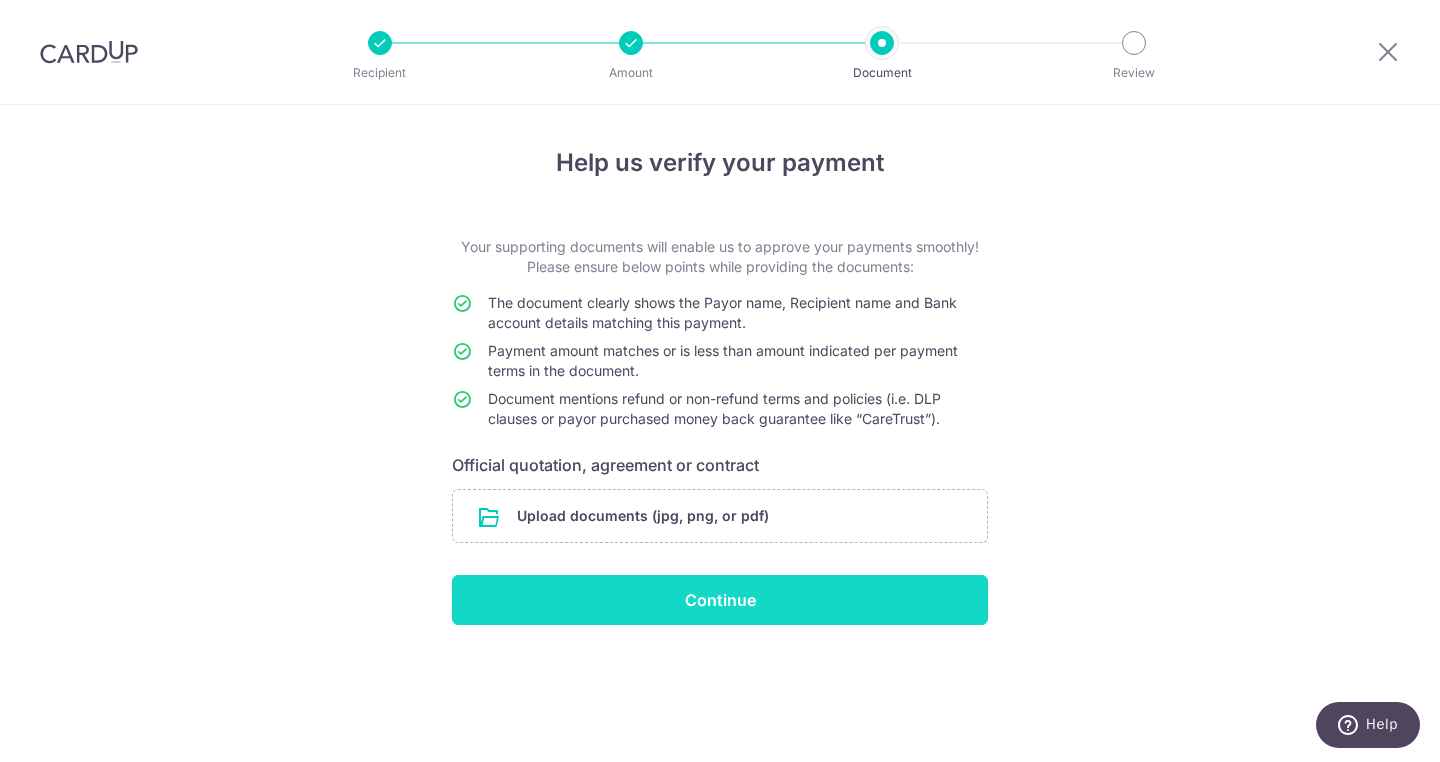 click on "Continue" at bounding box center (720, 600) 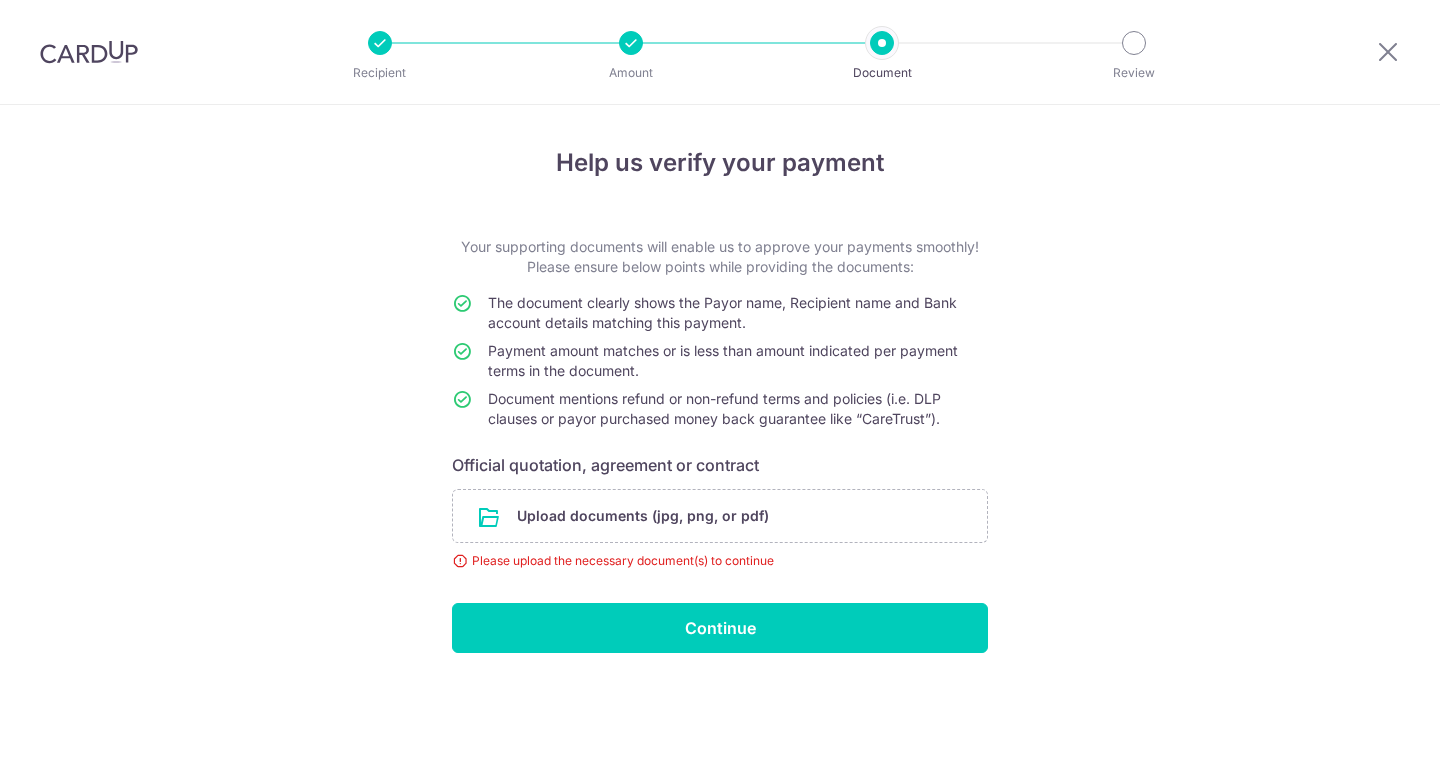 scroll, scrollTop: 0, scrollLeft: 0, axis: both 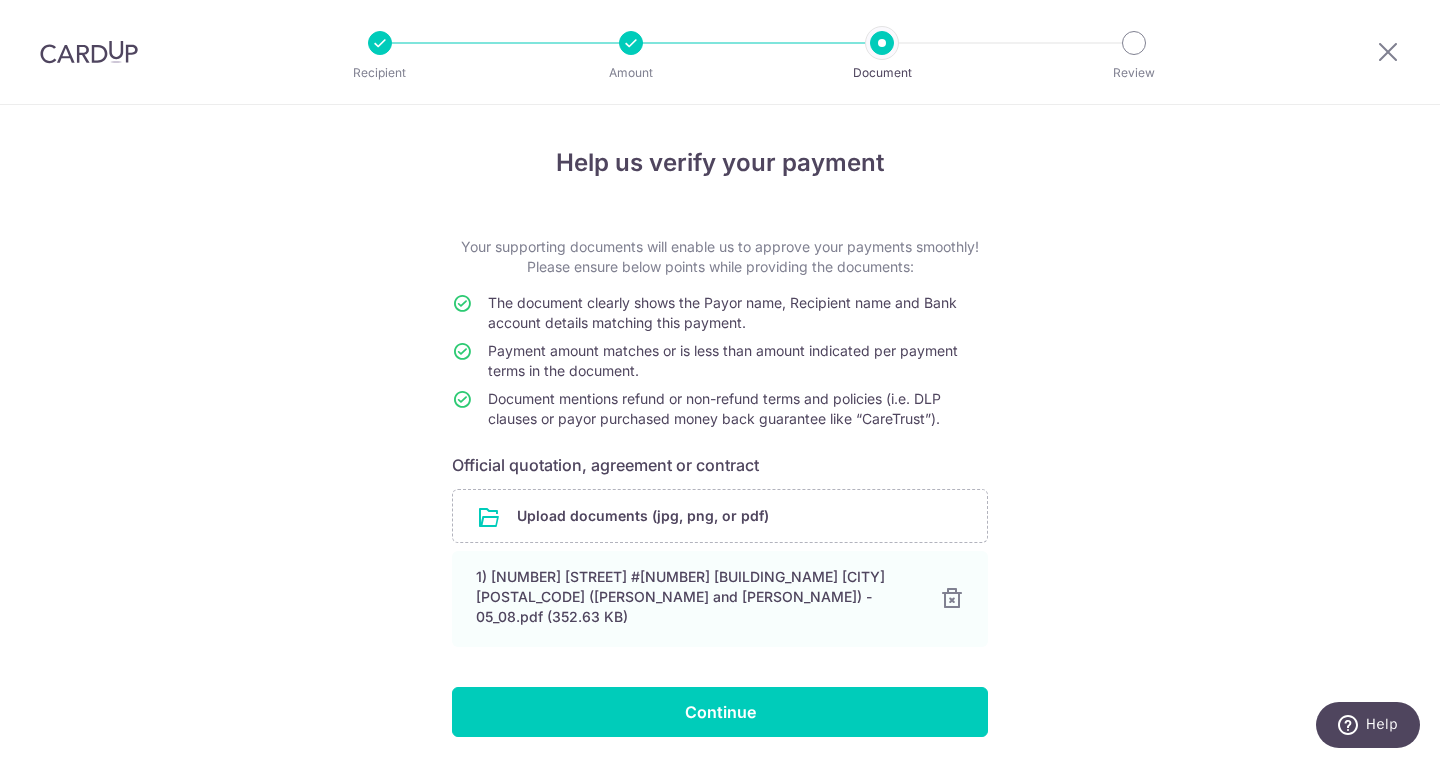 click on "Help us verify your payment
Your supporting documents will enable us to approve your payments smoothly!  Please ensure below points while providing the documents:
The document clearly shows the Payor name, Recipient name and Bank account details matching this payment.
Payment amount matches or is less than amount indicated per payment terms in the document.
Document mentions refund or non-refund terms and policies (i.e. DLP clauses or payor purchased money back guarantee like “CareTrust”).
Official quotation, agreement or contract
Upload documents (jpg, png, or pdf) 1) [NUMBER] [STREET] #[NUMBER]  [BUILDING_NAME]  [CITY] [POSTAL_CODE] ([PERSON_NAME] and [PERSON_NAME])  - 05_08.pdf (352.63 KB) 100% Done Download
Please upload the necessary document(s) to continue" at bounding box center (720, 468) 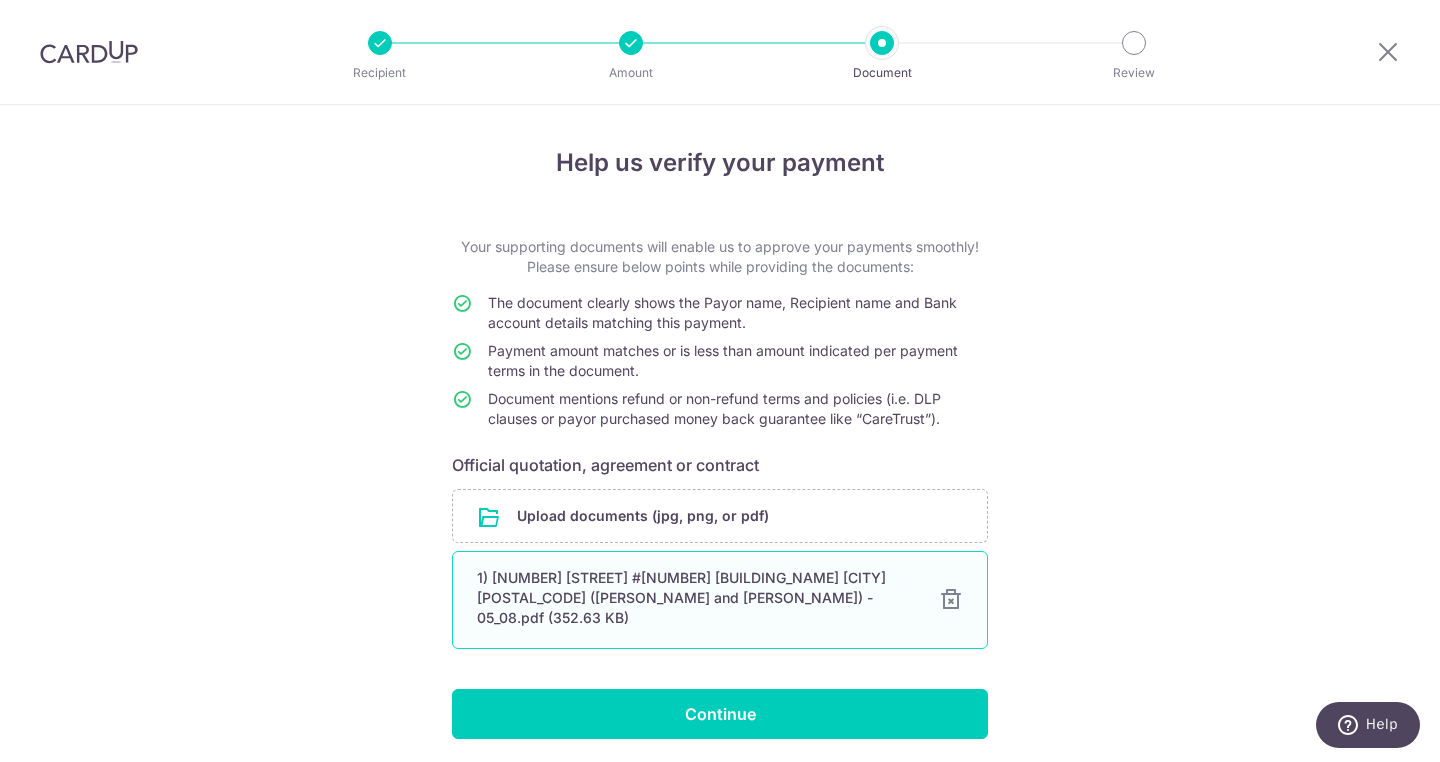 click at bounding box center [951, 600] 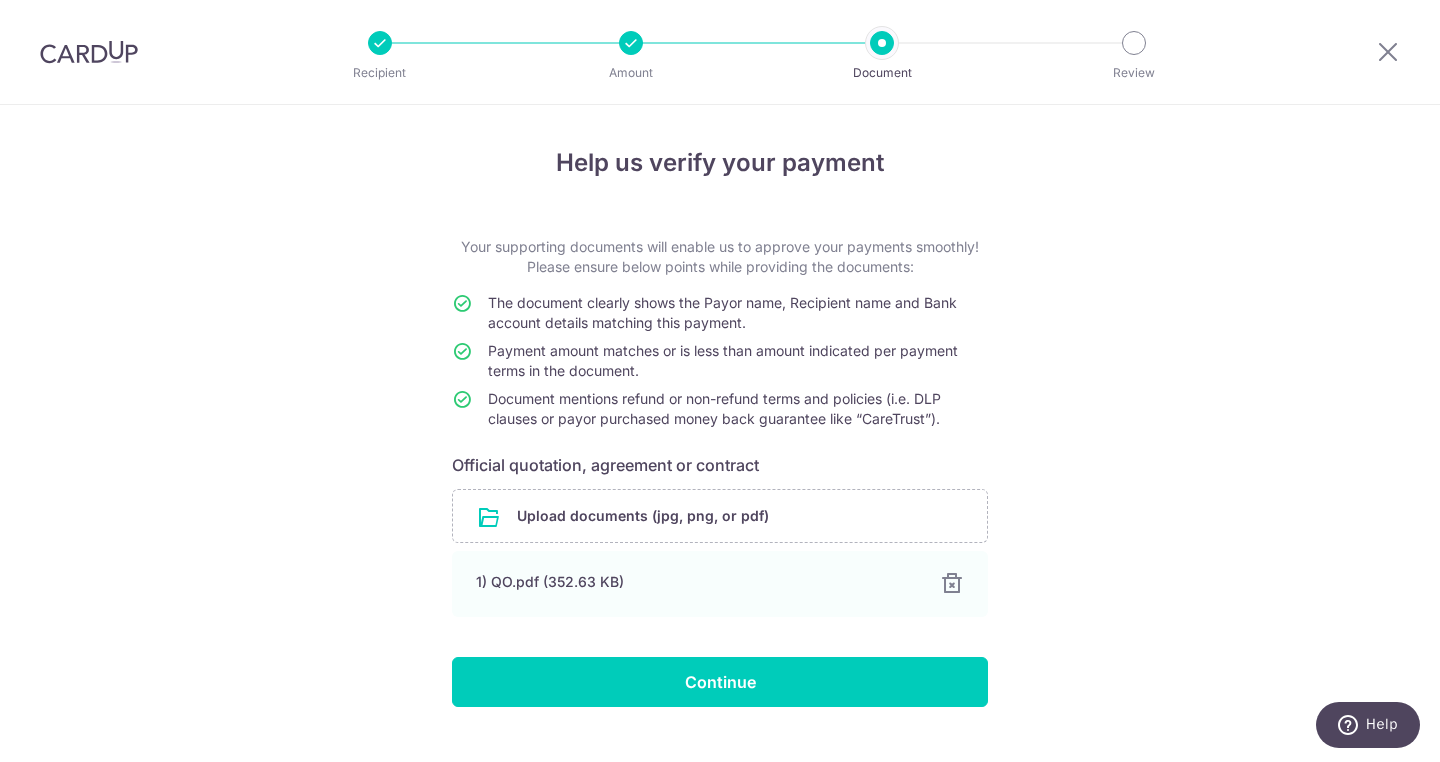 click on "Help us verify your payment
Your supporting documents will enable us to approve your payments smoothly!  Please ensure below points while providing the documents:
The document clearly shows the Payor name, Recipient name and Bank account details matching this payment.
Payment amount matches or is less than amount indicated per payment terms in the document.
Document mentions refund or non-refund terms and policies (i.e. DLP clauses or payor purchased money back guarantee like “CareTrust”).
Official quotation, agreement or contract
Upload documents (jpg, png, or pdf) 1) QO.pdf (352.63 KB) 100% Done Download
Please upload the necessary document(s) to continue
Continue" at bounding box center (720, 453) 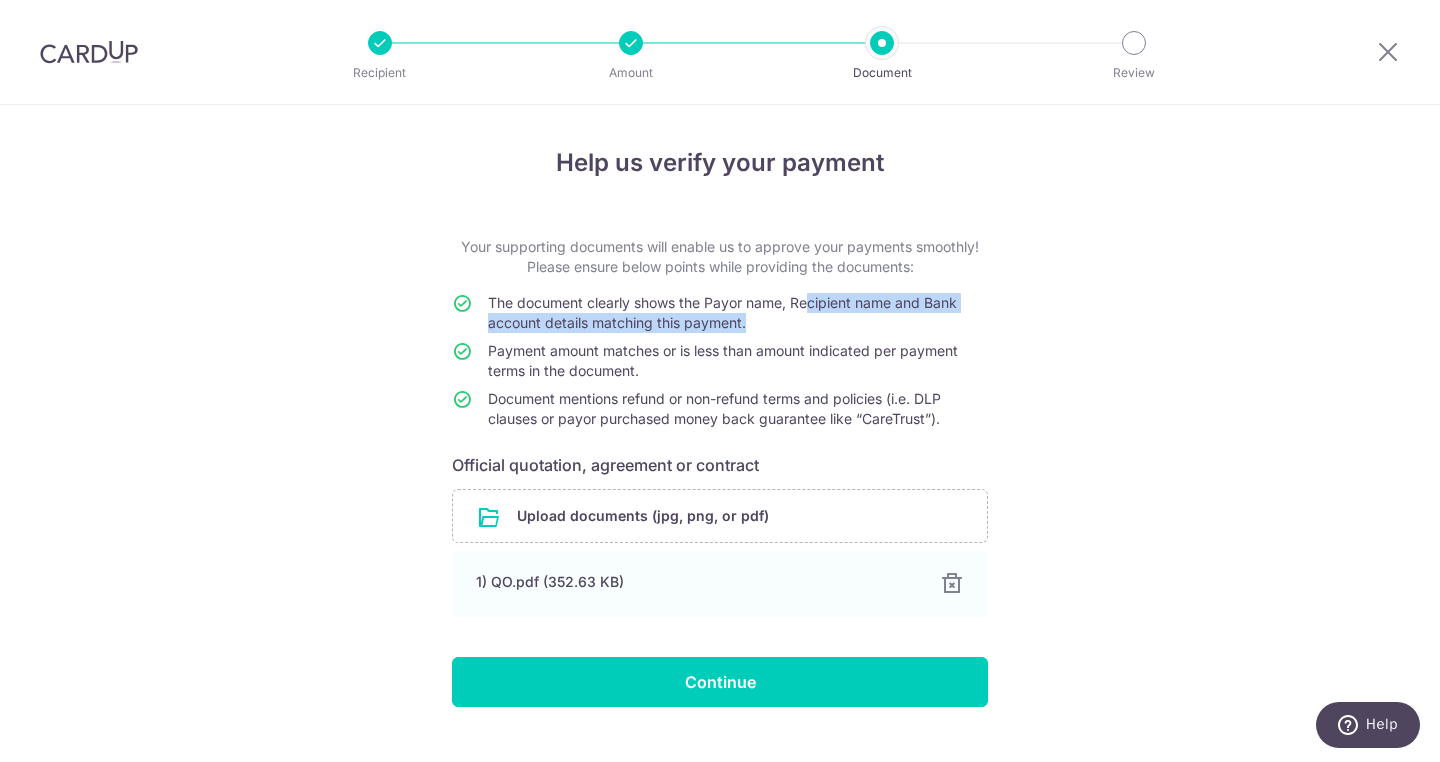 drag, startPoint x: 805, startPoint y: 303, endPoint x: 914, endPoint y: 320, distance: 110.317726 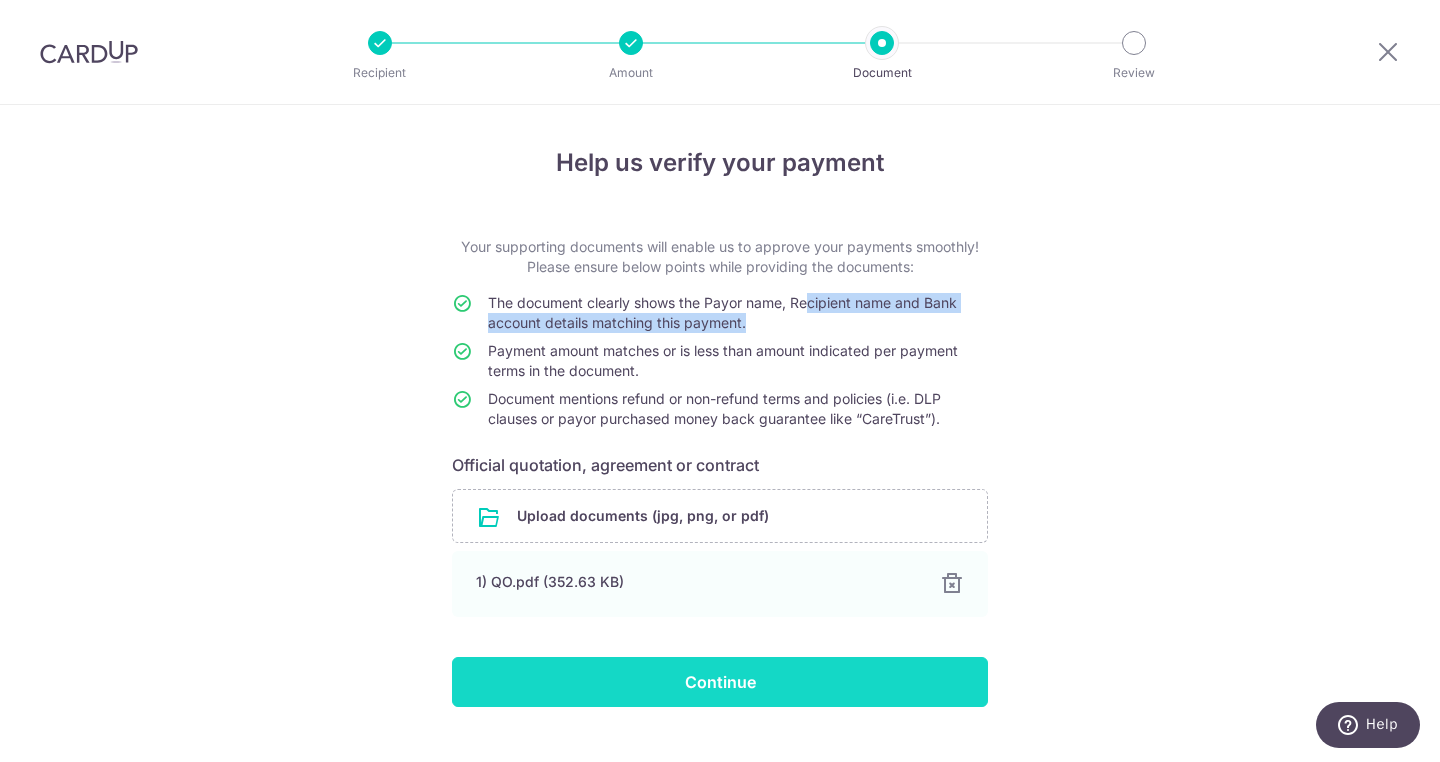 click on "Continue" at bounding box center [720, 682] 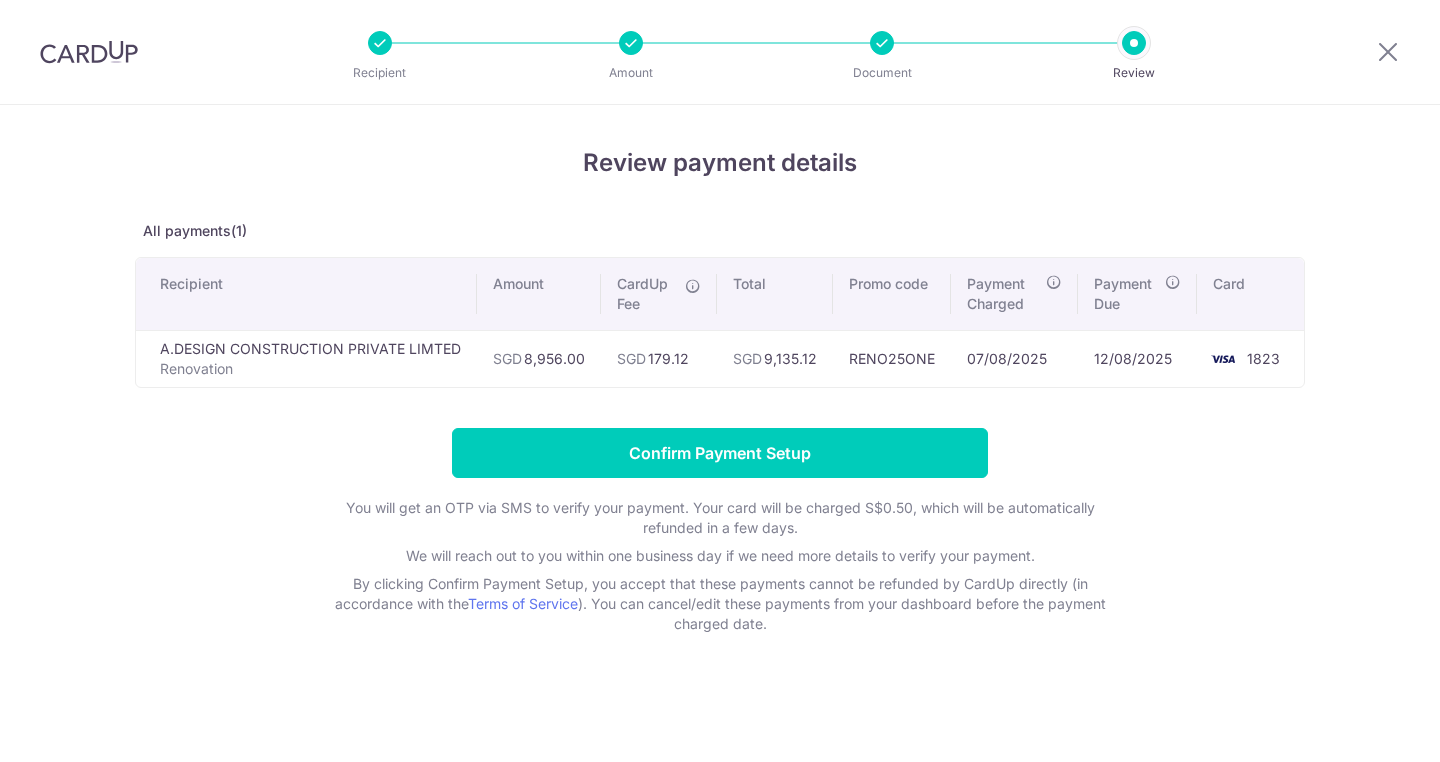 scroll, scrollTop: 0, scrollLeft: 0, axis: both 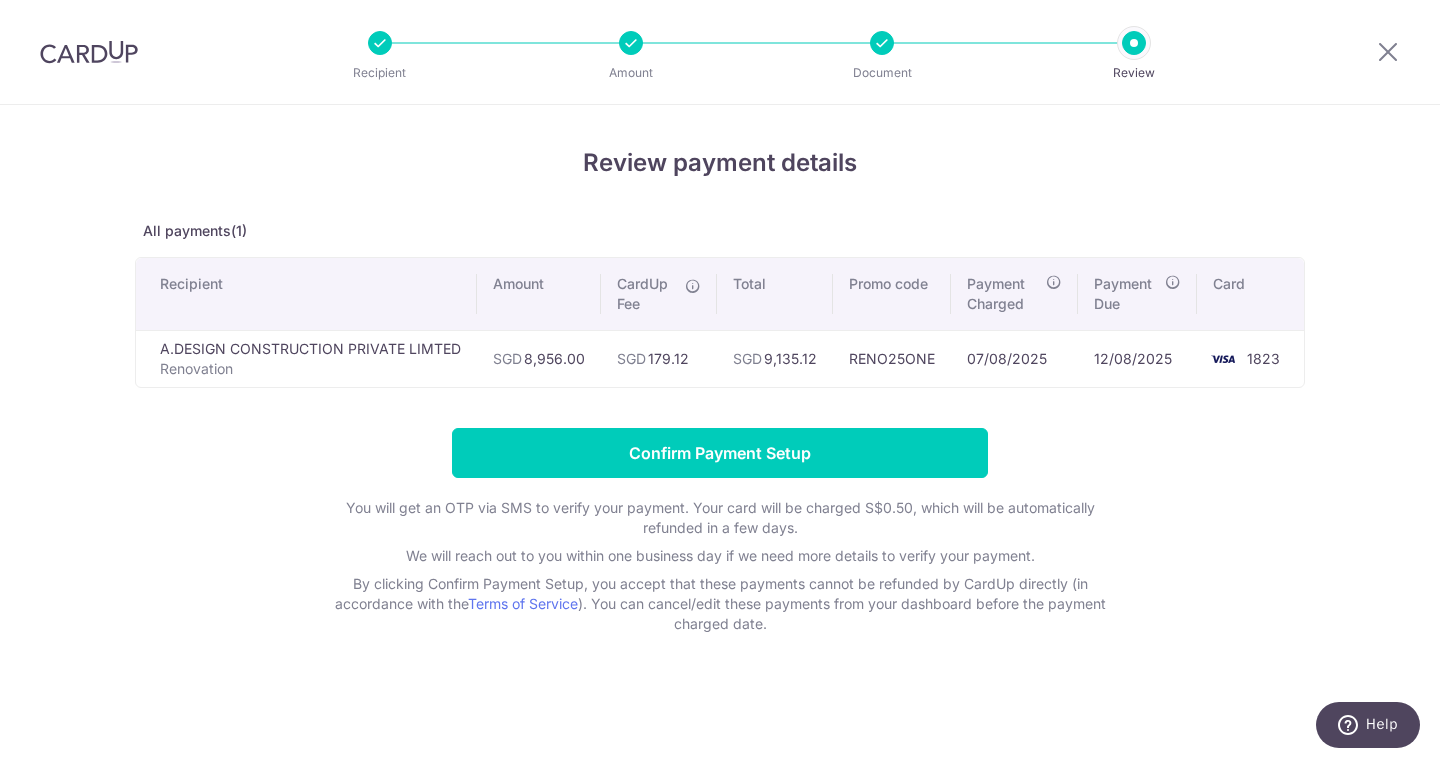 click on "Review payment details
All payments(1)
Recipient
Amount
CardUp Fee
Total
Promo code
Payment Charged
Payment Due
Card
A.DESIGN CONSTRUCTION PRIVATE LIMTED
Renovation
SGD   8,956.00
SGD   179.12
SGD 1823" at bounding box center (720, 389) 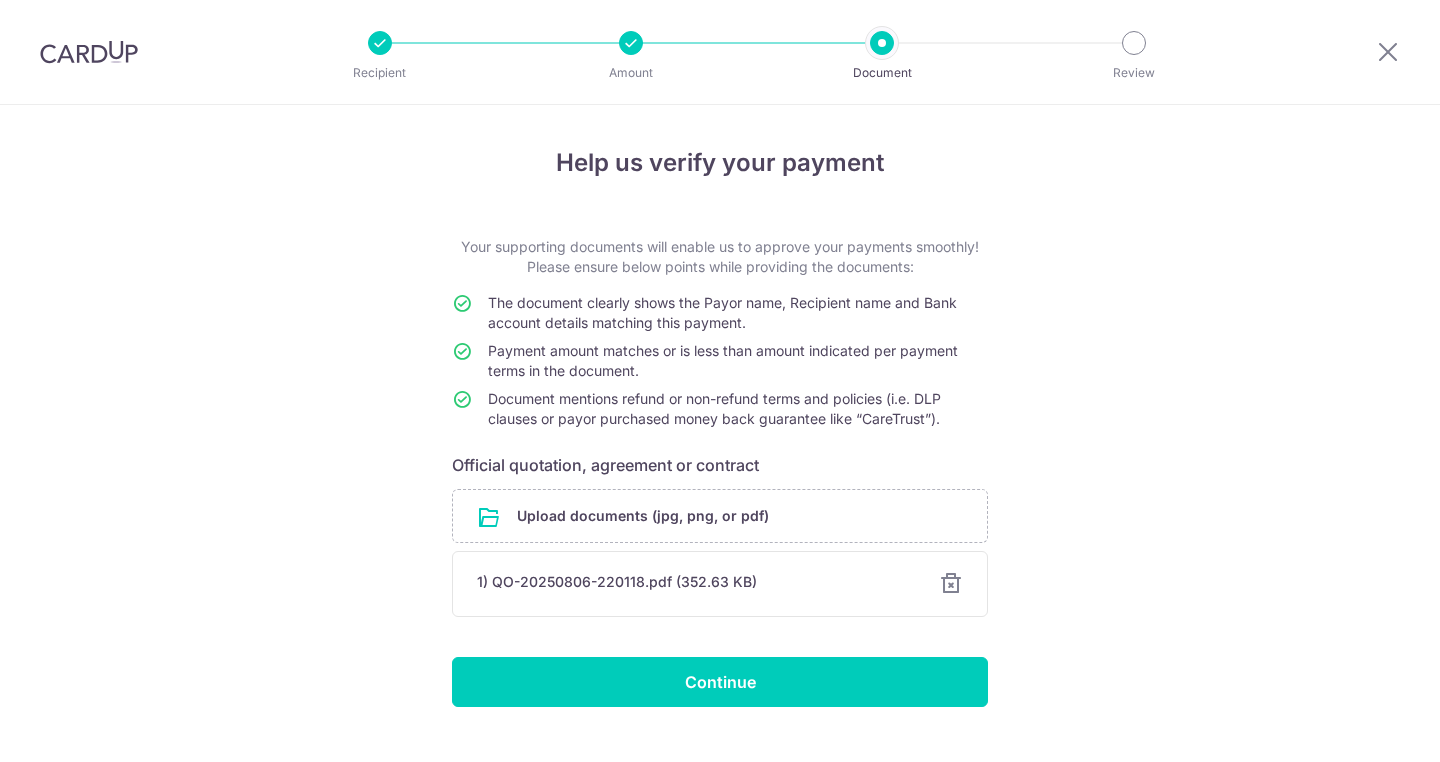 scroll, scrollTop: 0, scrollLeft: 0, axis: both 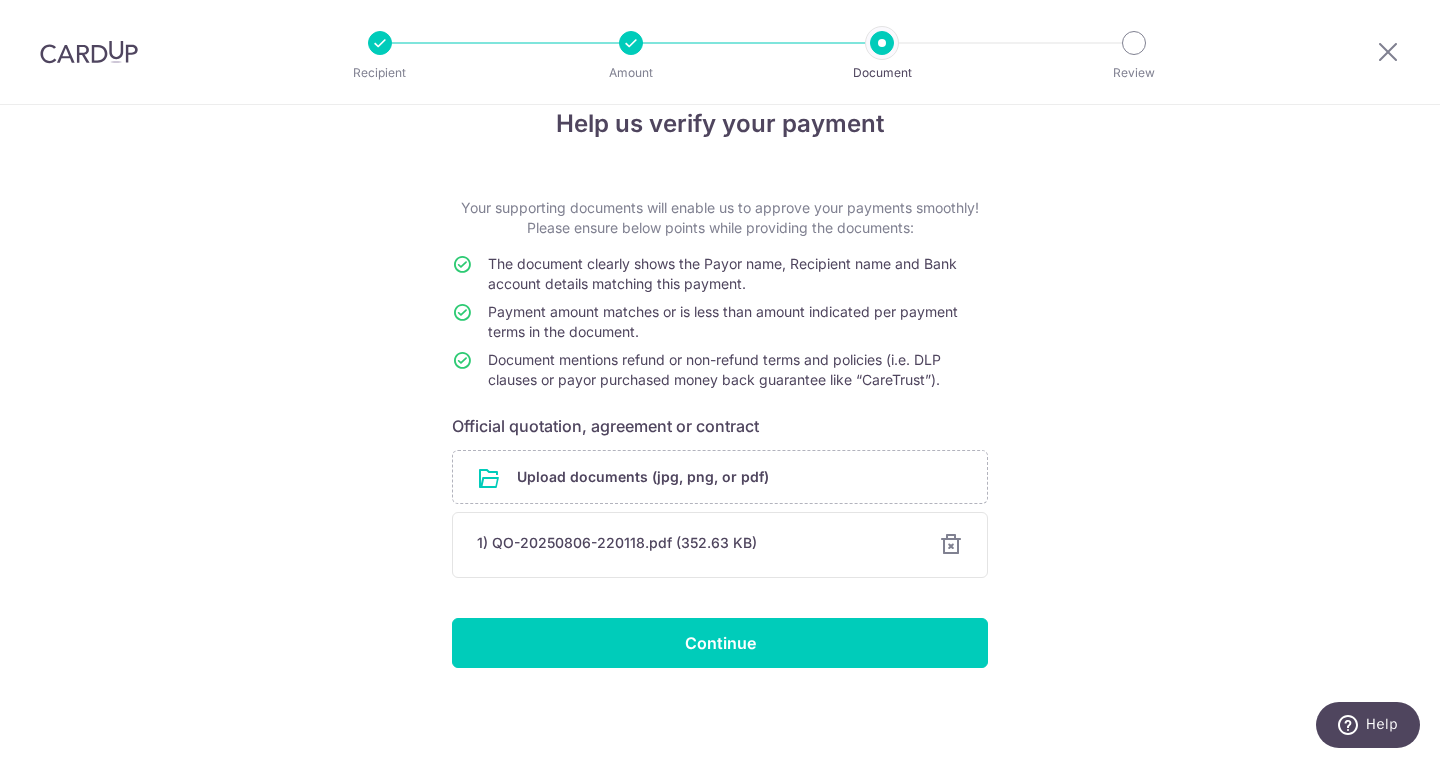 click at bounding box center [882, 43] 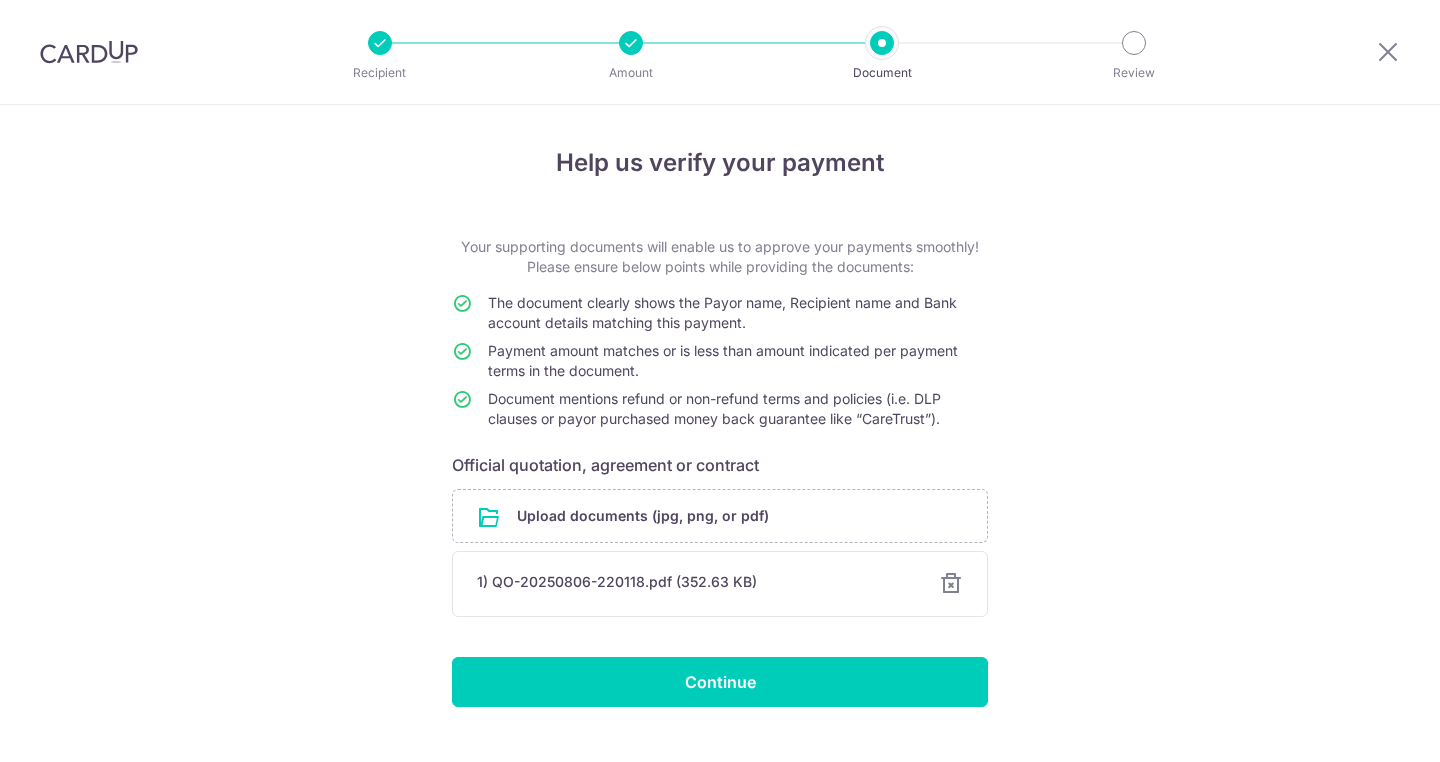 scroll, scrollTop: 0, scrollLeft: 0, axis: both 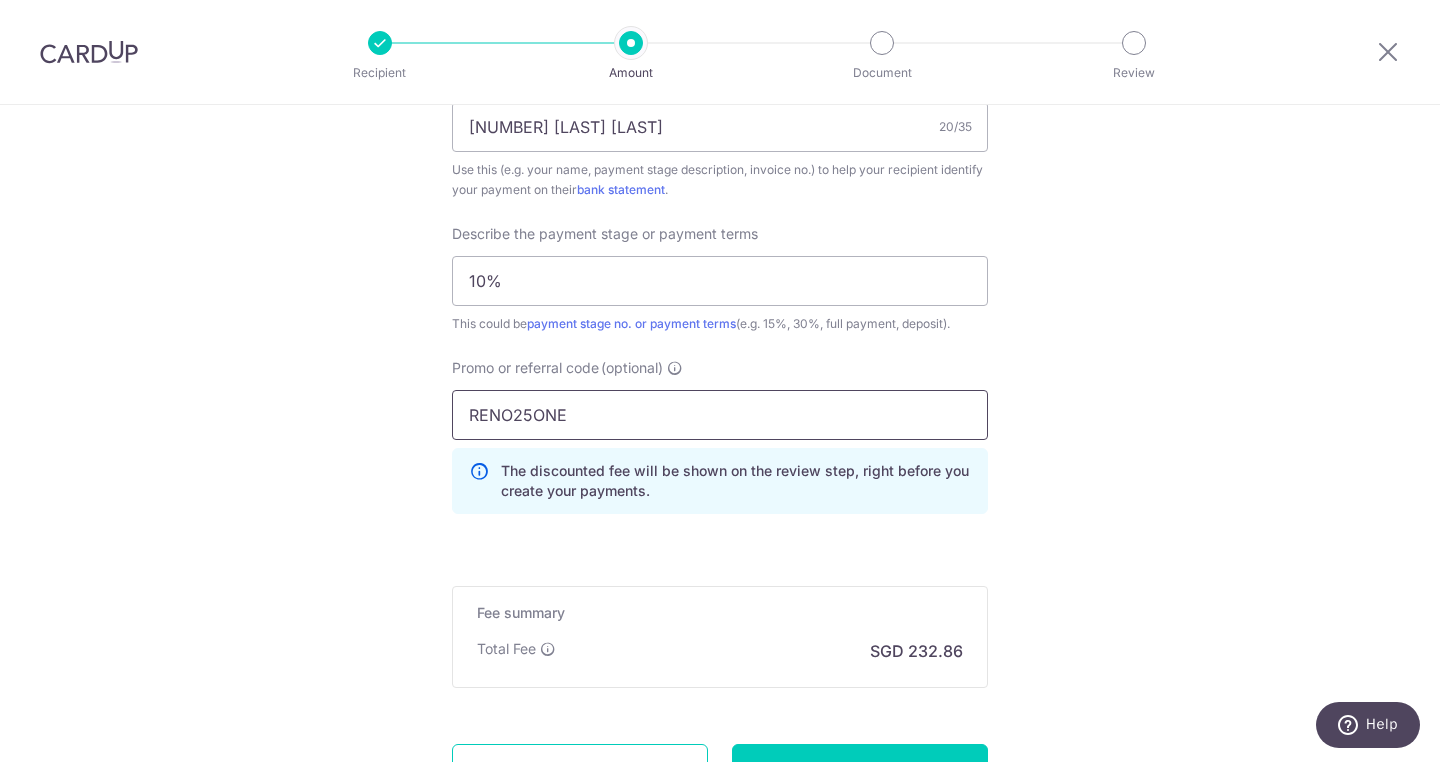click on "RENO25ONE" at bounding box center (720, 415) 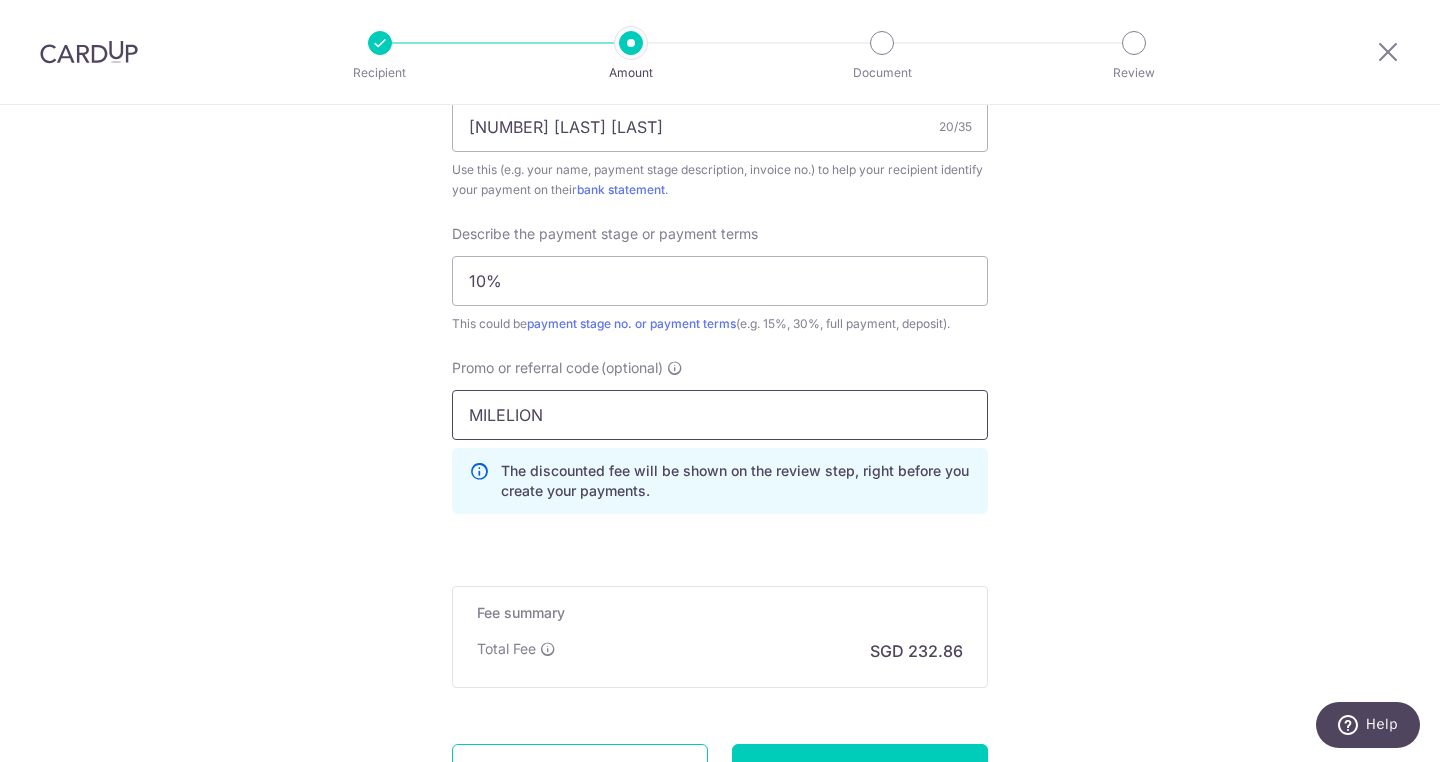 type on "MILELION" 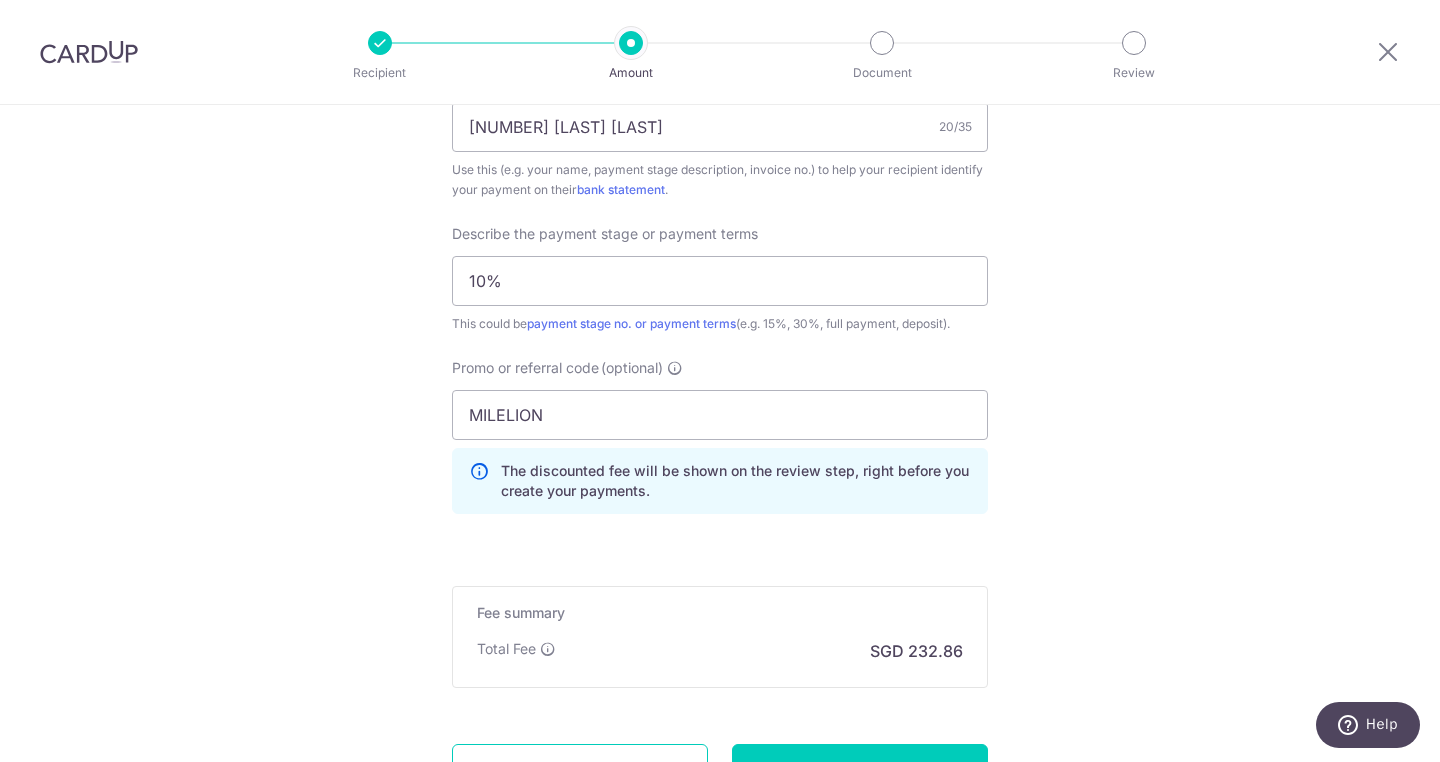 click on "Tell us more about your payment
Enter payment amount
SGD
8,956.00
8956.00
Select Card
**** 1823
Add credit card
Your Cards
**** 1823
Secure 256-bit SSL
Text
New card details
Card
Secure 256-bit SSL" at bounding box center (720, -114) 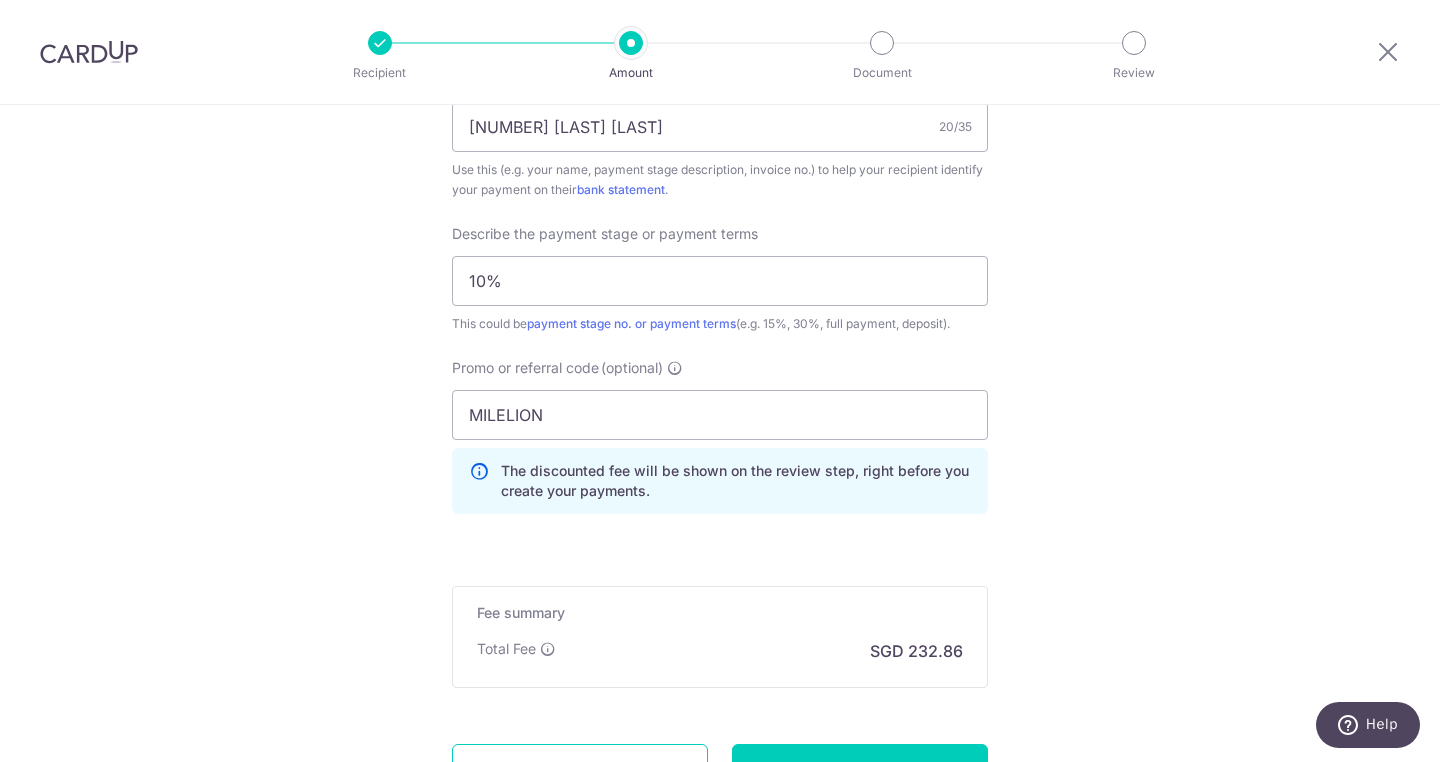 scroll, scrollTop: 1458, scrollLeft: 0, axis: vertical 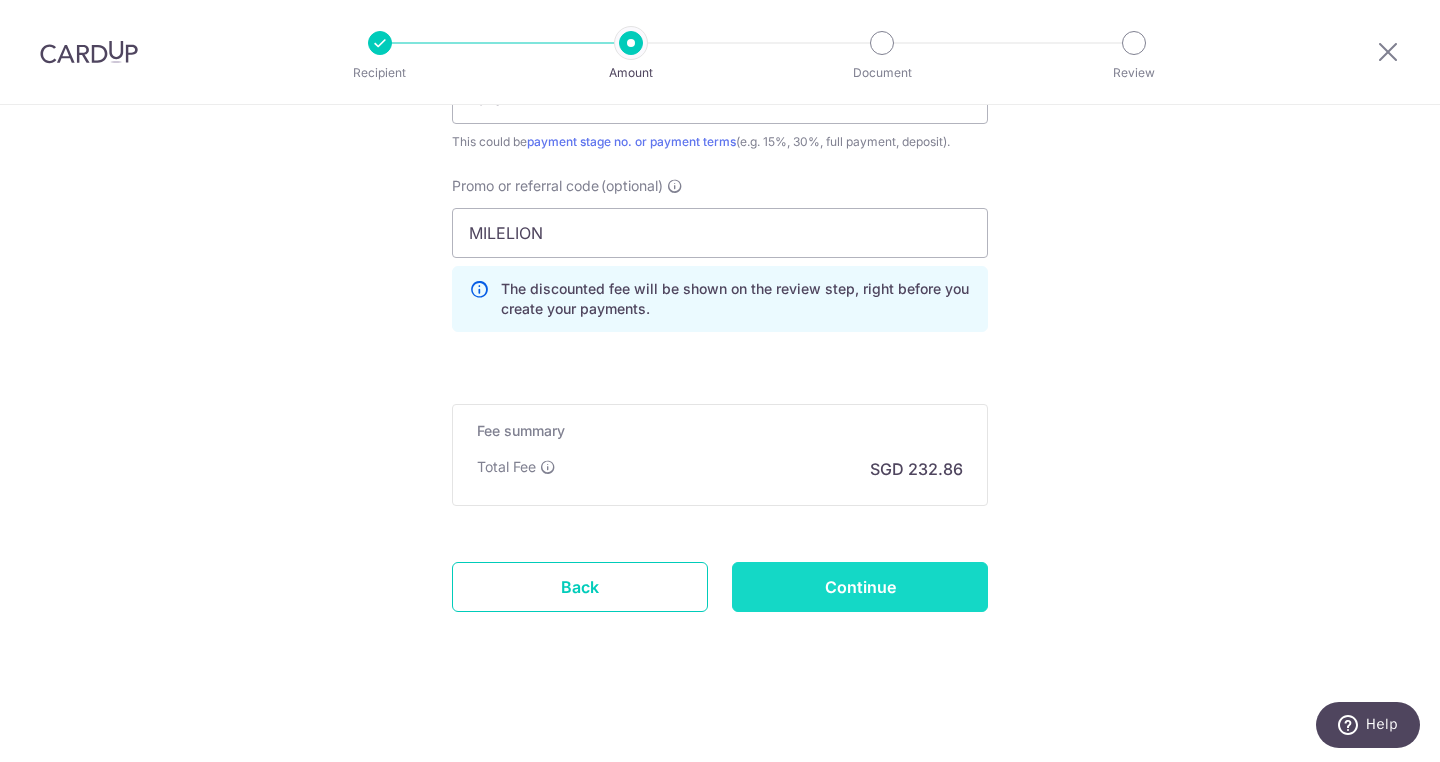 click on "Continue" at bounding box center (860, 587) 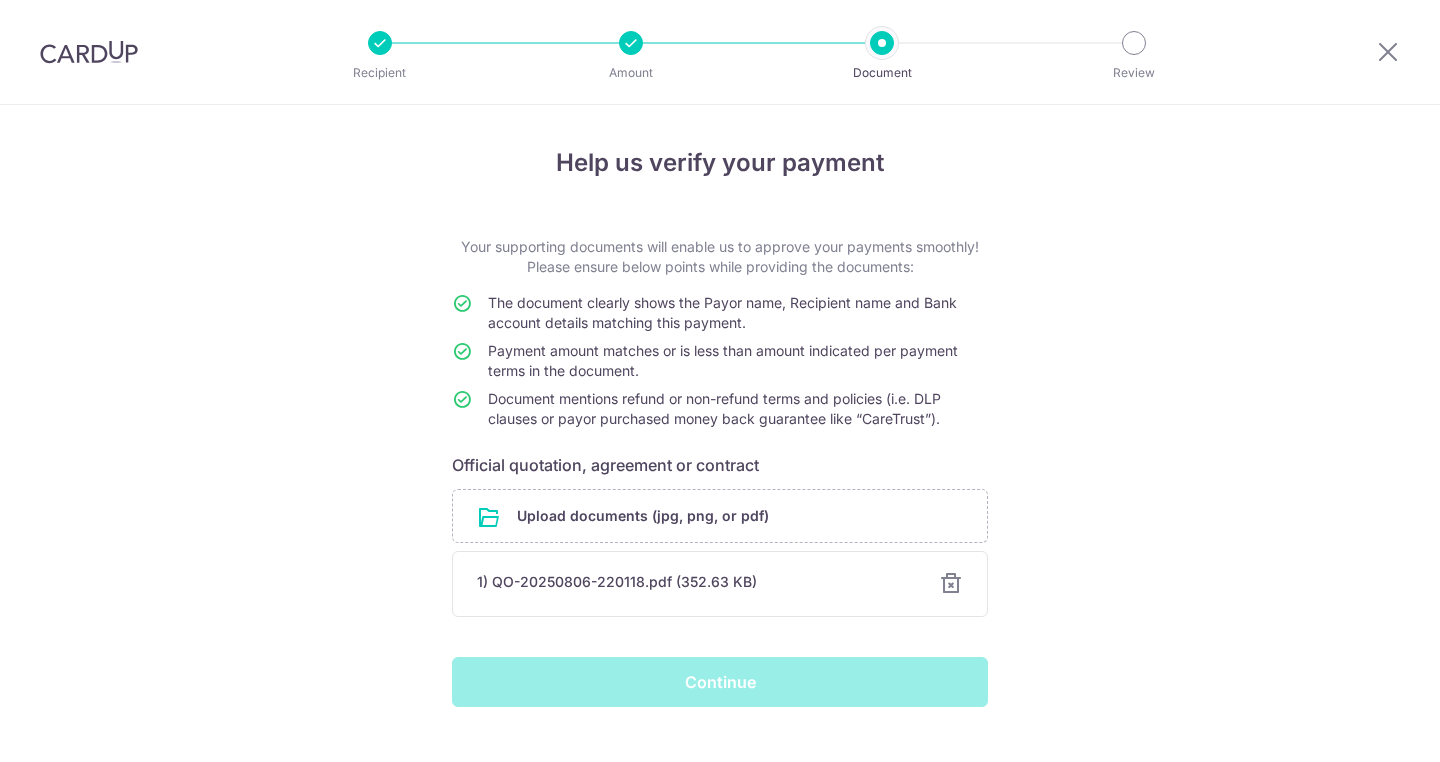 scroll, scrollTop: 0, scrollLeft: 0, axis: both 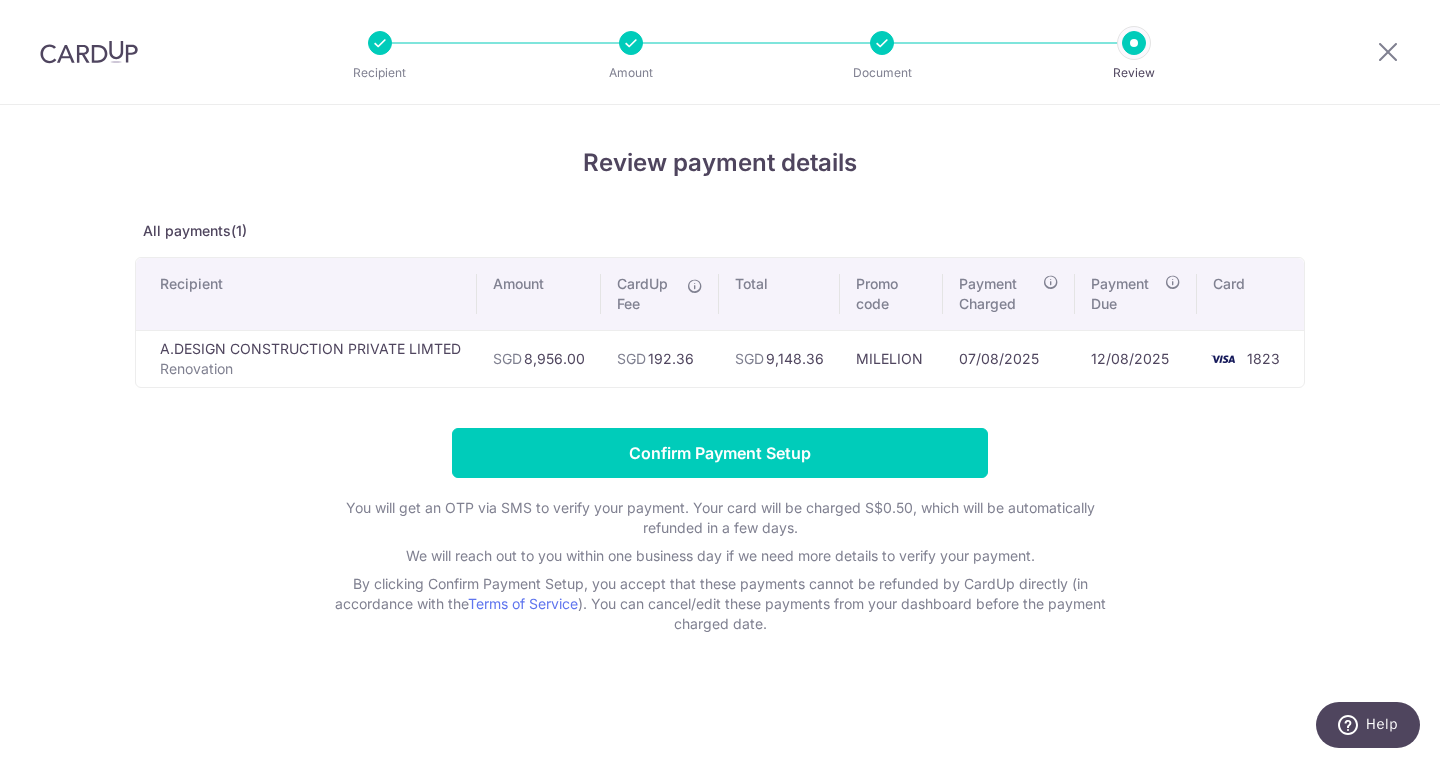 click on "CardUp Fee" at bounding box center (647, 294) 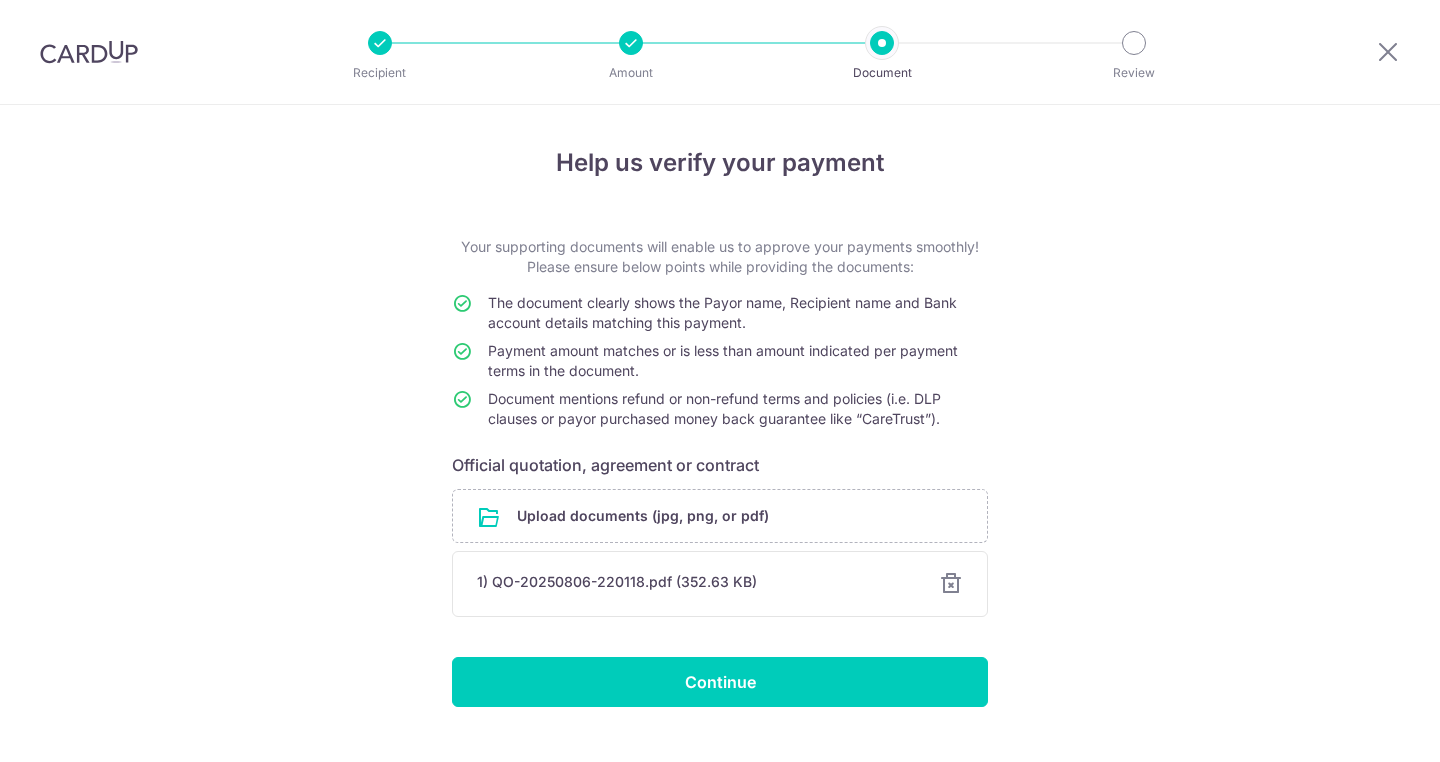 scroll, scrollTop: 0, scrollLeft: 0, axis: both 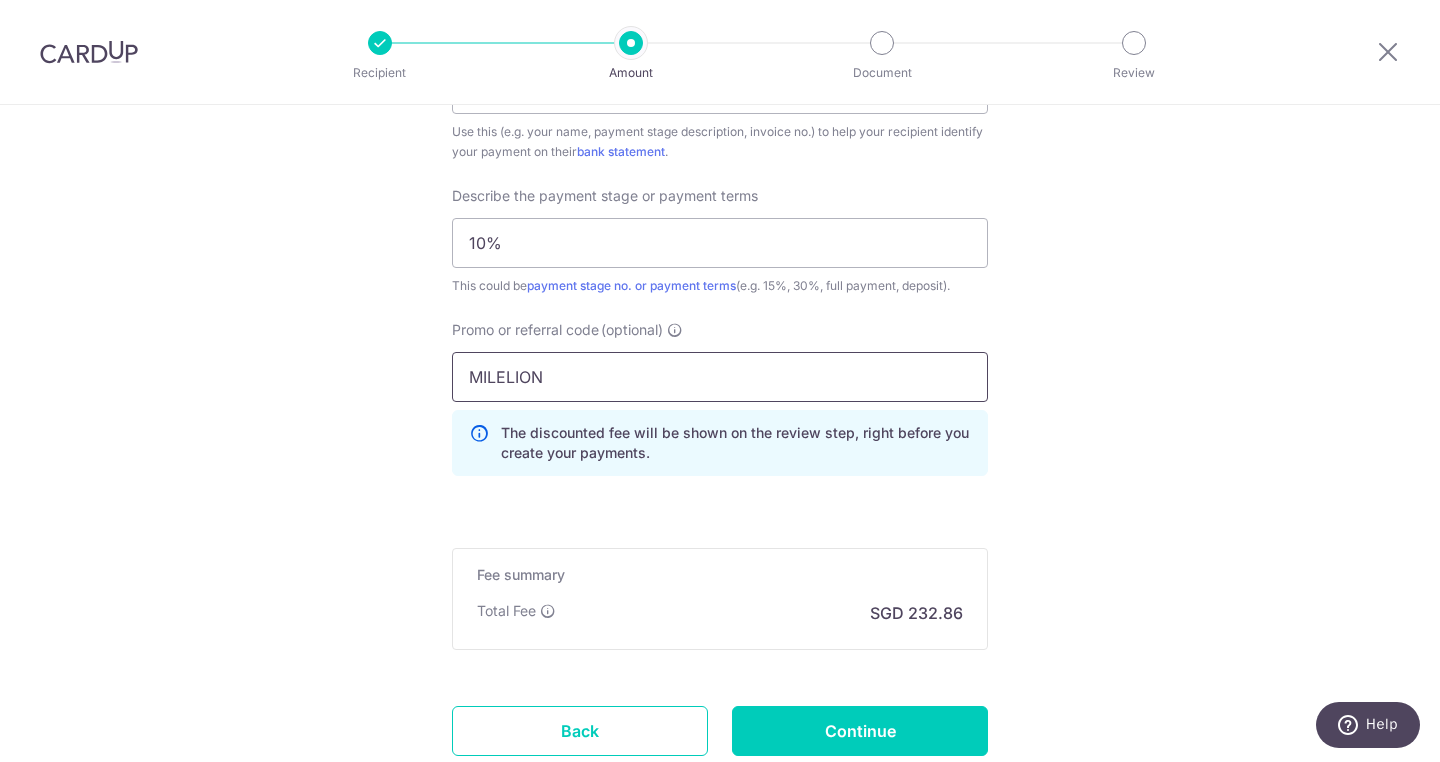 click on "MILELION" at bounding box center [720, 377] 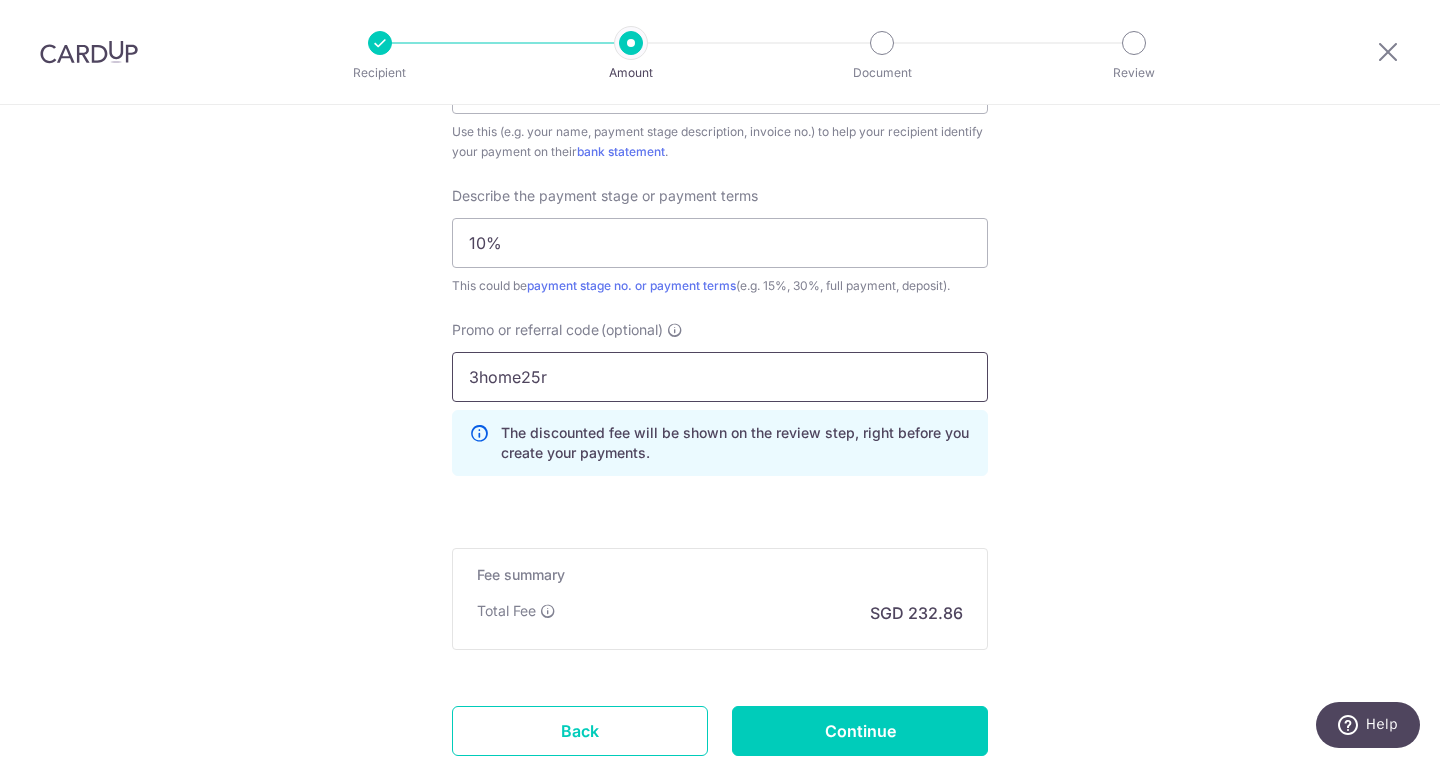 click on "3home25r" at bounding box center [720, 377] 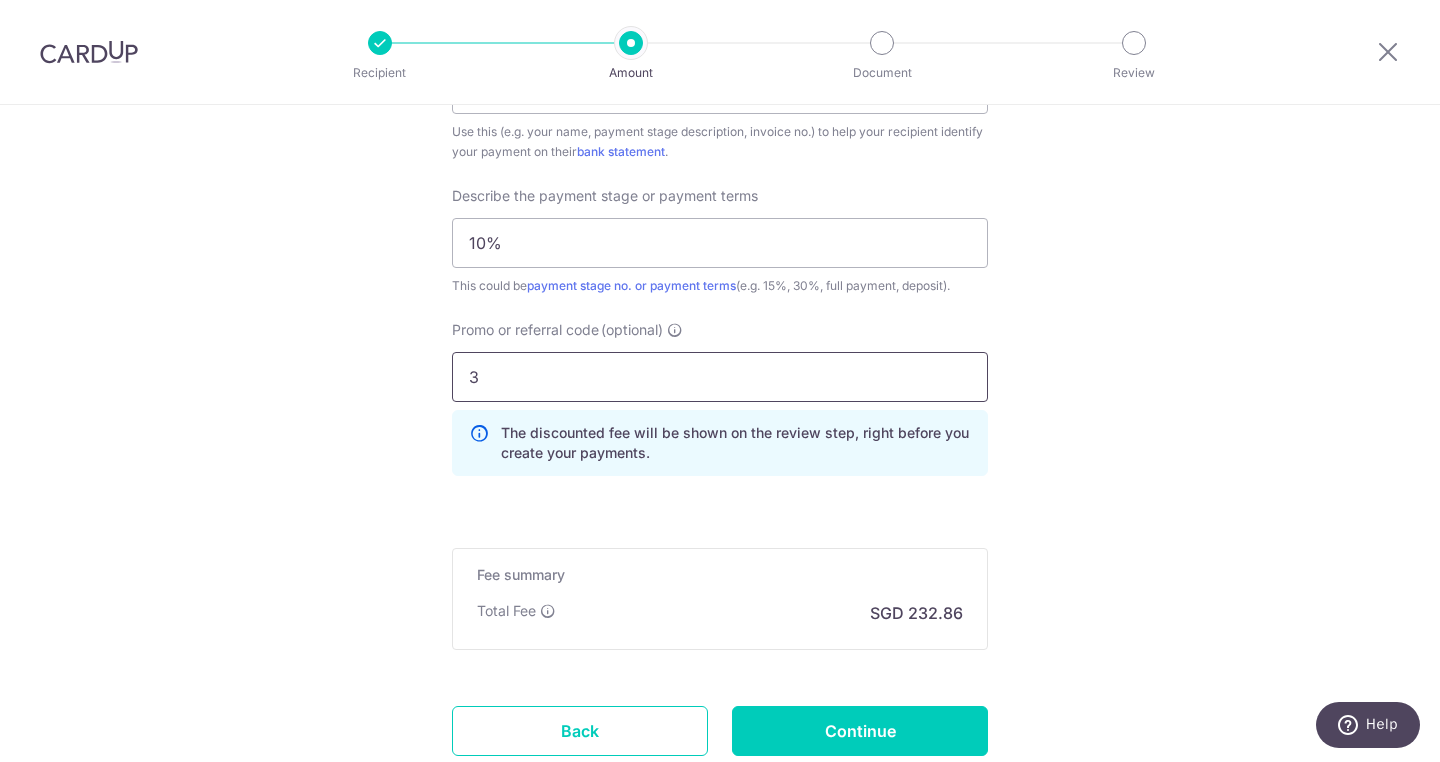 click on "3" at bounding box center [720, 377] 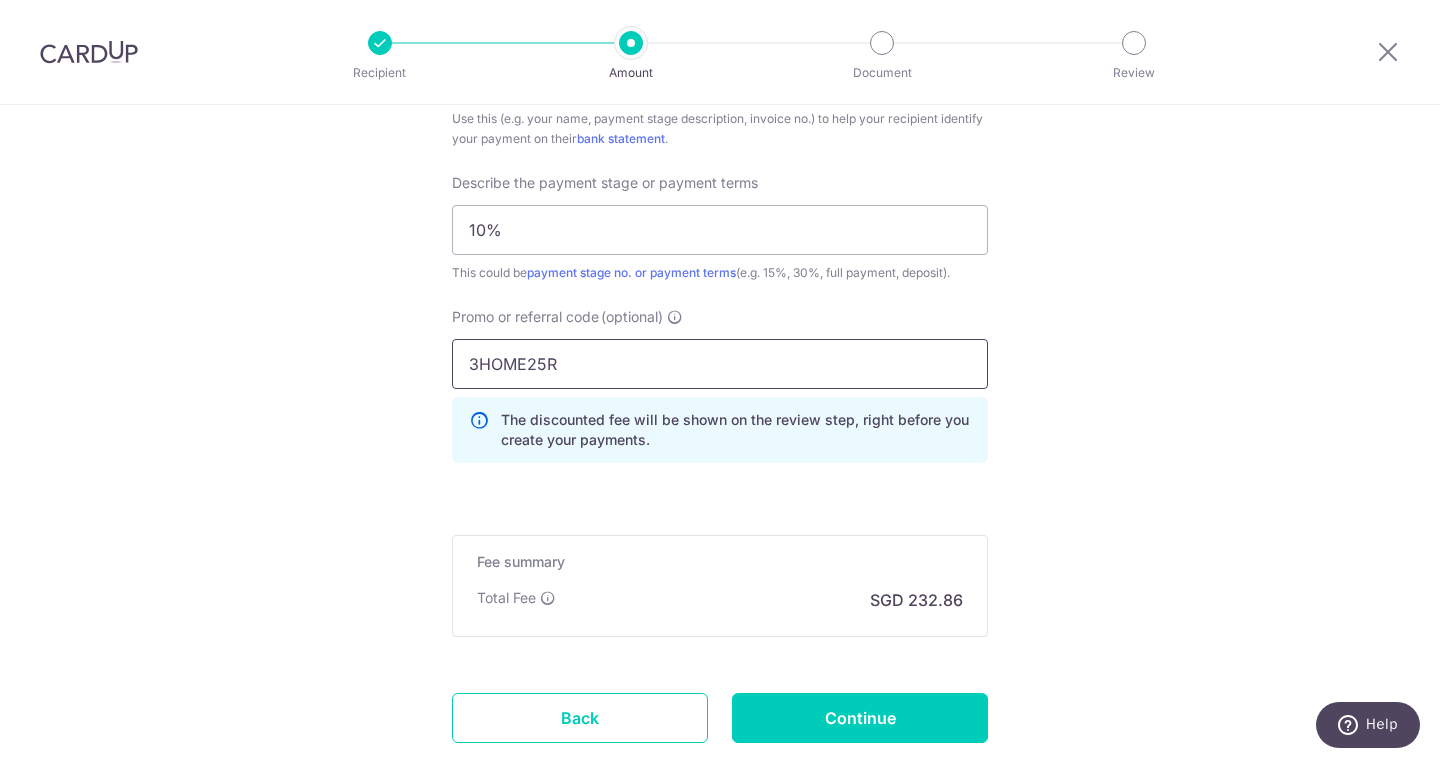 scroll, scrollTop: 1354, scrollLeft: 0, axis: vertical 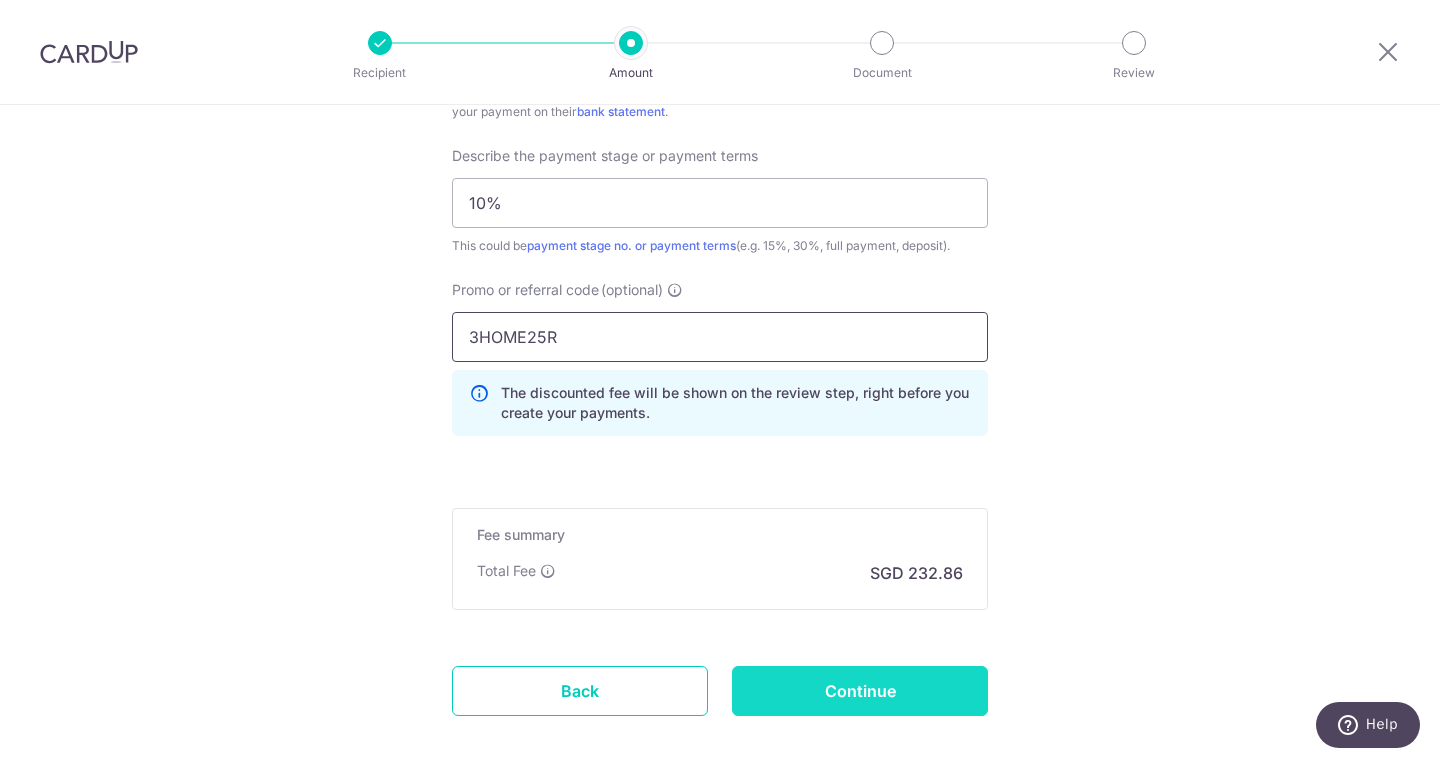 type on "3HOME25R" 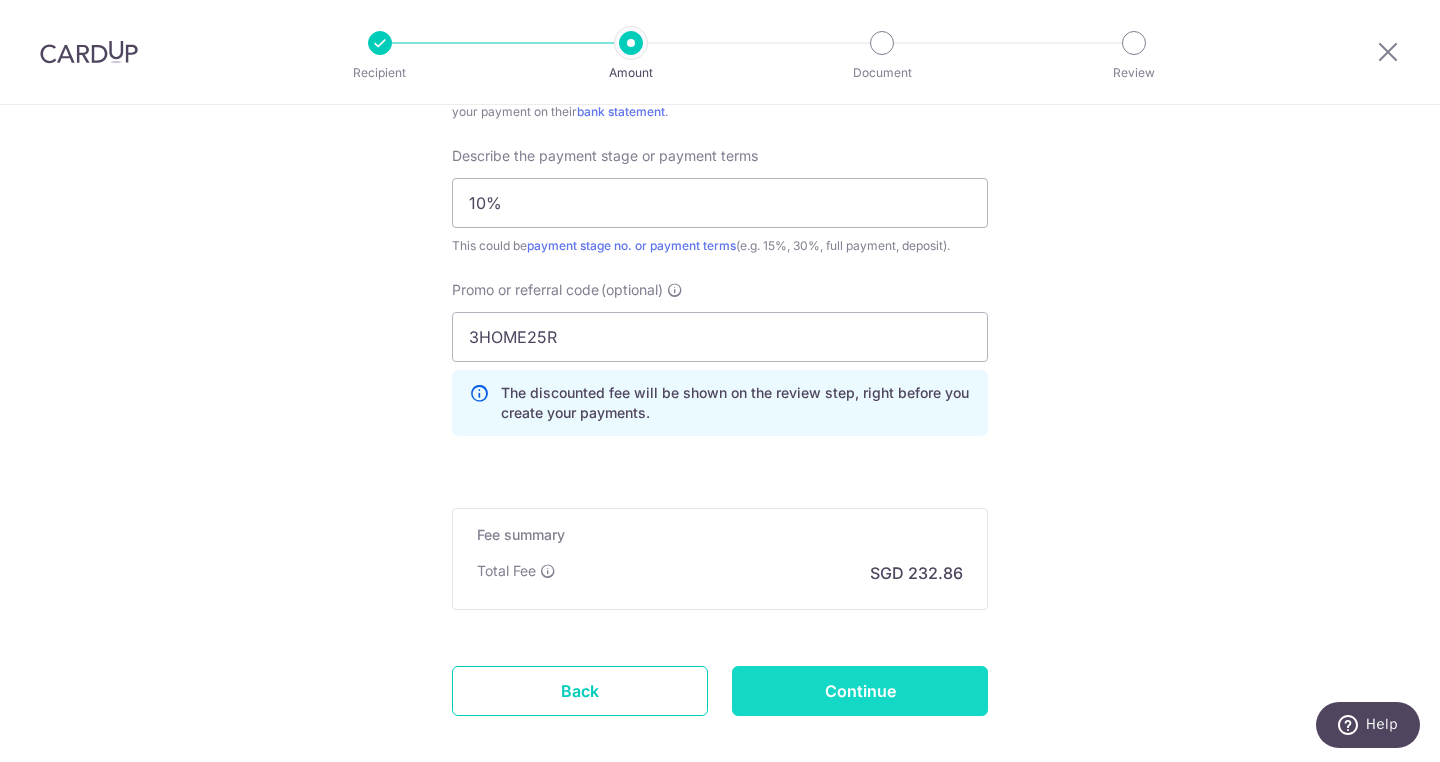 click on "Continue" at bounding box center (860, 691) 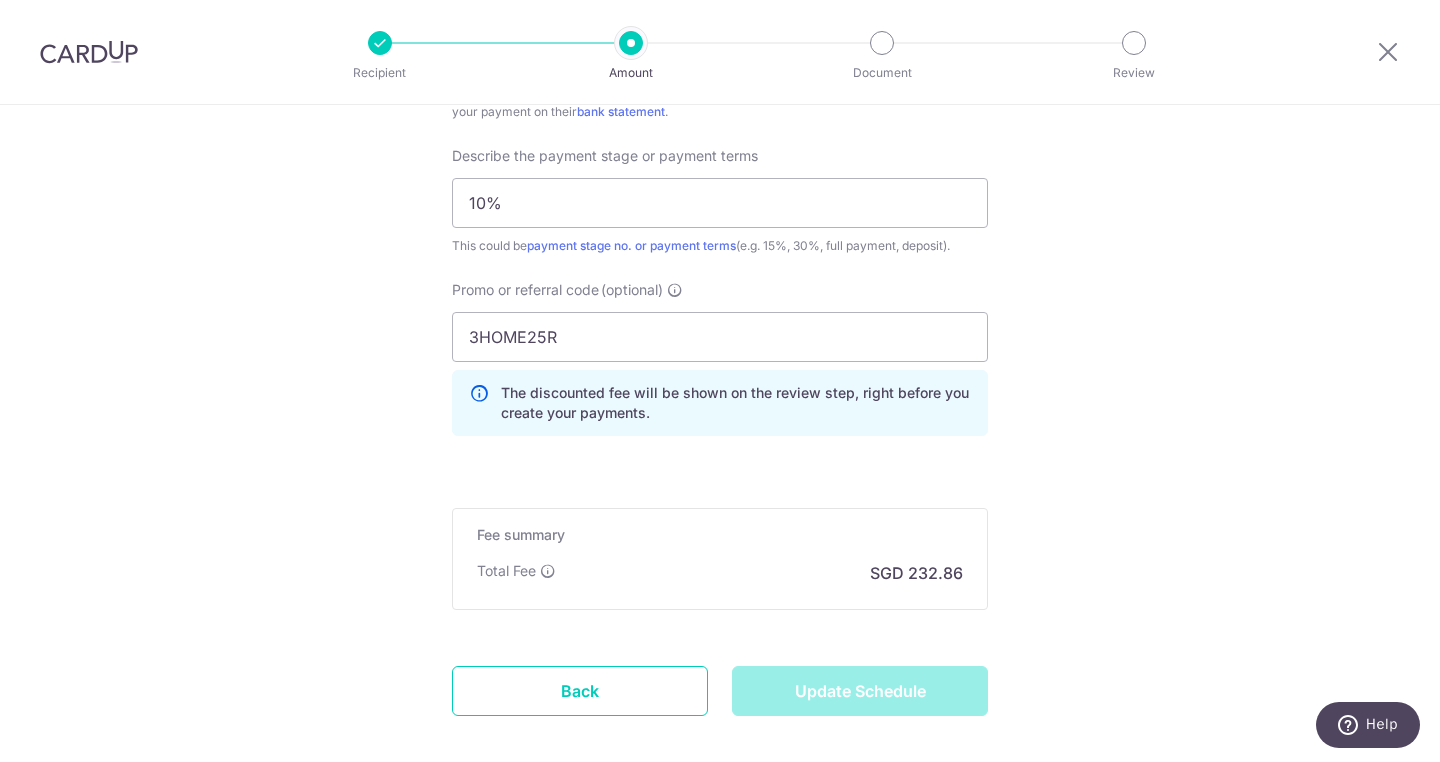 type on "Update Schedule" 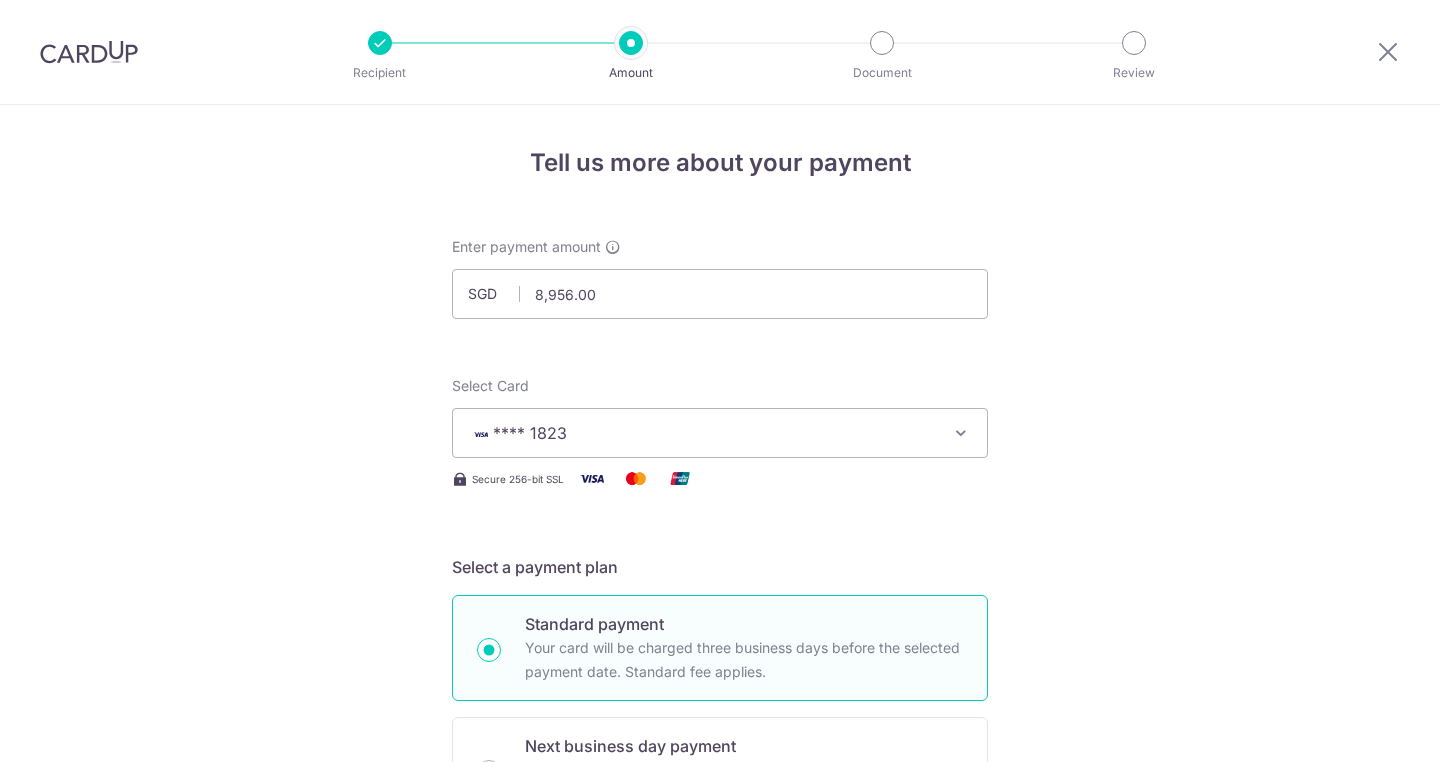 scroll, scrollTop: 0, scrollLeft: 0, axis: both 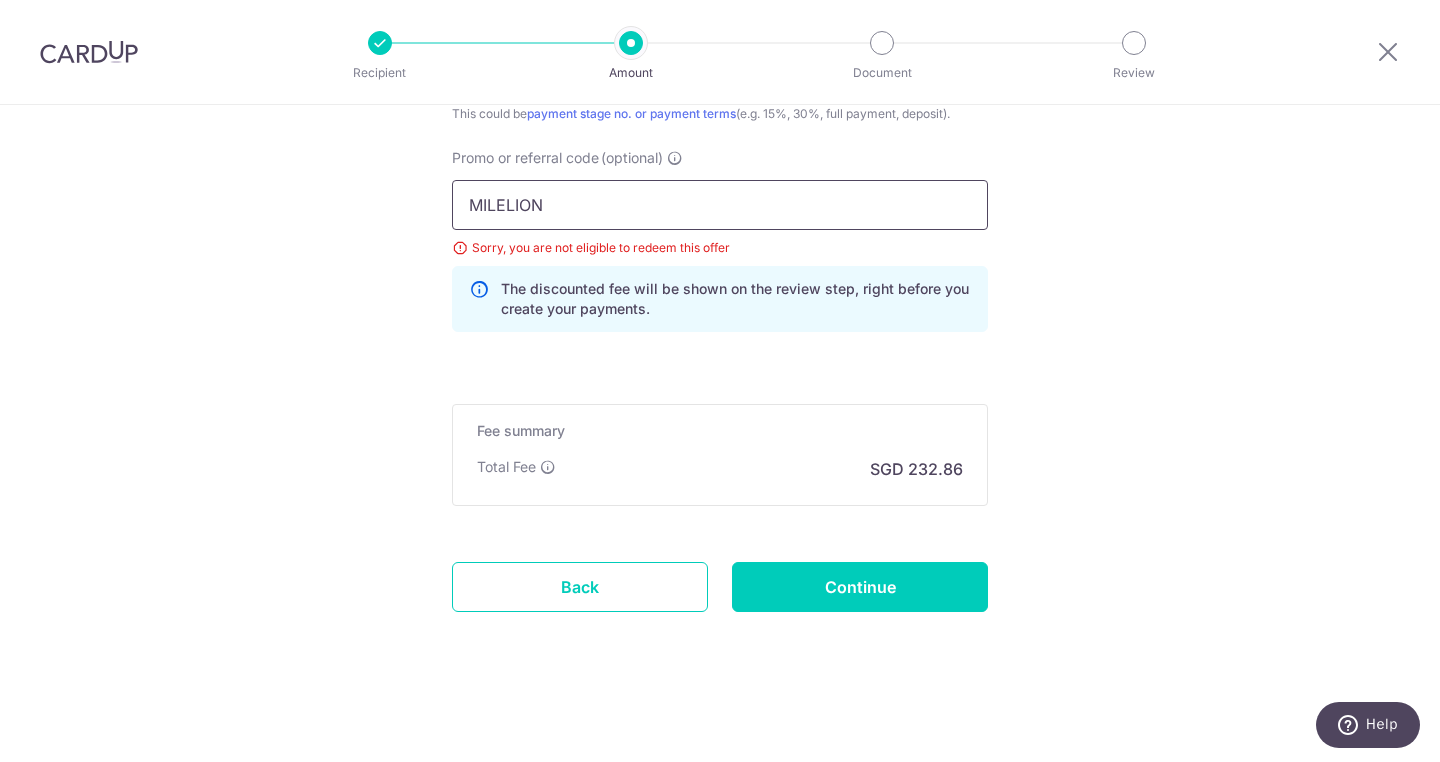 click on "MILELION" at bounding box center (720, 205) 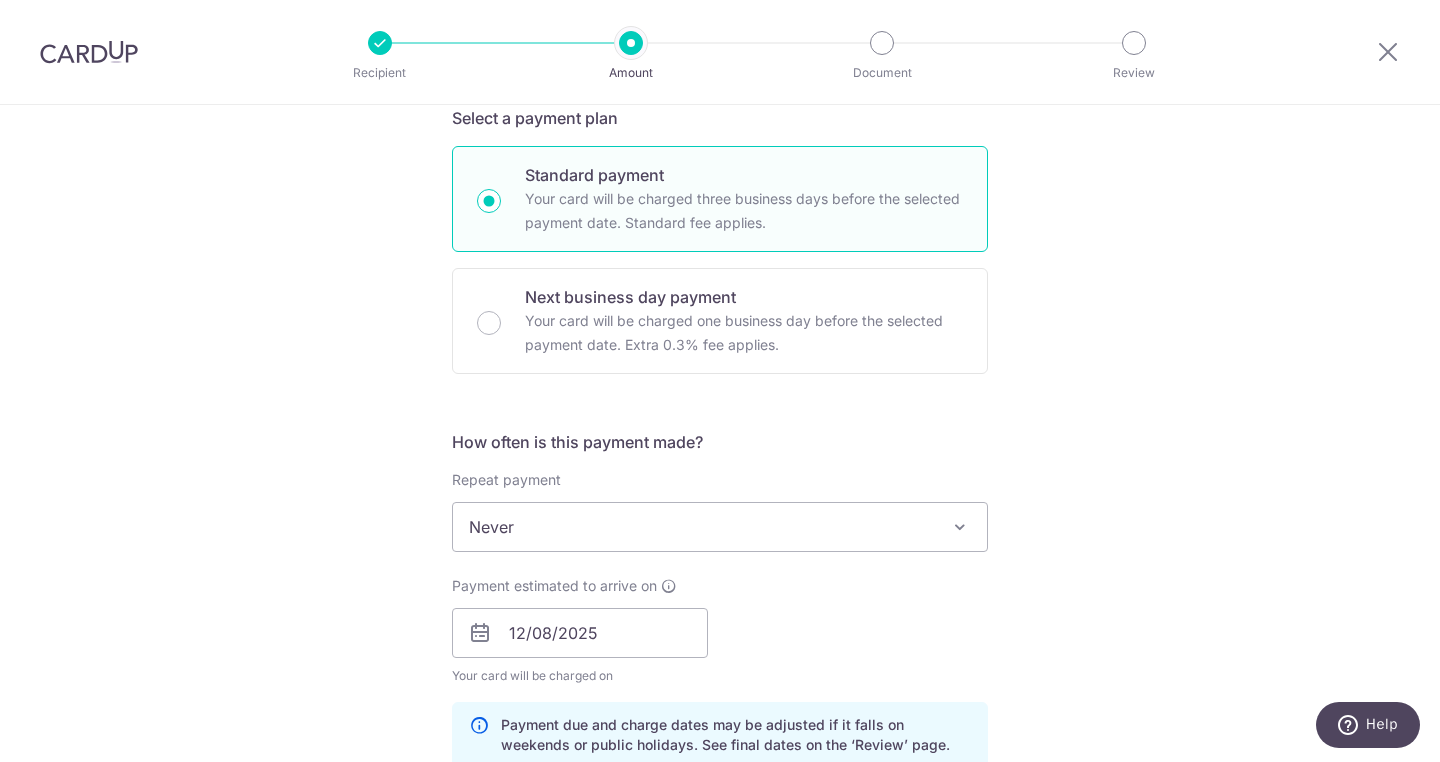scroll, scrollTop: 756, scrollLeft: 0, axis: vertical 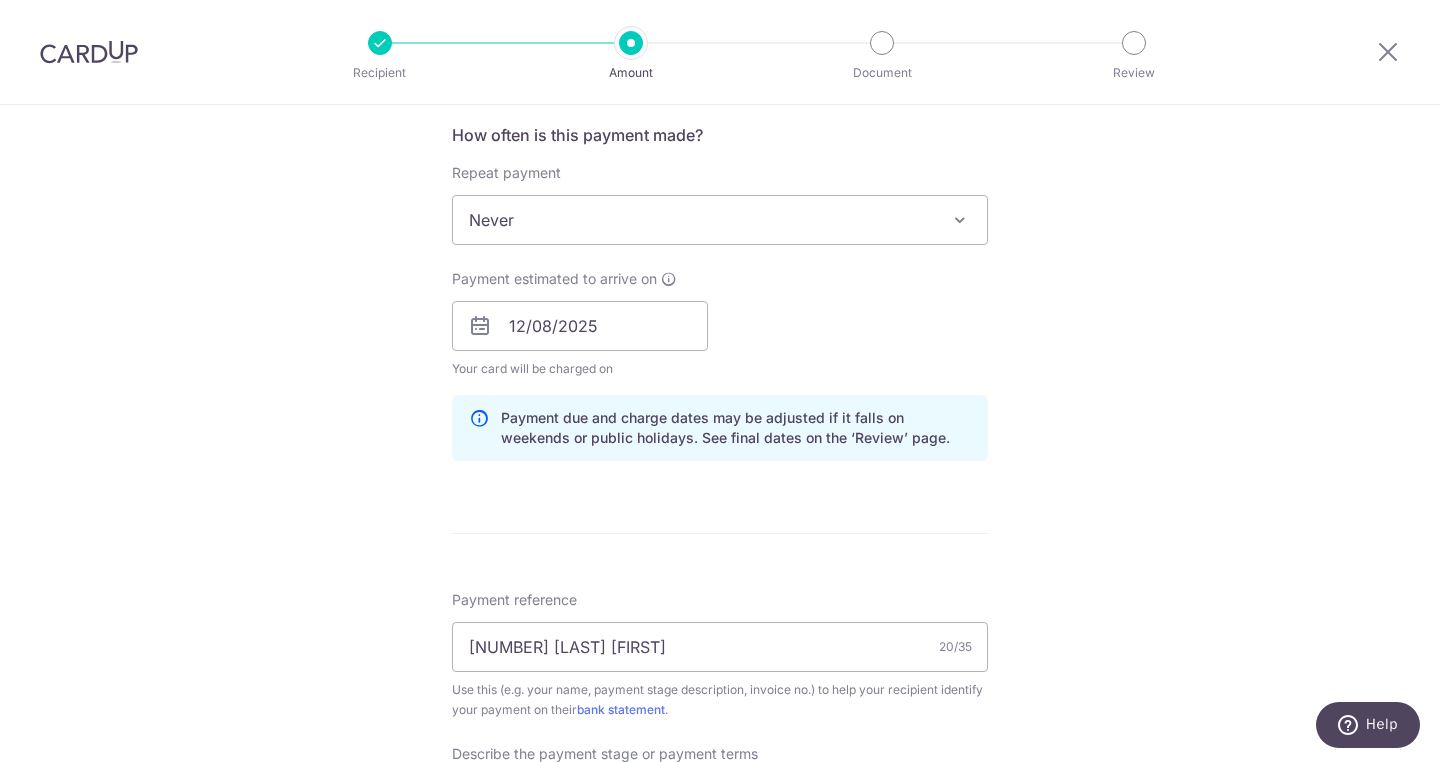 click on "Never" at bounding box center (720, 220) 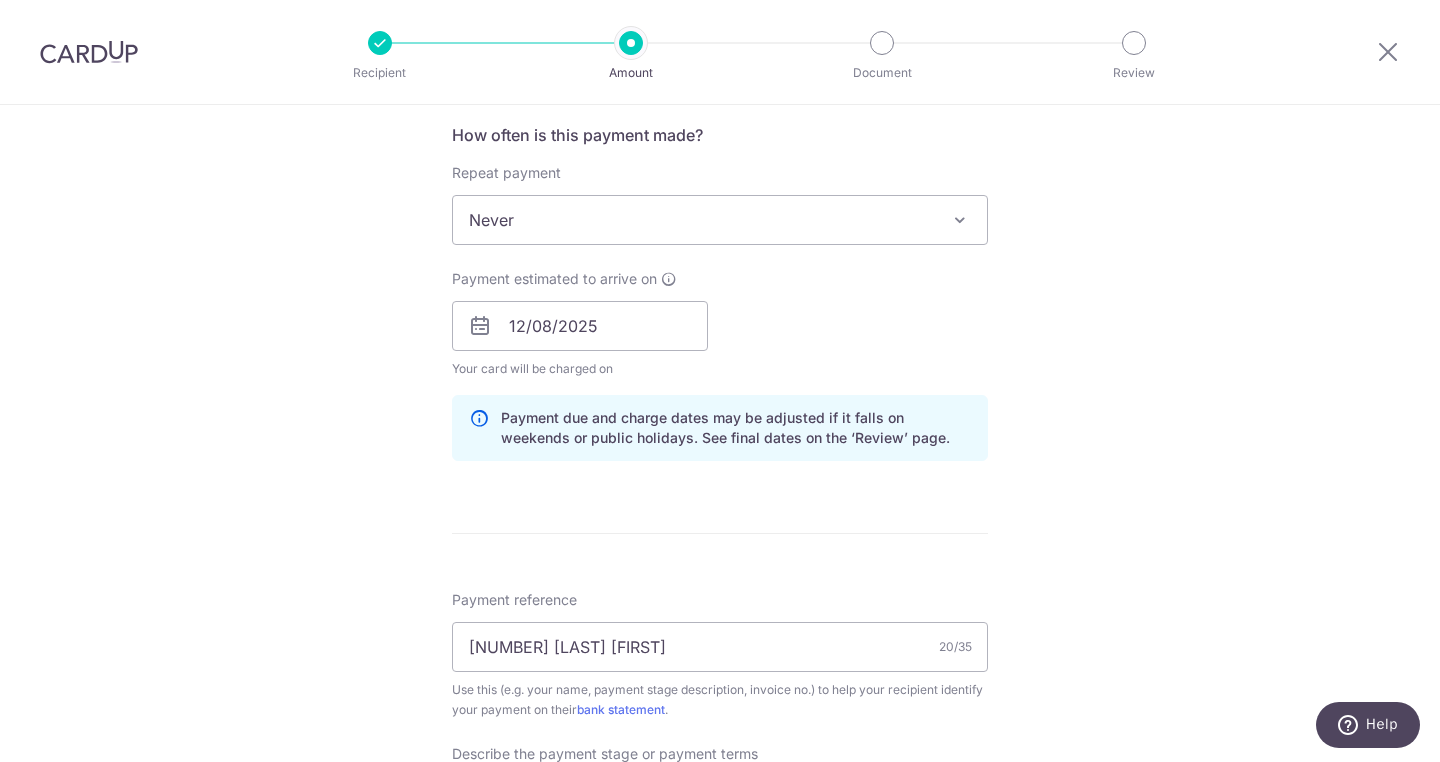 click on "Tell us more about your payment
Enter payment amount
SGD
8,956.00
8956.00
Select Card
**** 1823
Add credit card
Your Cards
**** 1823
Secure 256-bit SSL
Text
New card details
Card
Secure 256-bit SSL" at bounding box center [720, 420] 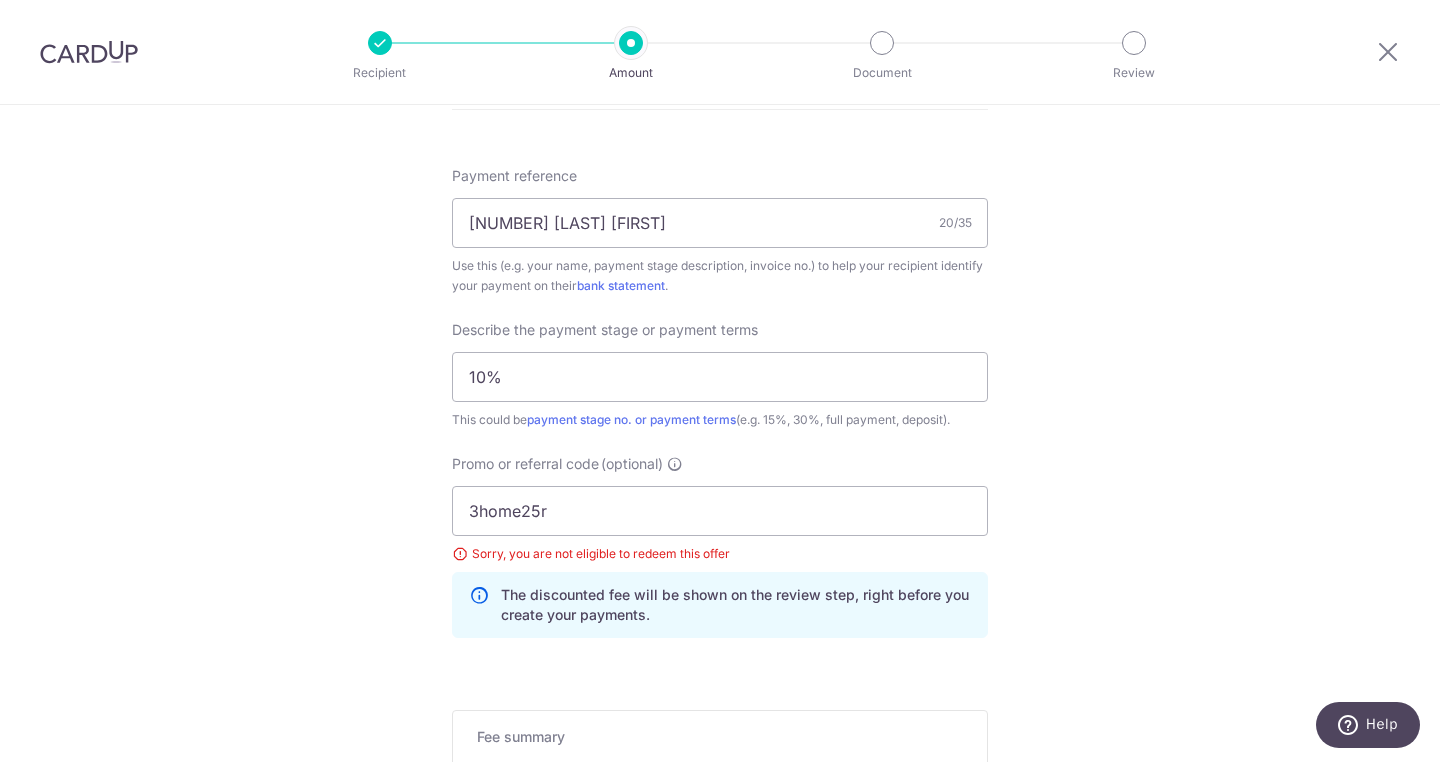 scroll, scrollTop: 1459, scrollLeft: 0, axis: vertical 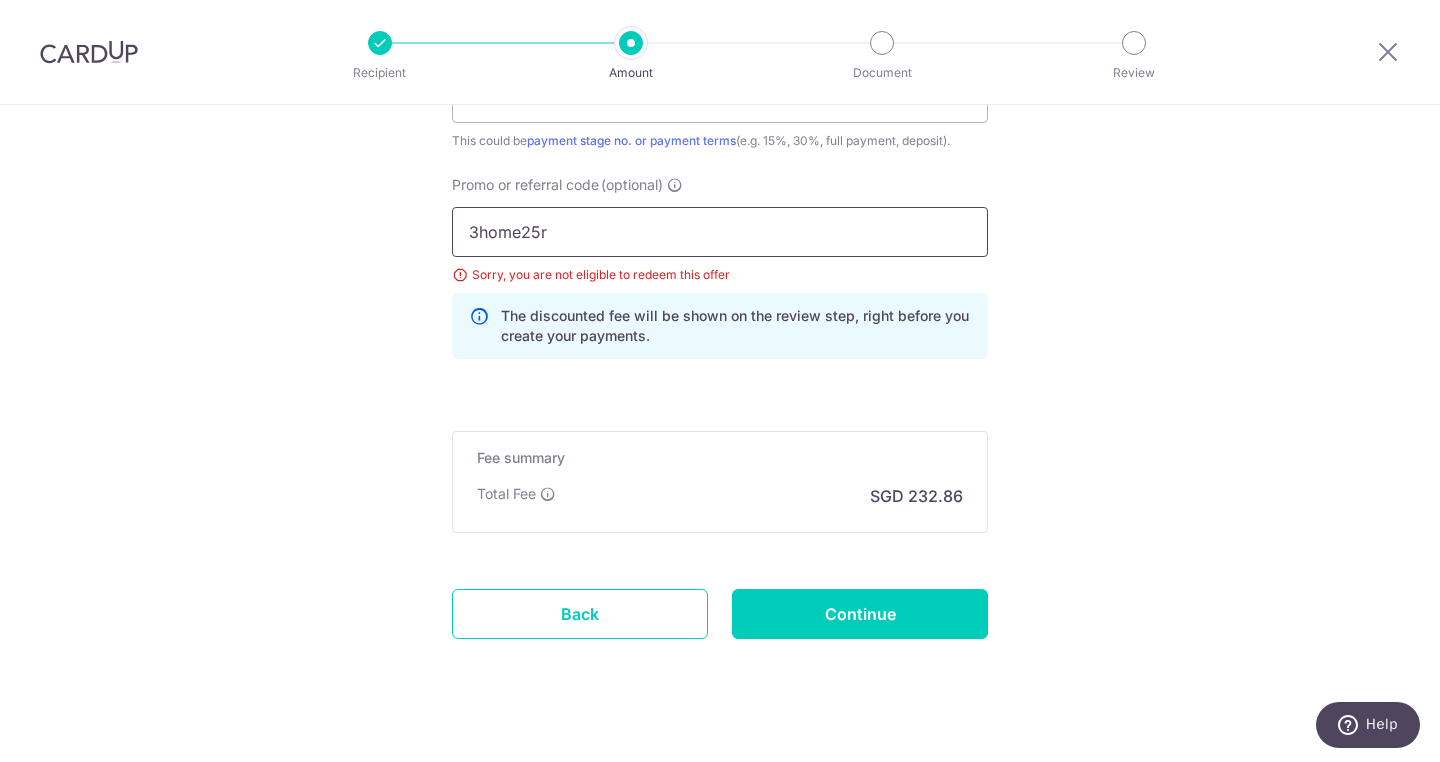 click on "3home25r" at bounding box center (720, 232) 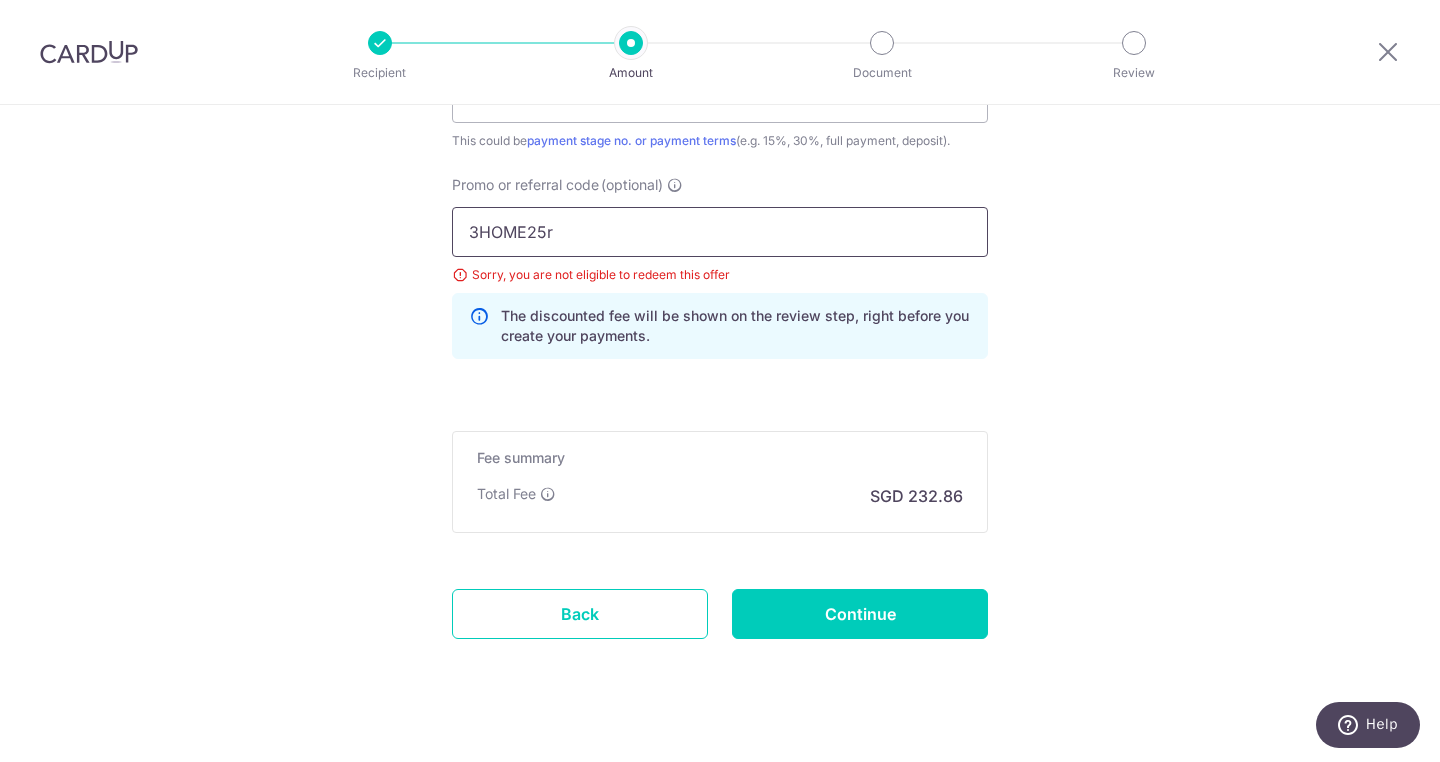 click on "3HOME25r" at bounding box center (720, 232) 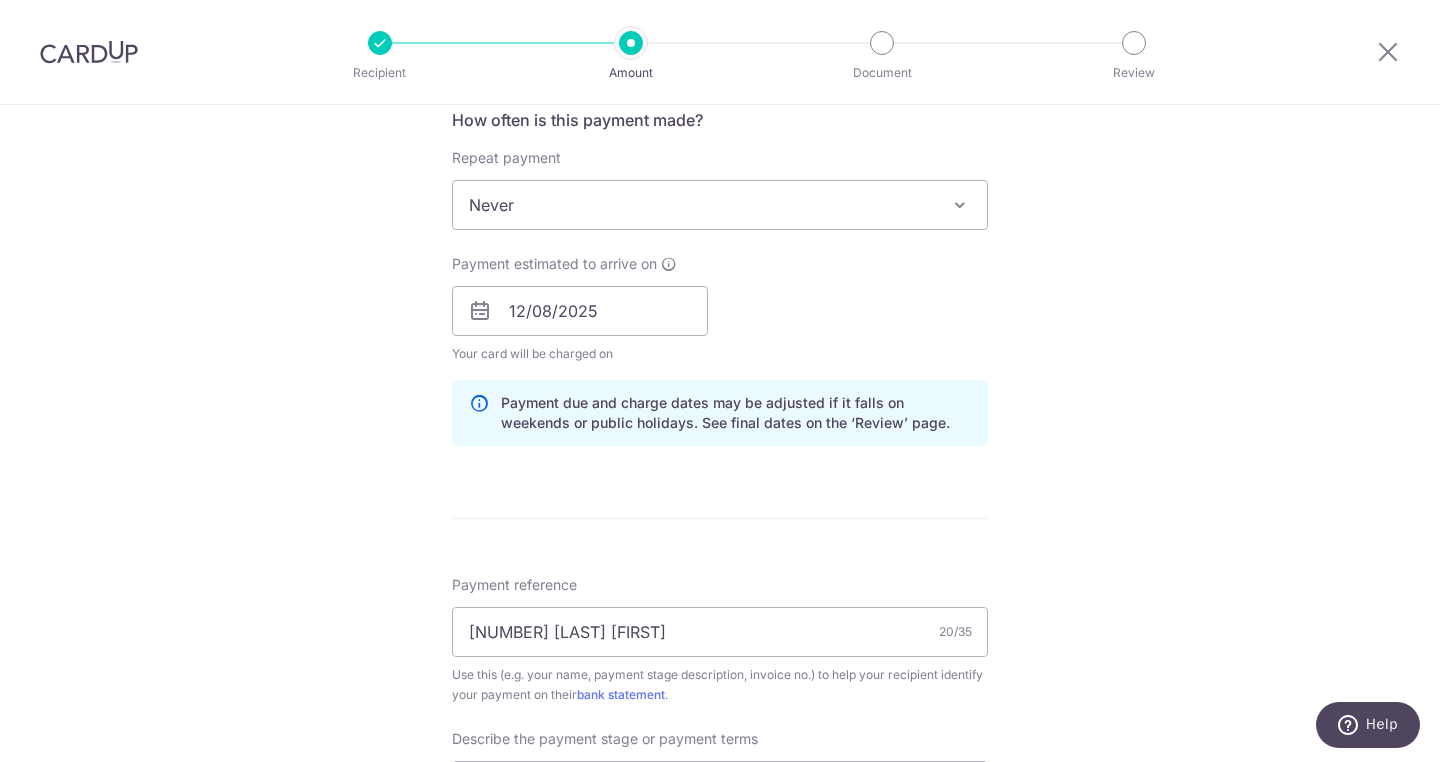 scroll, scrollTop: 766, scrollLeft: 0, axis: vertical 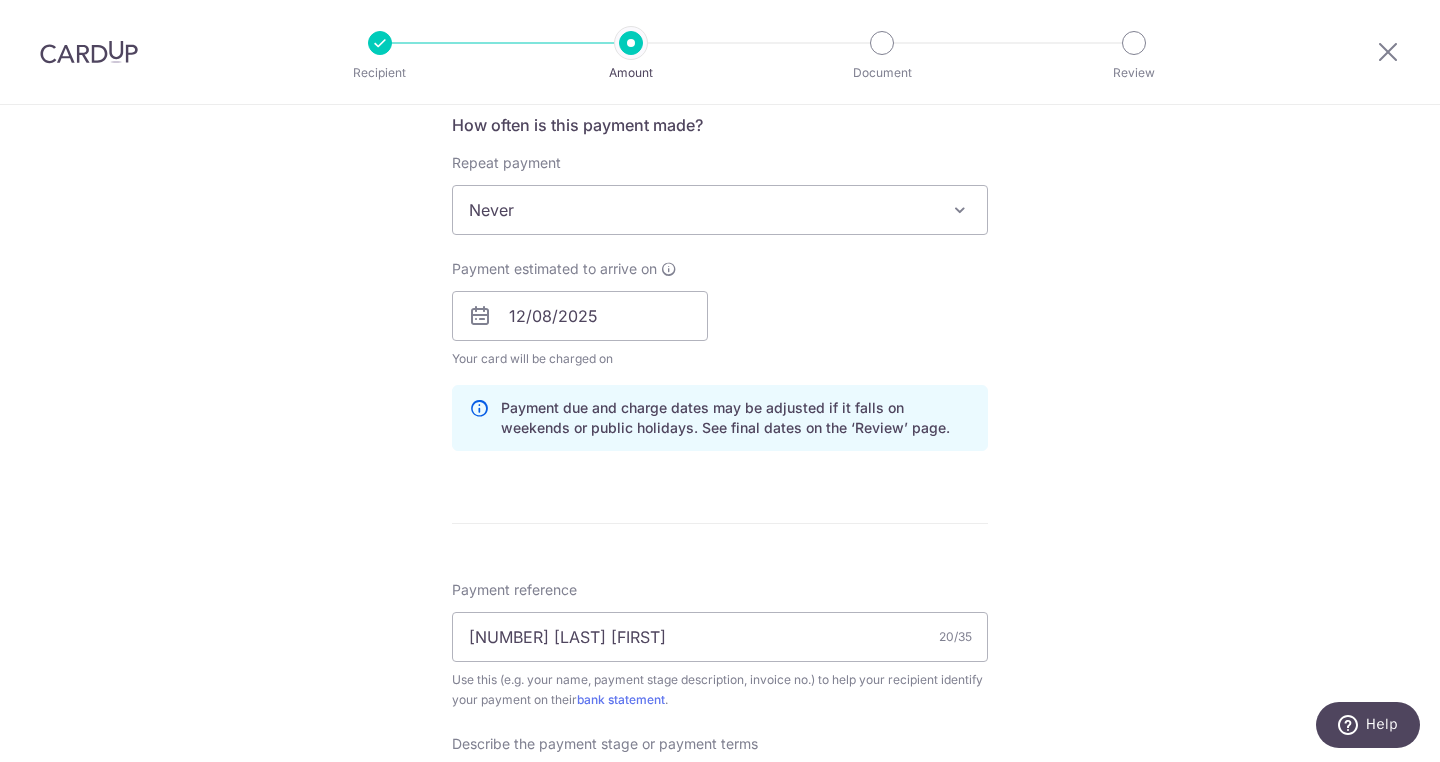 type on "3HOME25R" 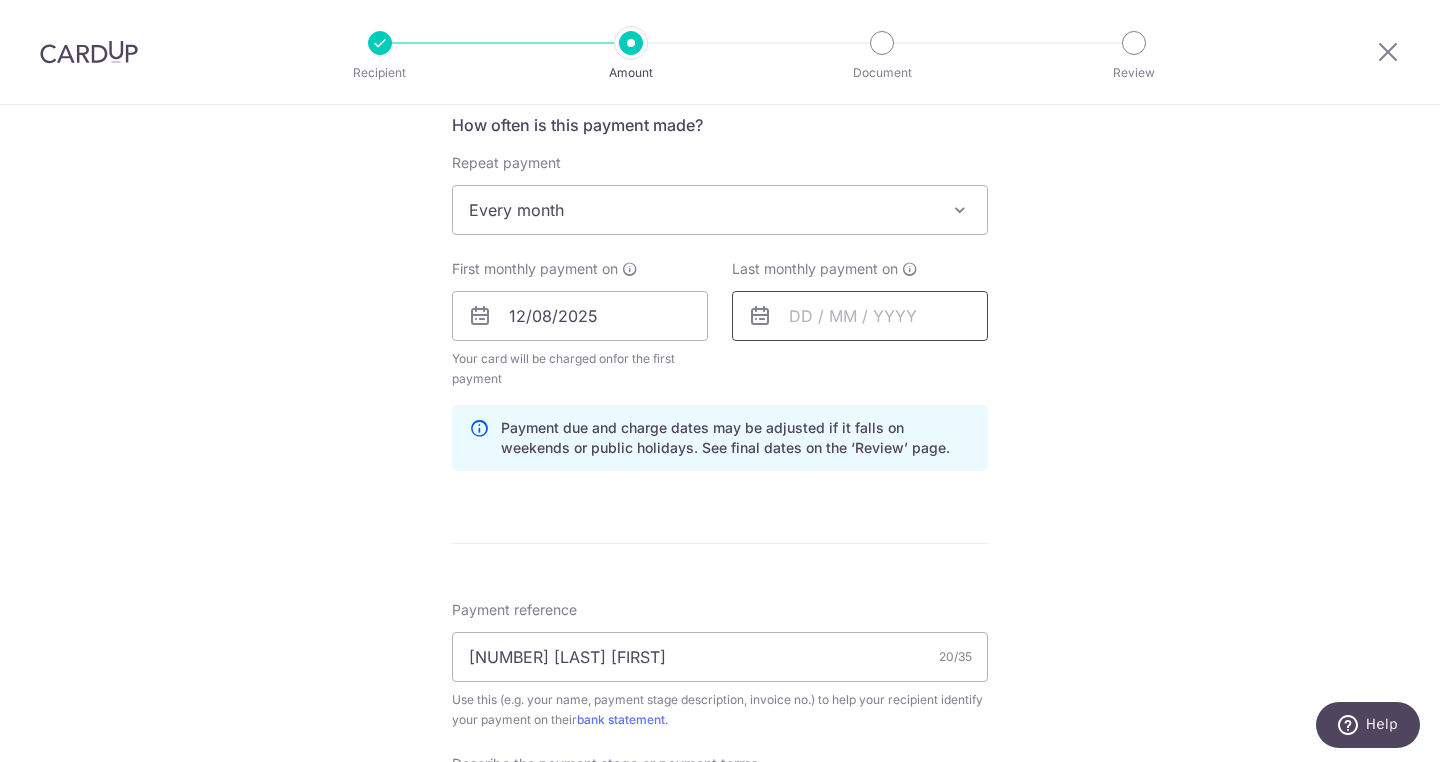 click at bounding box center (860, 316) 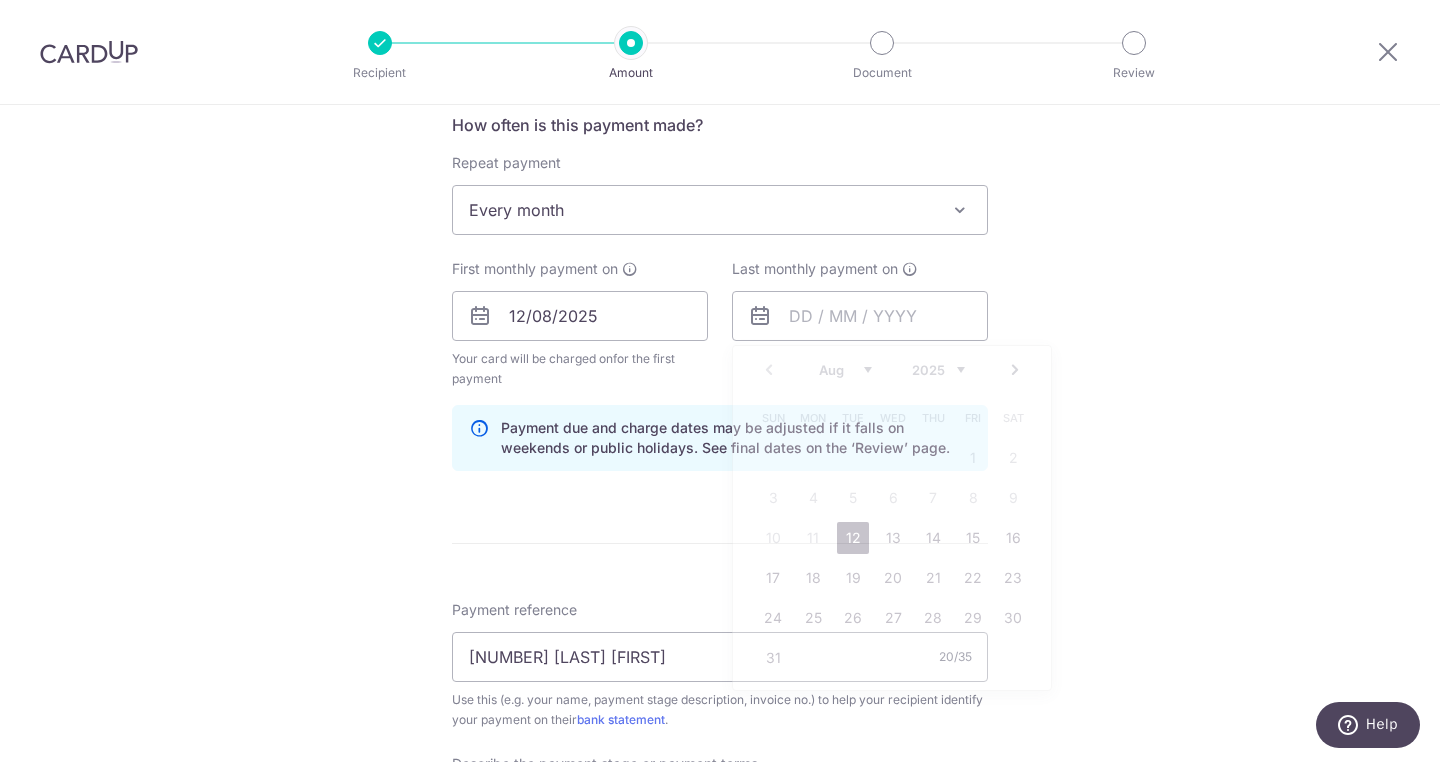 click on "Tell us more about your payment
Enter payment amount
SGD
8,956.00
8956.00
Select Card
**** 1823
Add credit card
Your Cards
**** 1823
Secure 256-bit SSL
Text
New card details
Card
Secure 256-bit SSL" at bounding box center (720, 420) 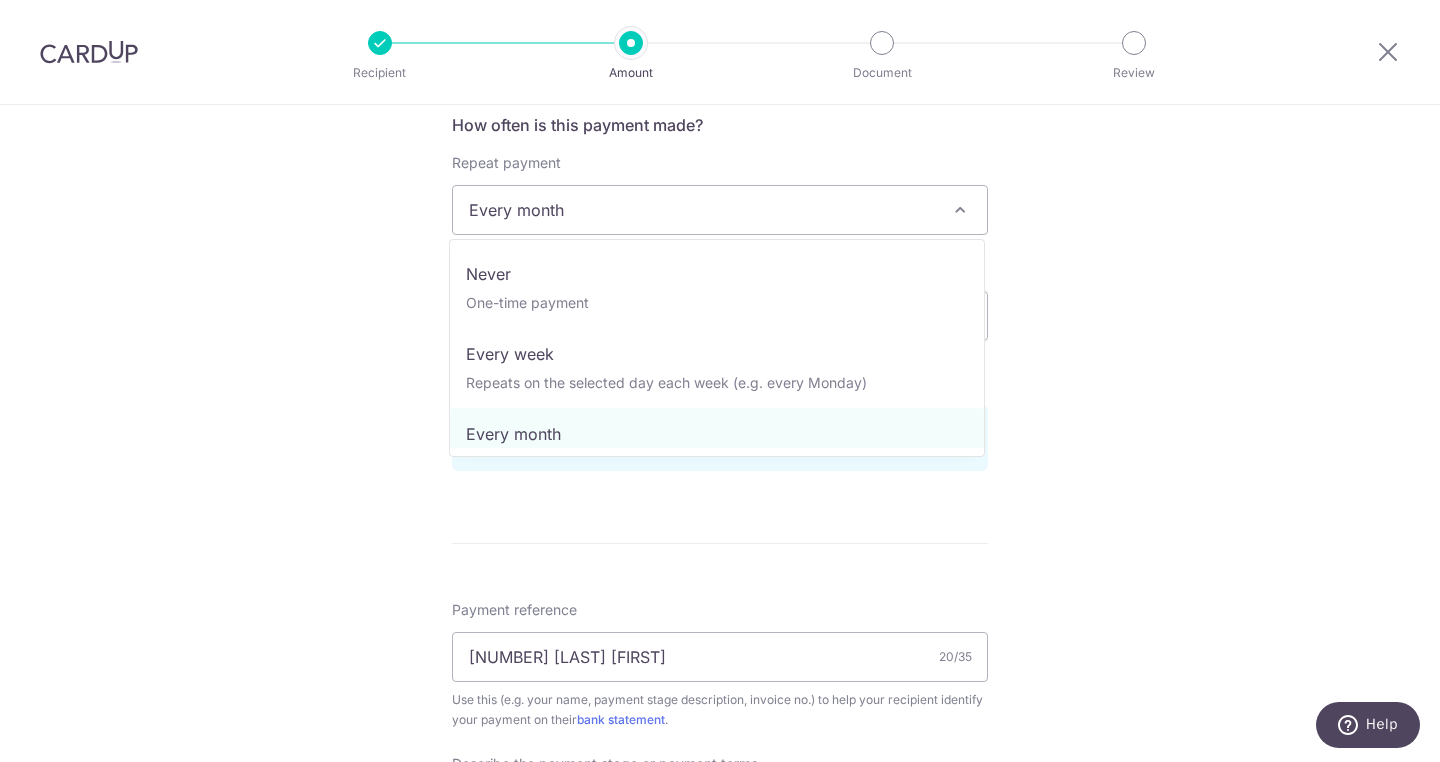 click at bounding box center [960, 210] 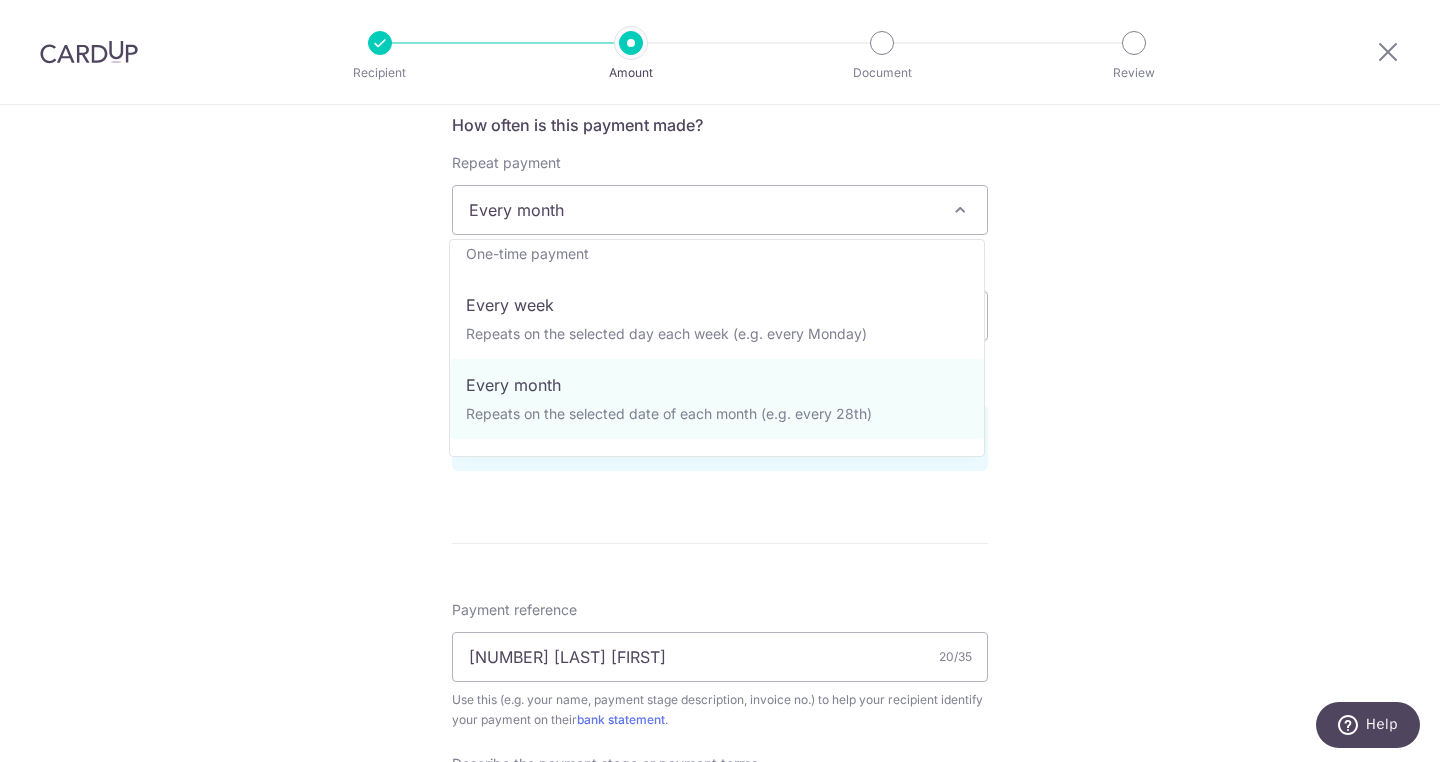 scroll, scrollTop: 103, scrollLeft: 0, axis: vertical 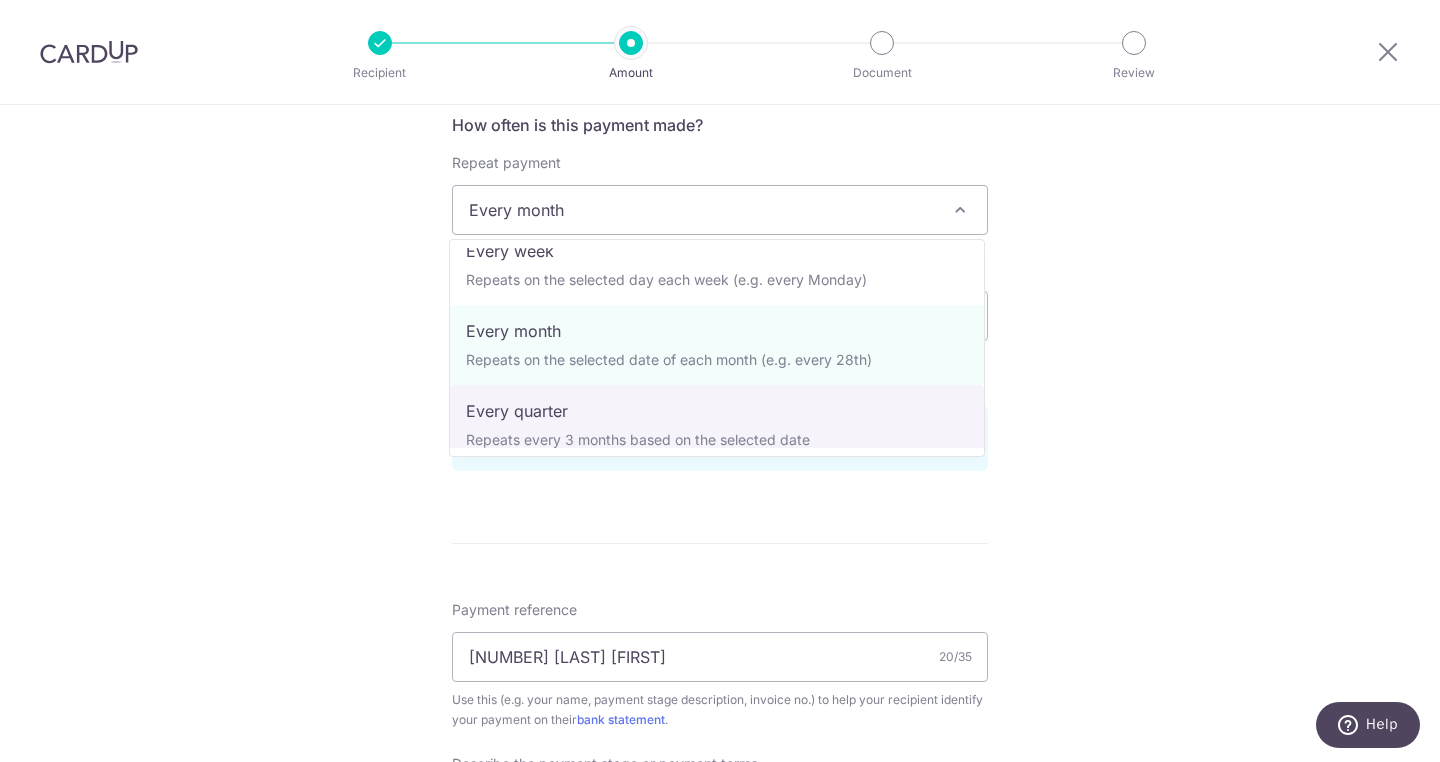 select on "4" 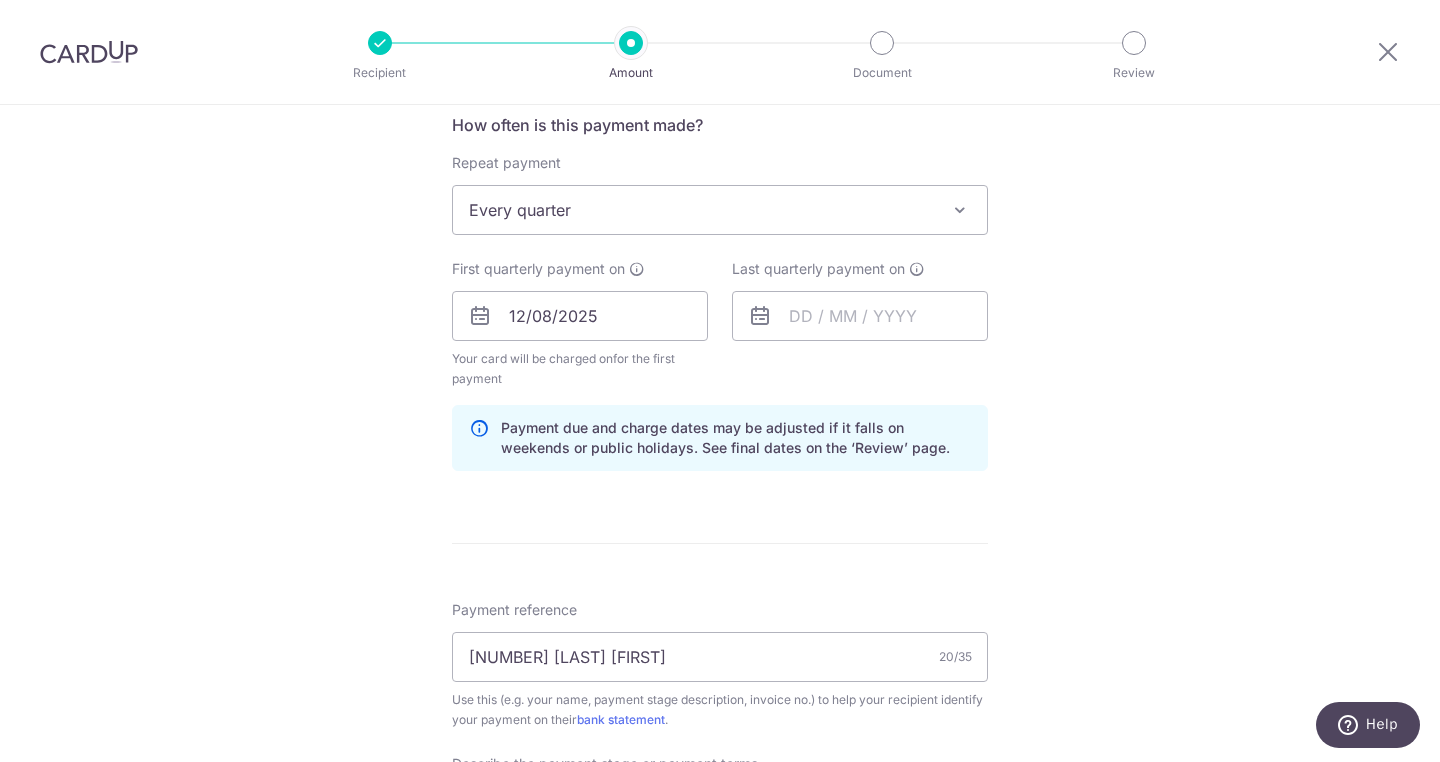 click on "Tell us more about your payment
Enter payment amount
SGD
8,956.00
8956.00
Select Card
**** 1823
Add credit card
Your Cards
**** 1823
Secure 256-bit SSL
Text
New card details
Card
Secure 256-bit SSL" at bounding box center [720, 420] 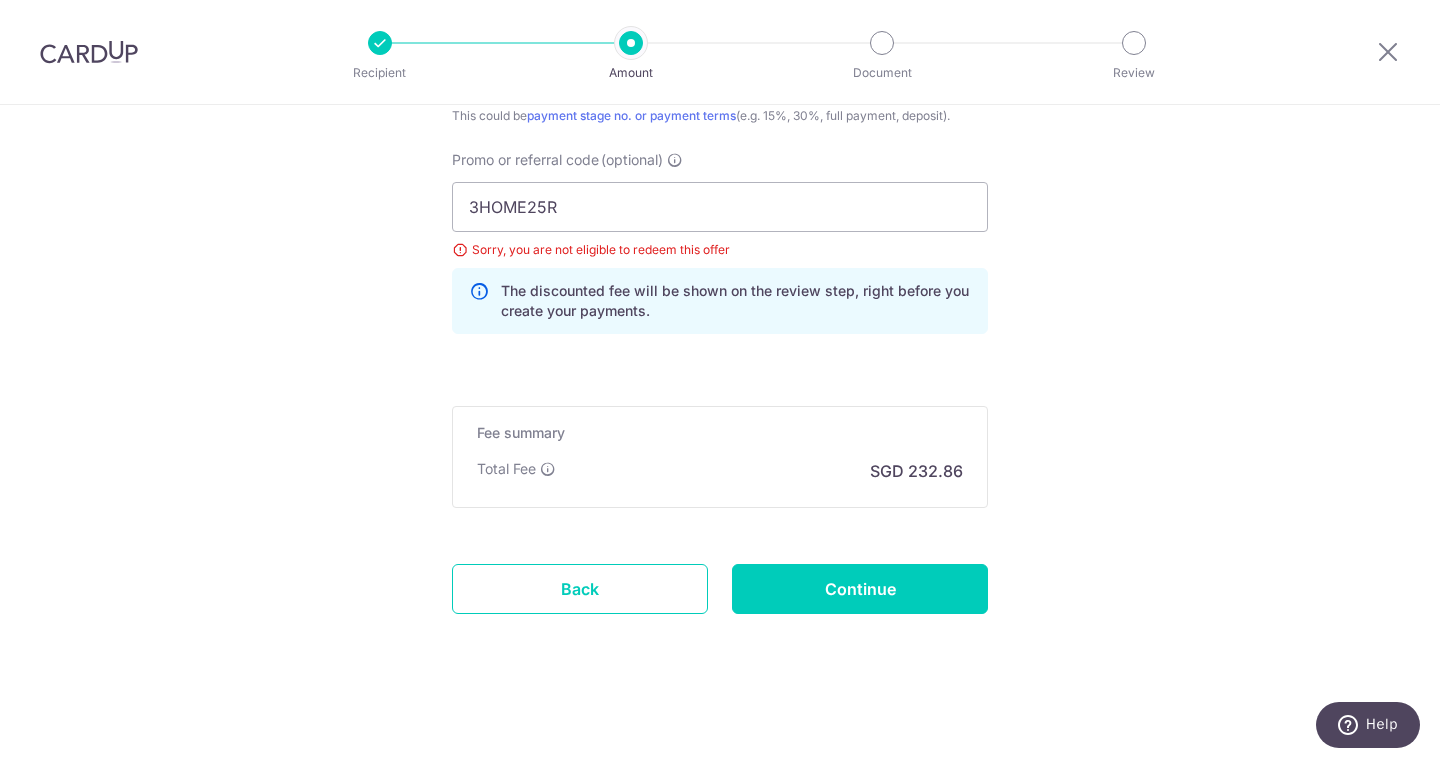 scroll, scrollTop: 1506, scrollLeft: 0, axis: vertical 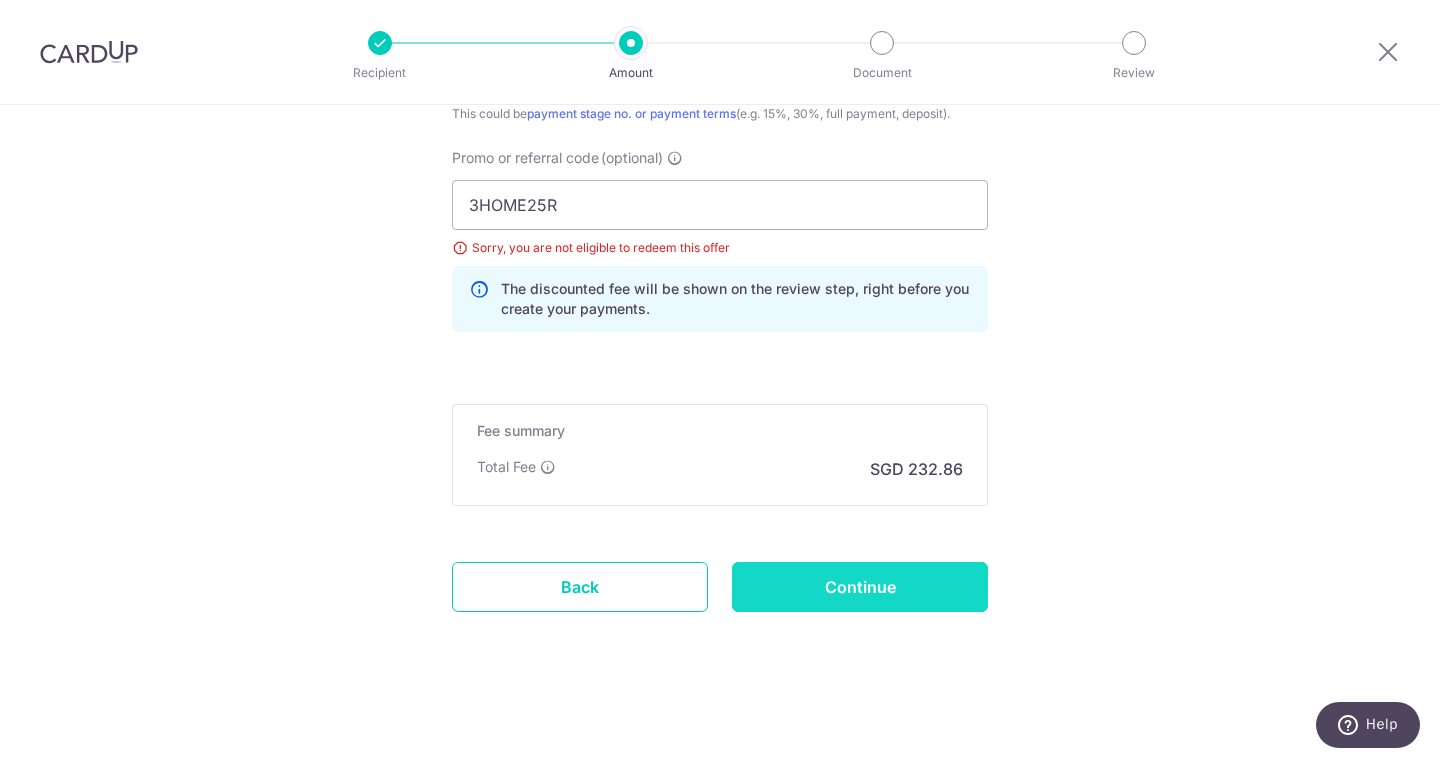 click on "Continue" at bounding box center (860, 587) 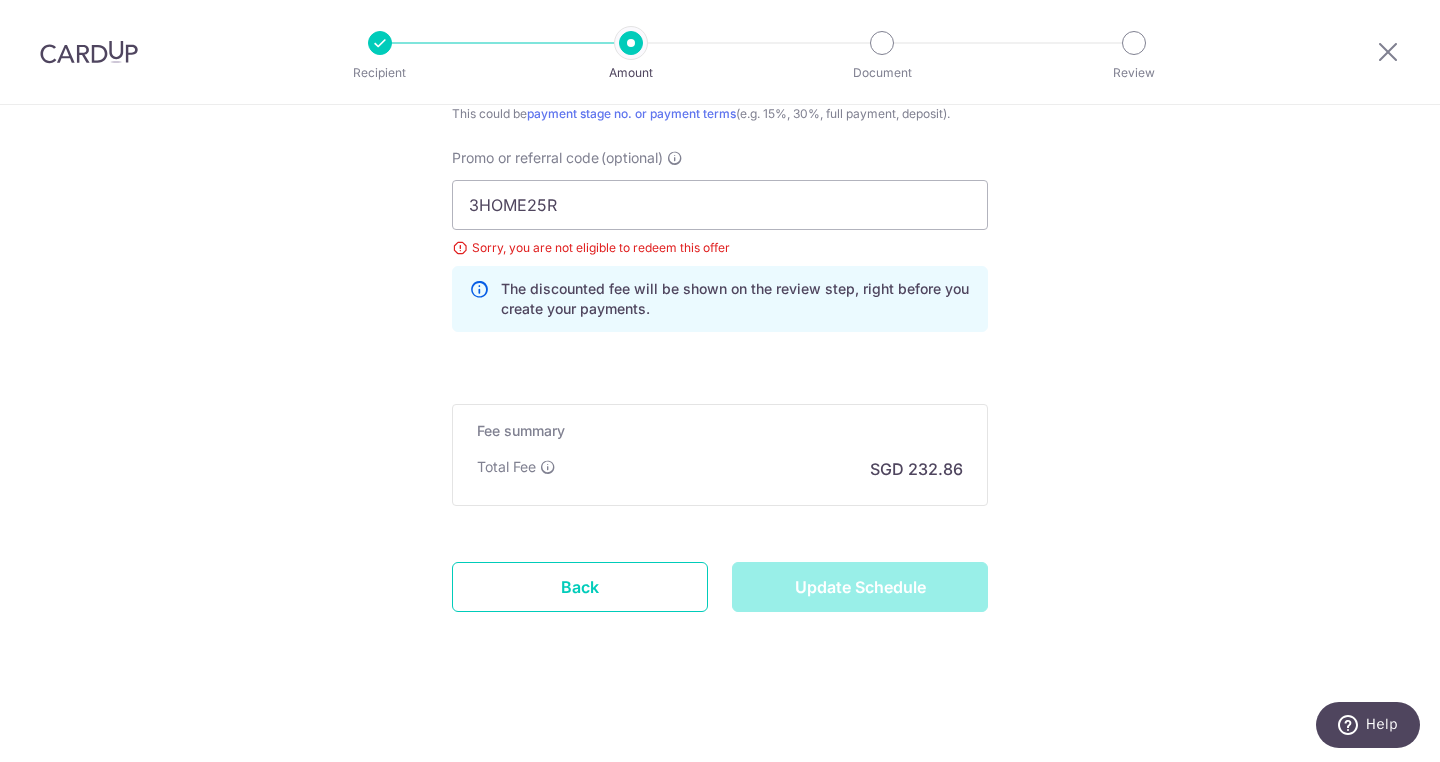 type on "Update Schedule" 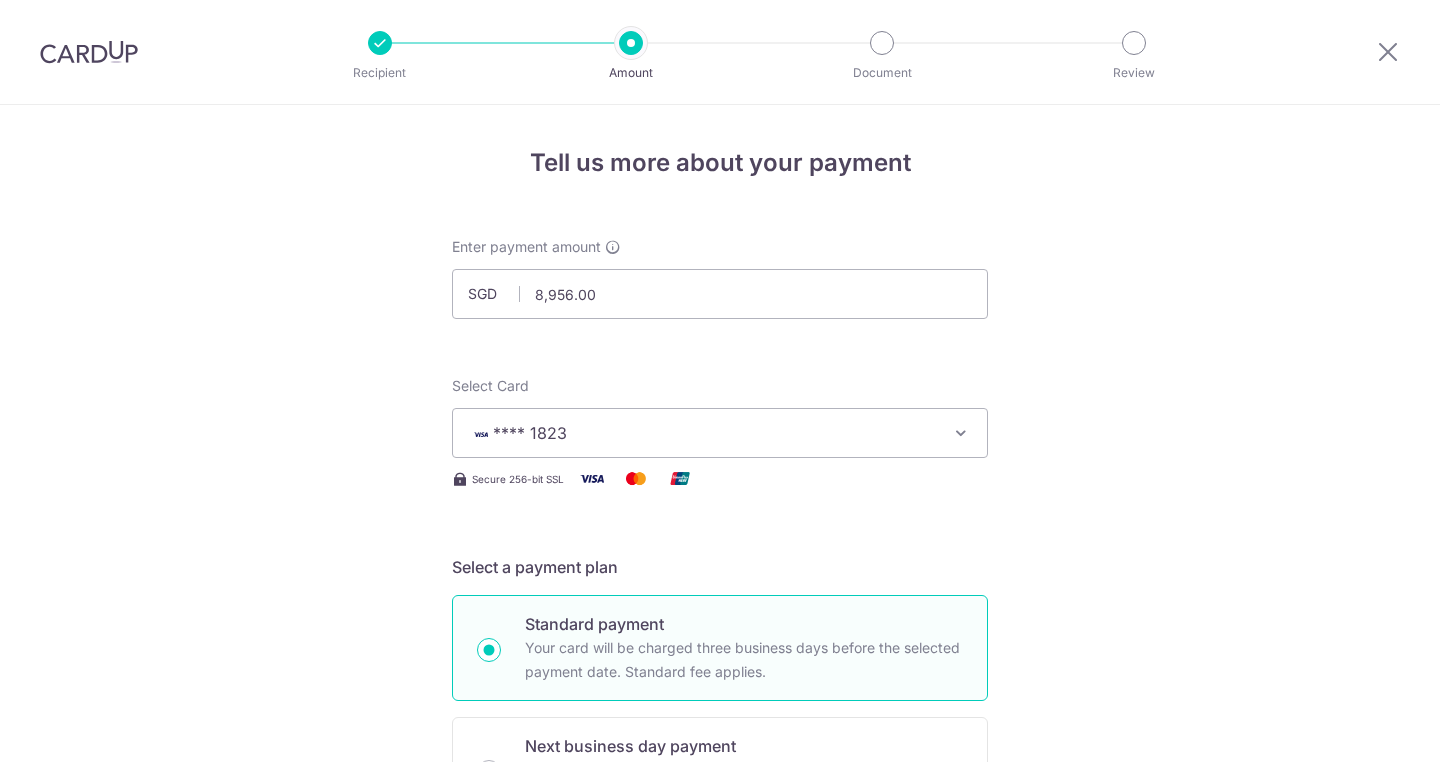 scroll, scrollTop: 0, scrollLeft: 0, axis: both 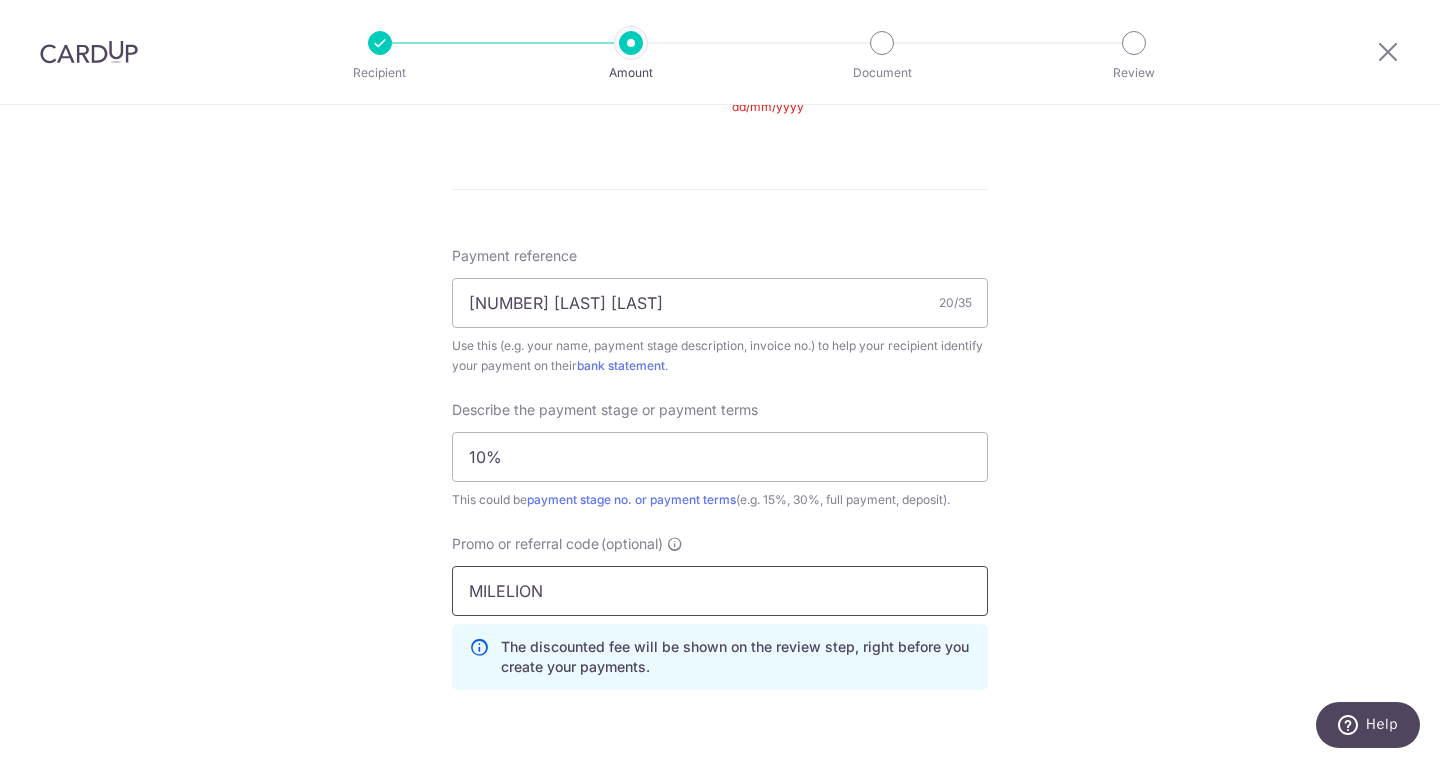 click on "MILELION" at bounding box center [720, 591] 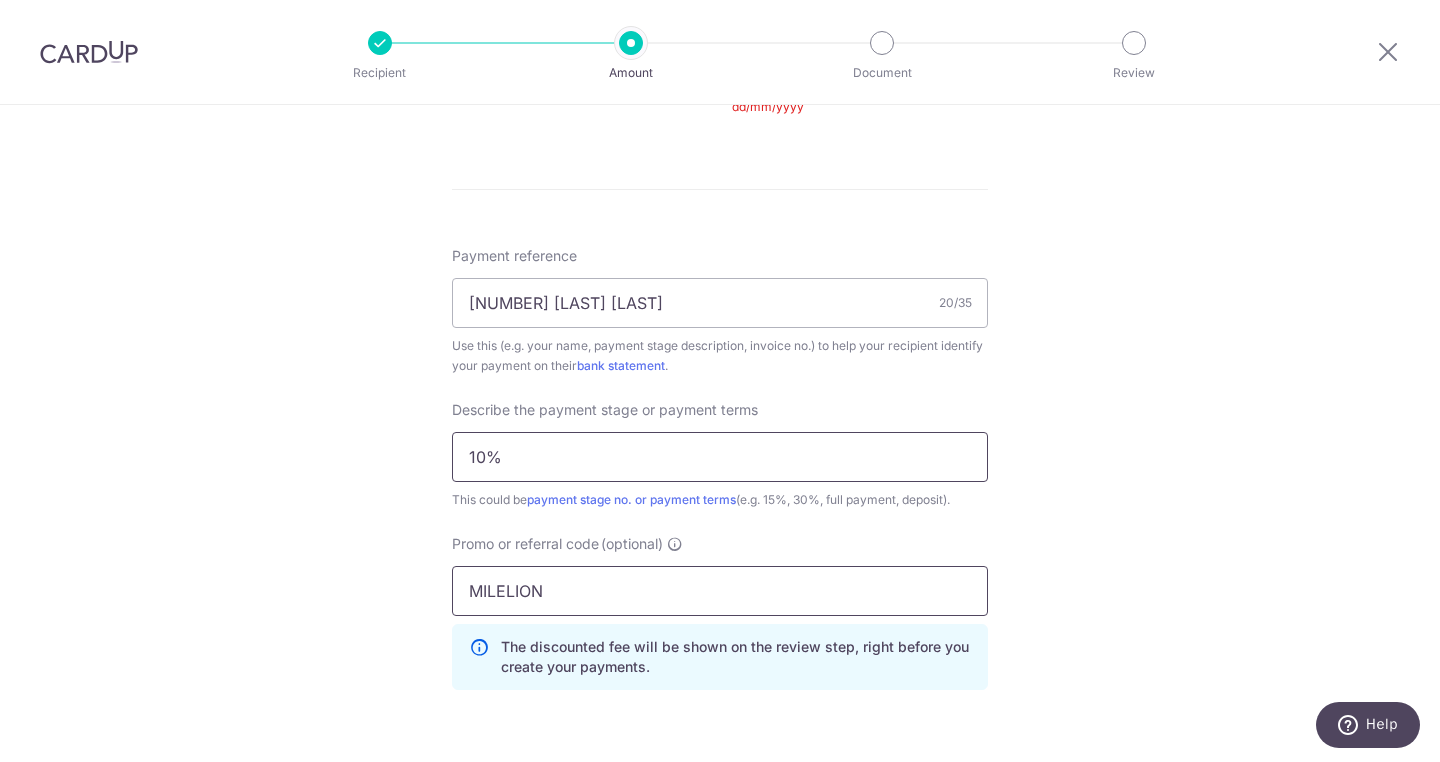 paste on "3HOME25R" 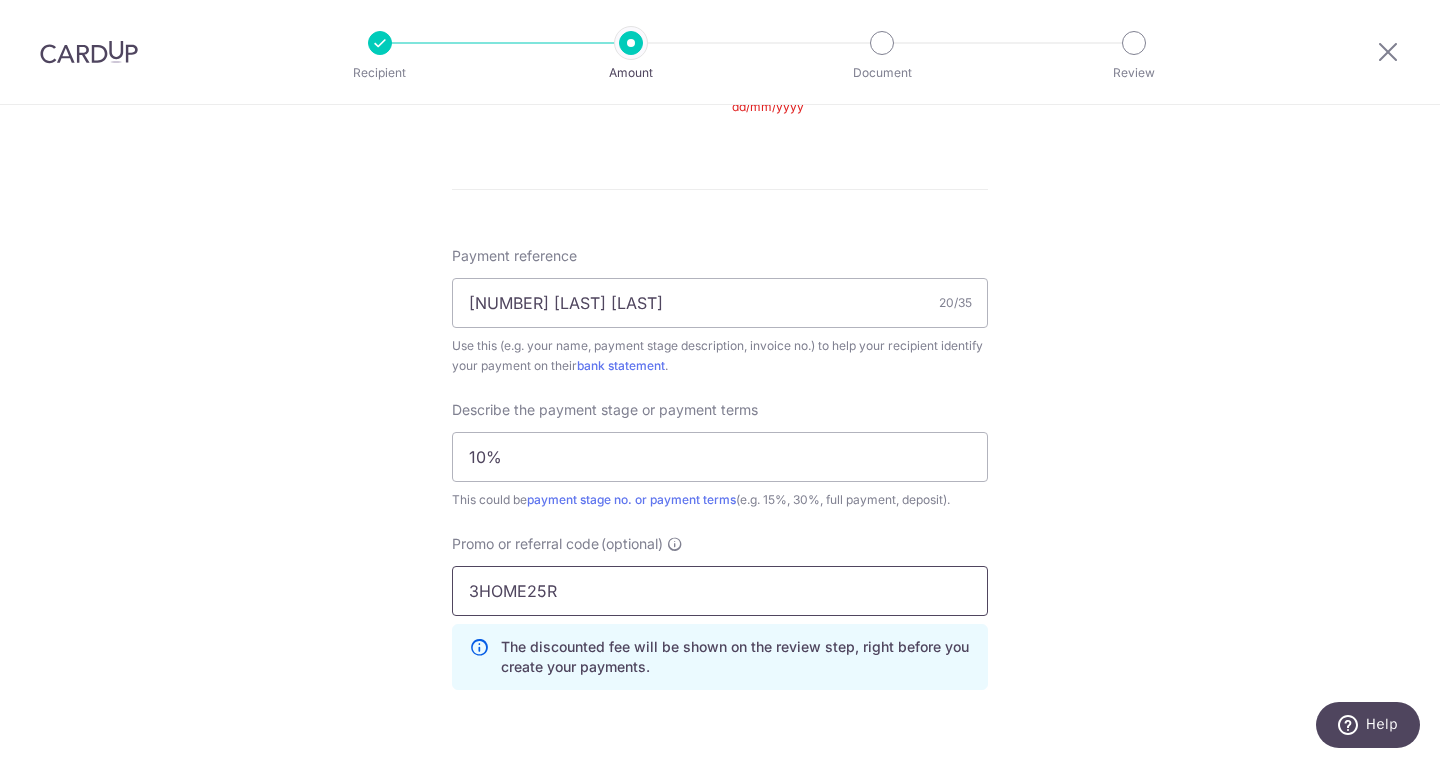 type on "3HOME25R" 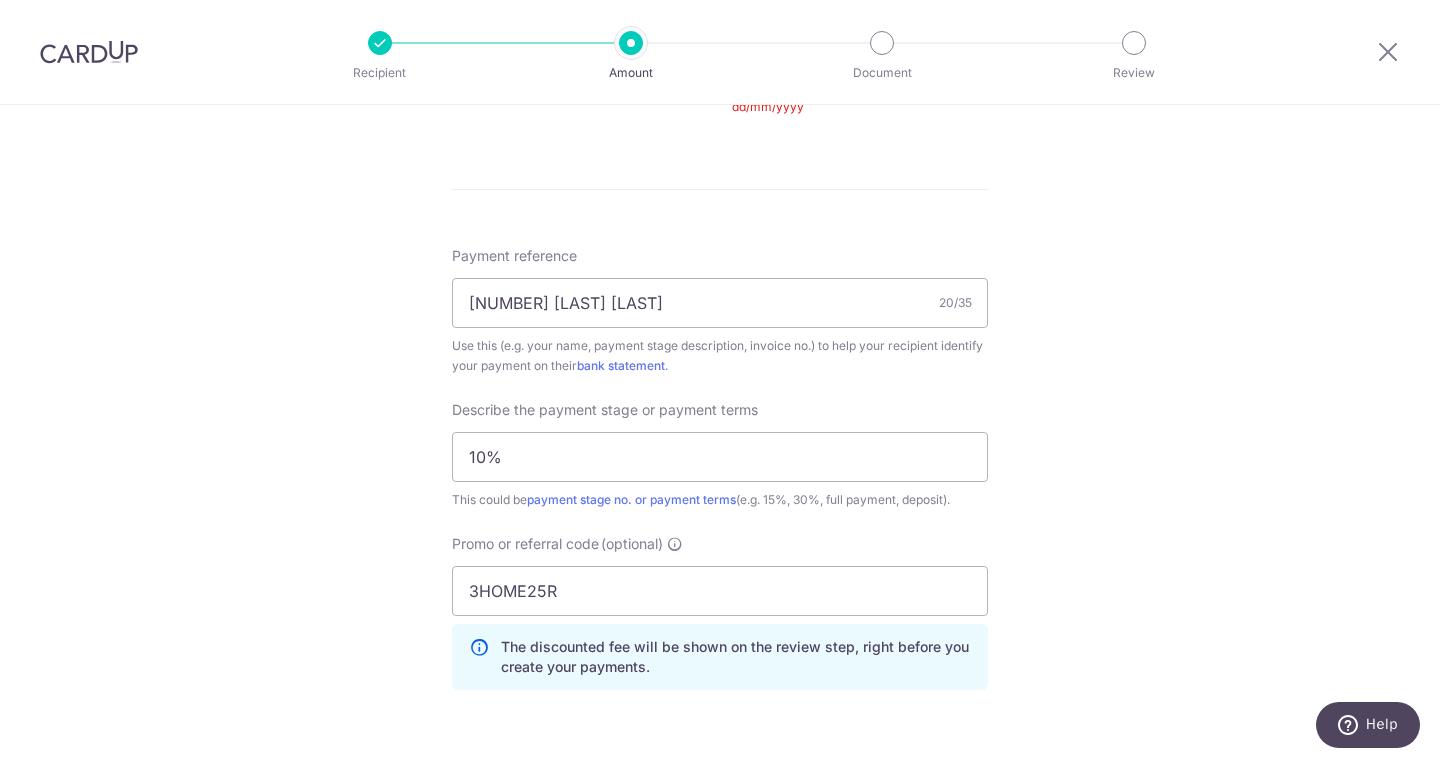 click on "Tell us more about your payment
Enter payment amount
SGD
8,956.00
8956.00
Select Card
**** 1823
Add credit card
Your Cards
**** 1823
Secure 256-bit SSL
Text
New card details
Card
Secure 256-bit SSL" at bounding box center (720, 93) 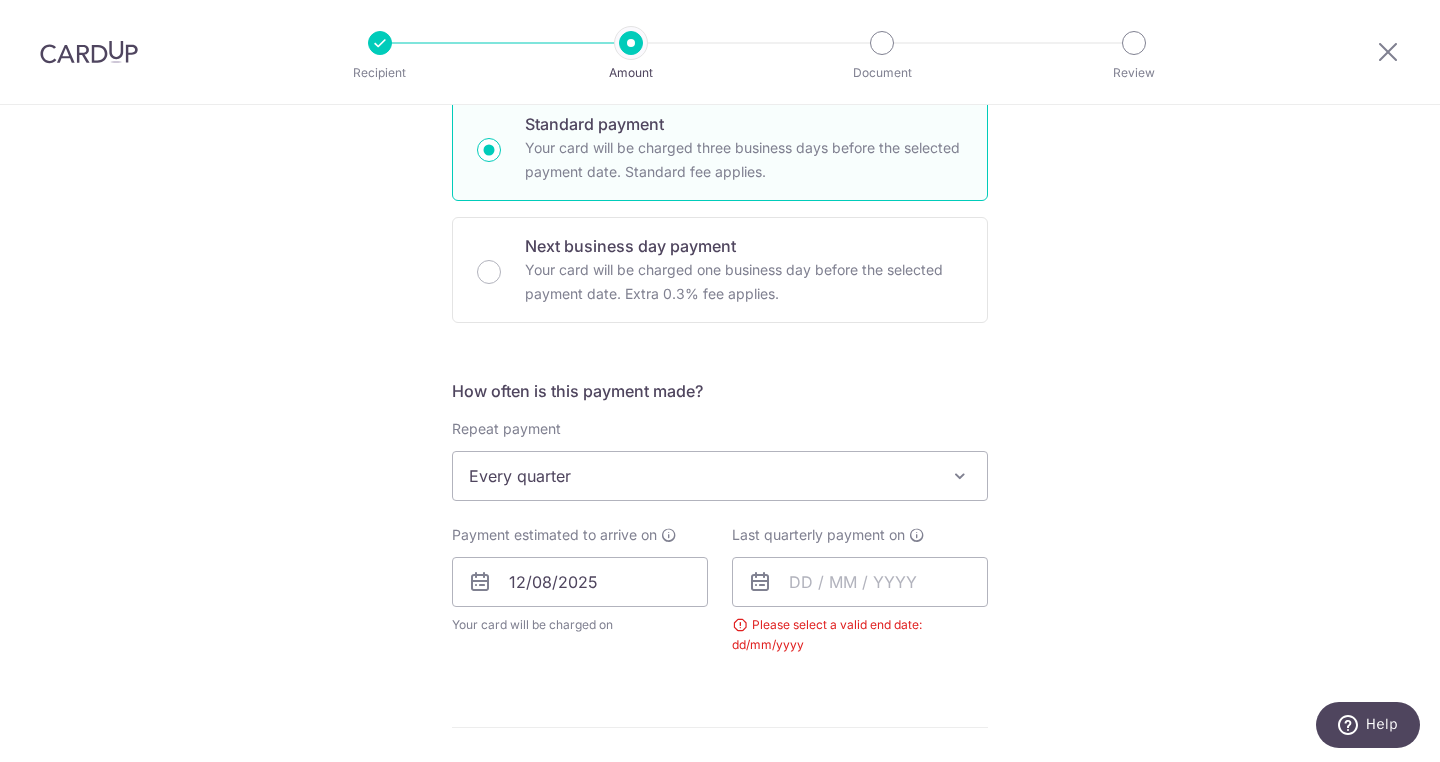 scroll, scrollTop: 560, scrollLeft: 0, axis: vertical 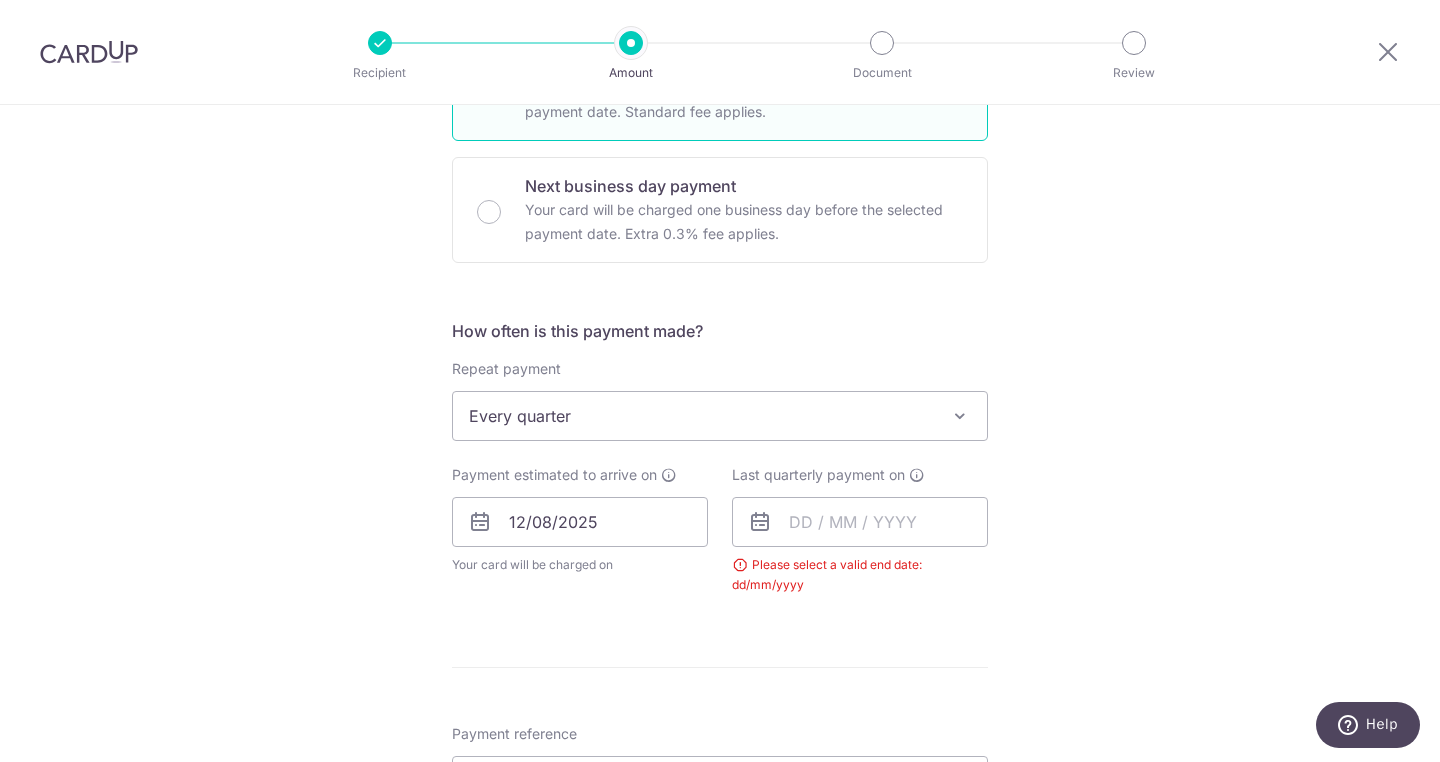 click at bounding box center [760, 522] 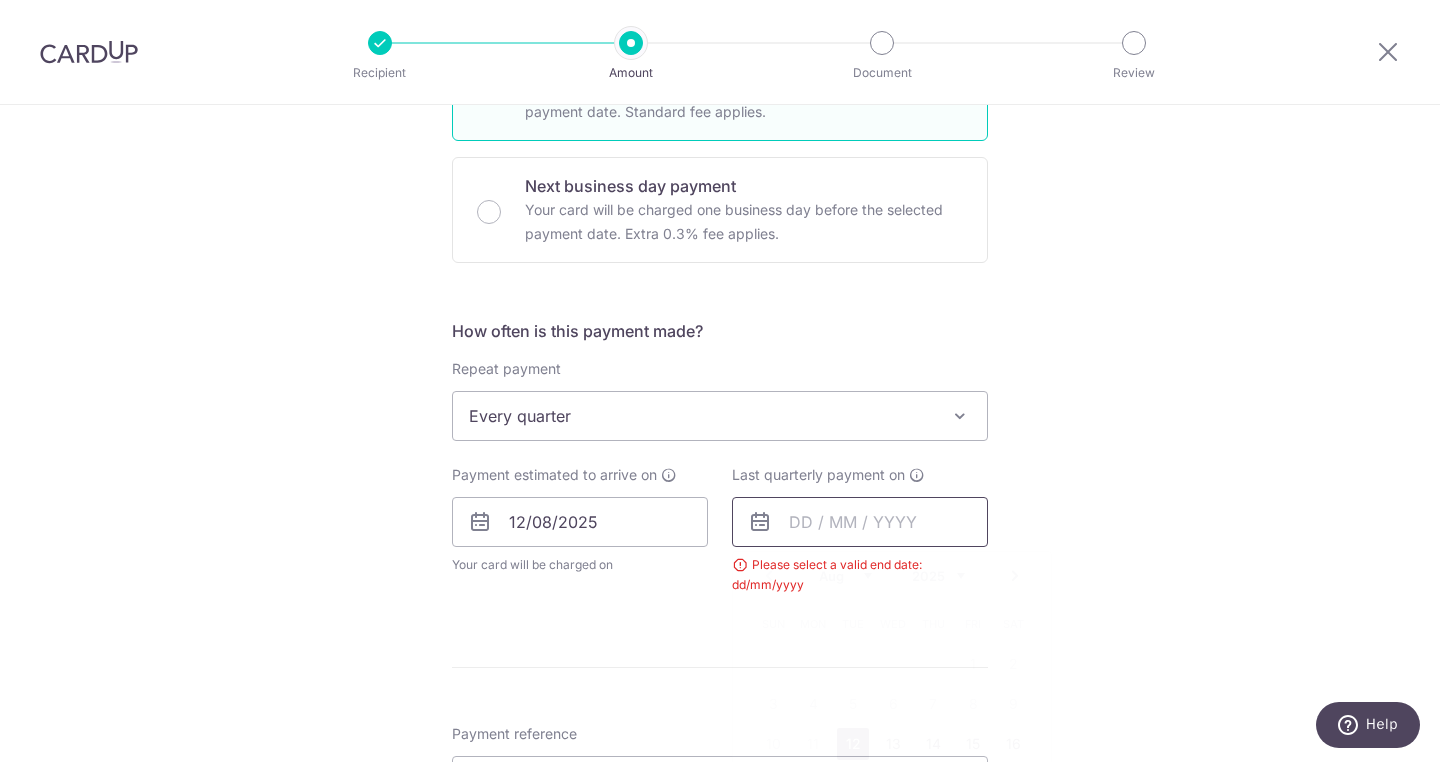 click at bounding box center [860, 522] 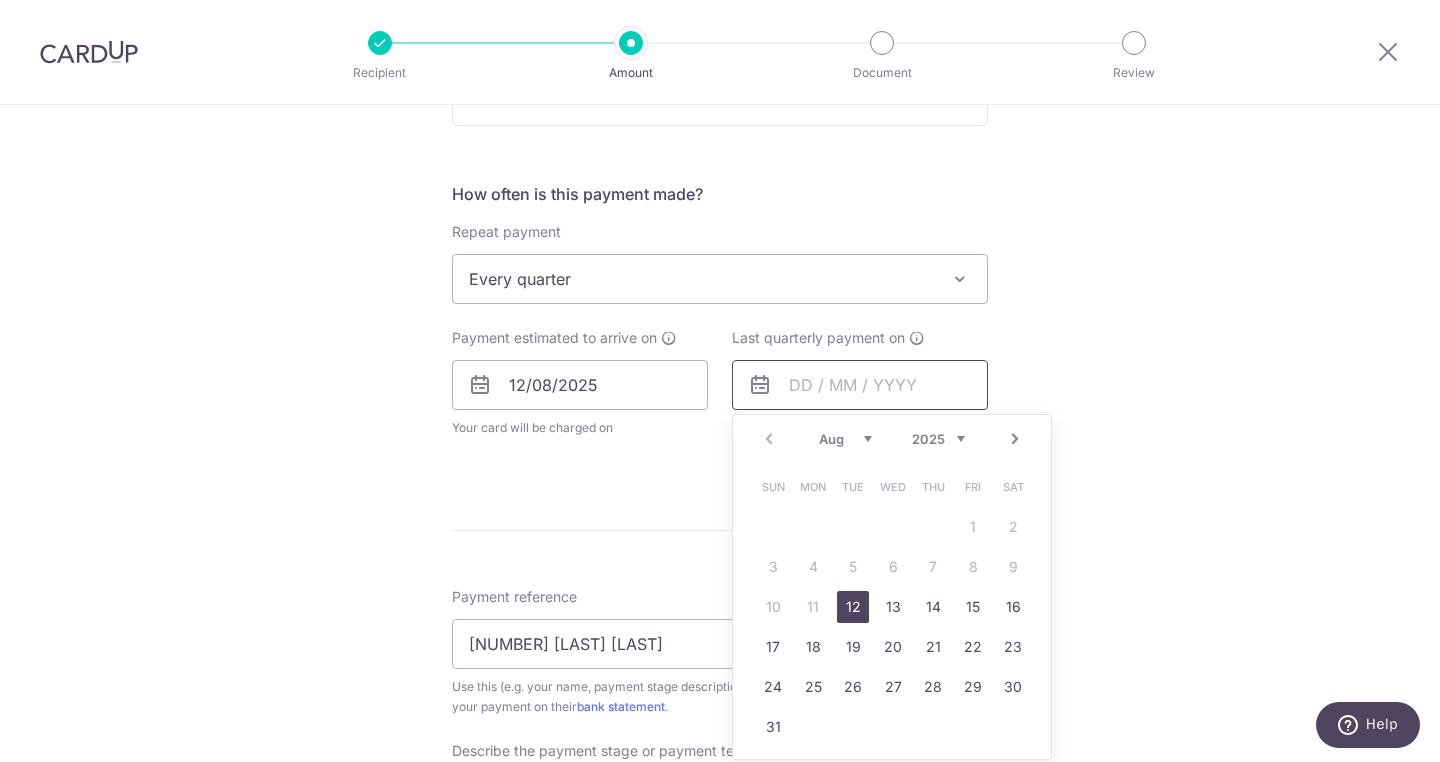 scroll, scrollTop: 884, scrollLeft: 0, axis: vertical 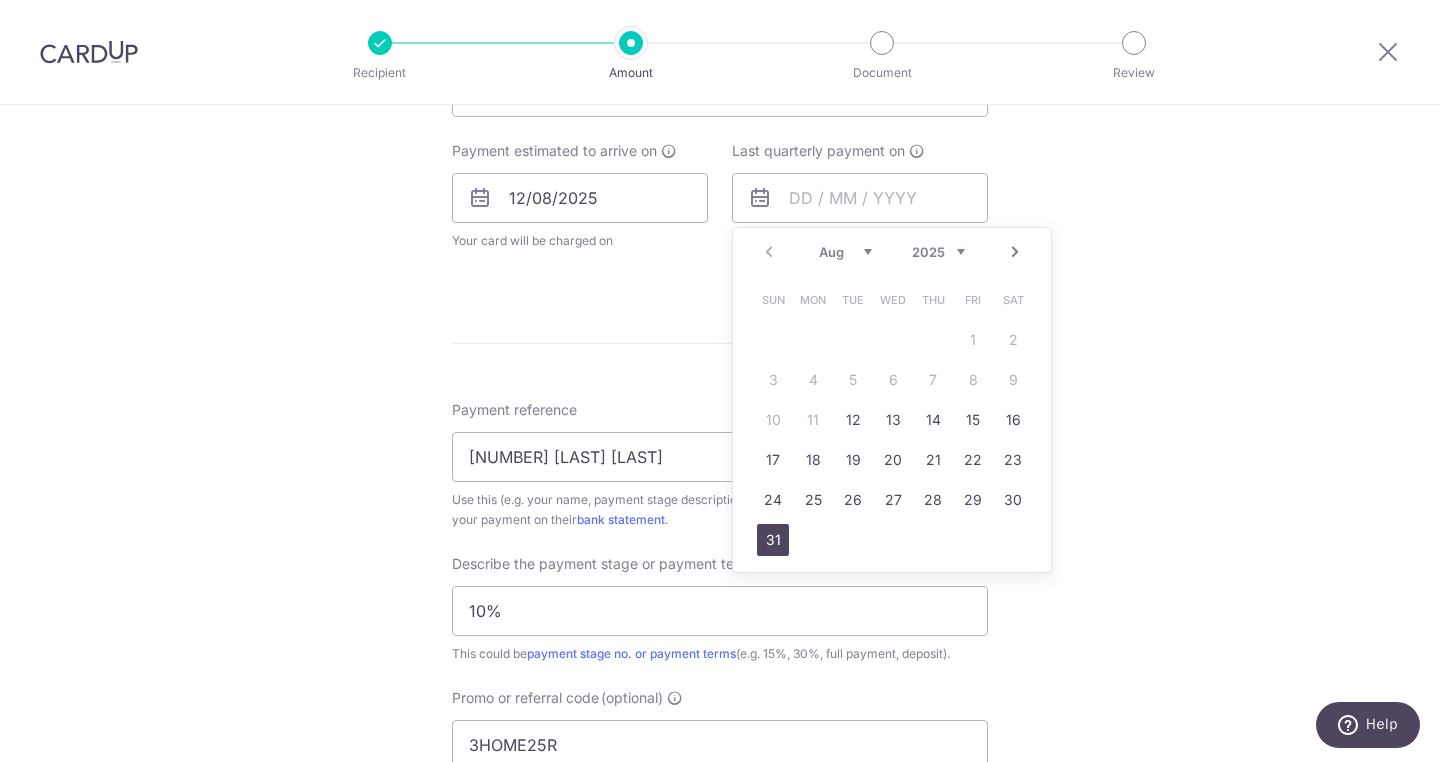 click on "31" at bounding box center [773, 540] 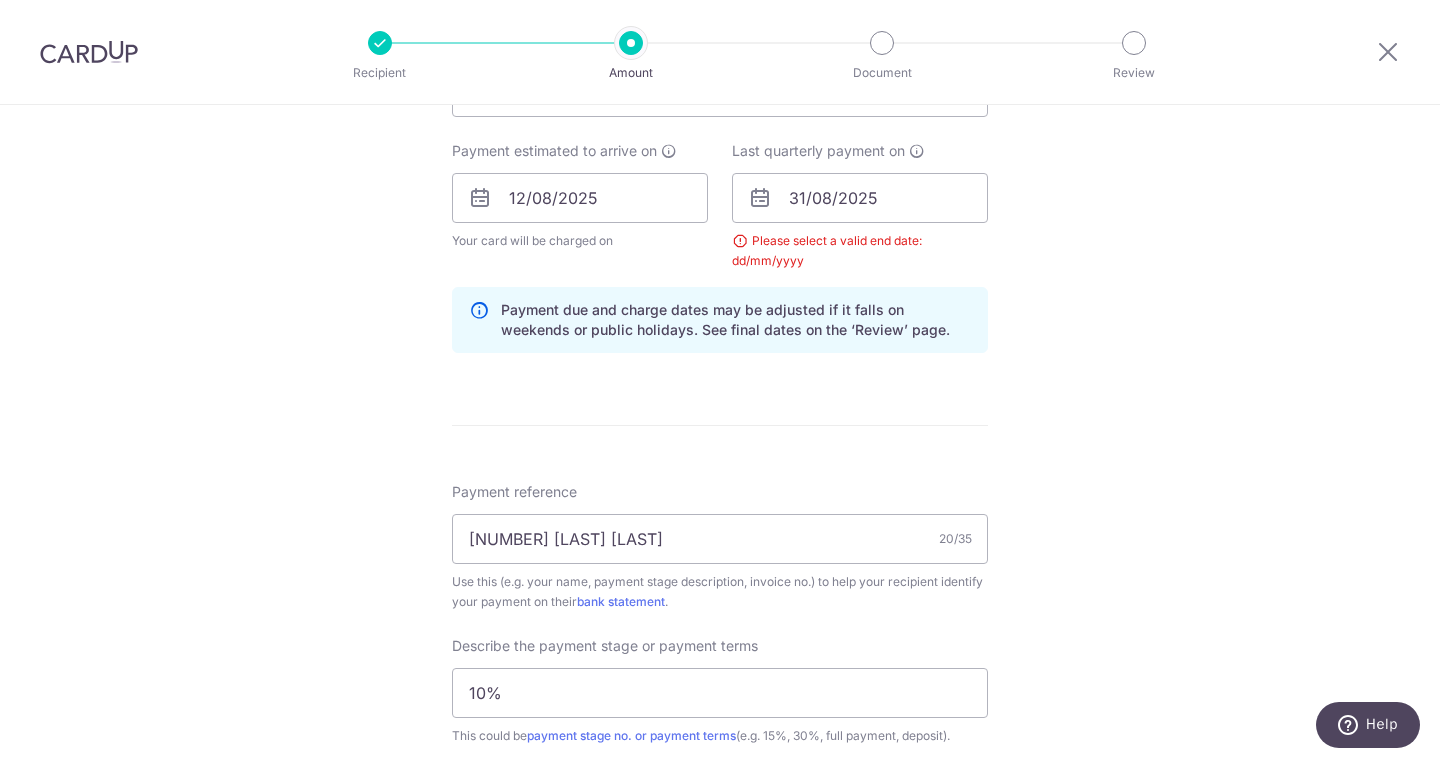 click on "Enter payment amount
SGD
8,956.00
8956.00
Select Card
**** 1823
Add credit card
Your Cards
**** 1823
Secure 256-bit SSL
Text
New card details
Card
Secure 256-bit SSL" at bounding box center [720, 307] 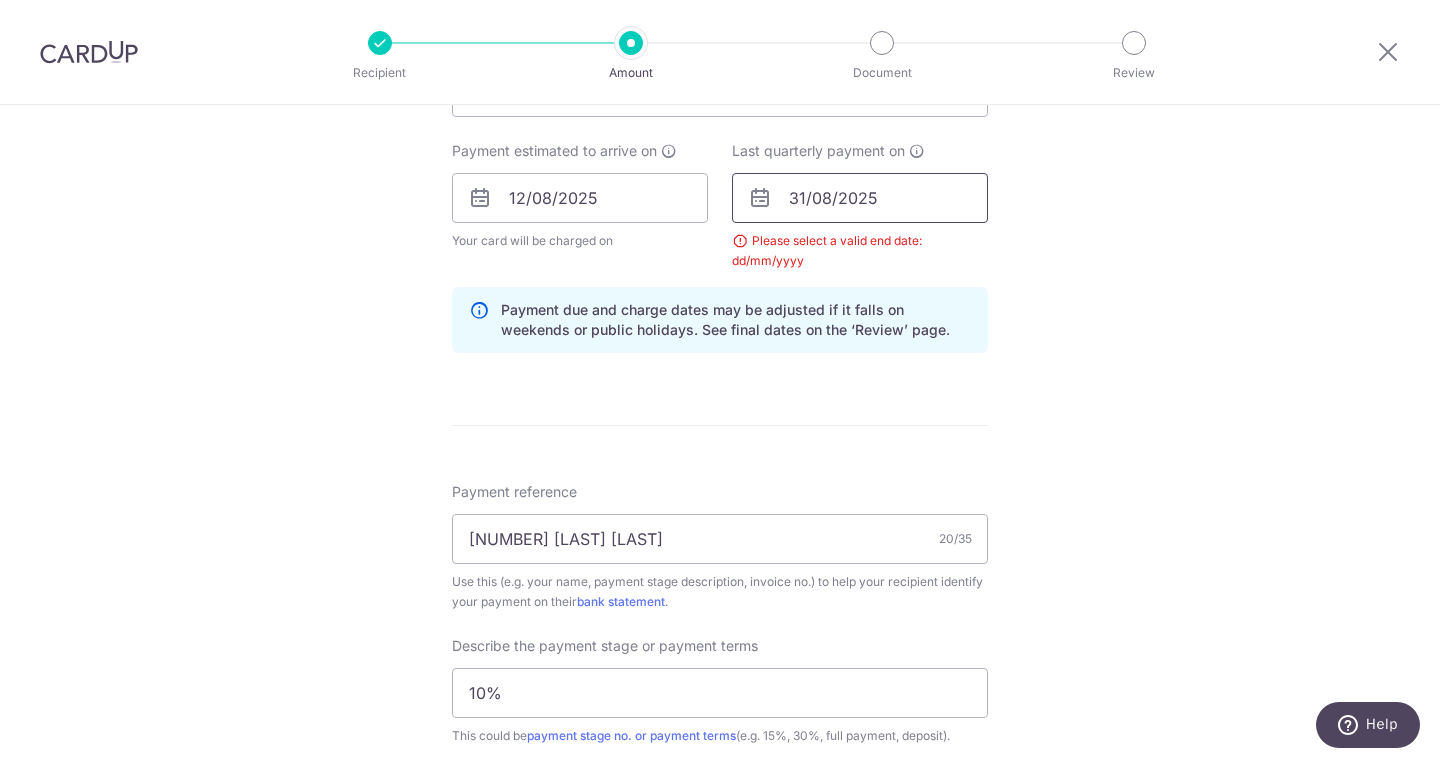 click on "31/08/2025" at bounding box center (860, 198) 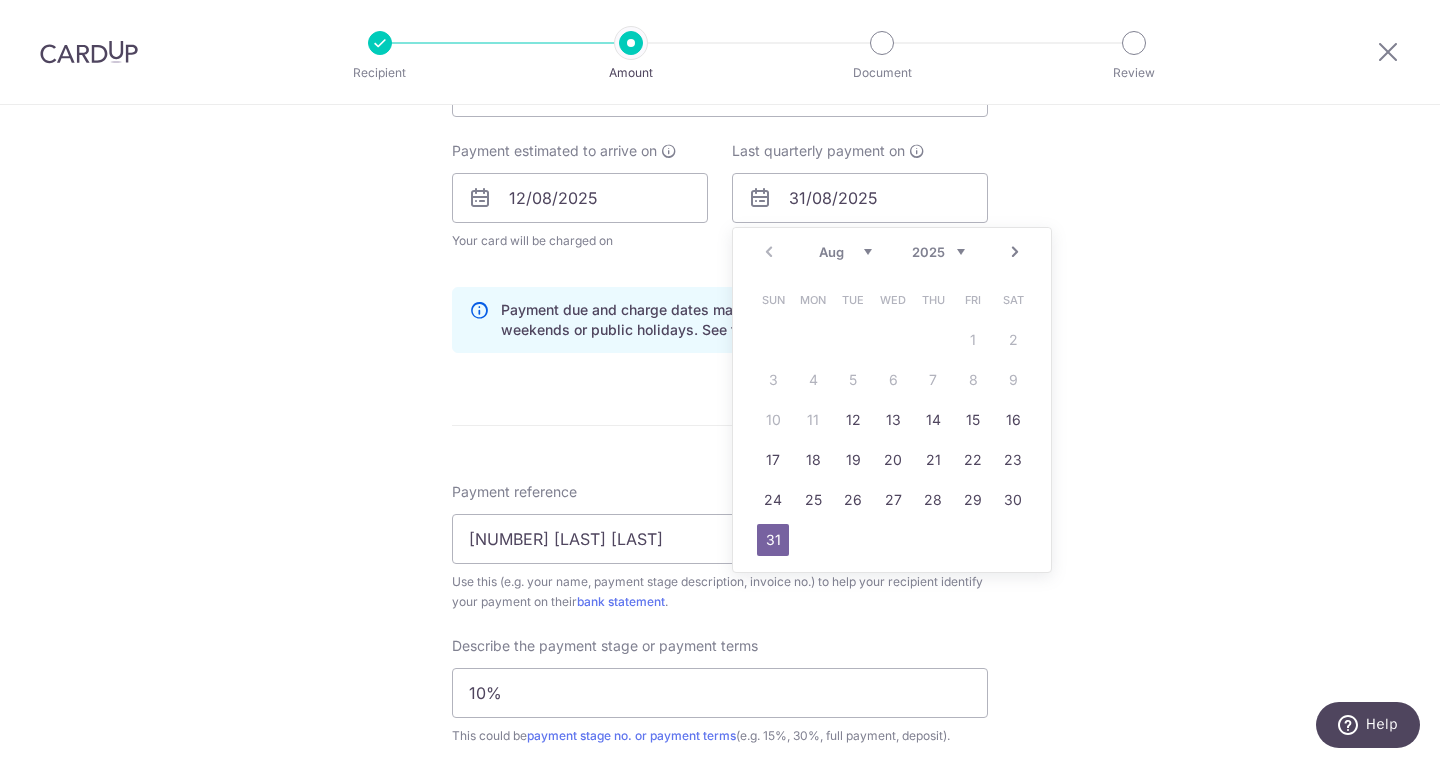 click on "Next" at bounding box center (1015, 252) 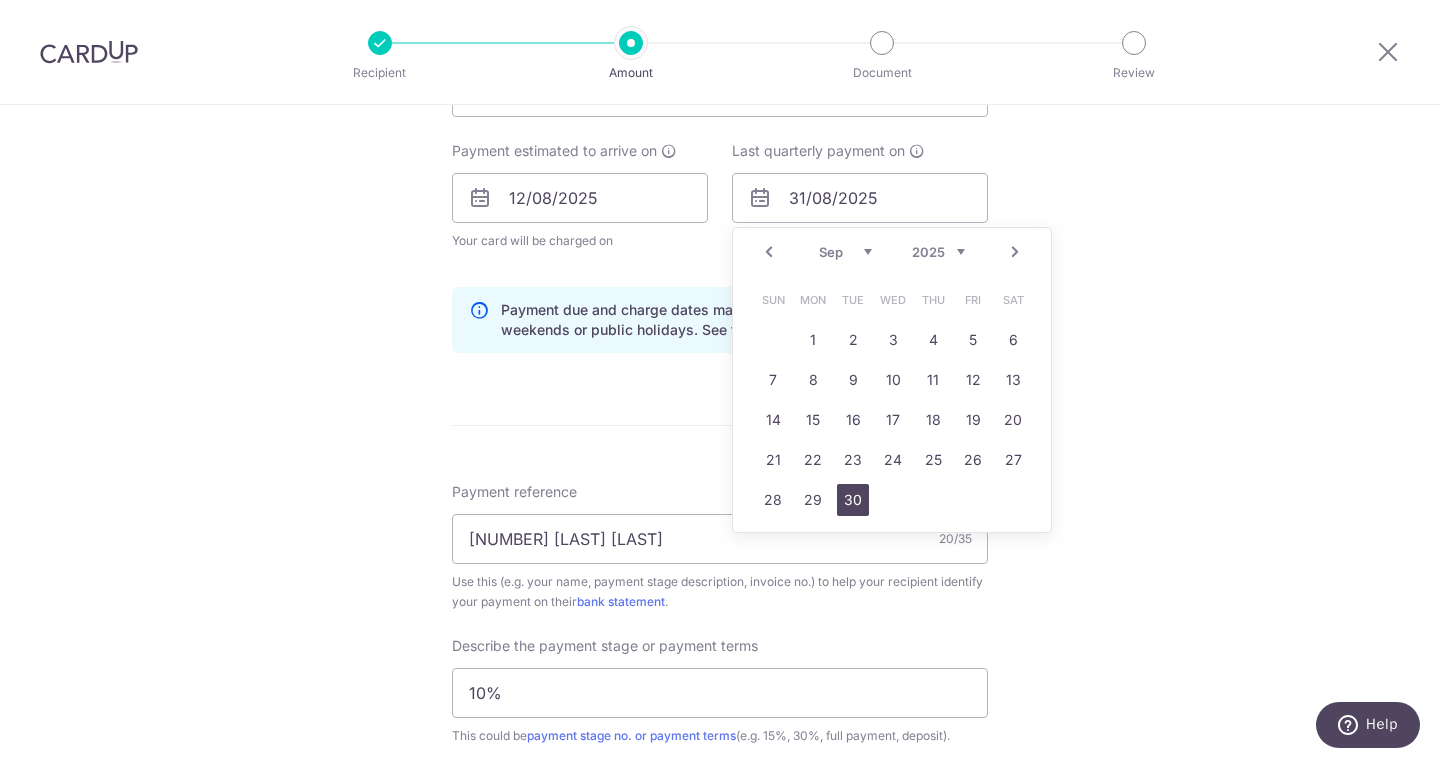 click on "30" at bounding box center [853, 500] 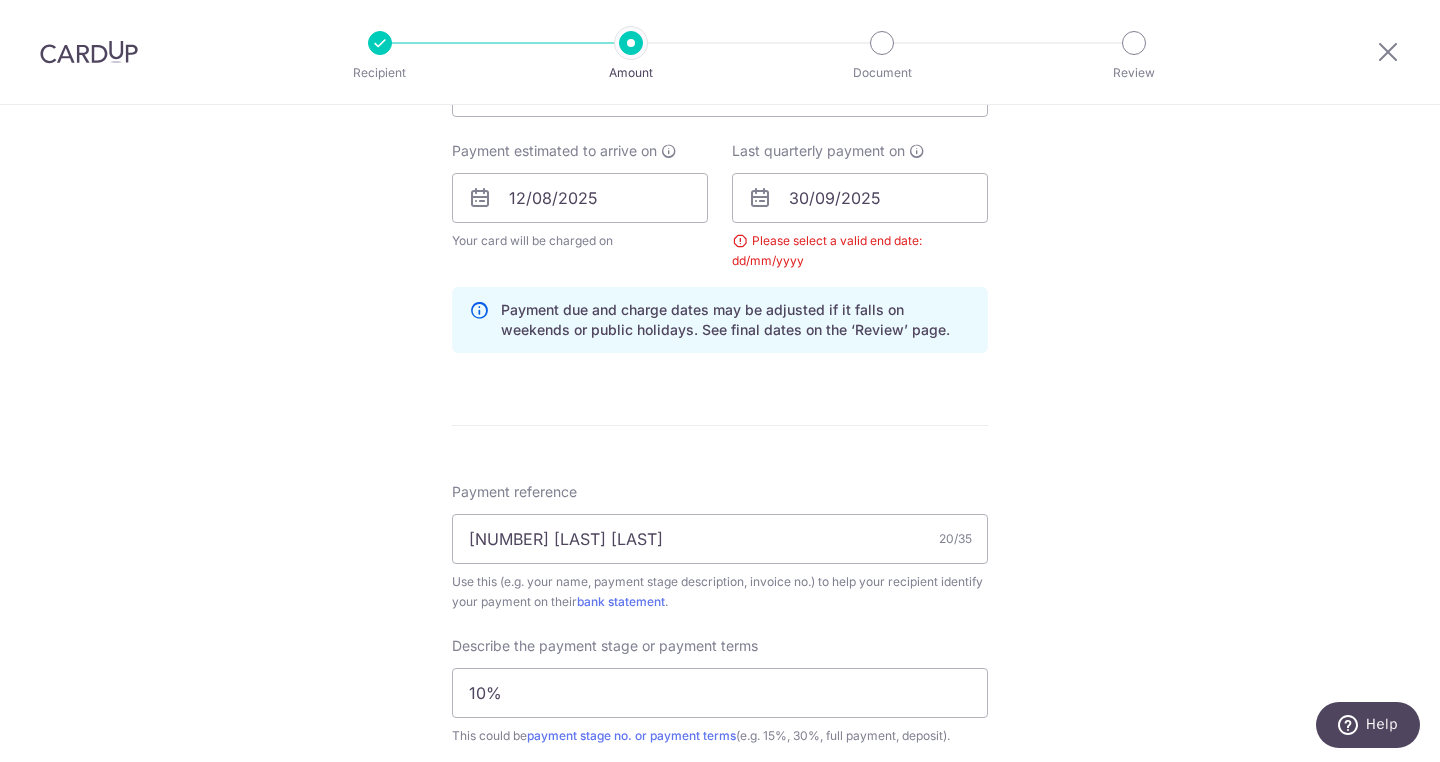 click at bounding box center (760, 198) 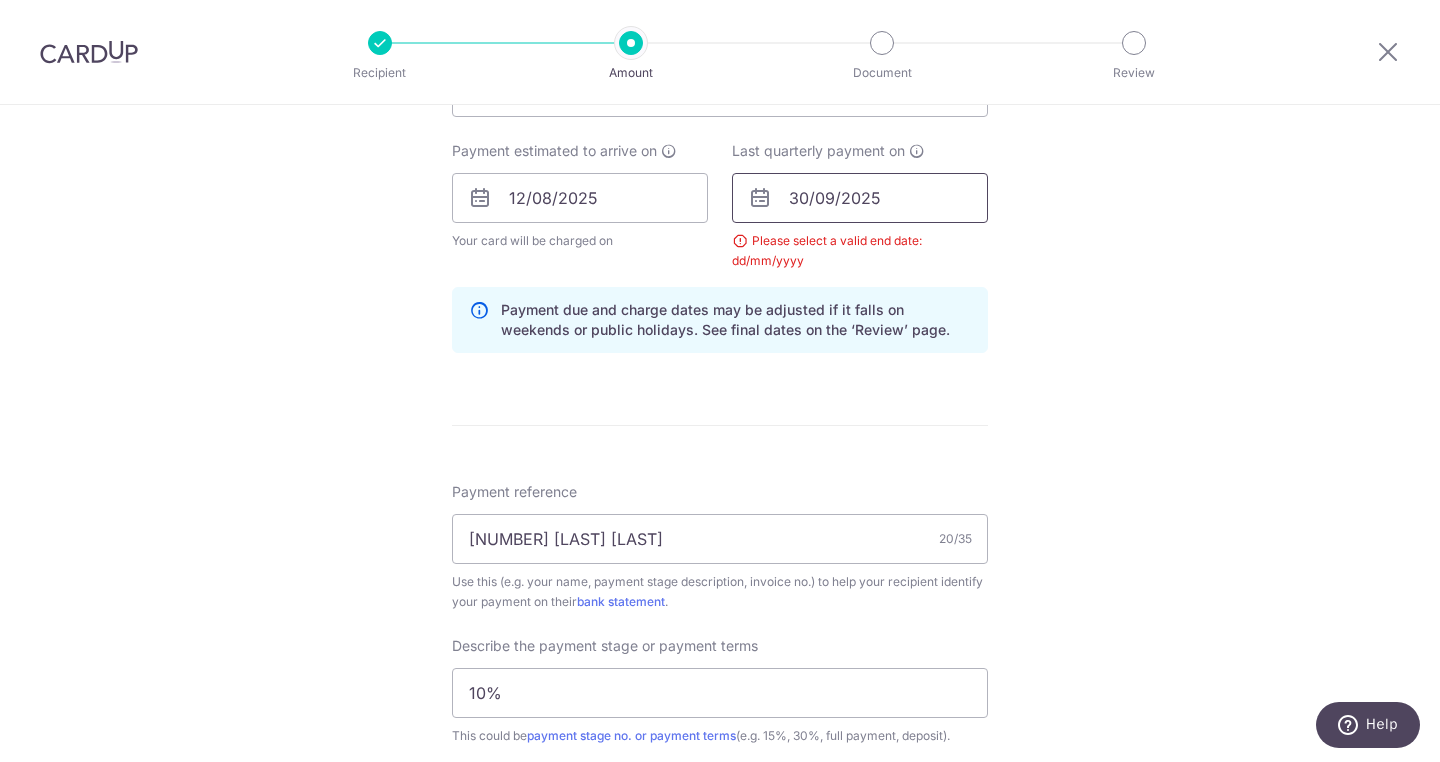 click on "30/09/2025" at bounding box center (860, 198) 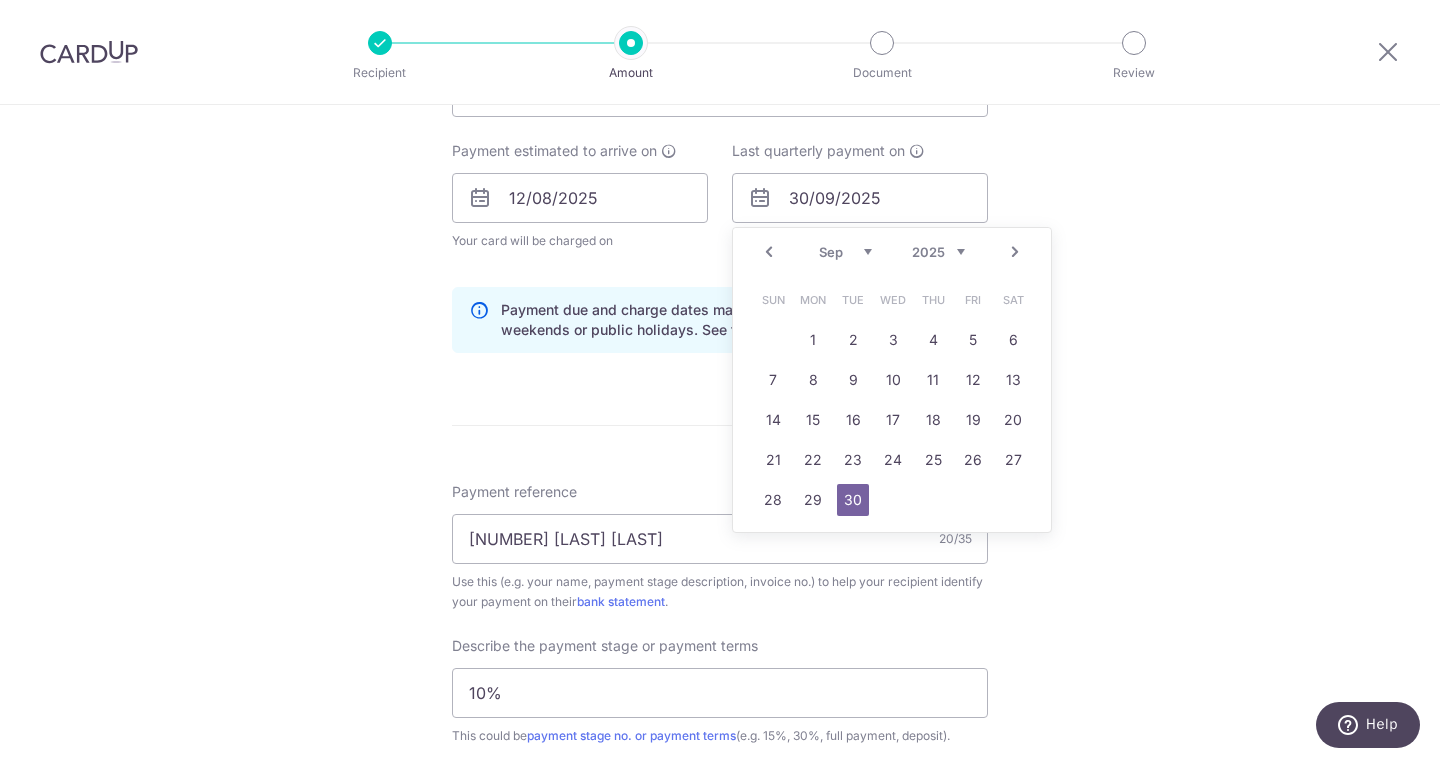 click on "Next" at bounding box center [1015, 252] 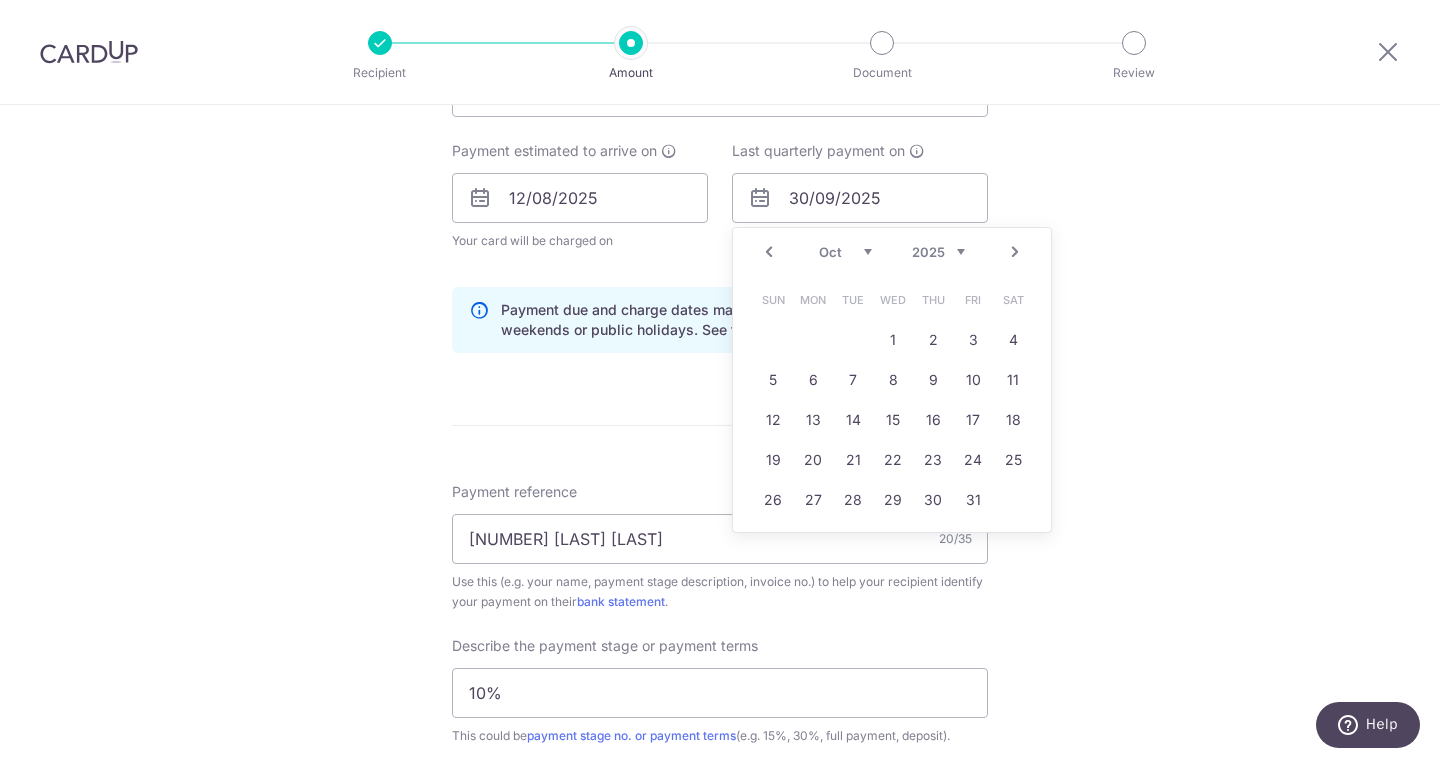 click on "Next" at bounding box center [1015, 252] 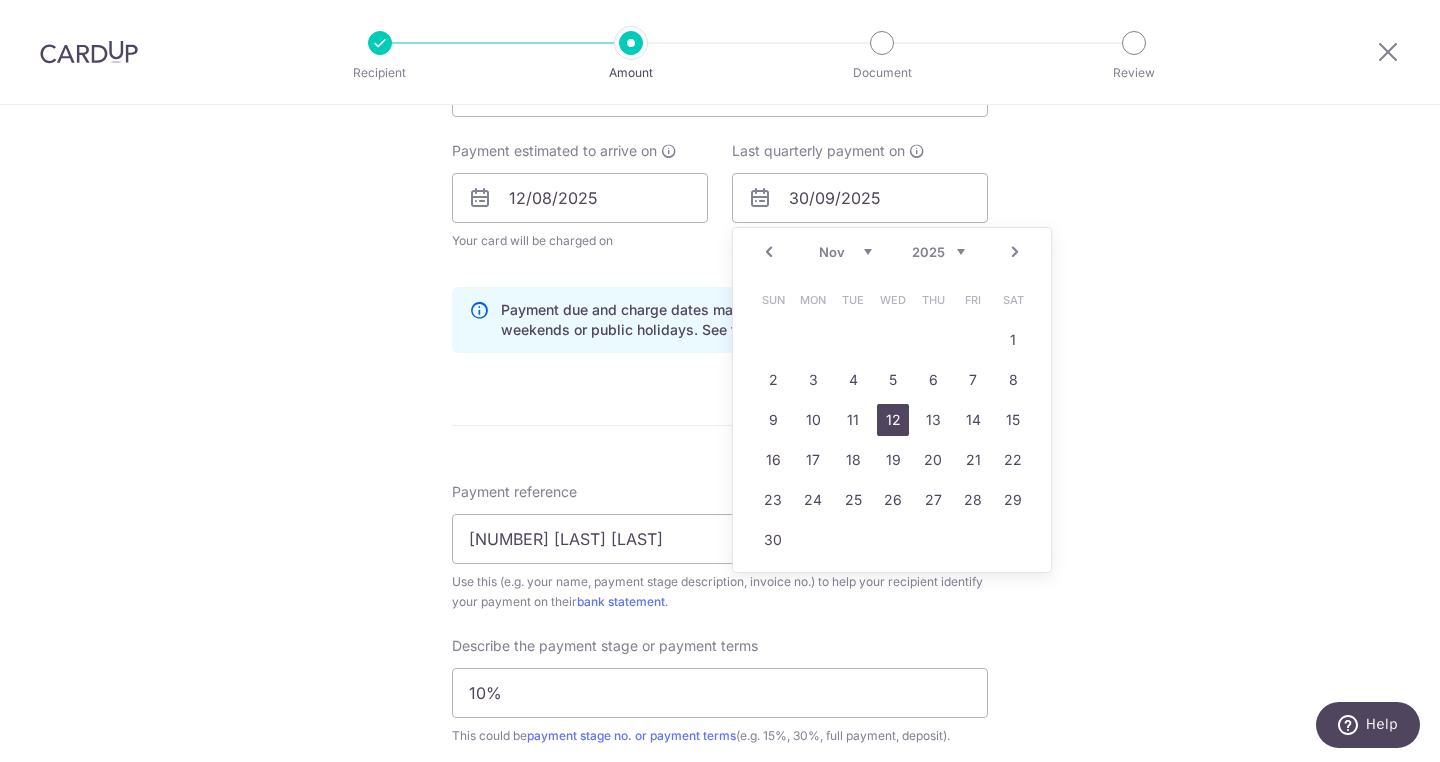 click on "12" at bounding box center [893, 420] 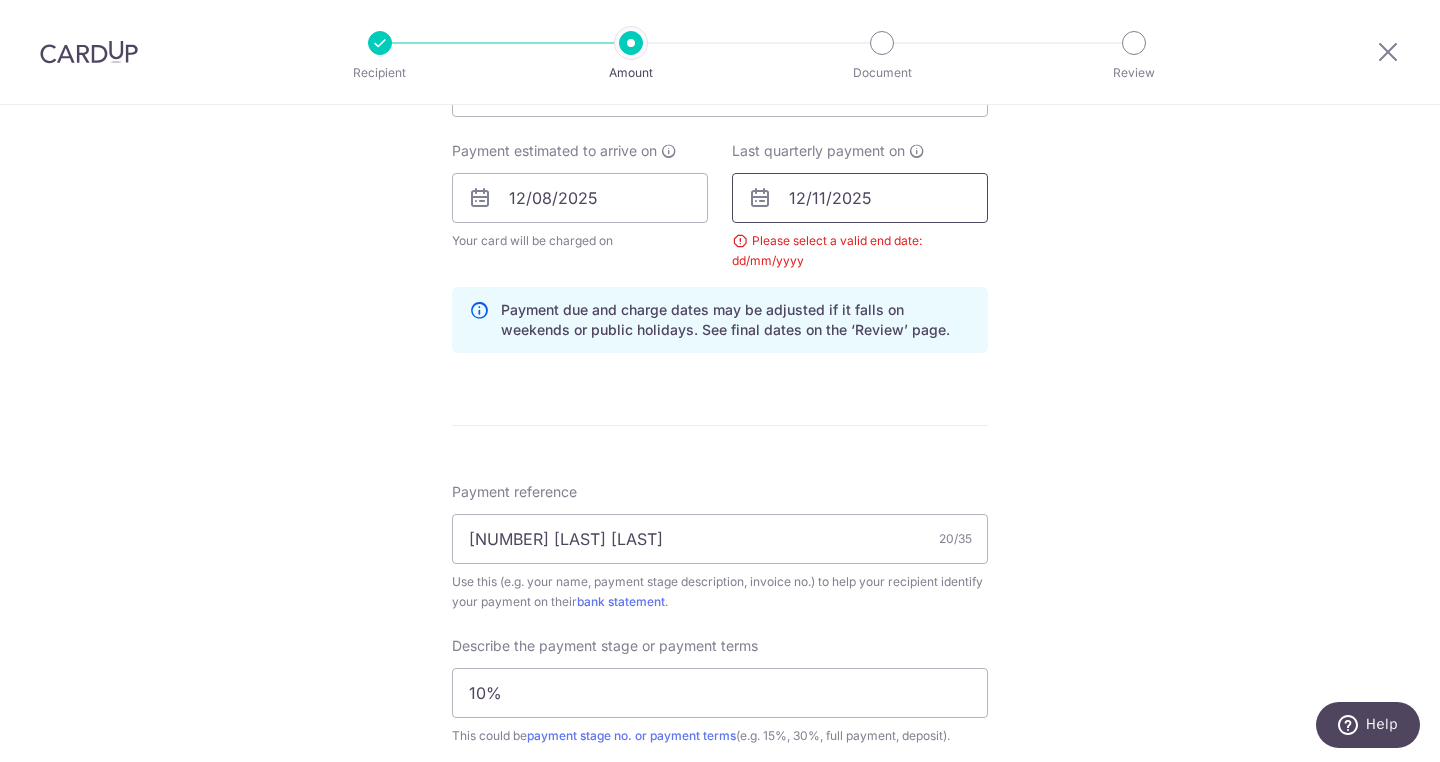 click on "12/11/2025" at bounding box center (860, 198) 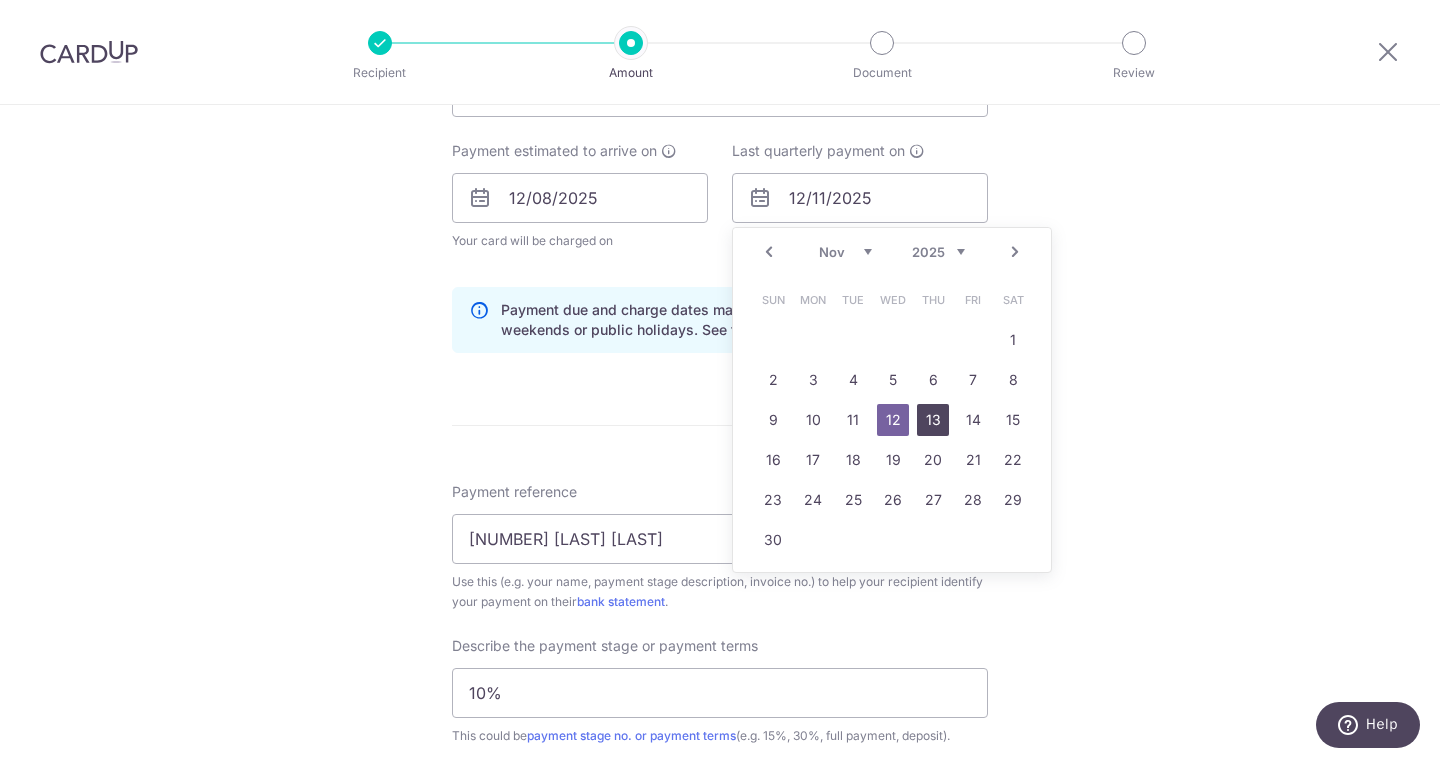 click on "13" at bounding box center [933, 420] 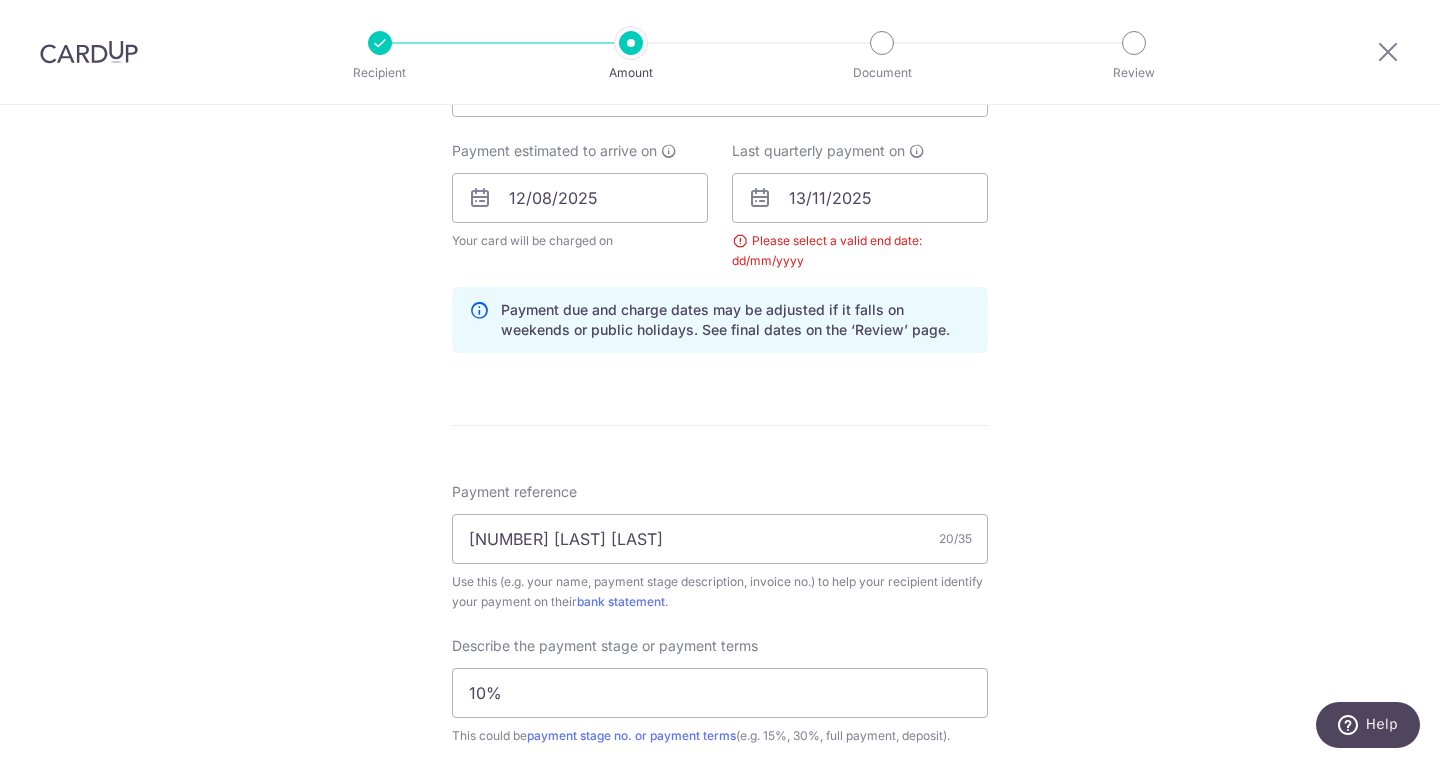 click on "Enter payment amount
SGD
8,956.00
8956.00
Select Card
**** 1823
Add credit card
Your Cards
**** 1823
Secure 256-bit SSL
Text
New card details
Card
Secure 256-bit SSL" at bounding box center (720, 307) 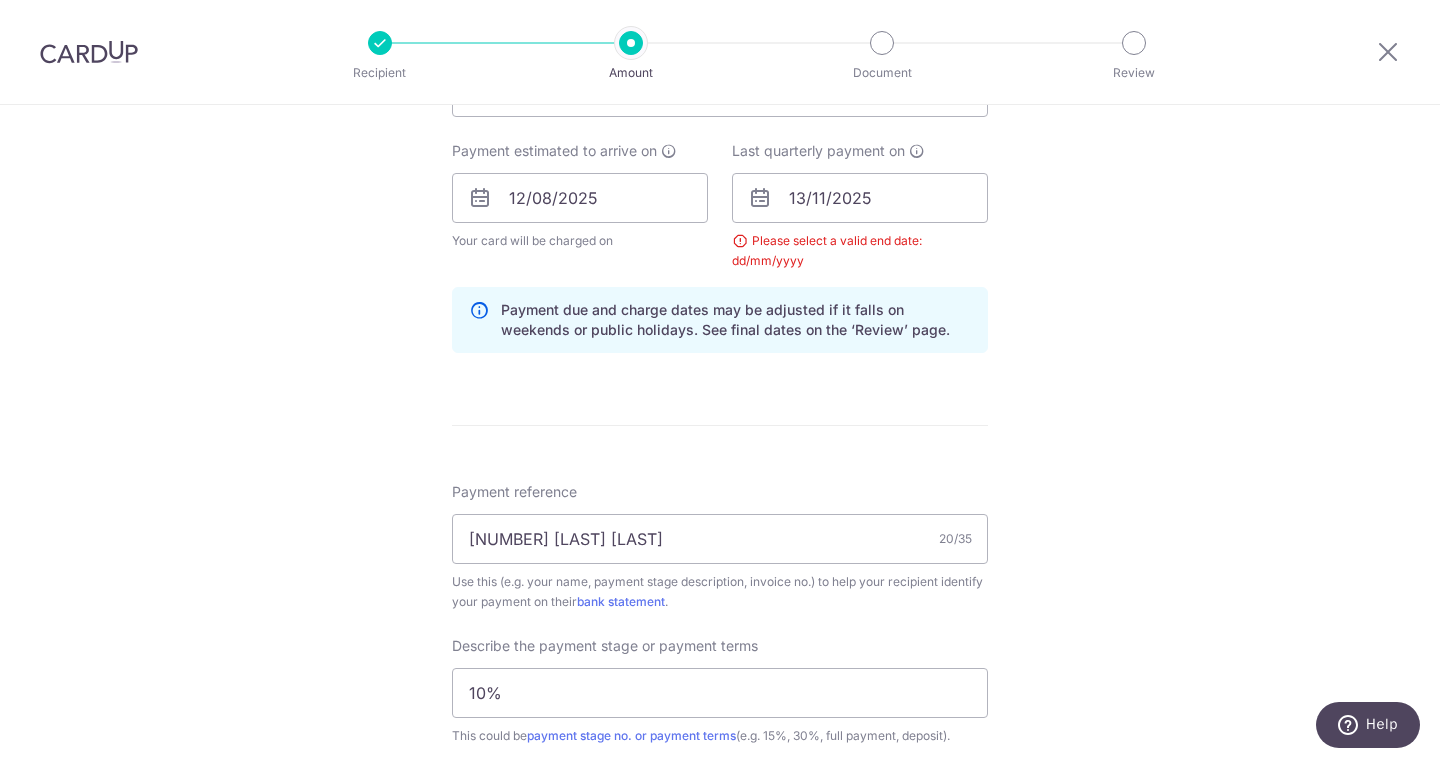 click at bounding box center (760, 198) 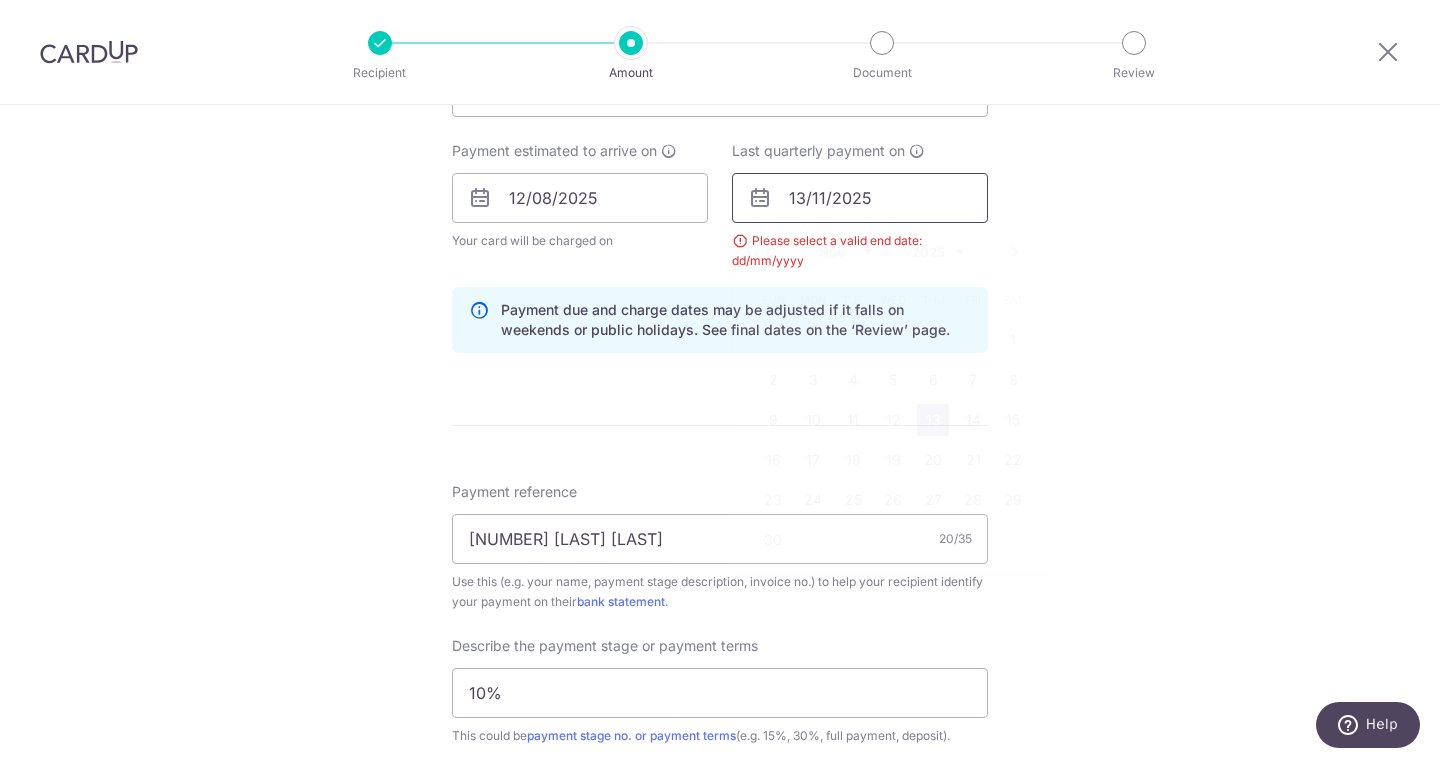 click on "13/11/2025" at bounding box center (860, 198) 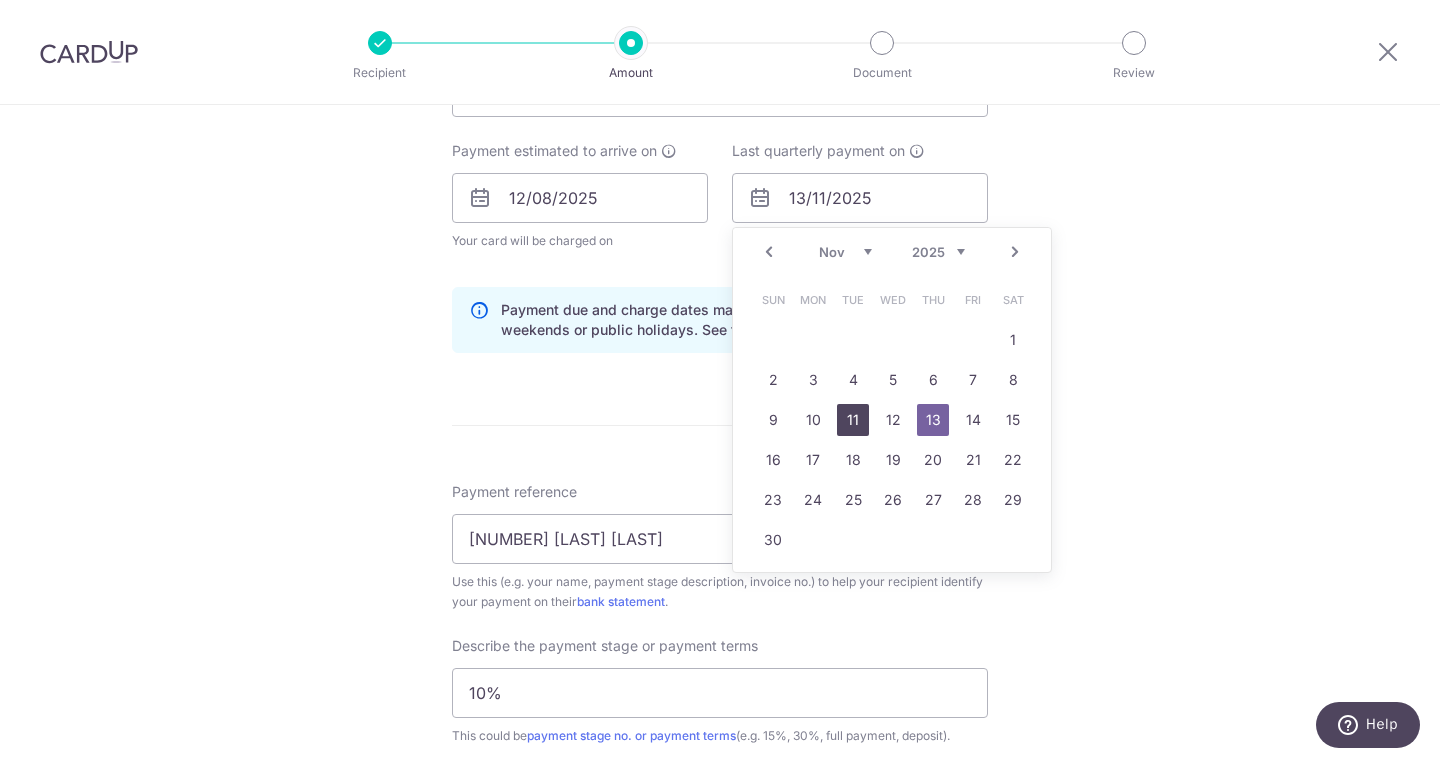 click on "11" at bounding box center (853, 420) 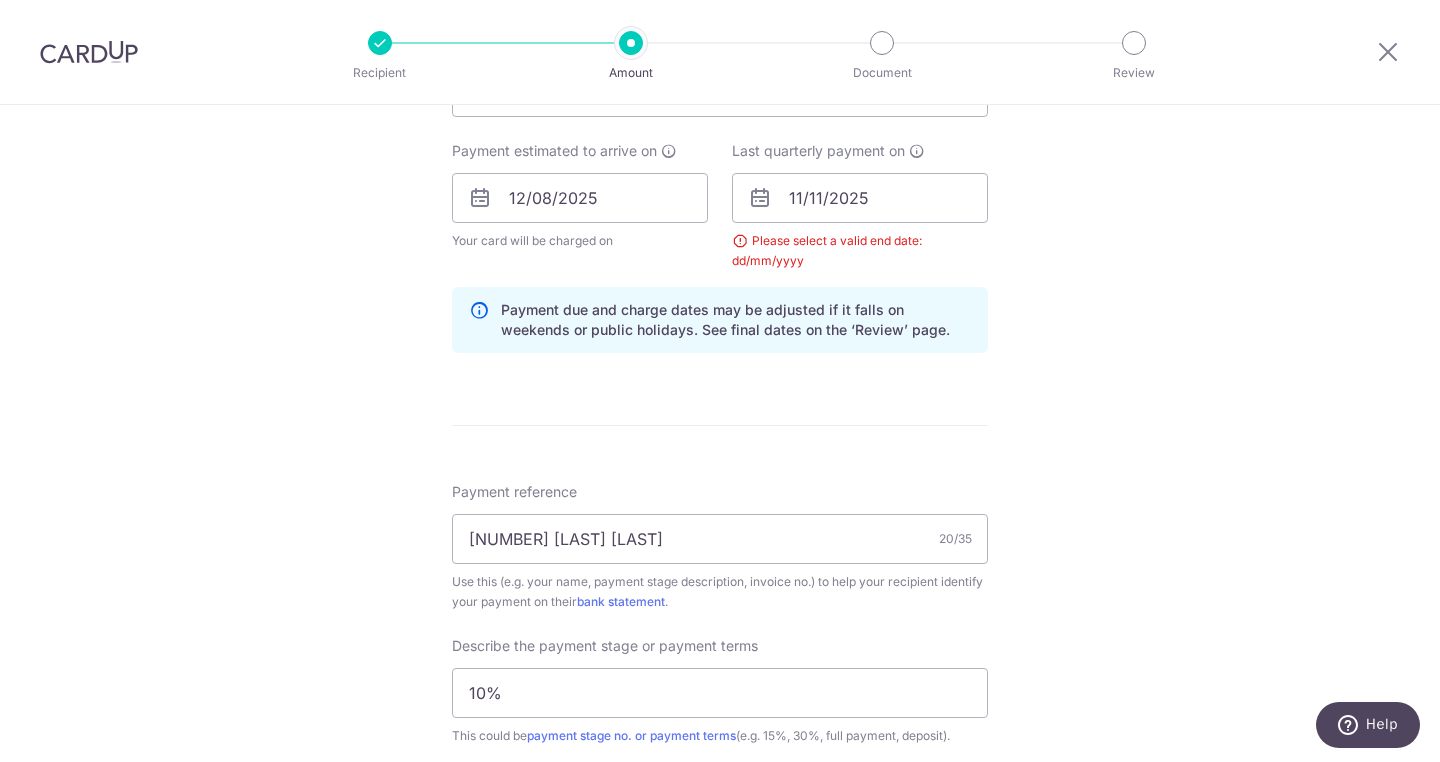 click on "How often is this payment made?
Repeat payment
Never
Every week
Every month
Every quarter
Every half a year Every quarter
To set up monthly income tax payments on CardUp, please ensure the following:     Keep GIRO active   First payment through GIRO   Limit of 11 months scheduling   Upload Notice of Assessment    For more details, refer to this guide:  CardUp Help - Monthly Income Tax Payments
Payment estimated to arrive on
12/08/2025
Your card will be charged on   for the first payment
* If your payment is funded by  9:00am SGT on Thursday 07/08/2025
08/08/2025
No. of Payments
Prev 1" at bounding box center [720, 182] 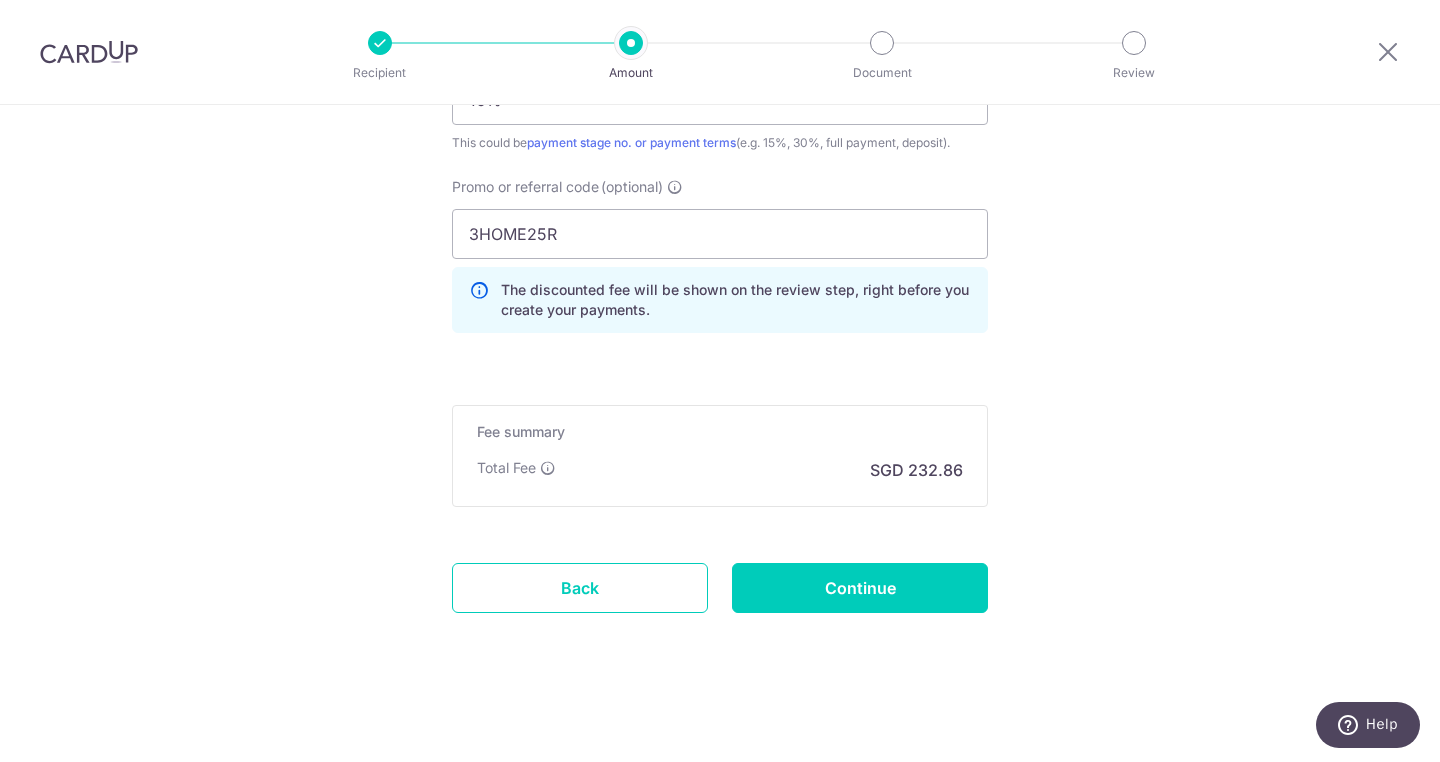 scroll, scrollTop: 1478, scrollLeft: 0, axis: vertical 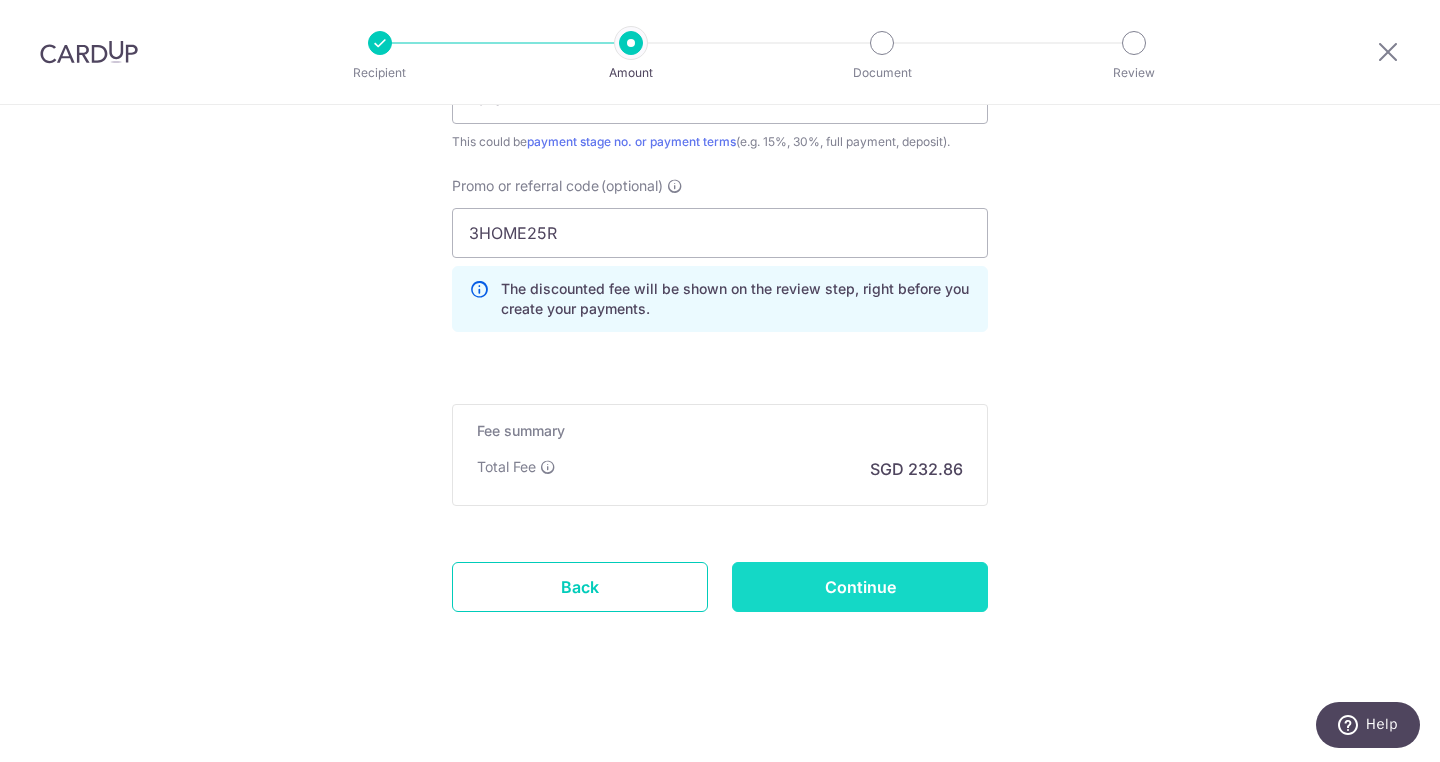 click on "Continue" at bounding box center [860, 587] 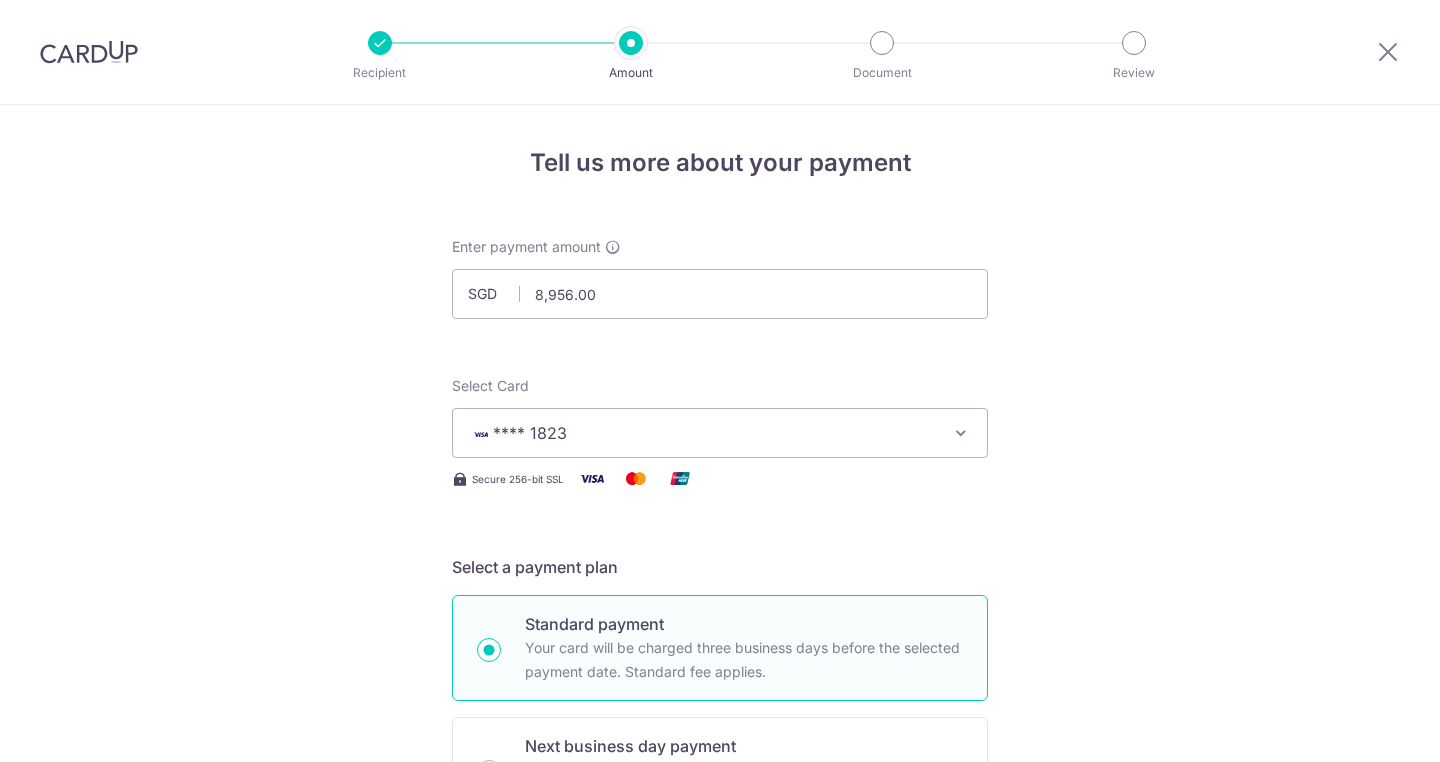 scroll, scrollTop: 0, scrollLeft: 0, axis: both 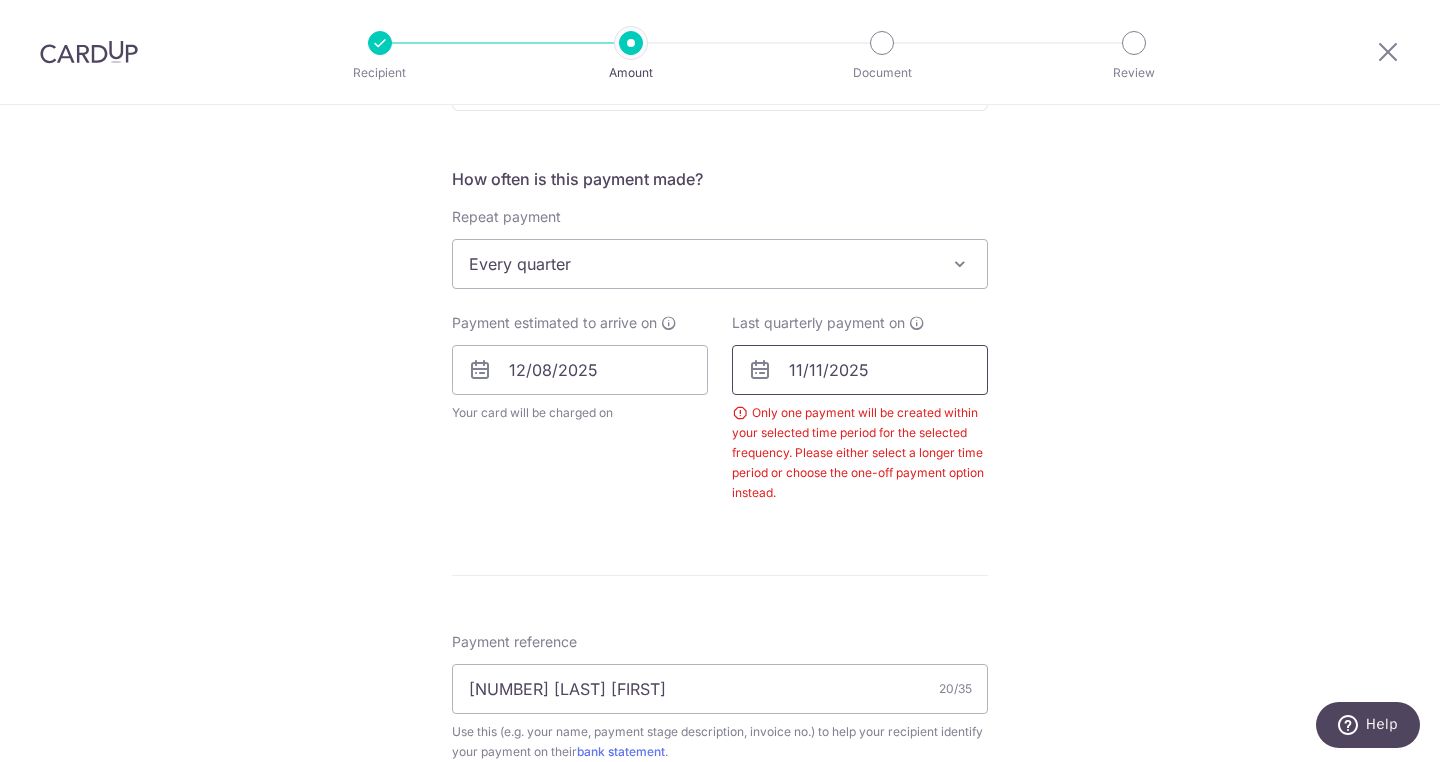 click on "11/11/2025" at bounding box center (860, 370) 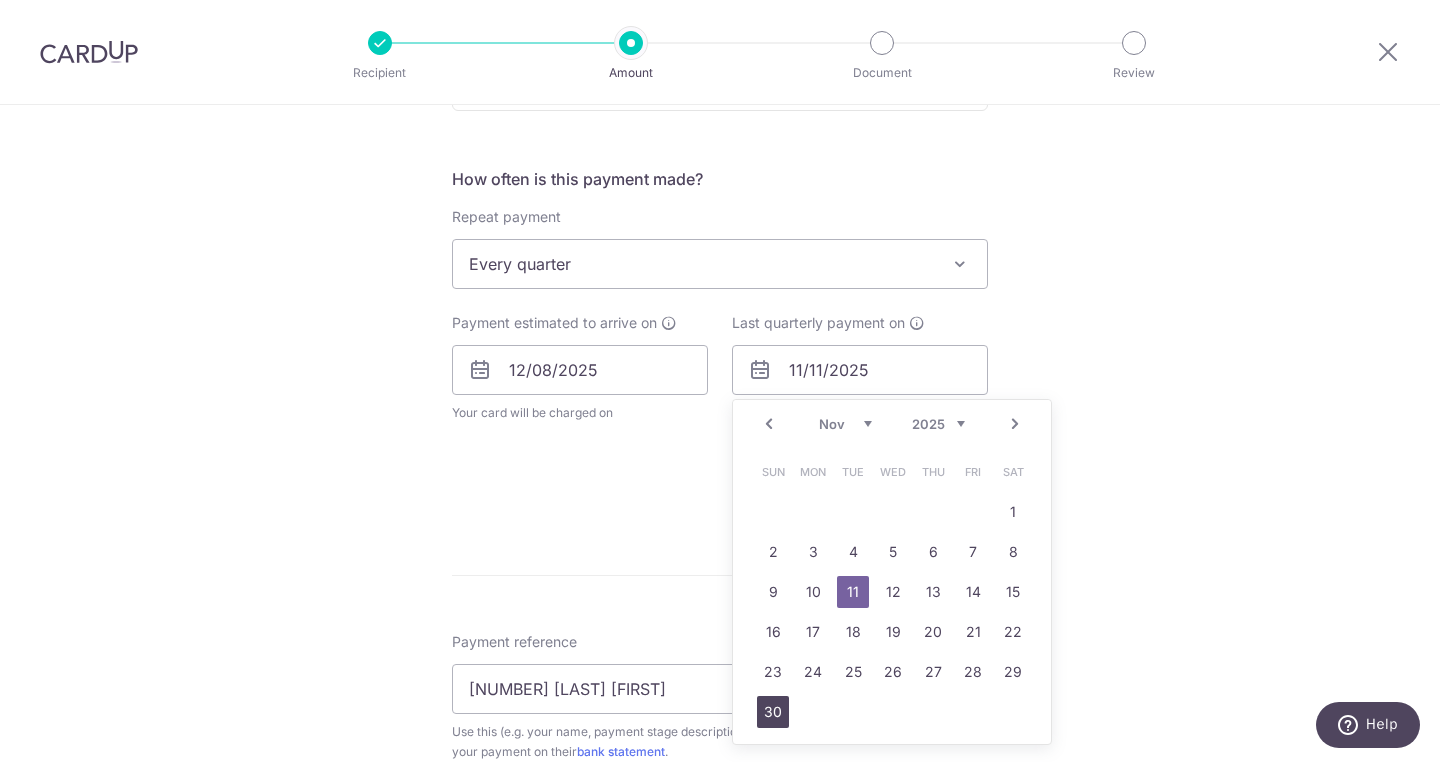 click on "30" at bounding box center (773, 712) 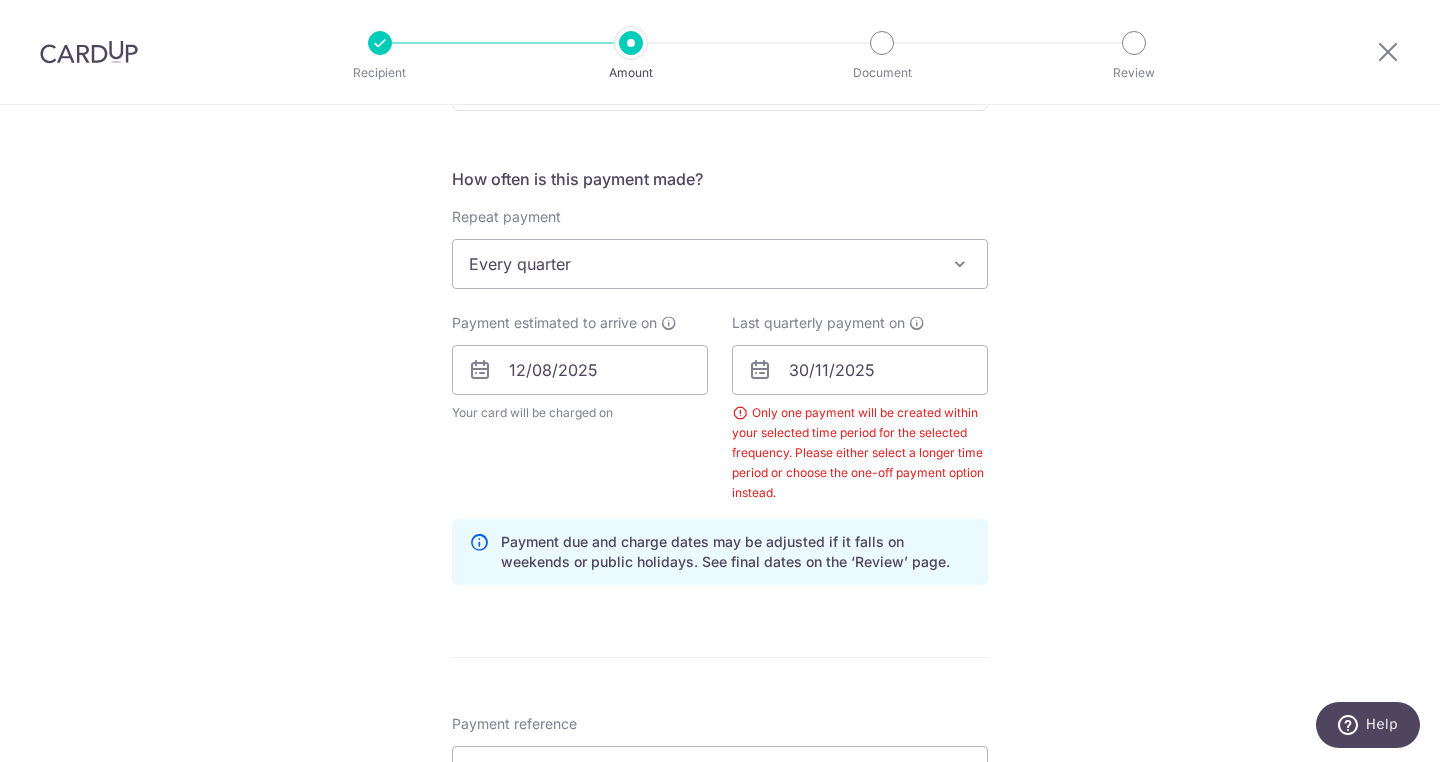 click on "Tell us more about your payment
Enter payment amount
SGD
8,956.00
8956.00
Select Card
**** 1823
Add credit card
Your Cards
**** 1823
Secure 256-bit SSL
Text
New card details
Card
Secure 256-bit SSL" at bounding box center (720, 490) 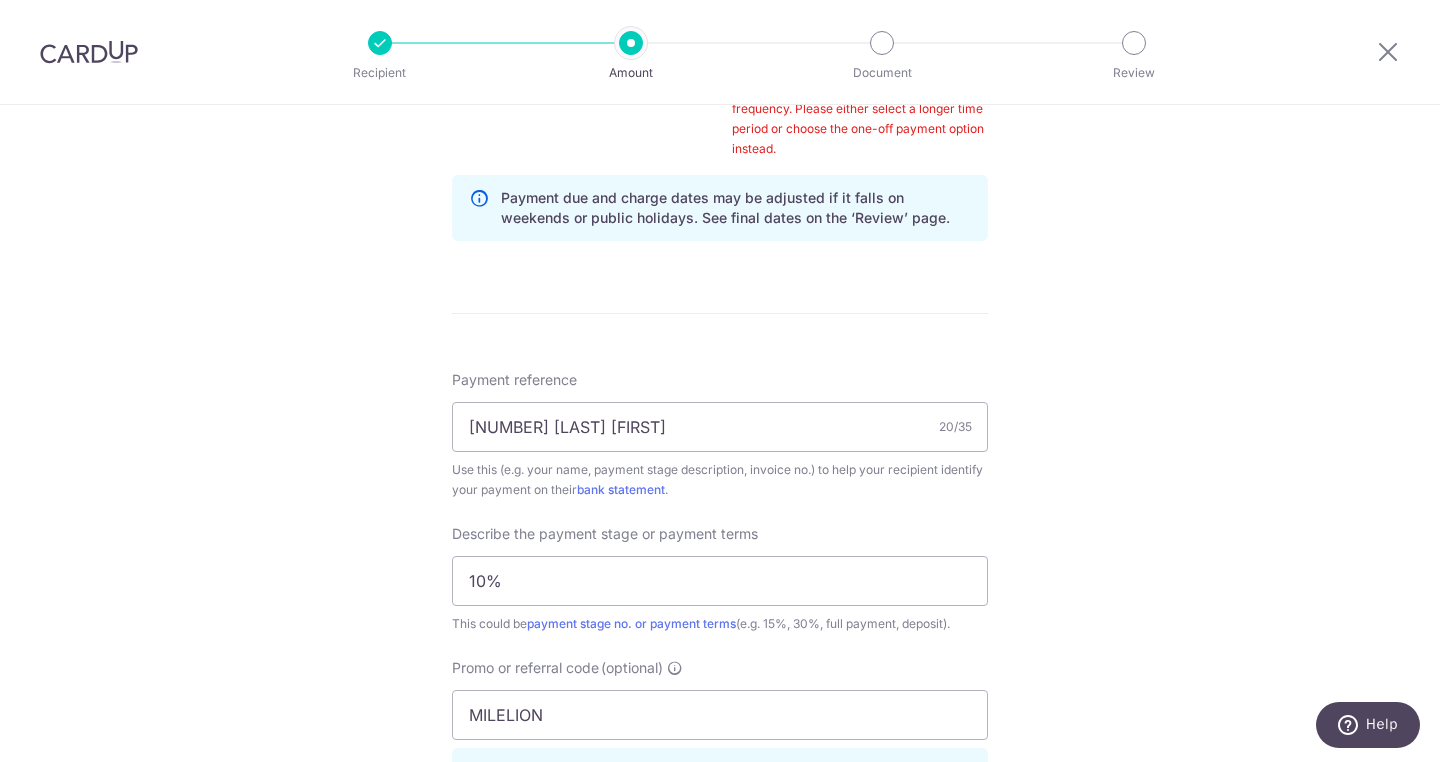 scroll, scrollTop: 1458, scrollLeft: 0, axis: vertical 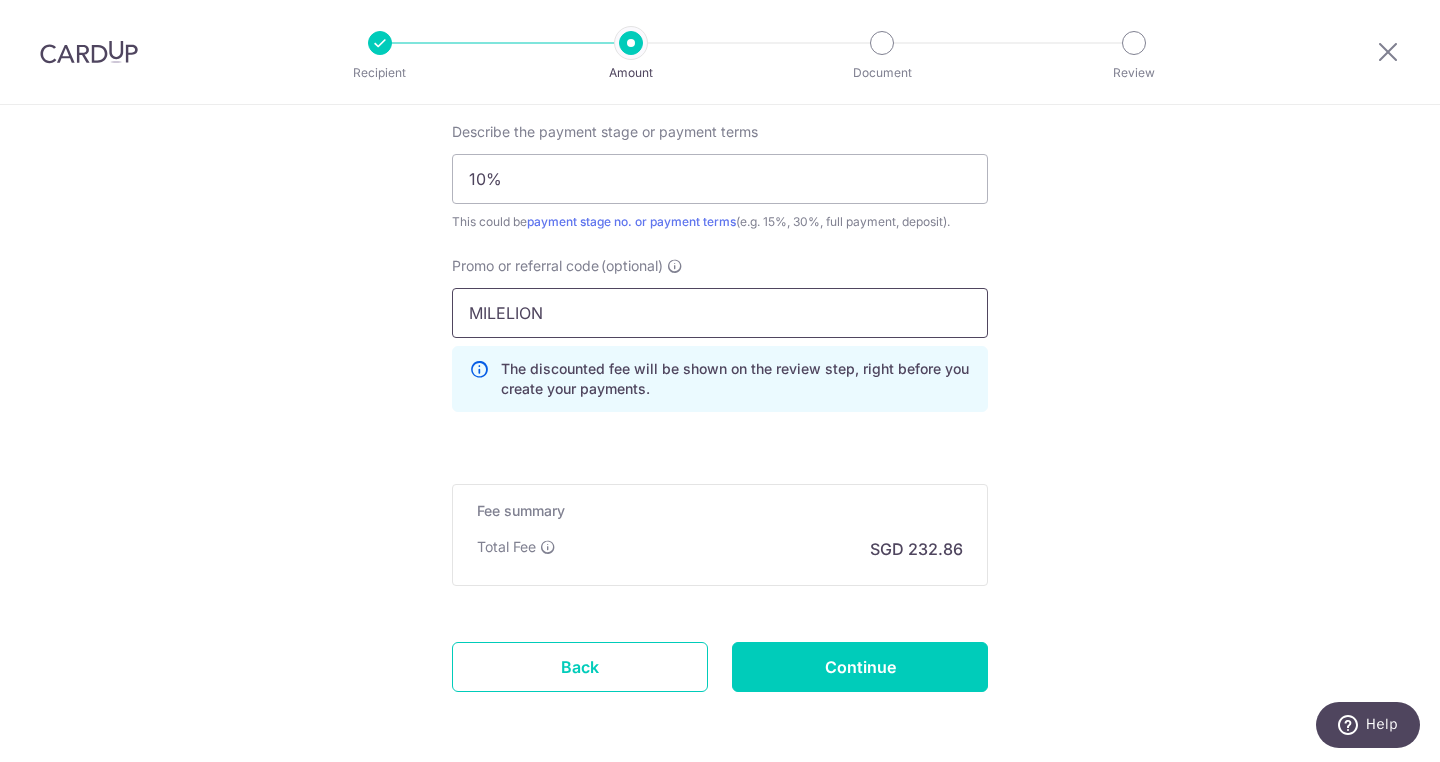 click on "MILELION" at bounding box center [720, 313] 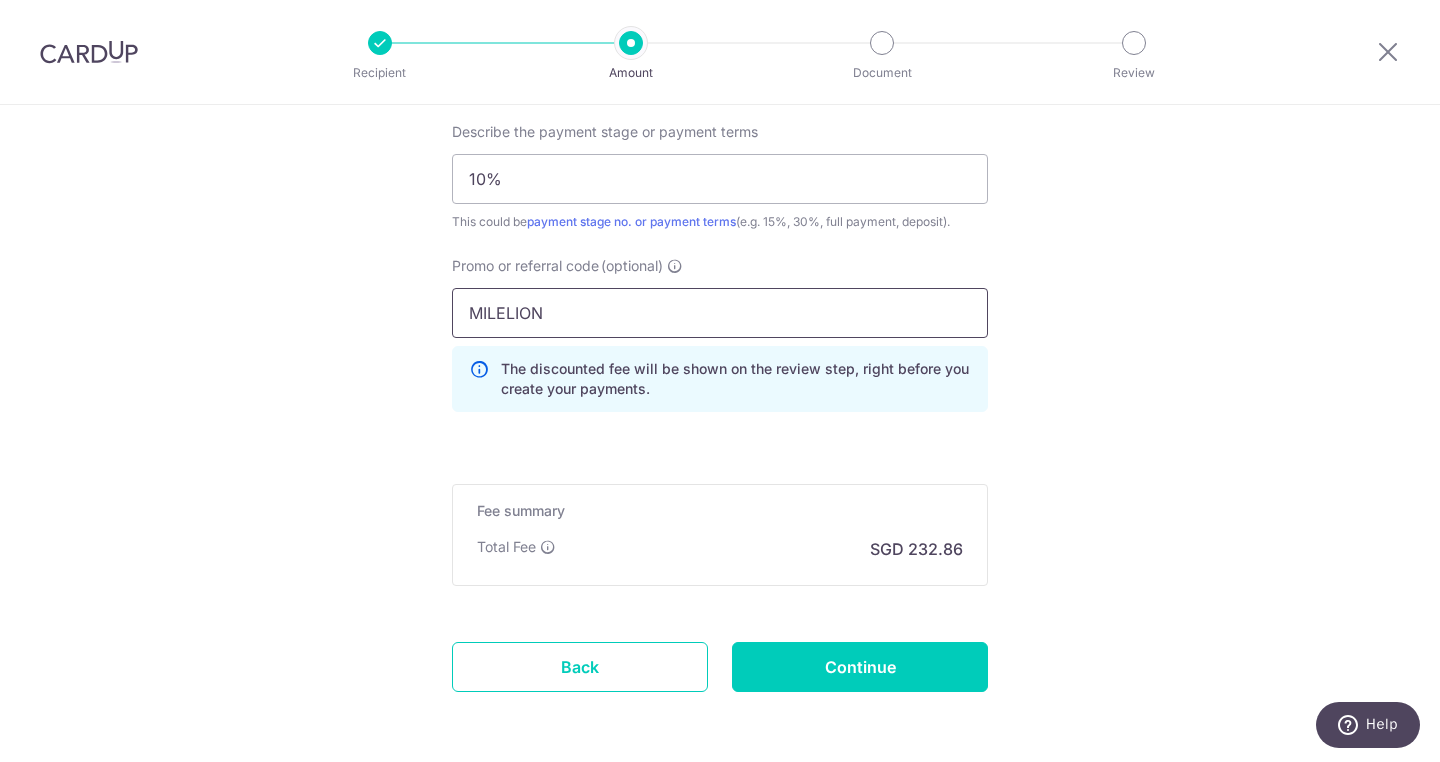 paste on "3HOME25R" 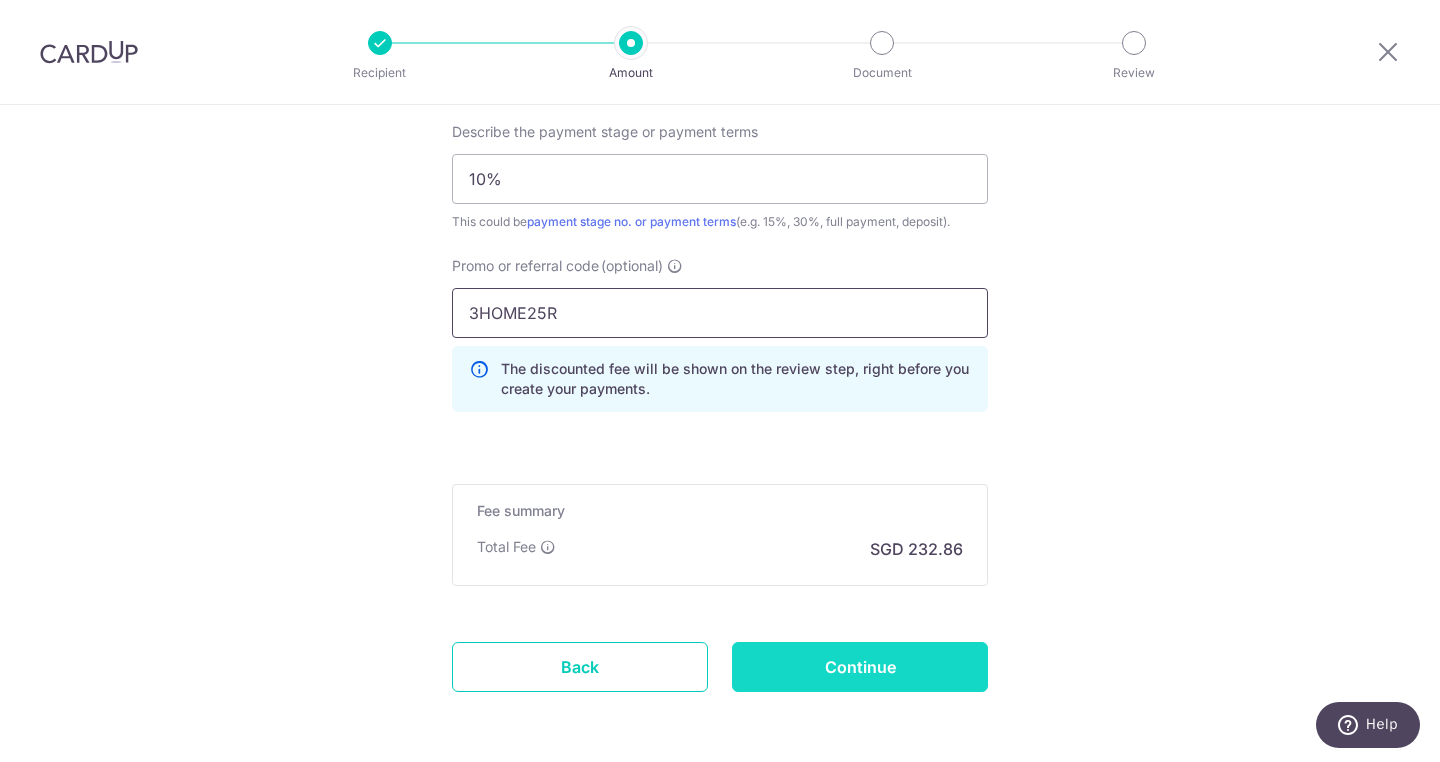 type on "3HOME25R" 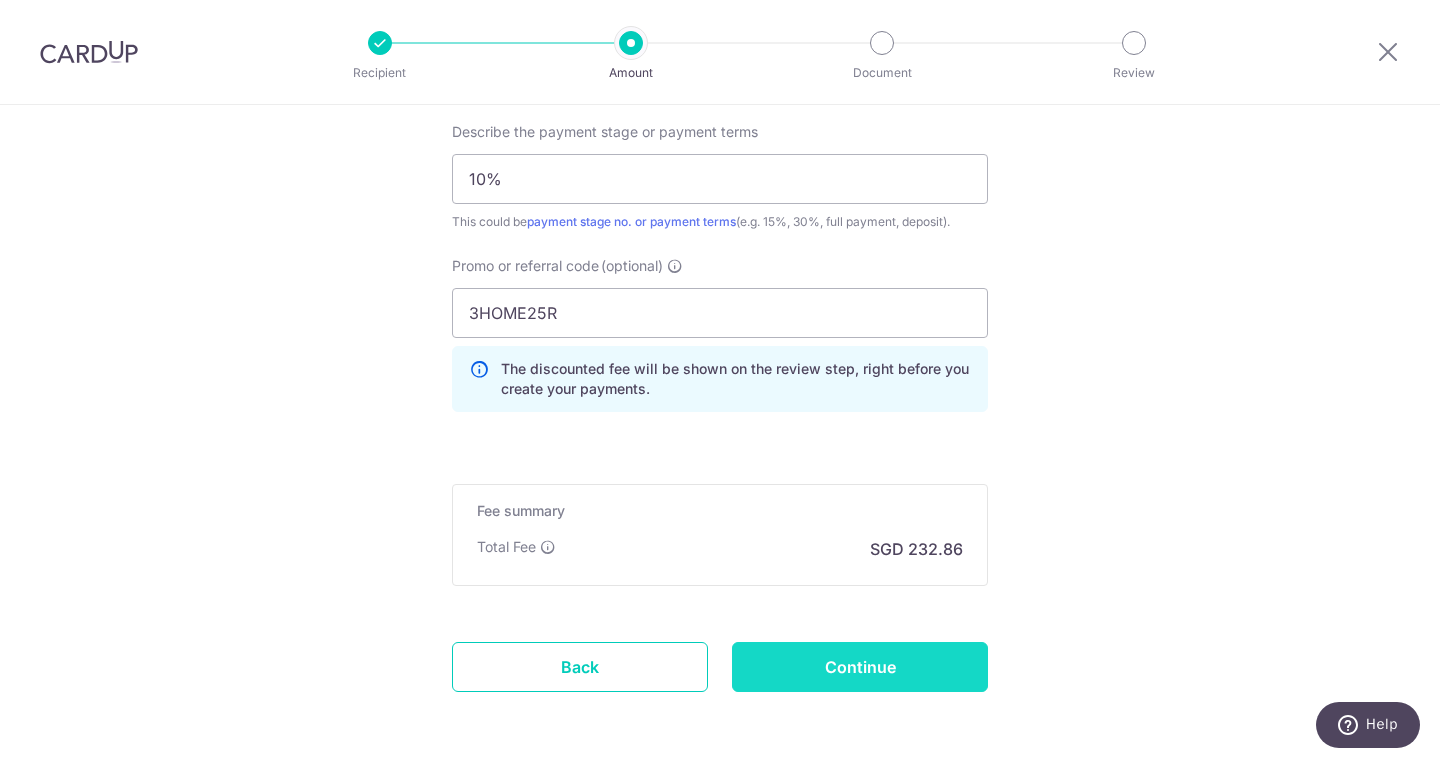 click on "Continue" at bounding box center (860, 667) 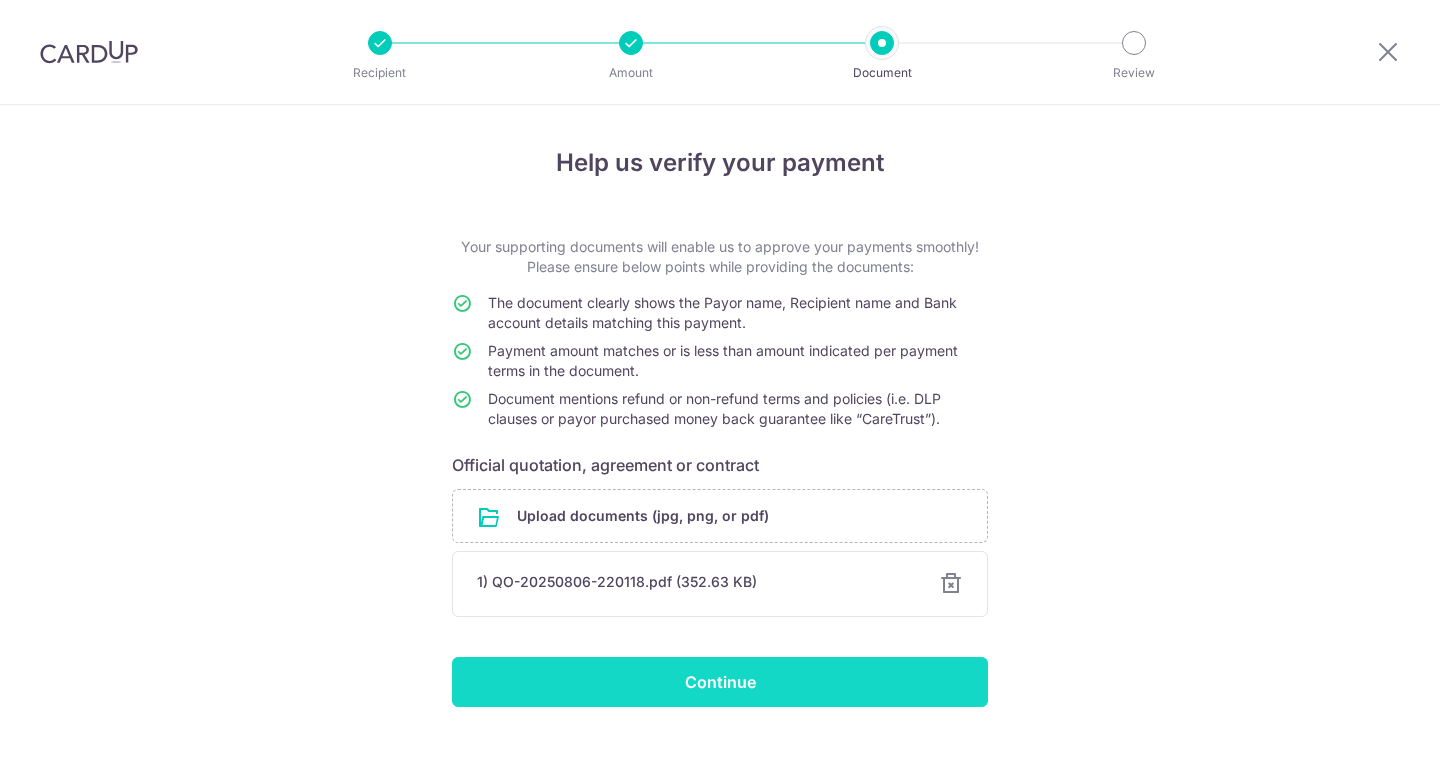scroll, scrollTop: 0, scrollLeft: 0, axis: both 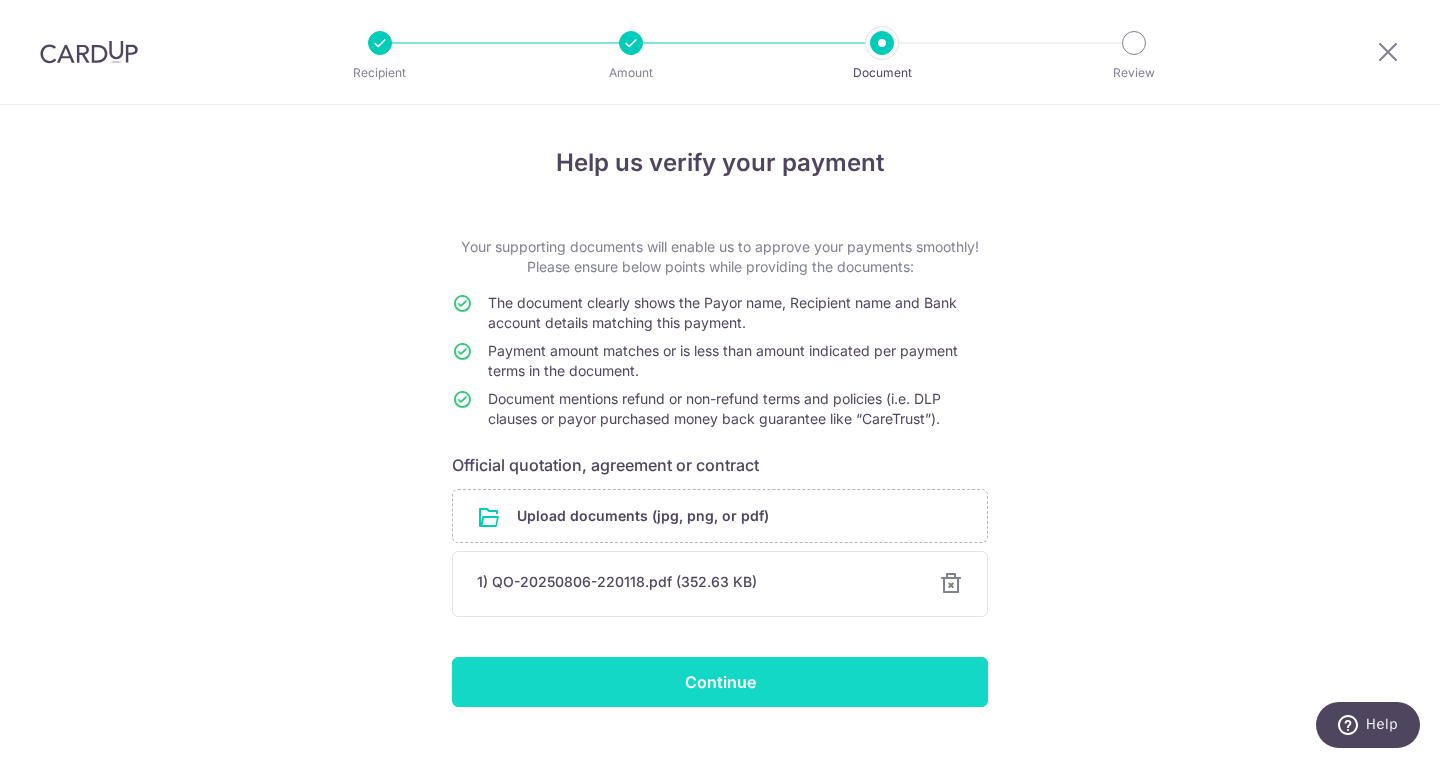 click on "Continue" at bounding box center [720, 682] 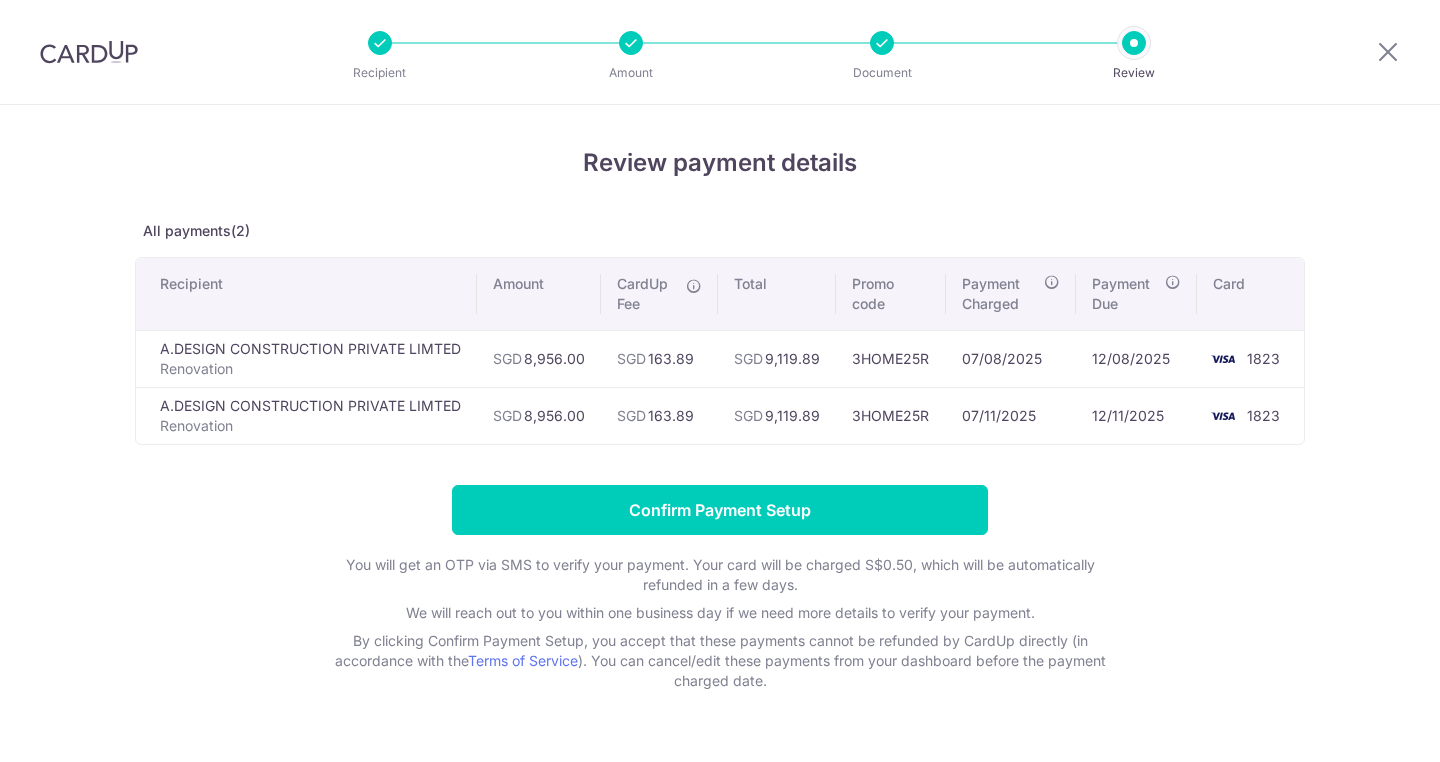 scroll, scrollTop: 0, scrollLeft: 0, axis: both 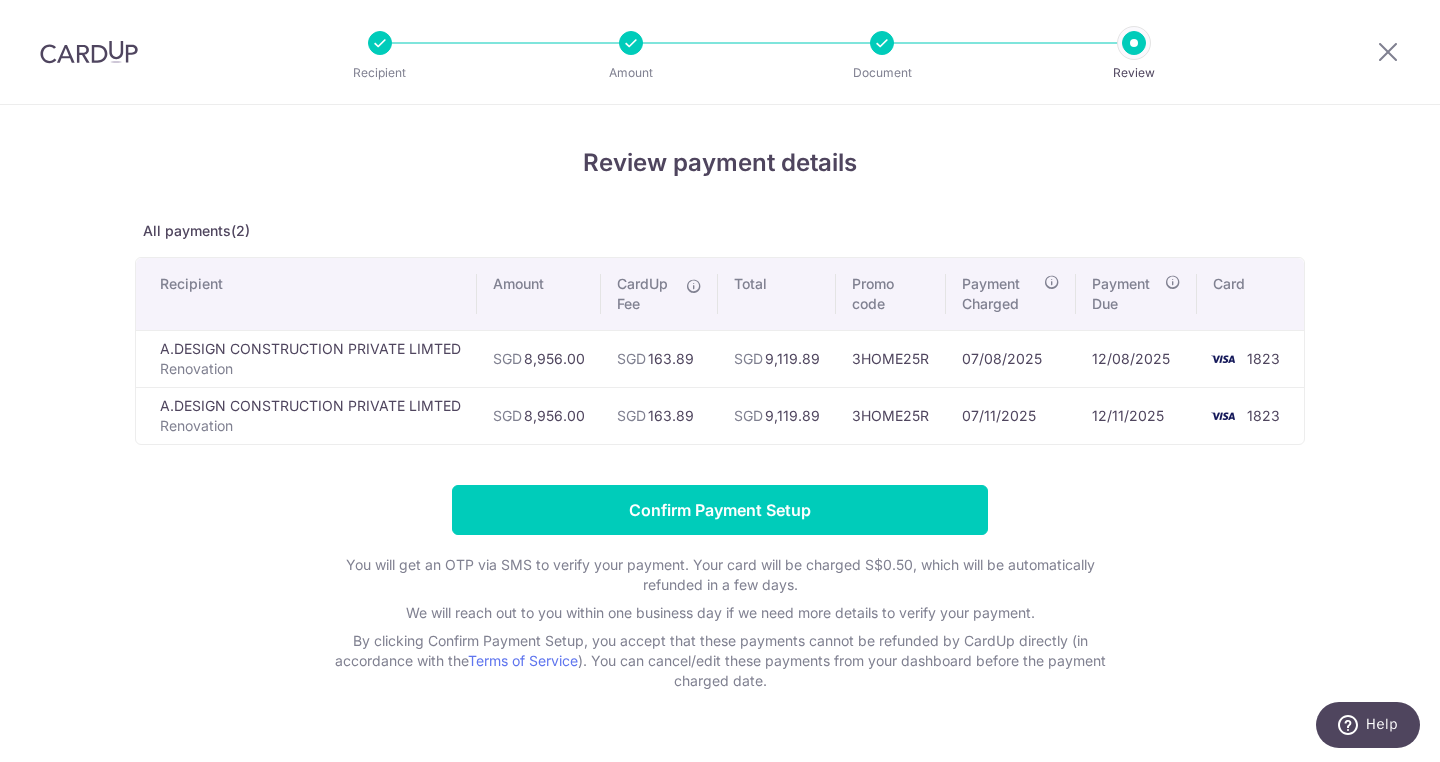click on "SGD   163.89" at bounding box center [659, 358] 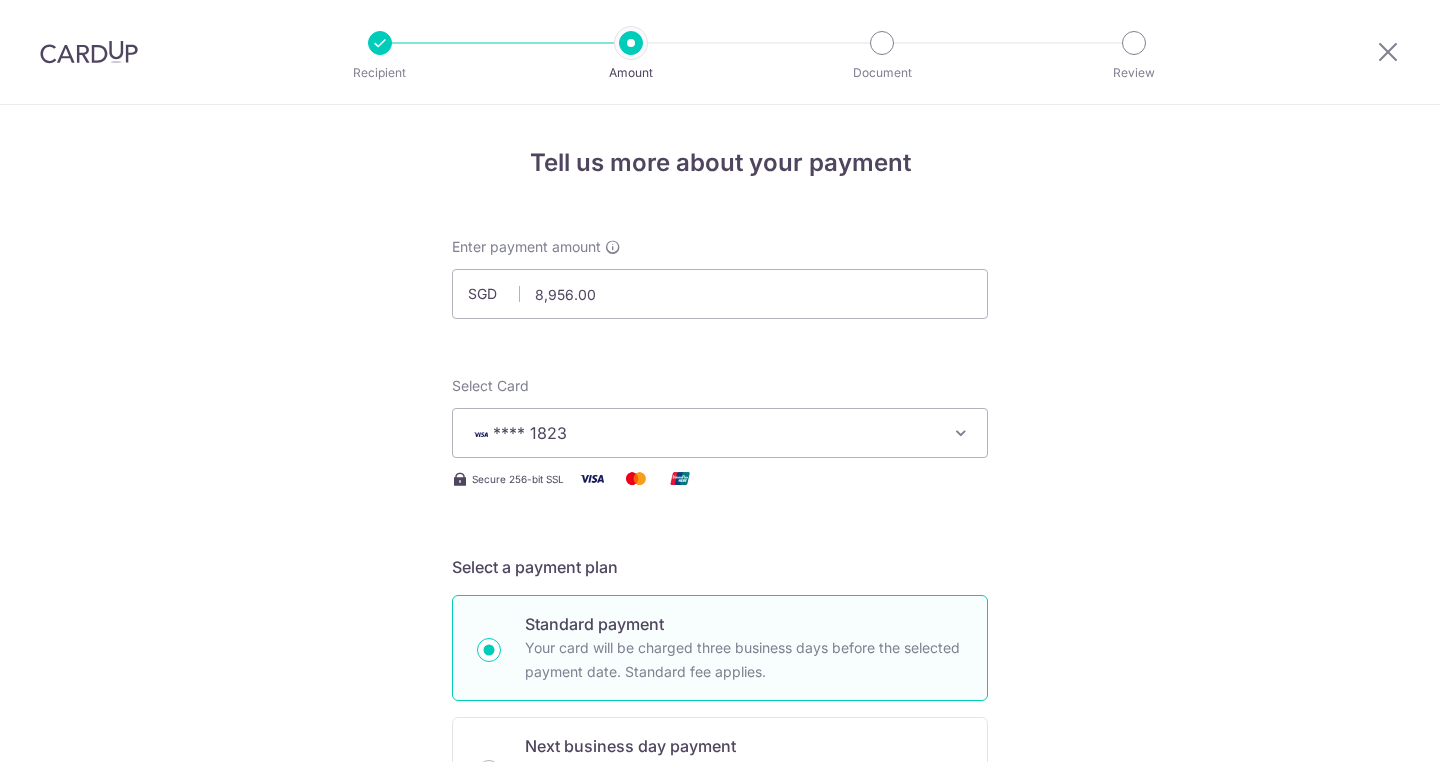 scroll, scrollTop: 0, scrollLeft: 0, axis: both 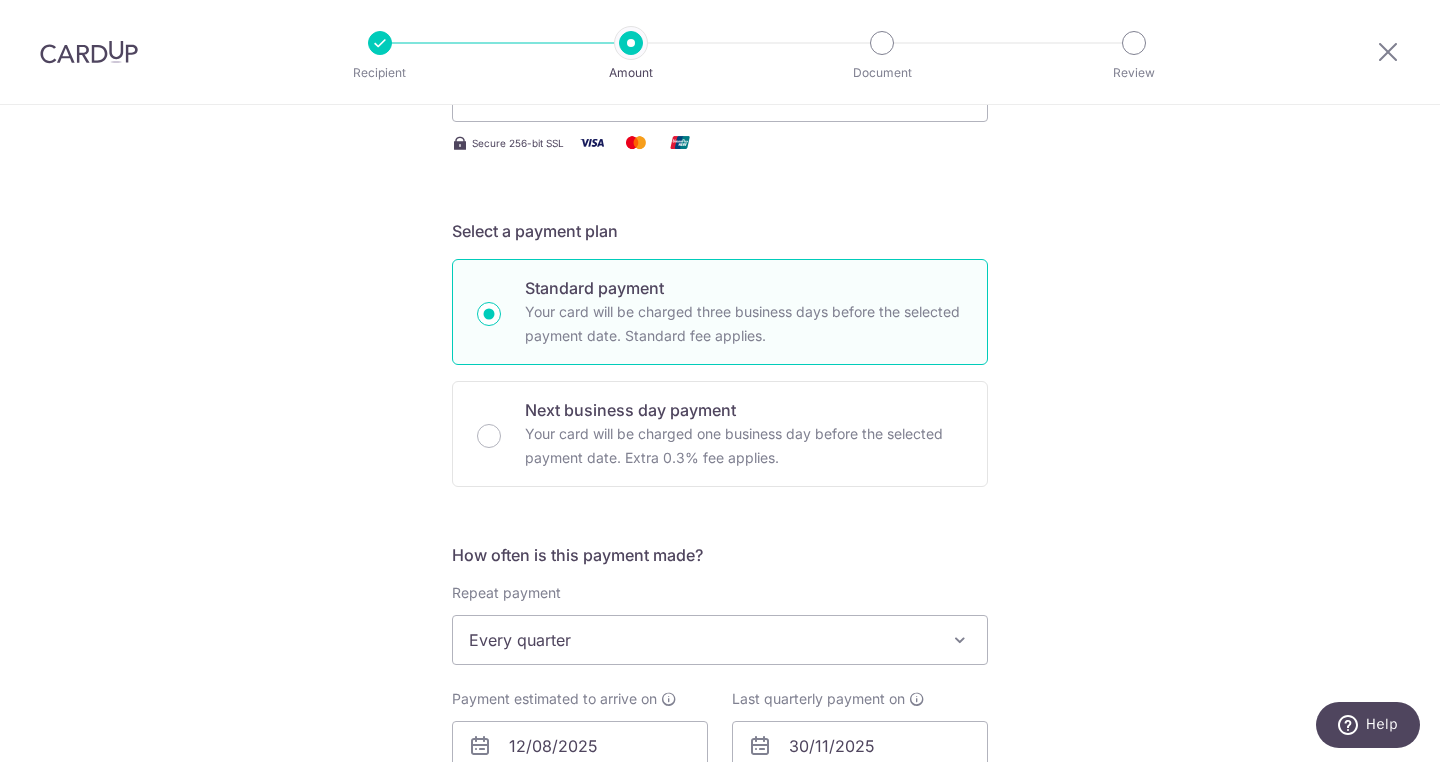 click on "Every quarter" at bounding box center [720, 640] 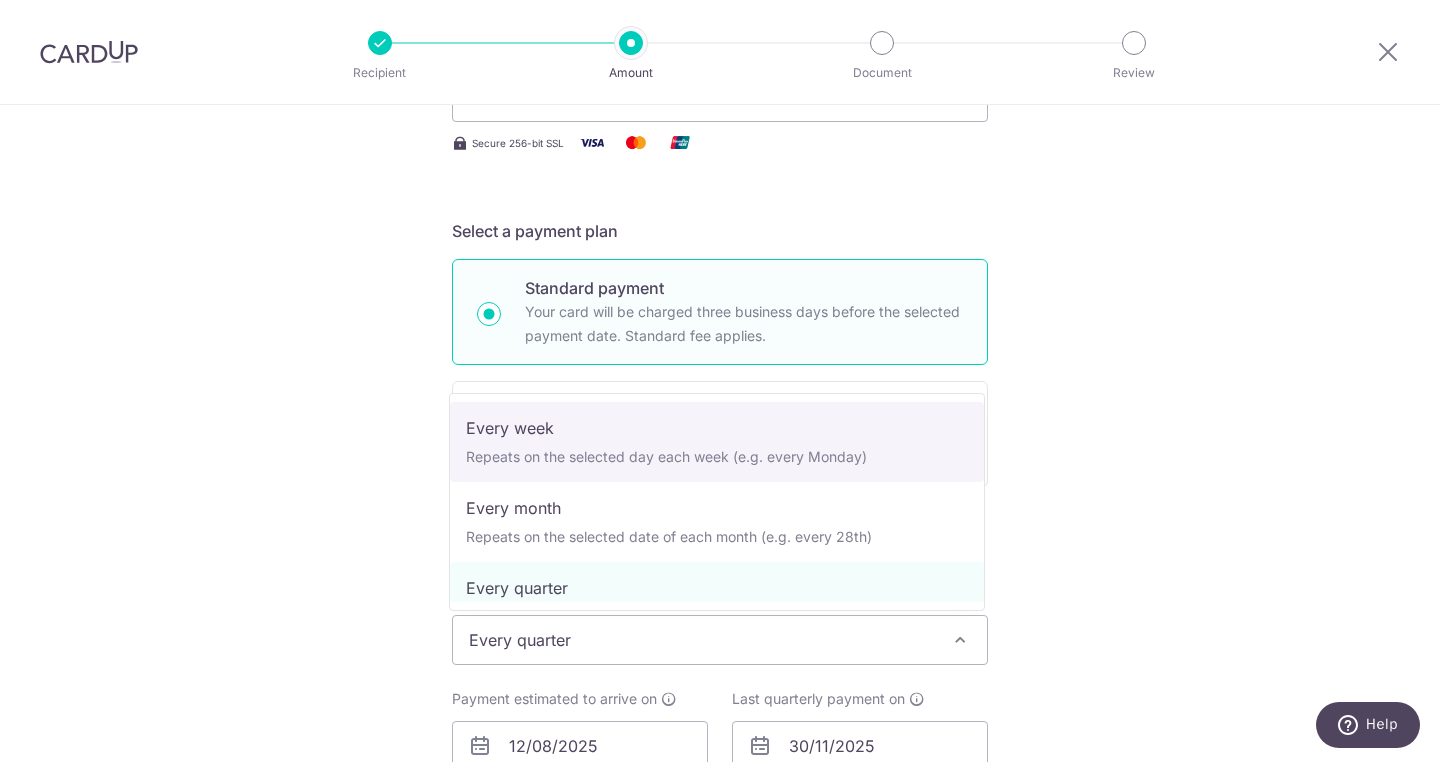 scroll, scrollTop: 0, scrollLeft: 0, axis: both 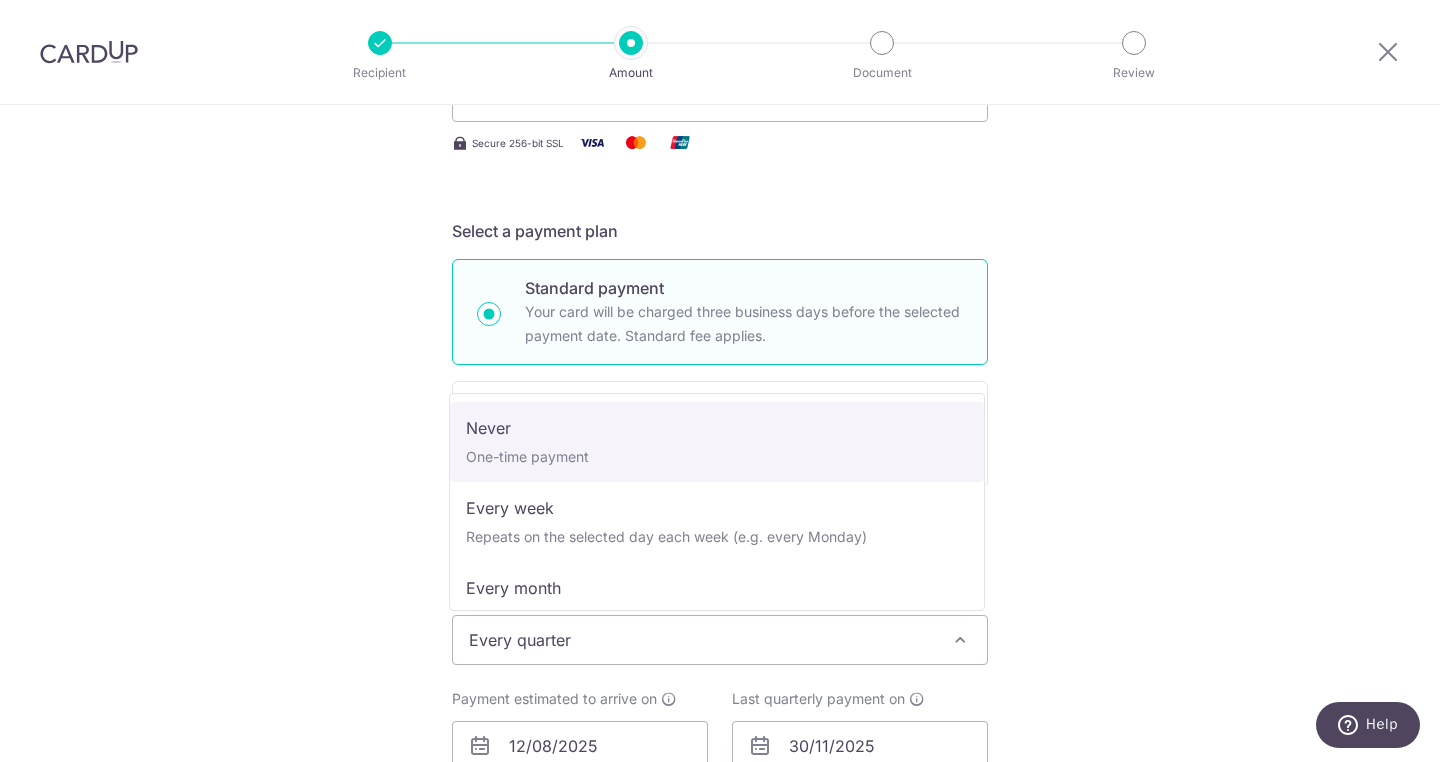 select on "1" 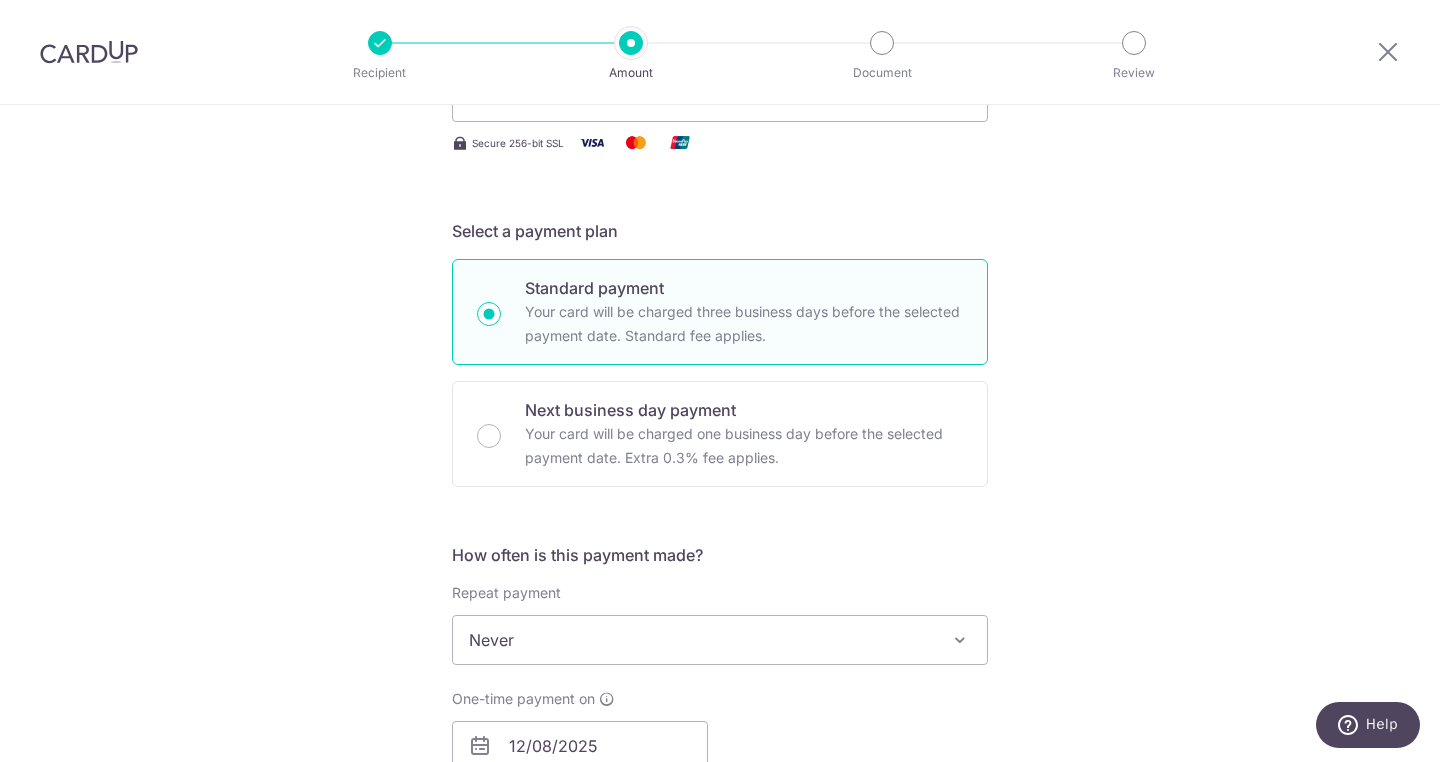 click on "Tell us more about your payment
Enter payment amount
SGD
8,956.00
8956.00
Select Card
**** 1823
Add credit card
Your Cards
**** 1823
Secure 256-bit SSL
Text
New card details
Card
Secure 256-bit SSL" at bounding box center (720, 826) 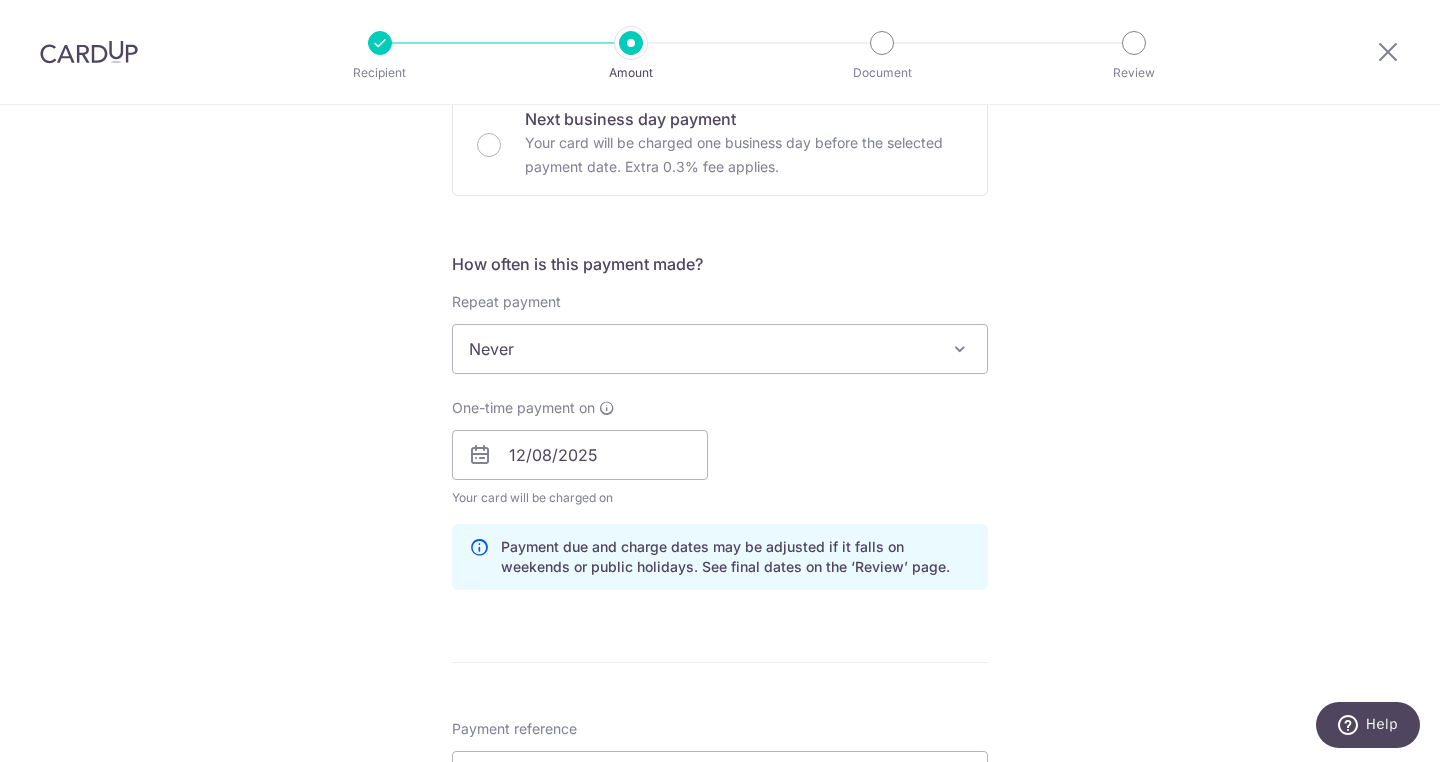 scroll, scrollTop: 1186, scrollLeft: 0, axis: vertical 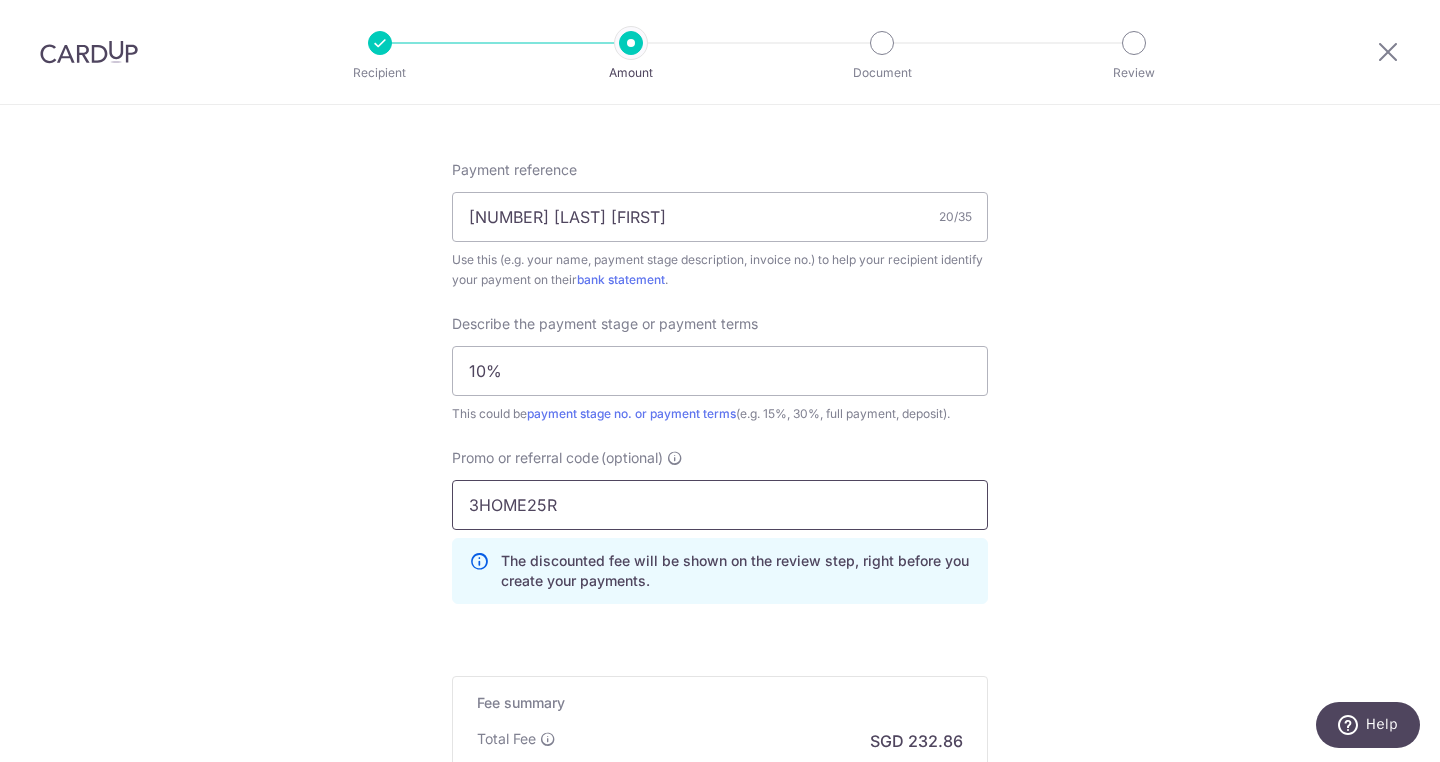 click on "3HOME25R" at bounding box center (720, 505) 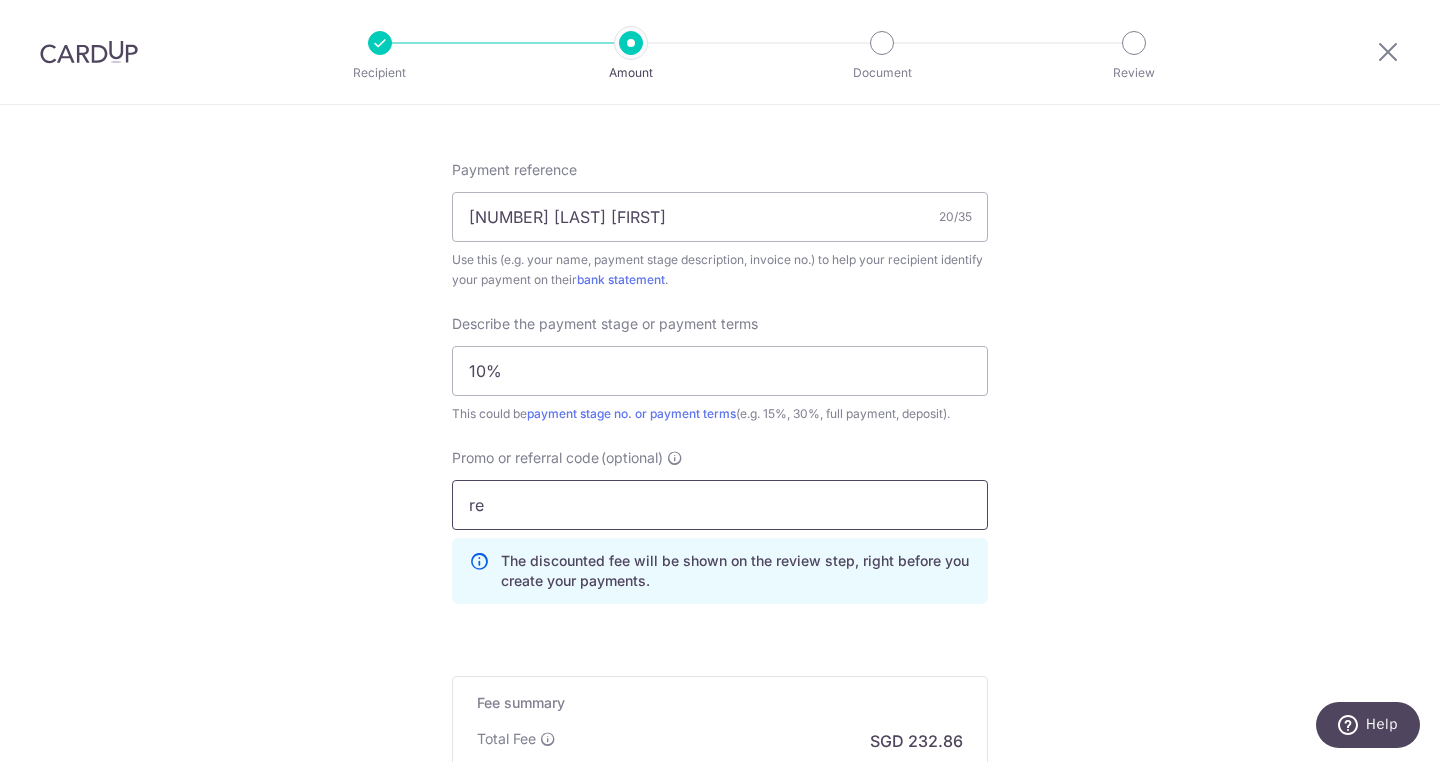 type on "r" 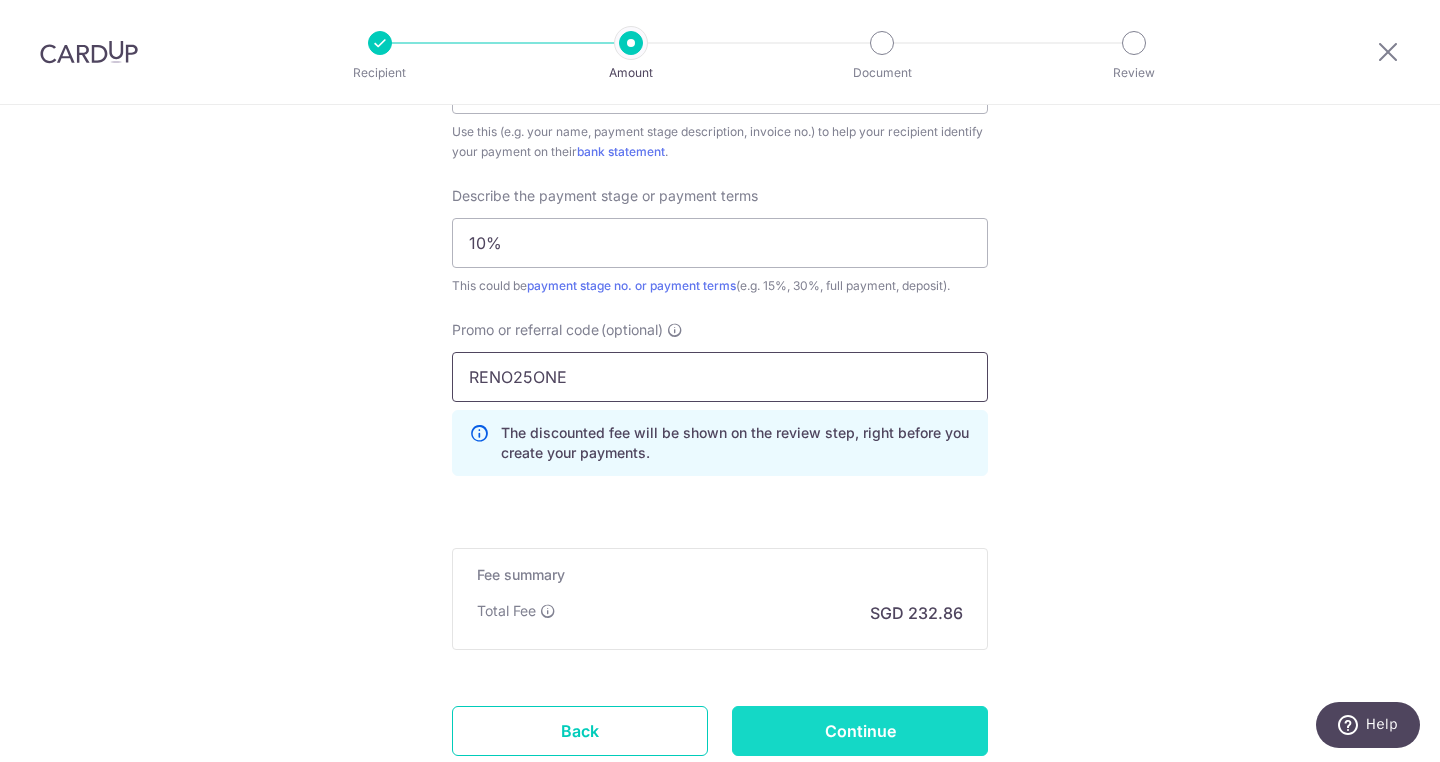 scroll, scrollTop: 1456, scrollLeft: 0, axis: vertical 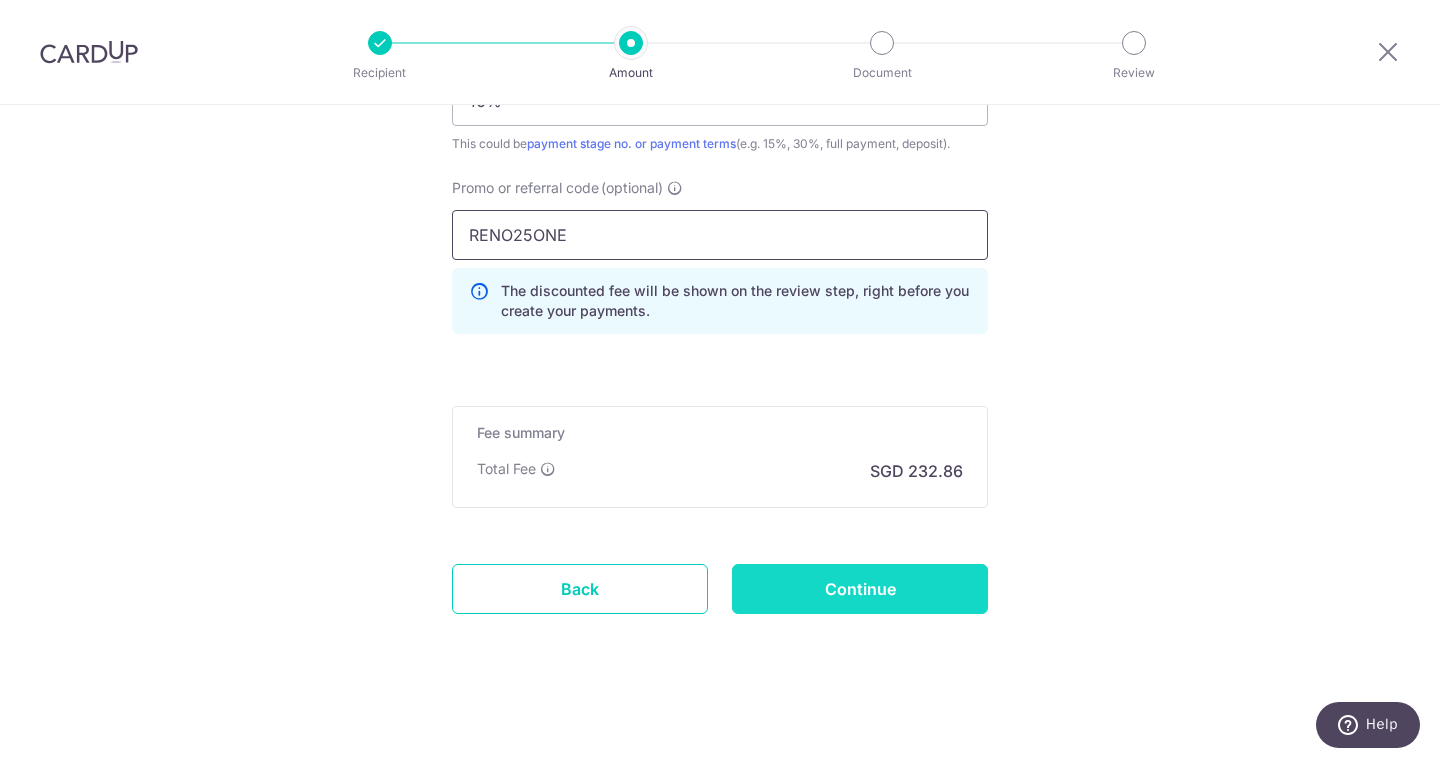 type on "RENO25ONE" 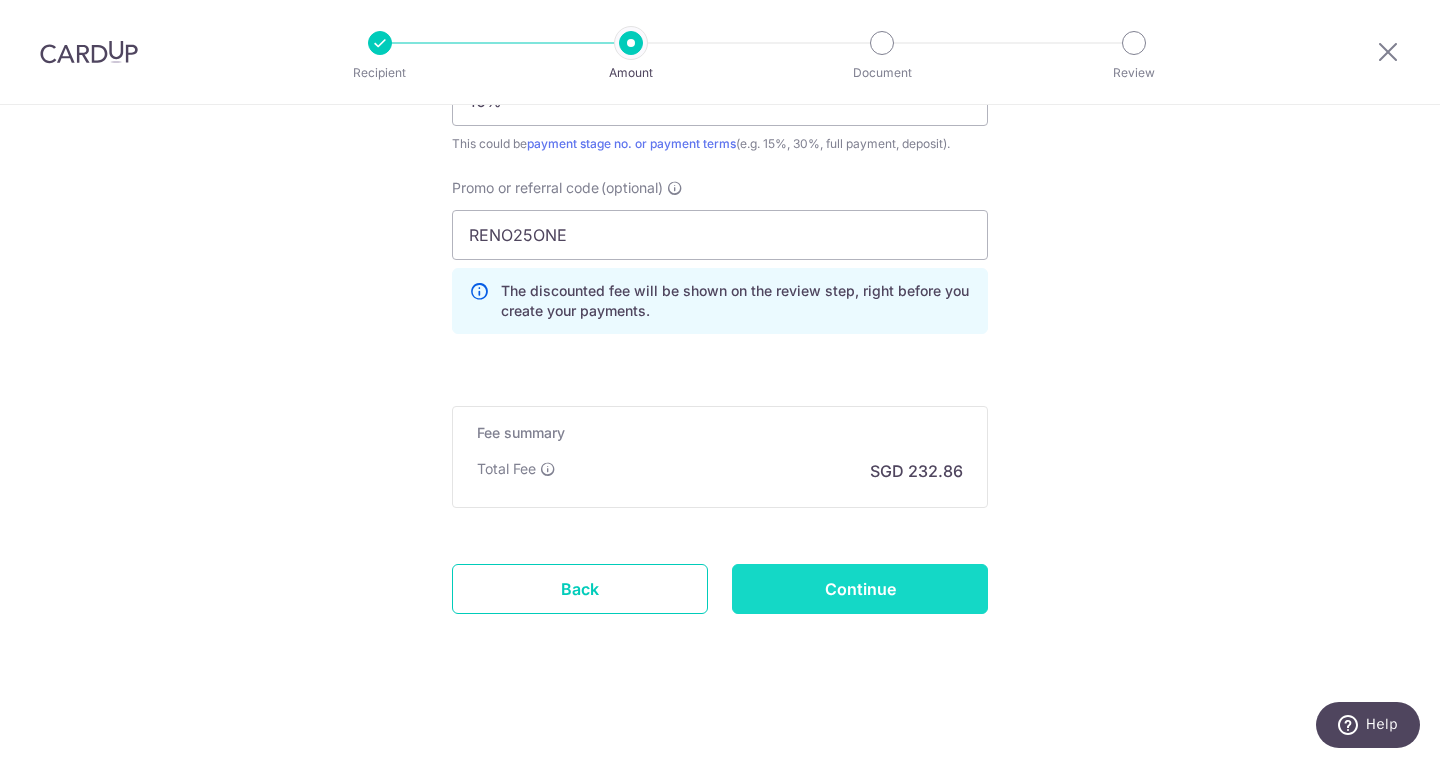 click on "Continue" at bounding box center (860, 589) 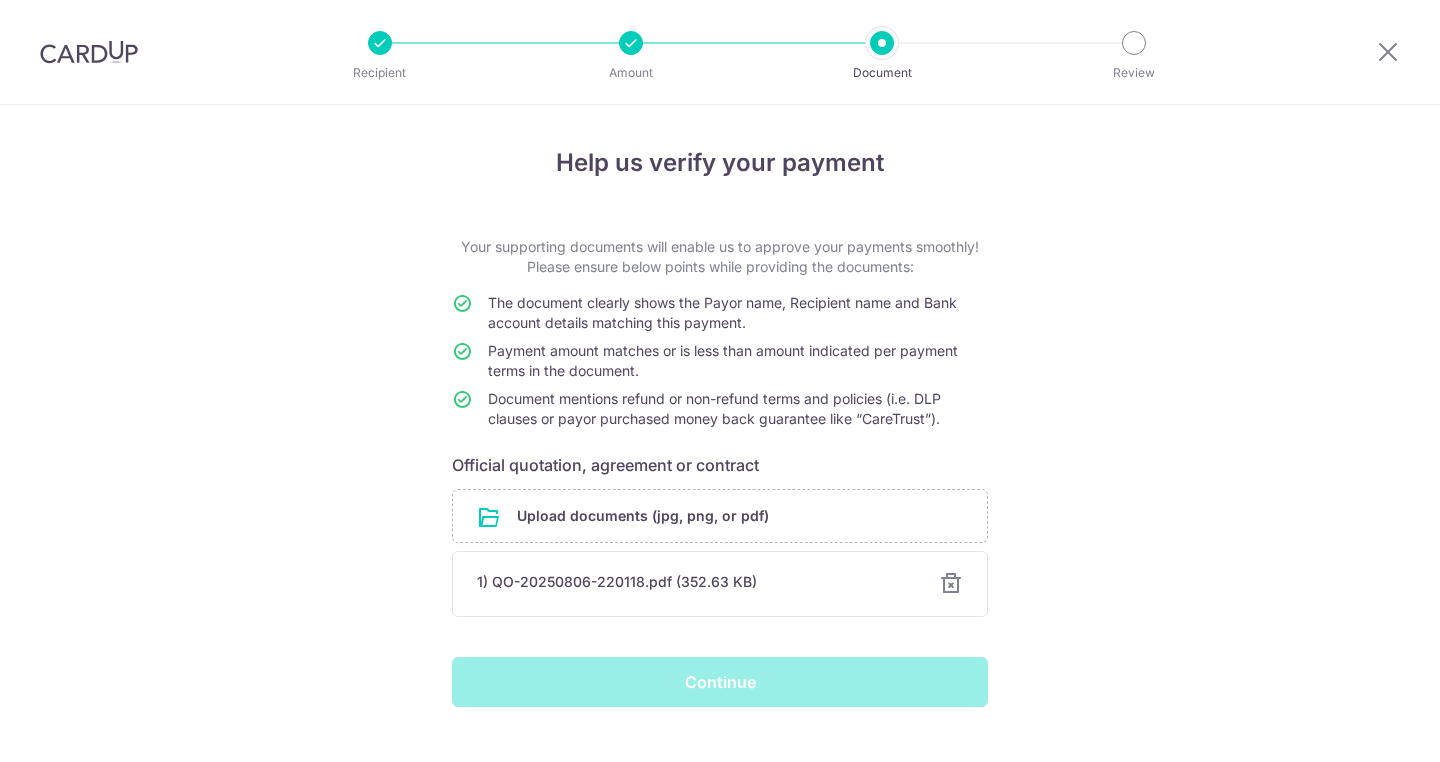 scroll, scrollTop: 0, scrollLeft: 0, axis: both 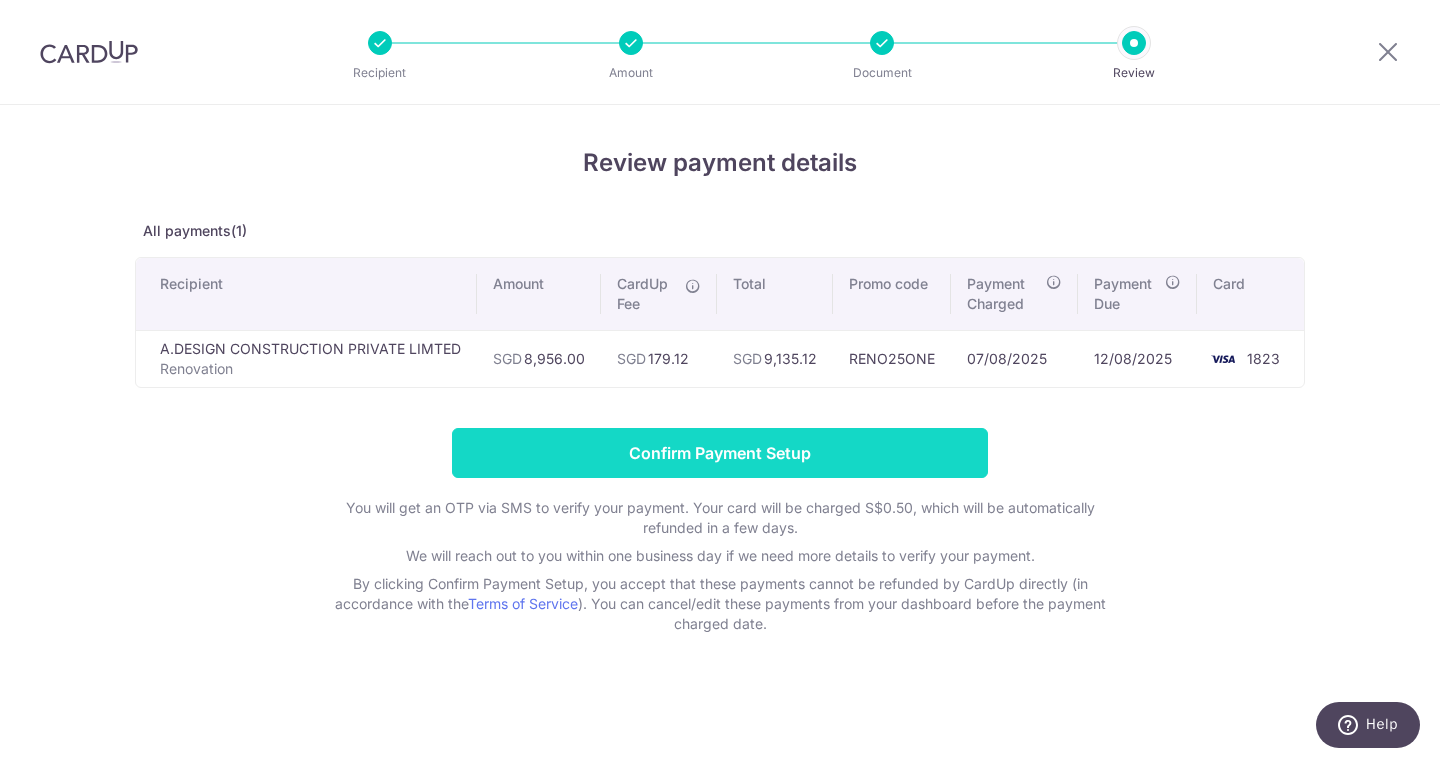 click on "Confirm Payment Setup" at bounding box center [720, 453] 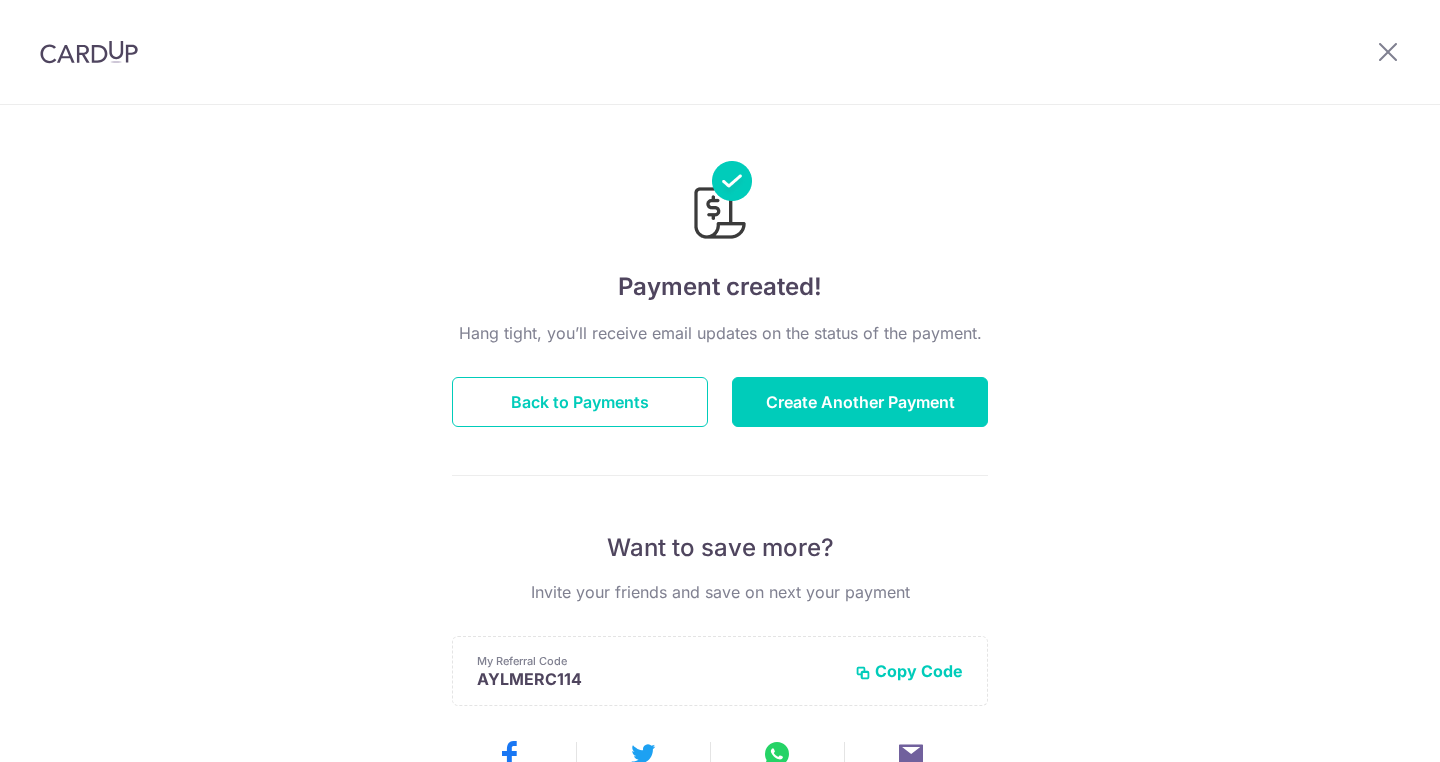 scroll, scrollTop: 0, scrollLeft: 0, axis: both 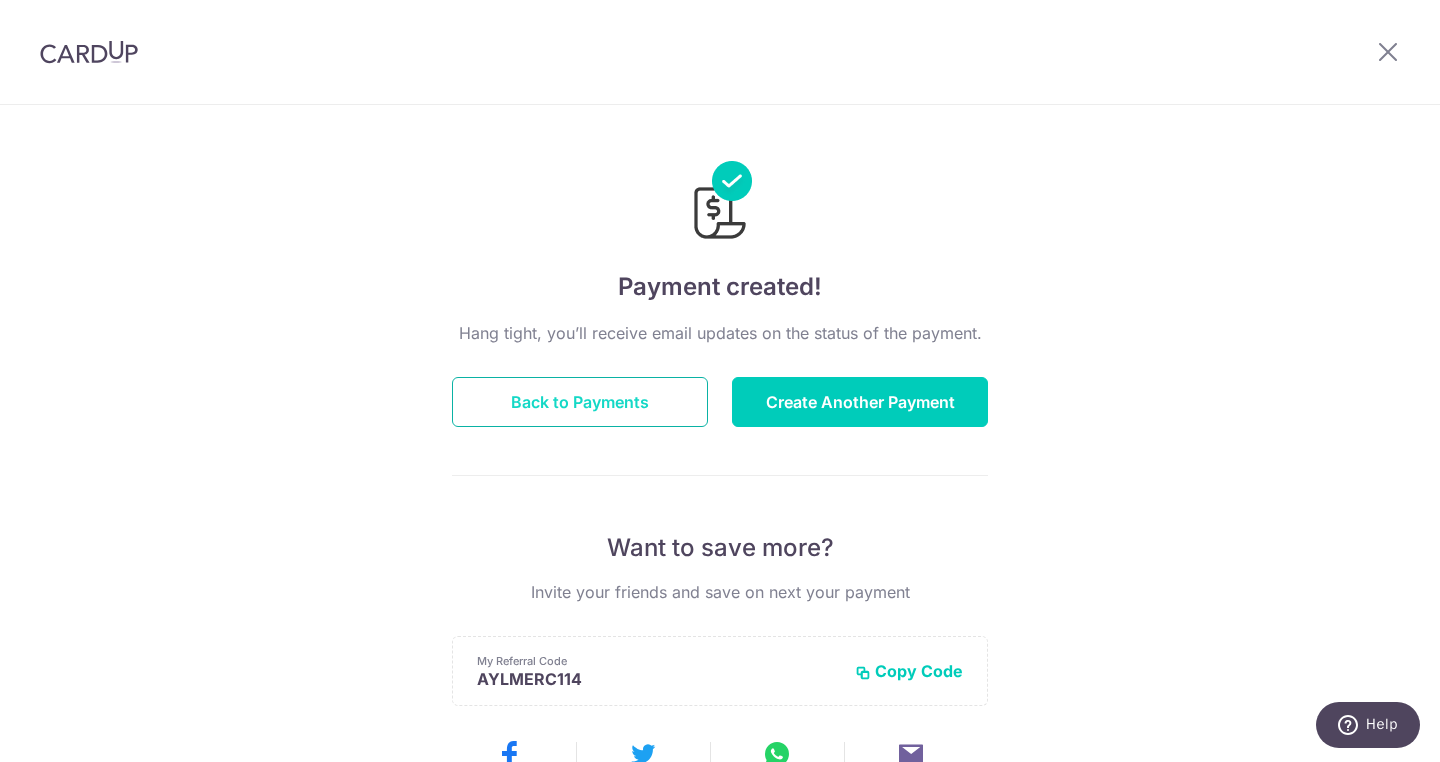 click on "Back to Payments" at bounding box center [580, 402] 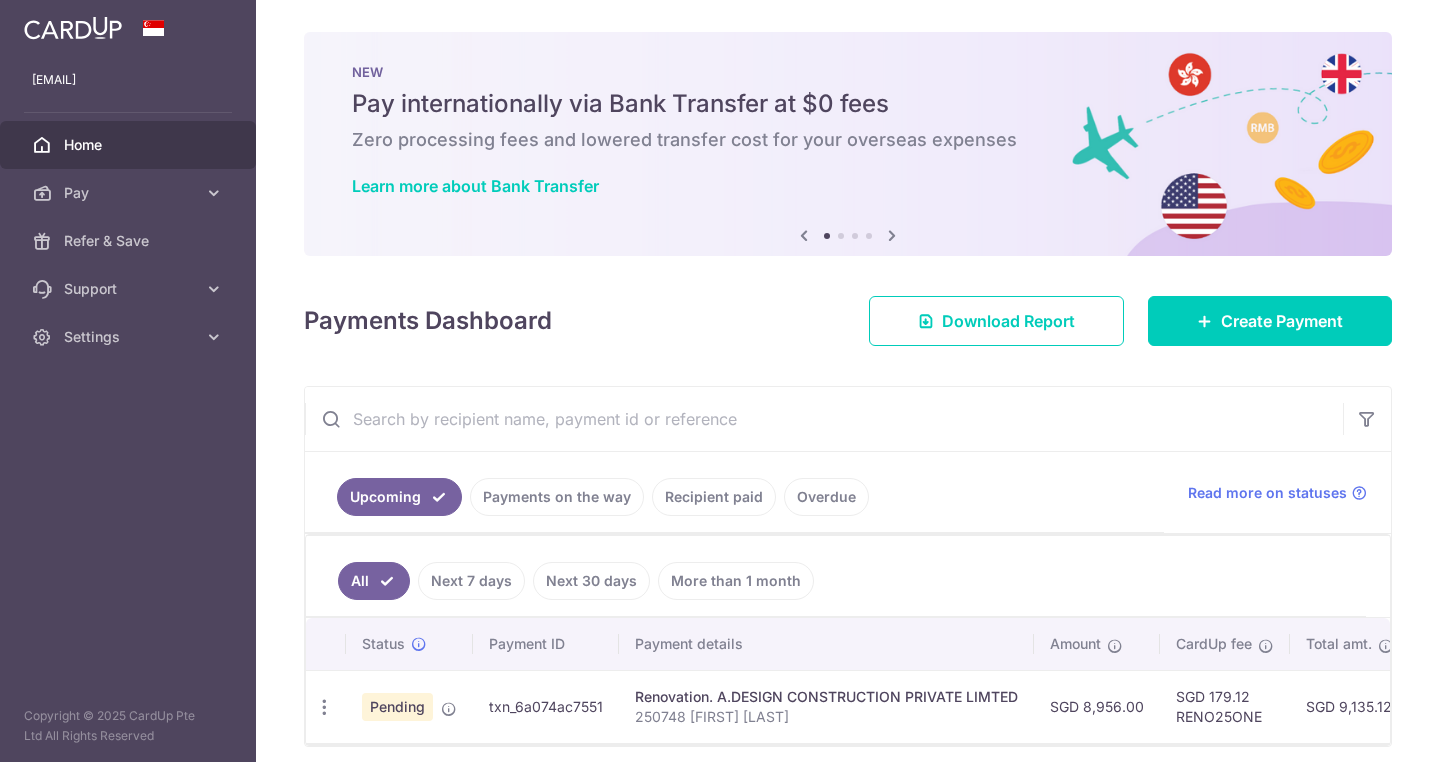 scroll, scrollTop: 0, scrollLeft: 0, axis: both 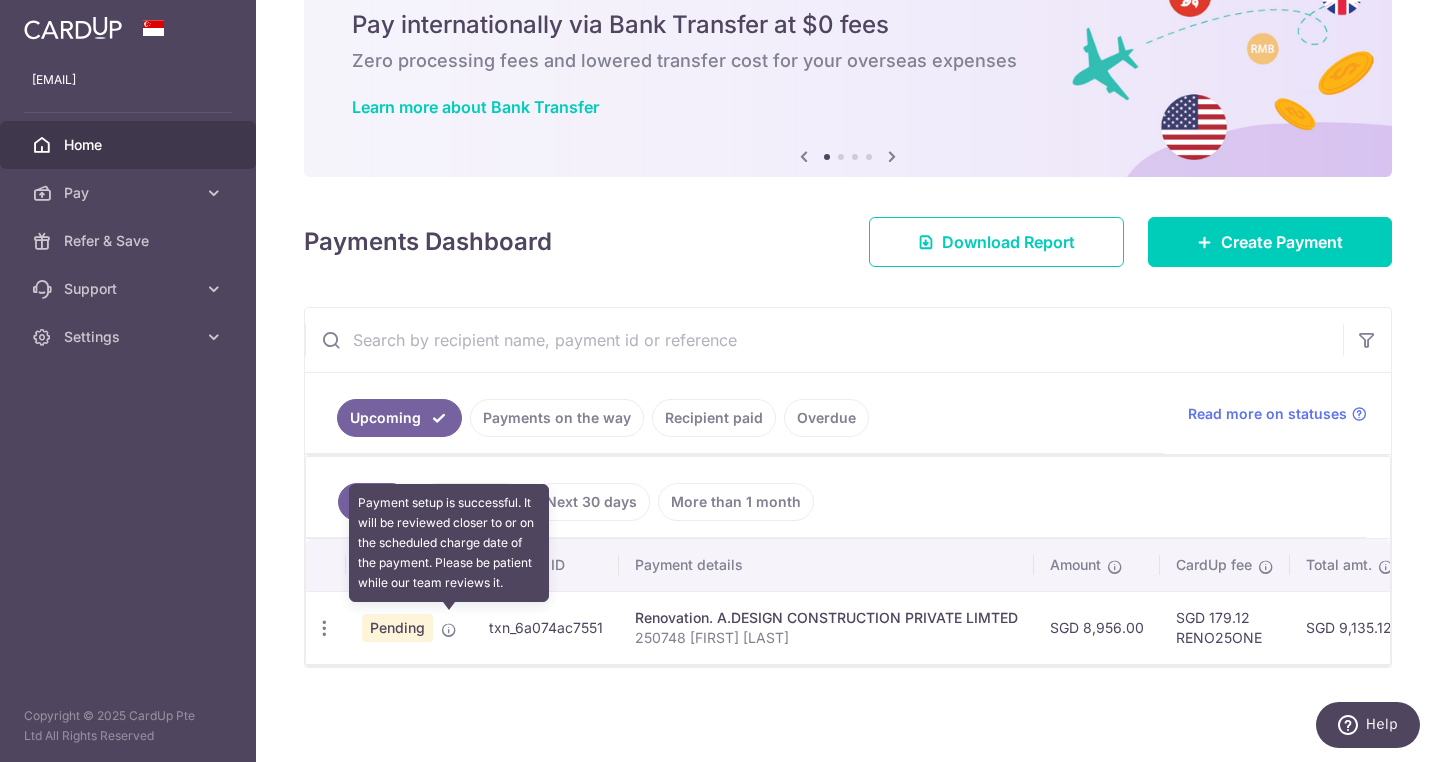 click at bounding box center (449, 630) 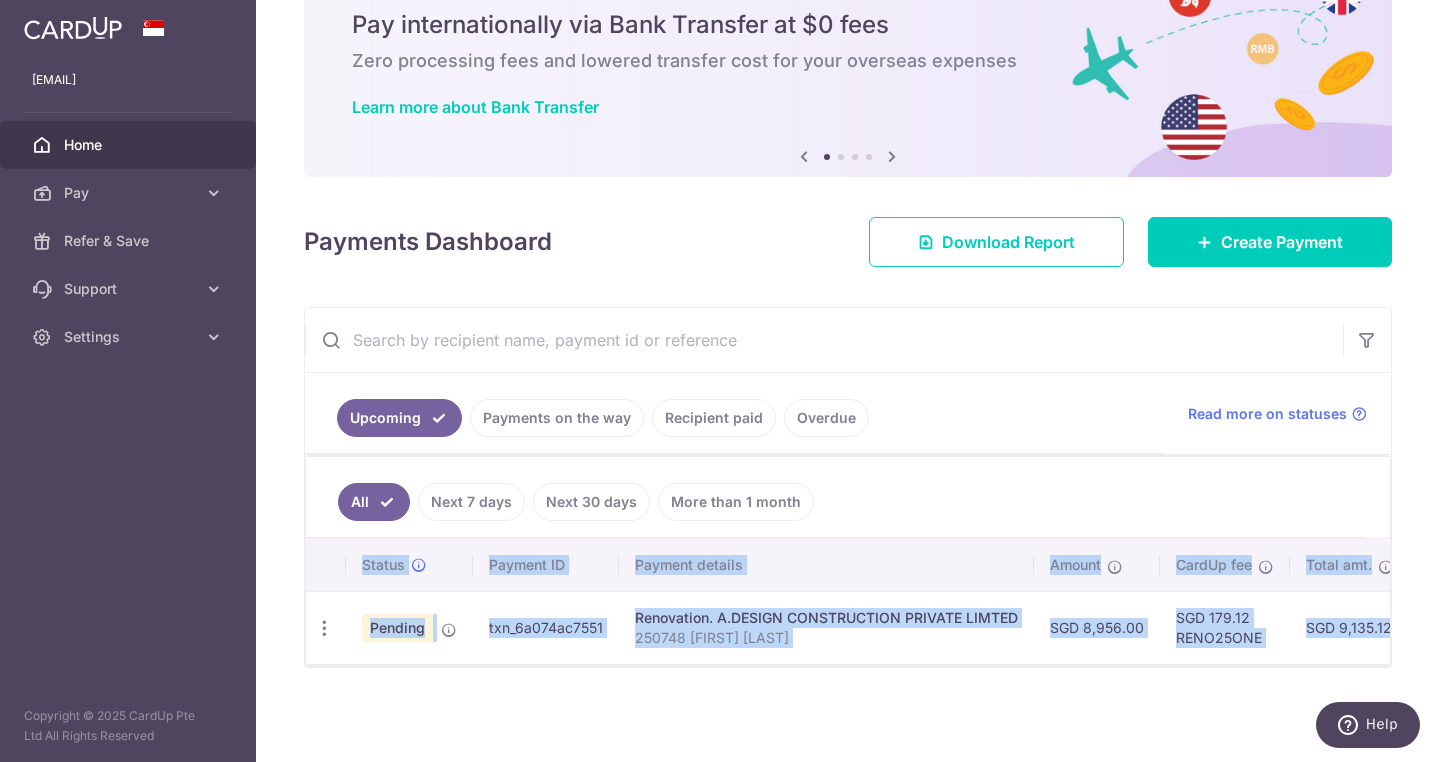drag, startPoint x: 738, startPoint y: 664, endPoint x: 998, endPoint y: 661, distance: 260.0173 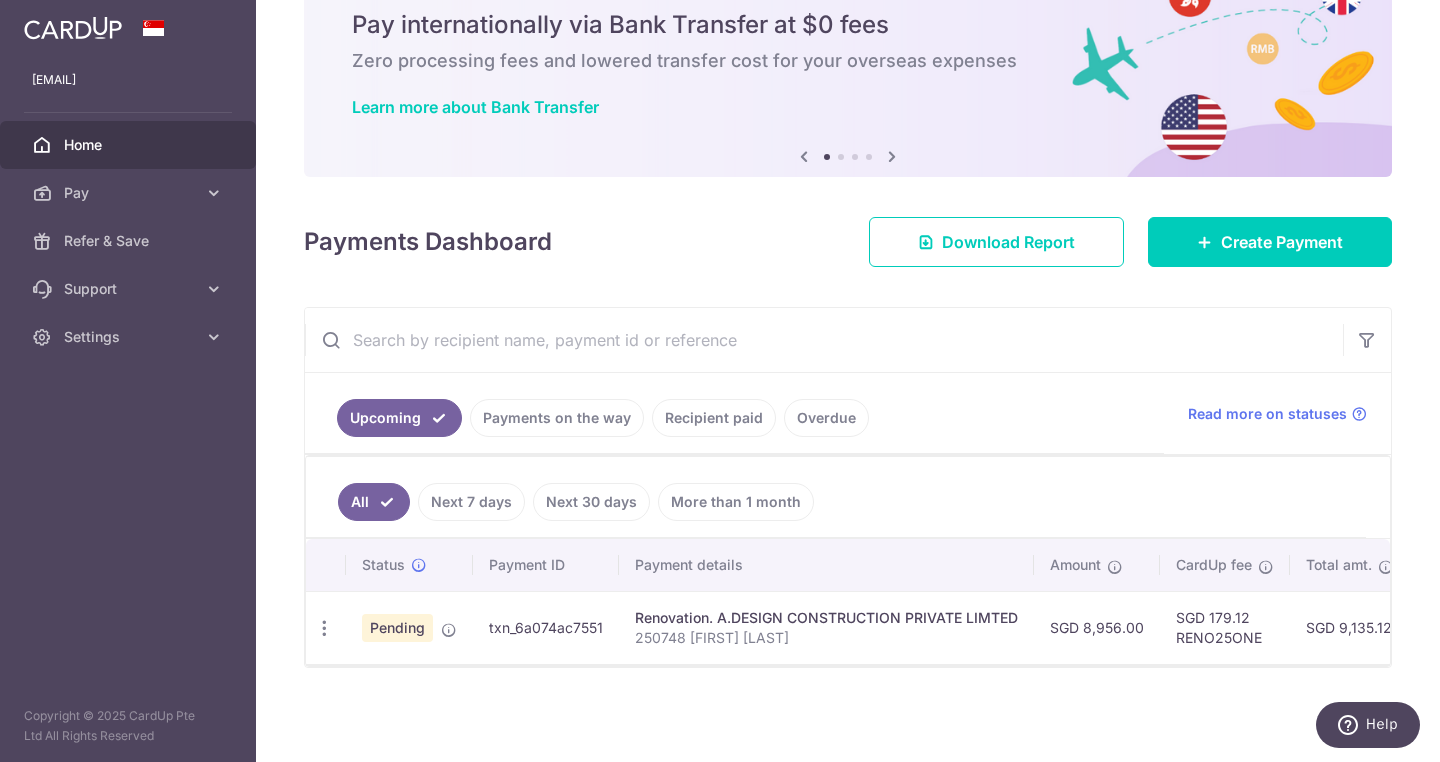 drag, startPoint x: 979, startPoint y: 666, endPoint x: 1137, endPoint y: 665, distance: 158.00316 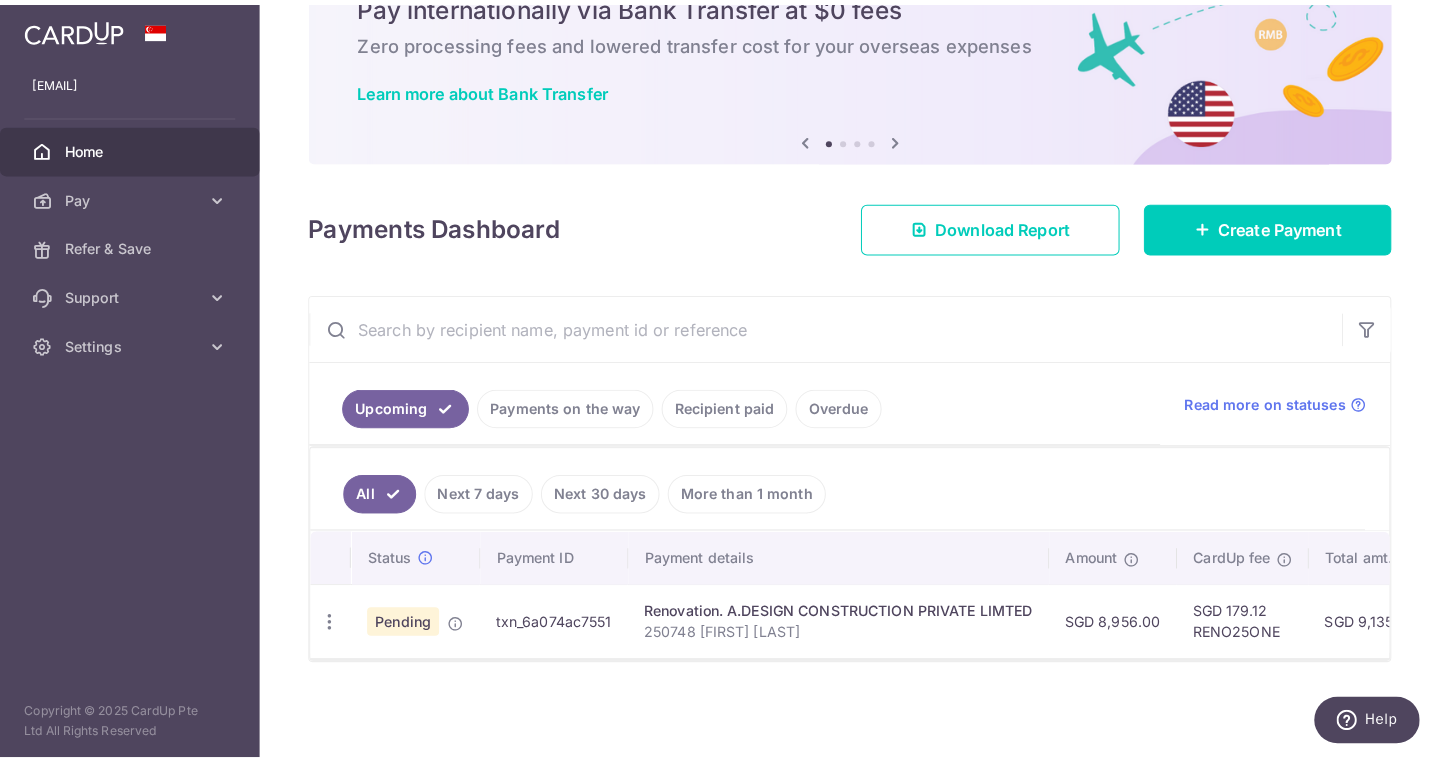 scroll, scrollTop: 0, scrollLeft: 0, axis: both 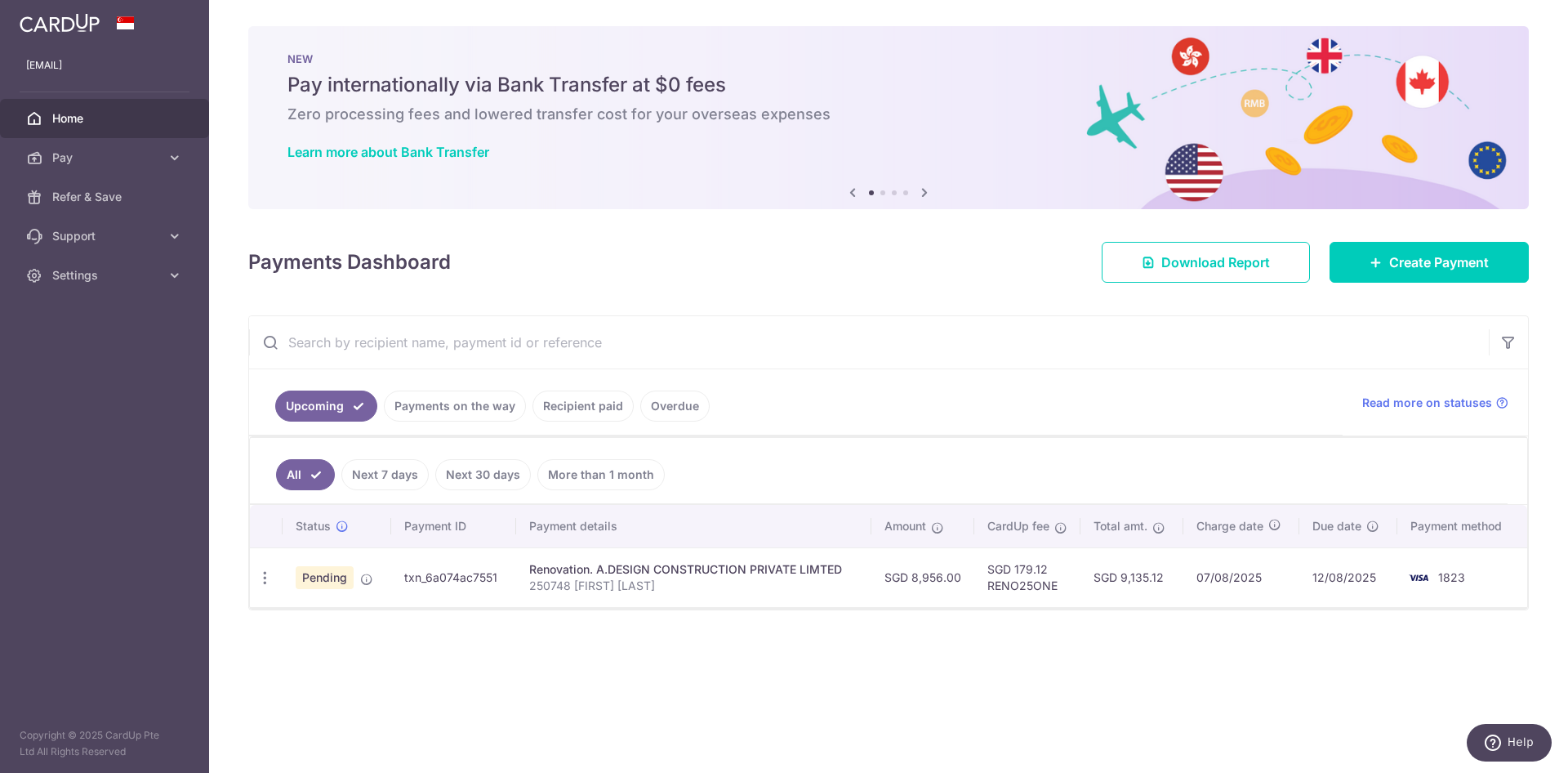 click on "12/08/2025" at bounding box center [1348, 577] 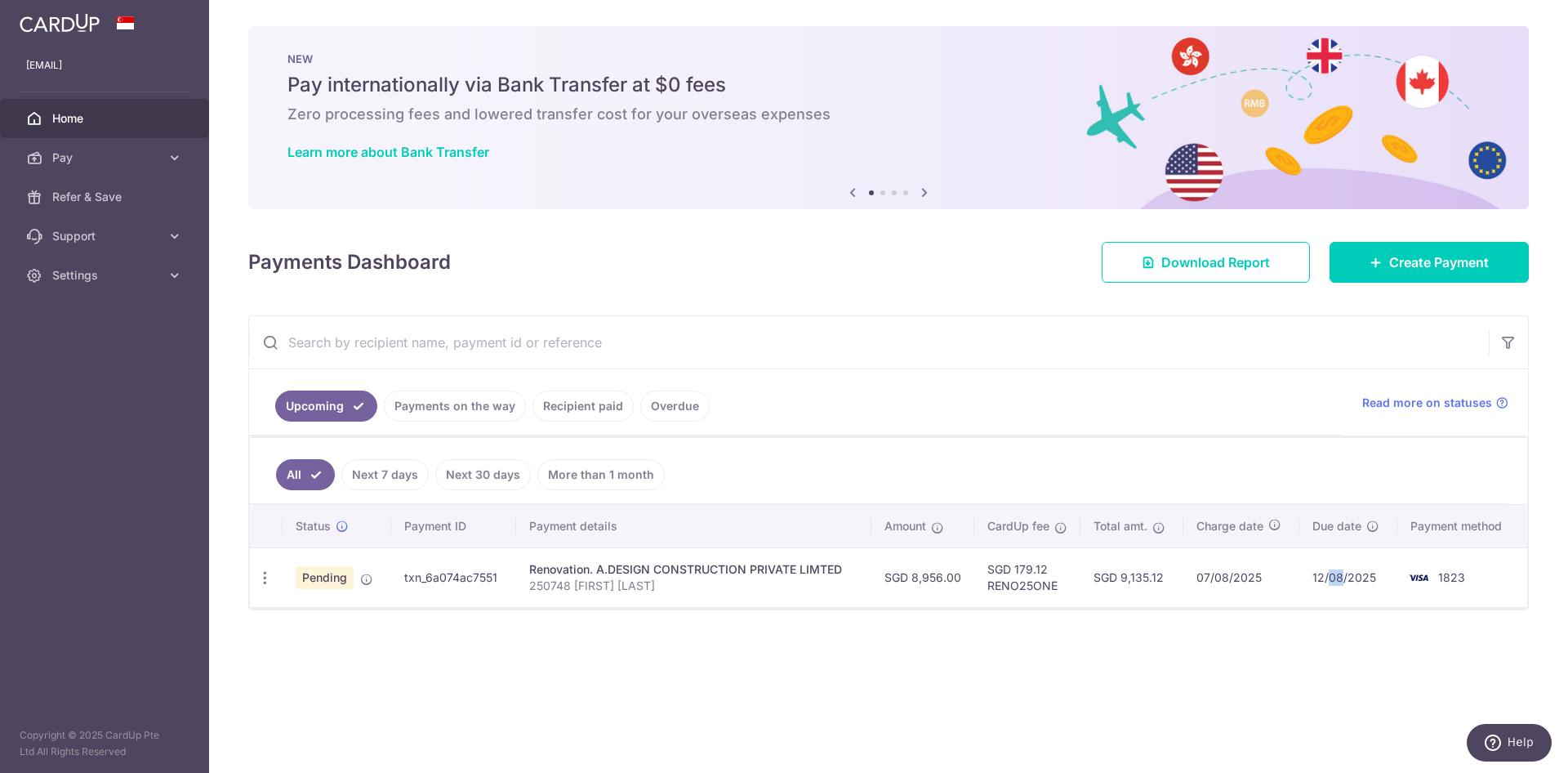 click on "12/08/2025" at bounding box center [1348, 577] 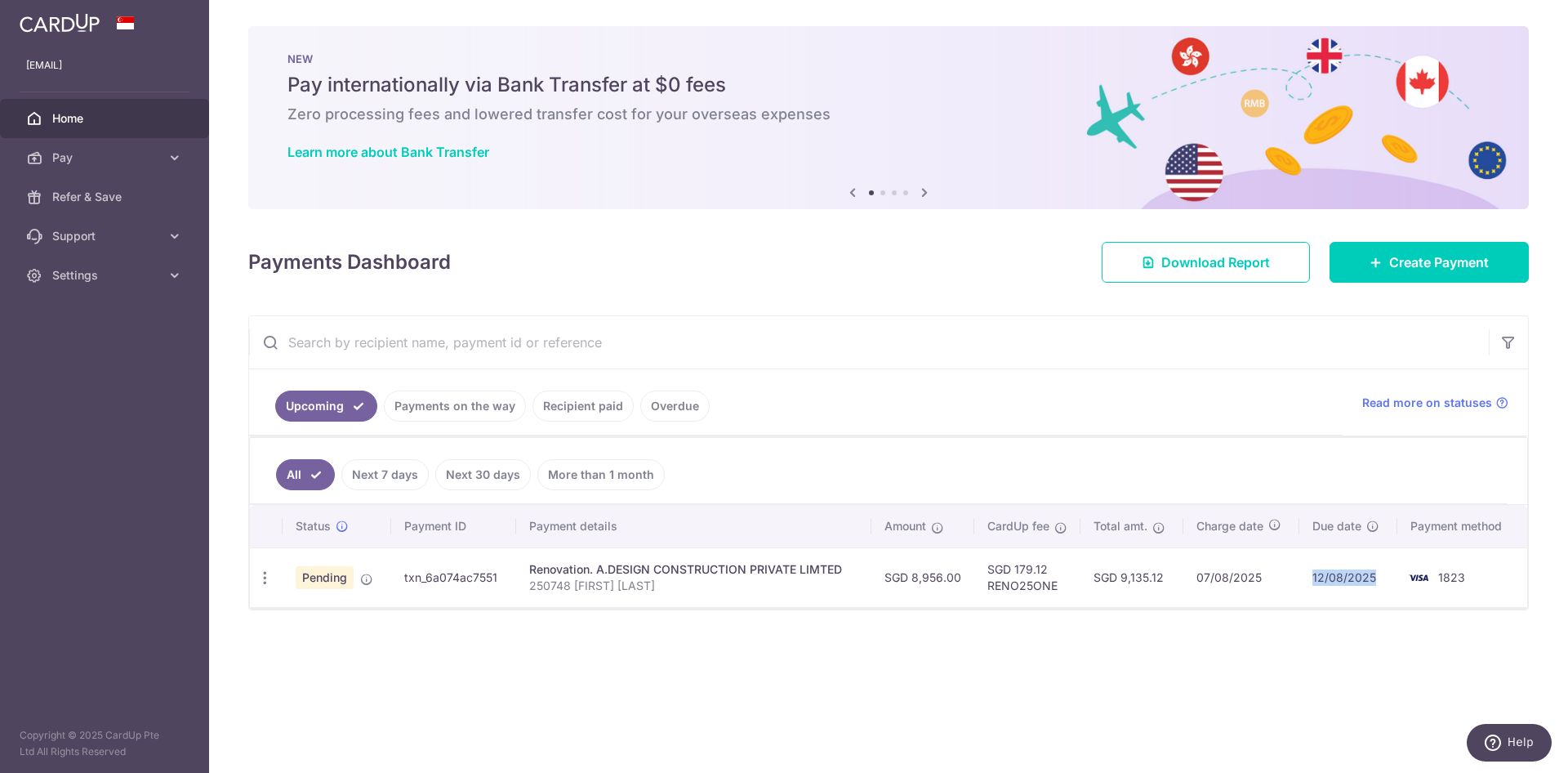 click on "12/08/2025" at bounding box center [1348, 577] 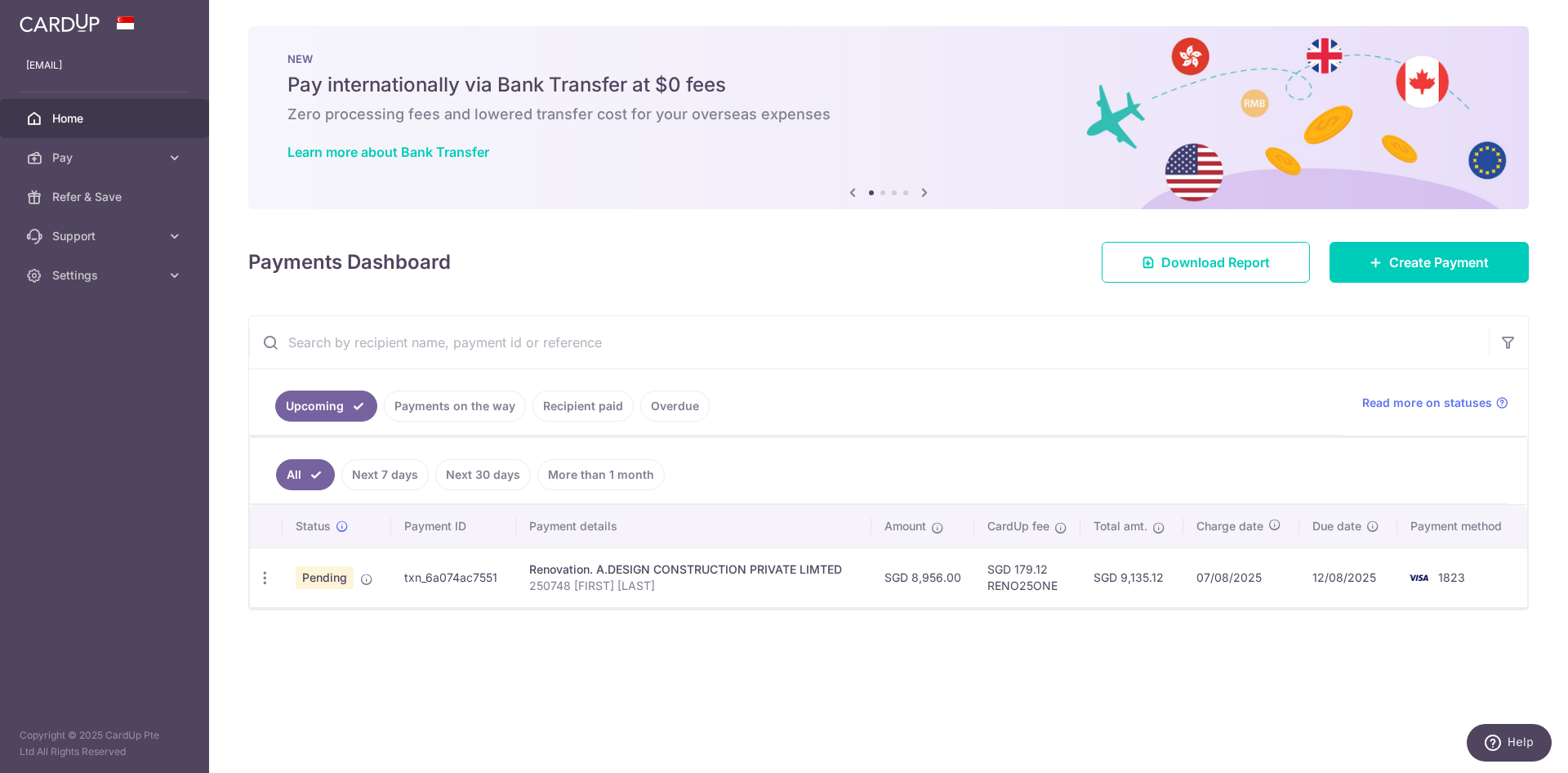 click on "×
Pause Schedule
Pause all future payments in this series
Pause just this one payment
By clicking below, you confirm you are pausing this payment to   on  . Payments can be unpaused at anytime prior to payment taken date.
Confirm
Cancel Schedule
Cancel all future payments in this series
Cancel just this one payment
Confirm
Approve Payment
Recipient Bank Details" at bounding box center [889, 386] 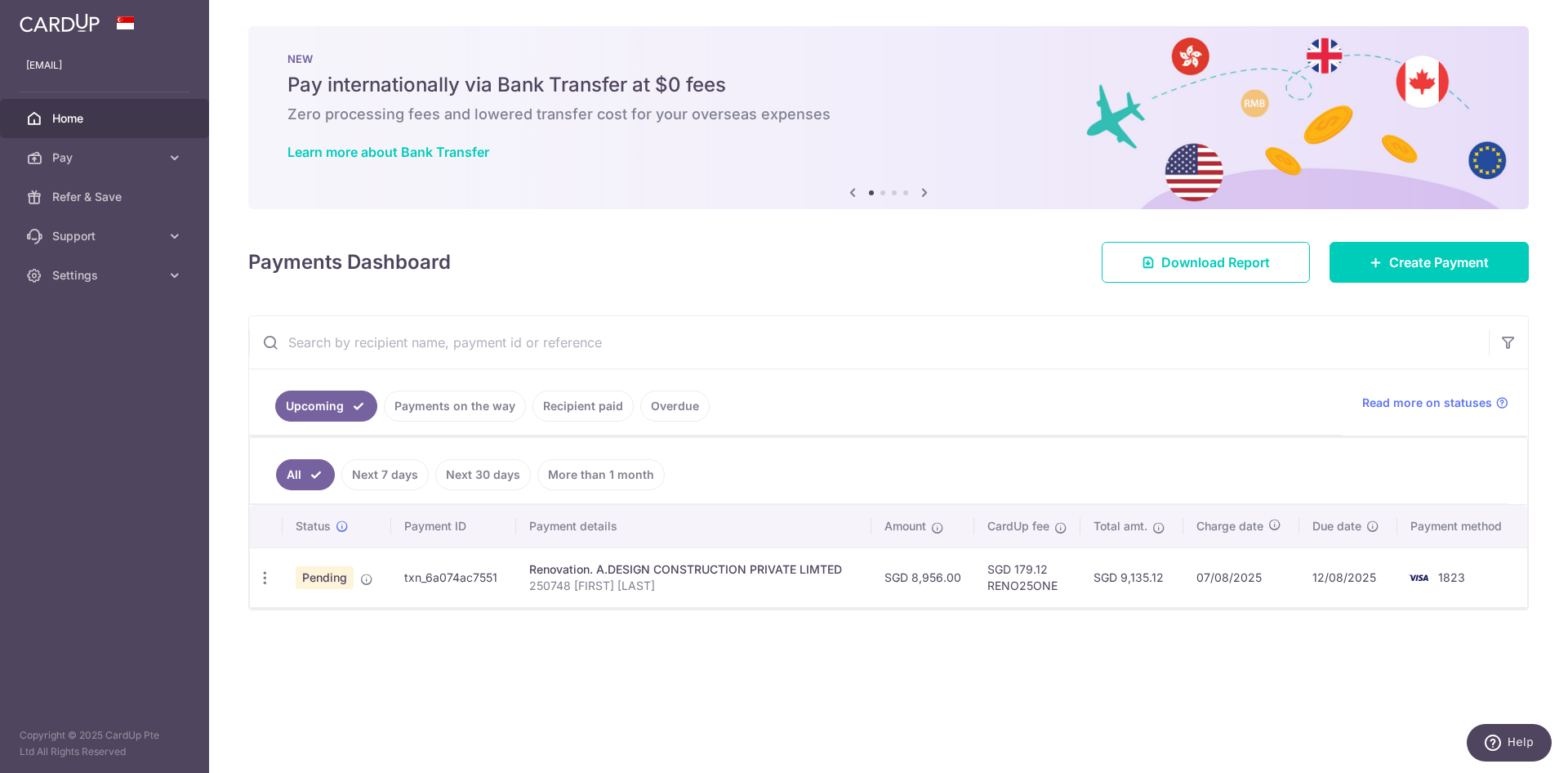 click on "12/08/2025" at bounding box center (1348, 577) 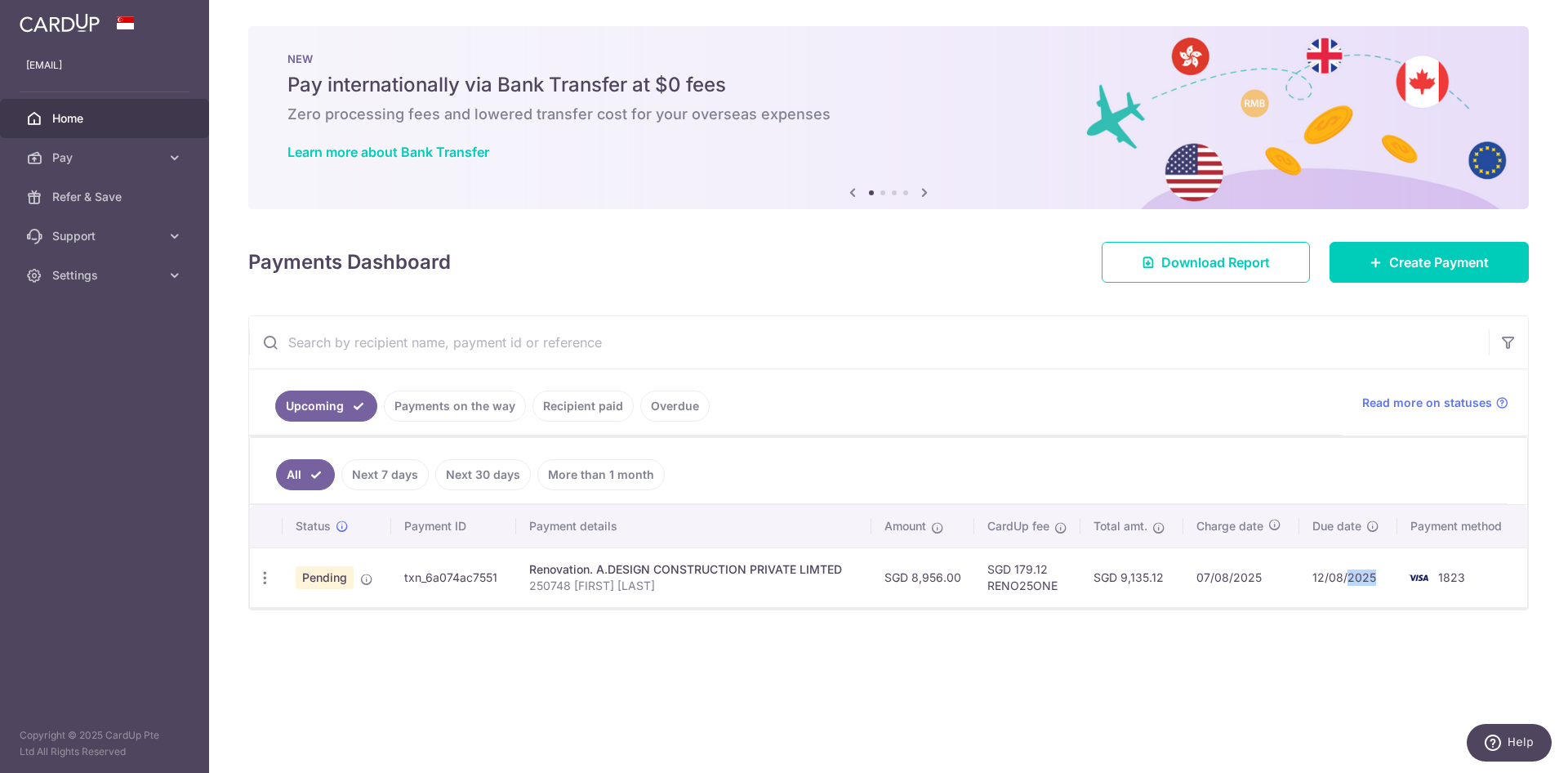 click on "12/08/2025" at bounding box center (1348, 577) 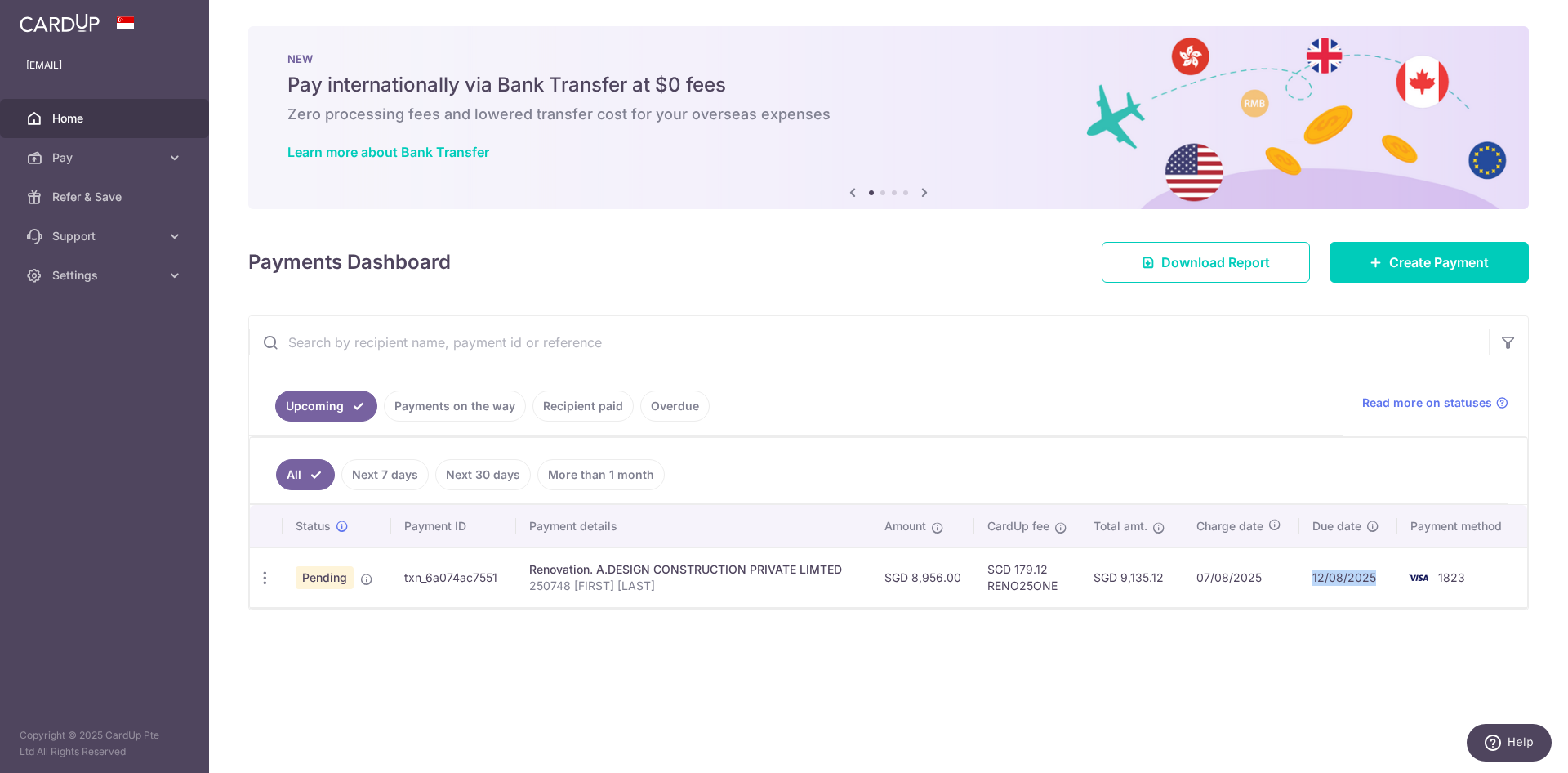 click on "12/08/2025" at bounding box center (1348, 577) 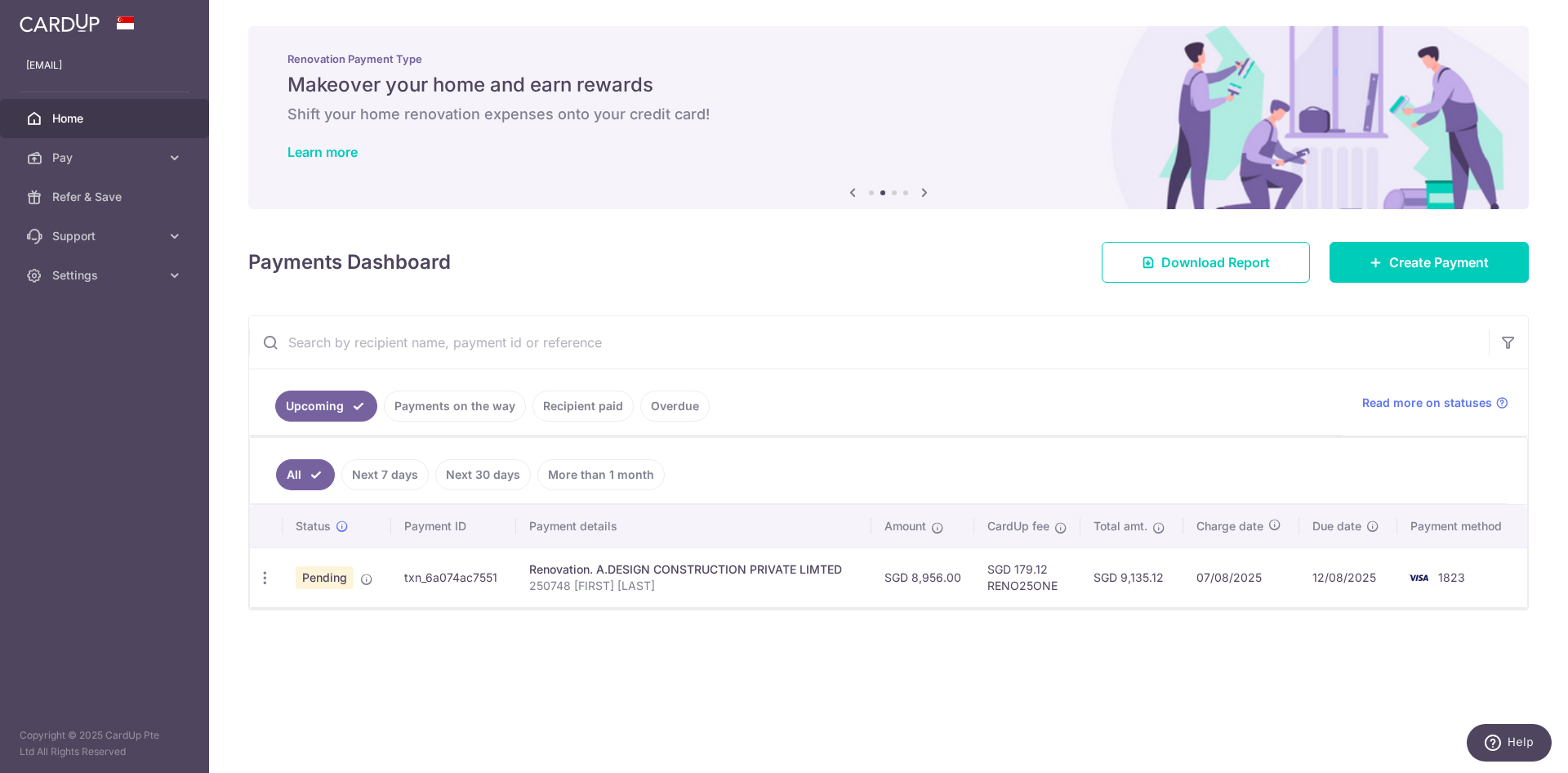 click on "×
Pause Schedule
Pause all future payments in this series
Pause just this one payment
By clicking below, you confirm you are pausing this payment to   on  . Payments can be unpaused at anytime prior to payment taken date.
Confirm
Cancel Schedule
Cancel all future payments in this series
Cancel just this one payment
Confirm
Approve Payment
Recipient Bank Details" at bounding box center [889, 386] 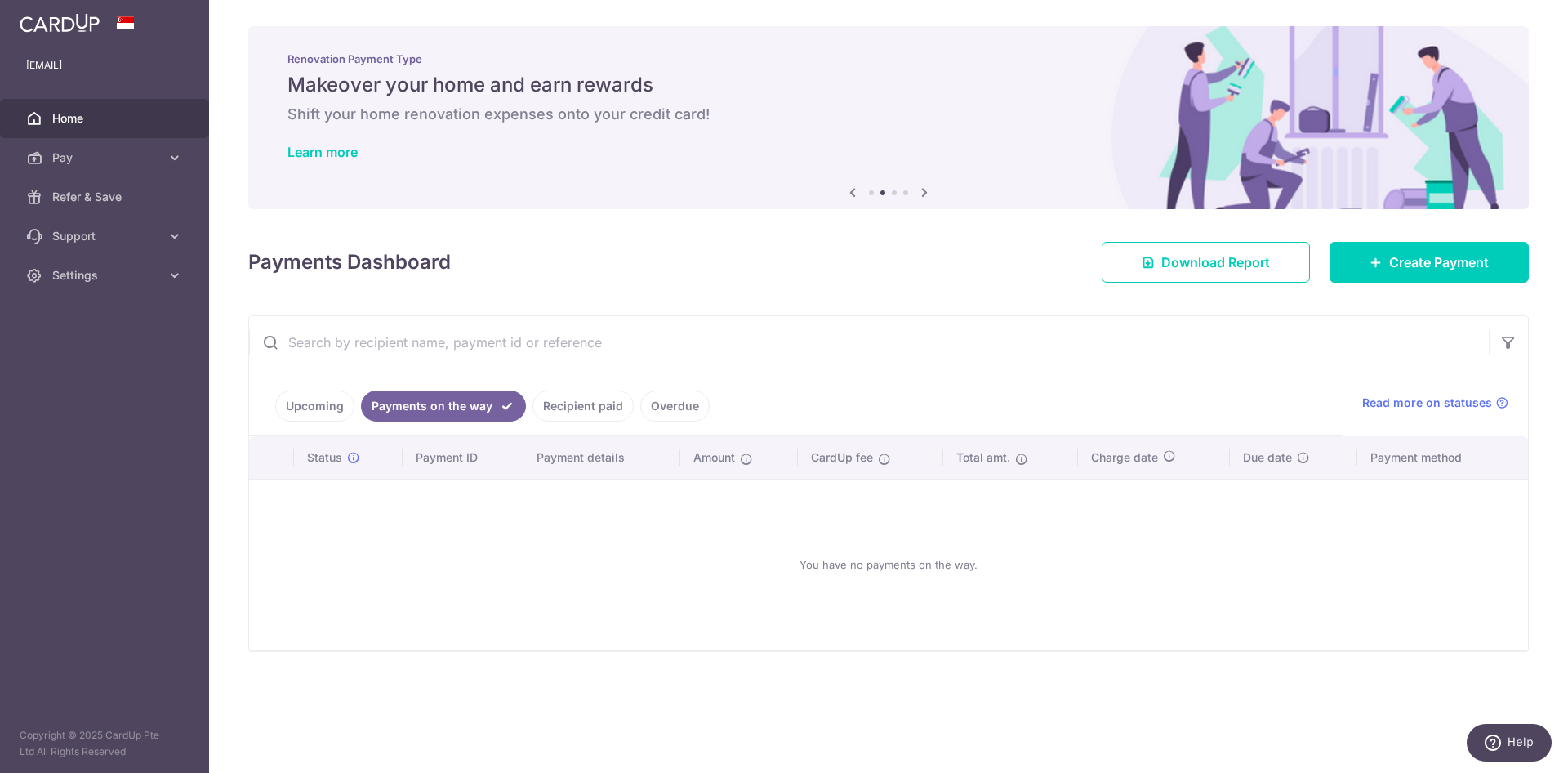 click on "Recipient paid" at bounding box center (583, 406) 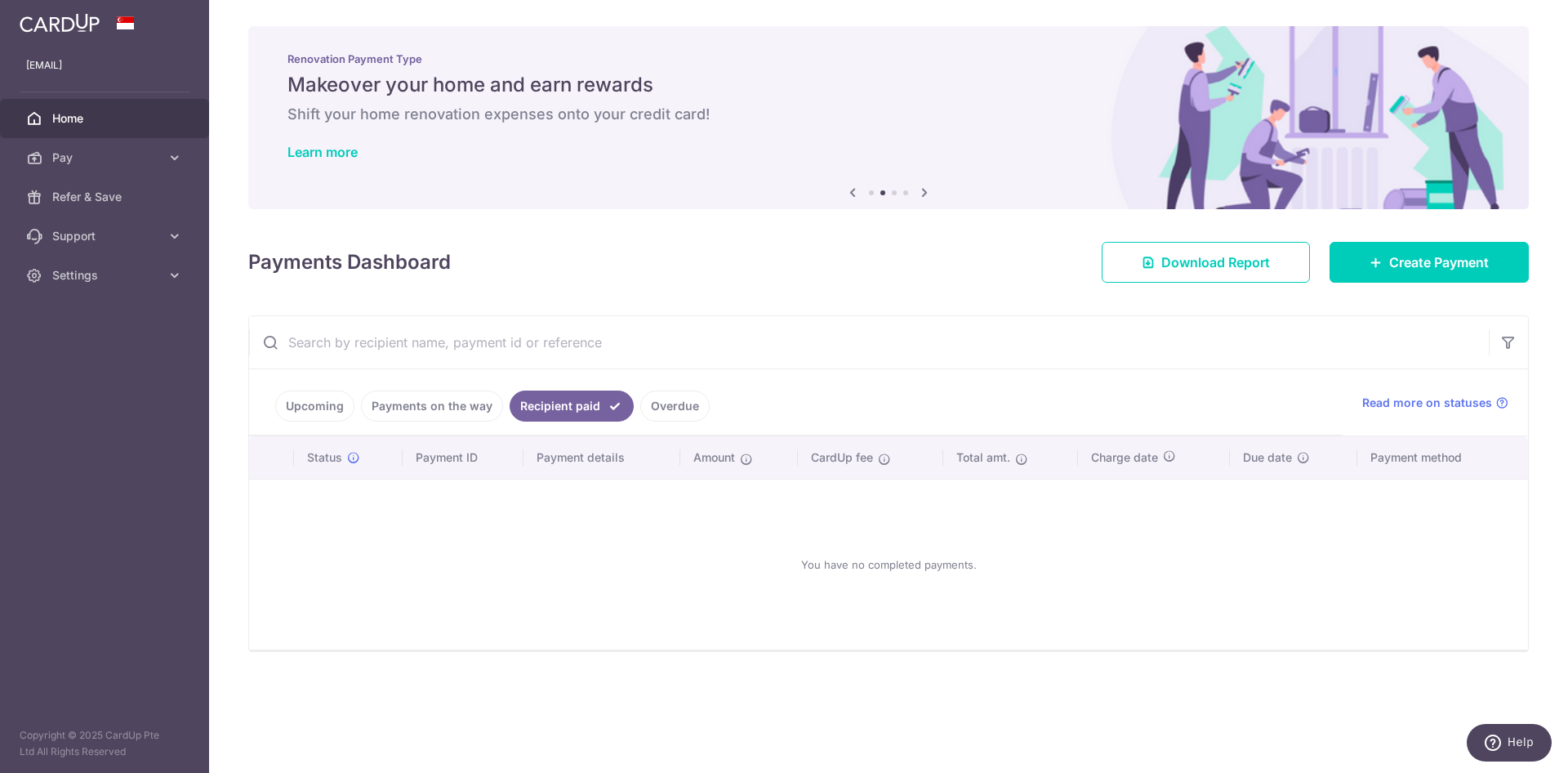 click on "Overdue" at bounding box center (675, 406) 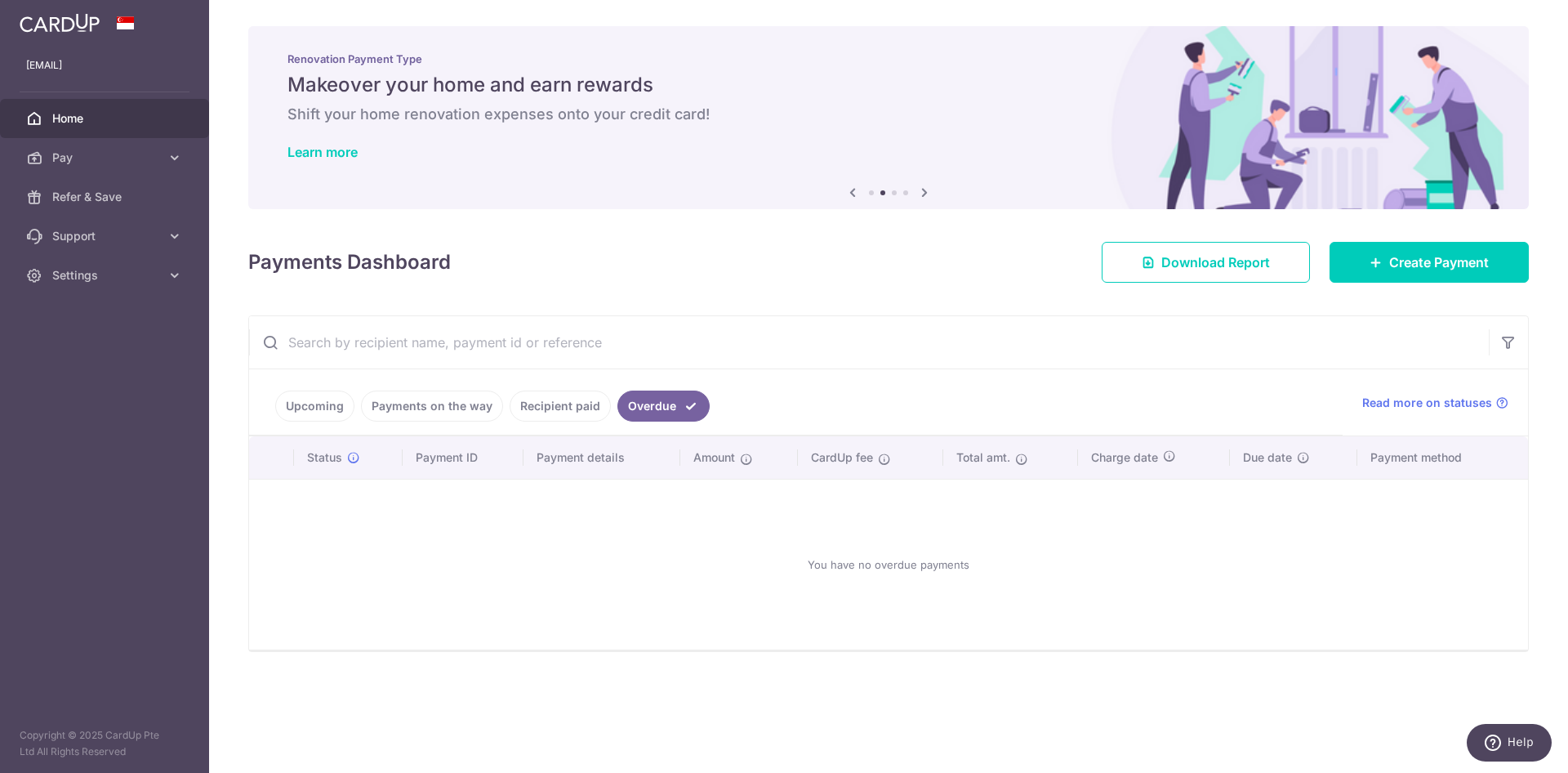 click on "Recipient paid" at bounding box center (557, 406) 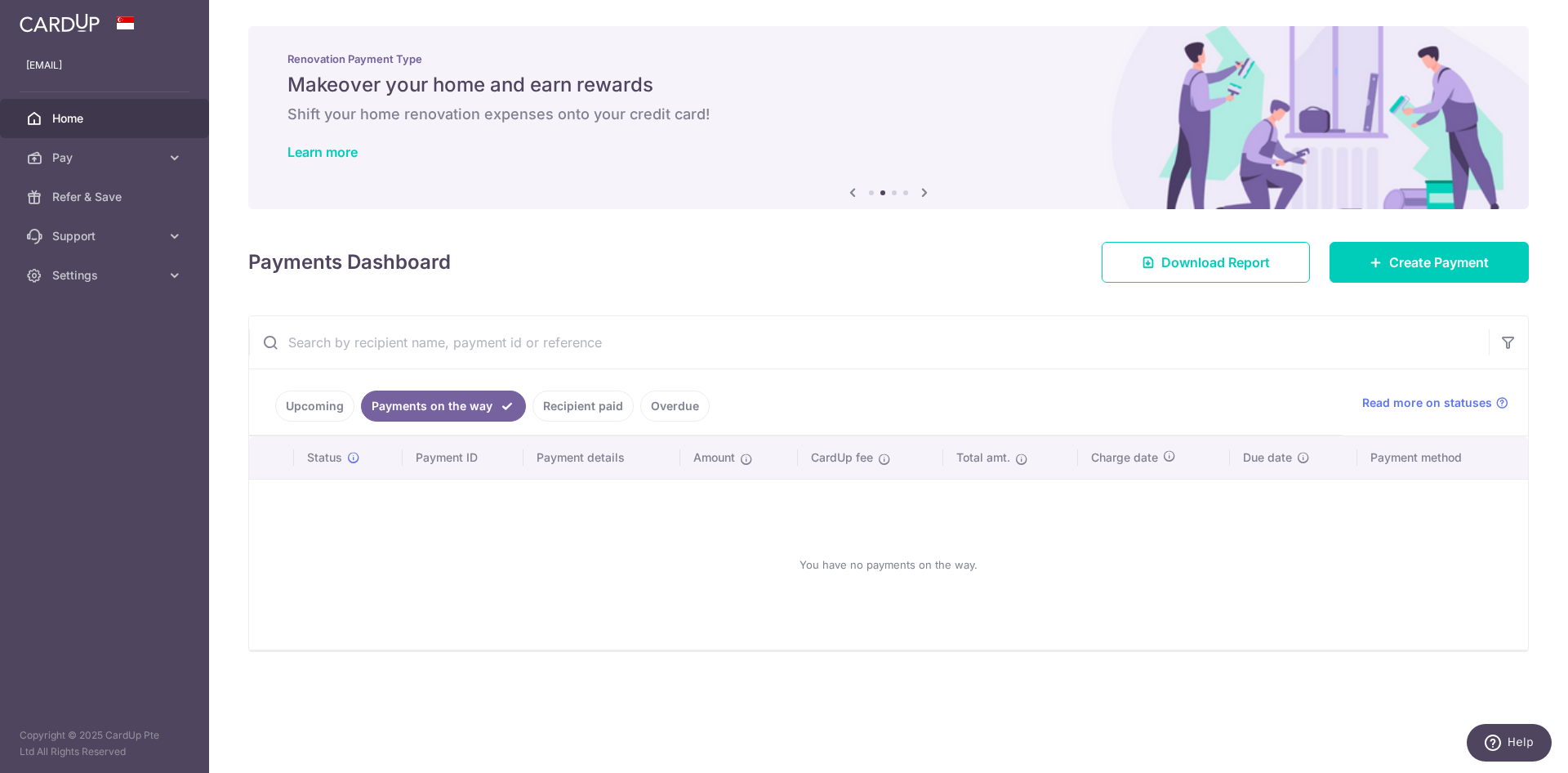 click on "Payments on the way" at bounding box center (443, 406) 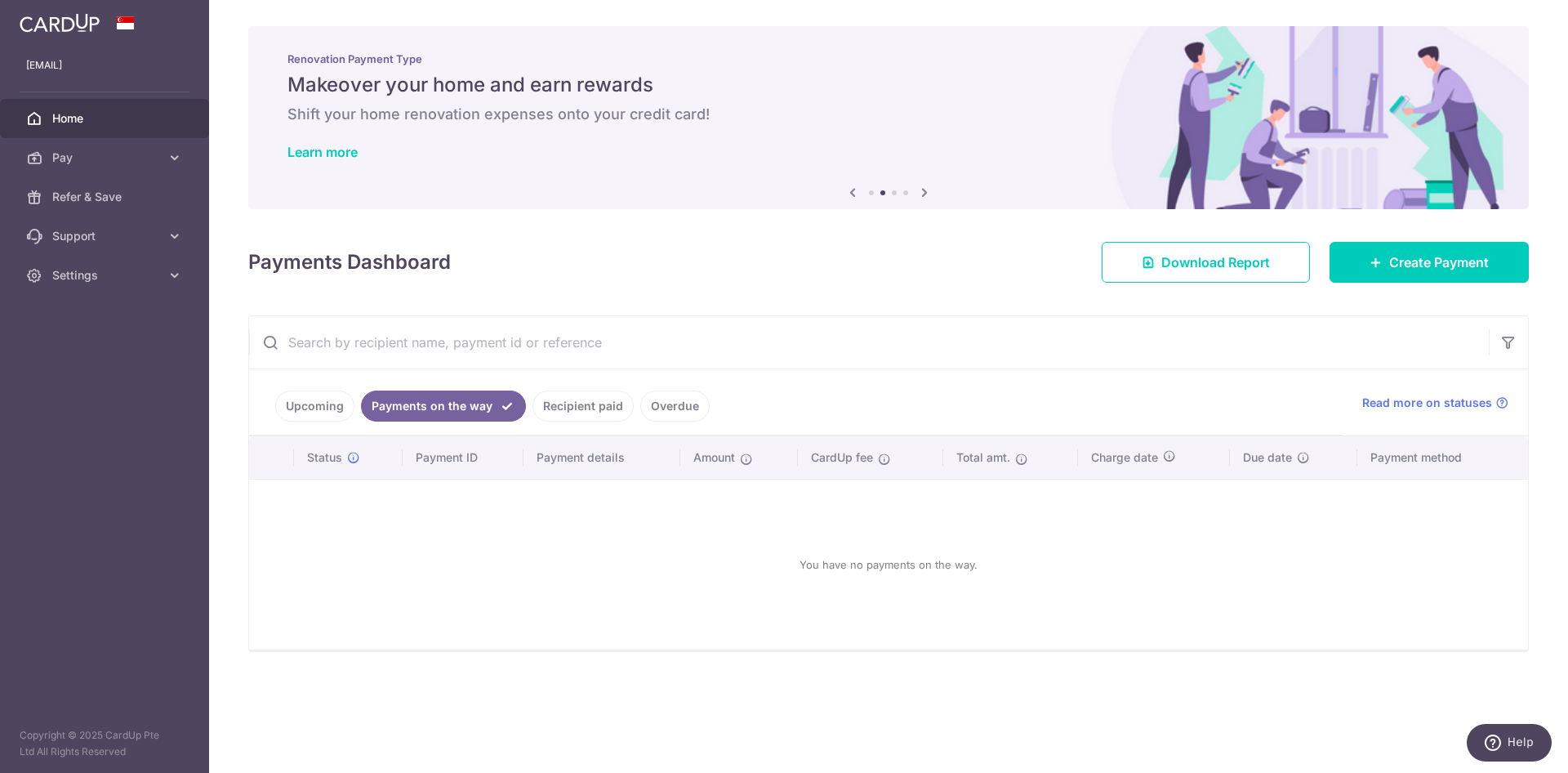 click on "Upcoming" at bounding box center [314, 406] 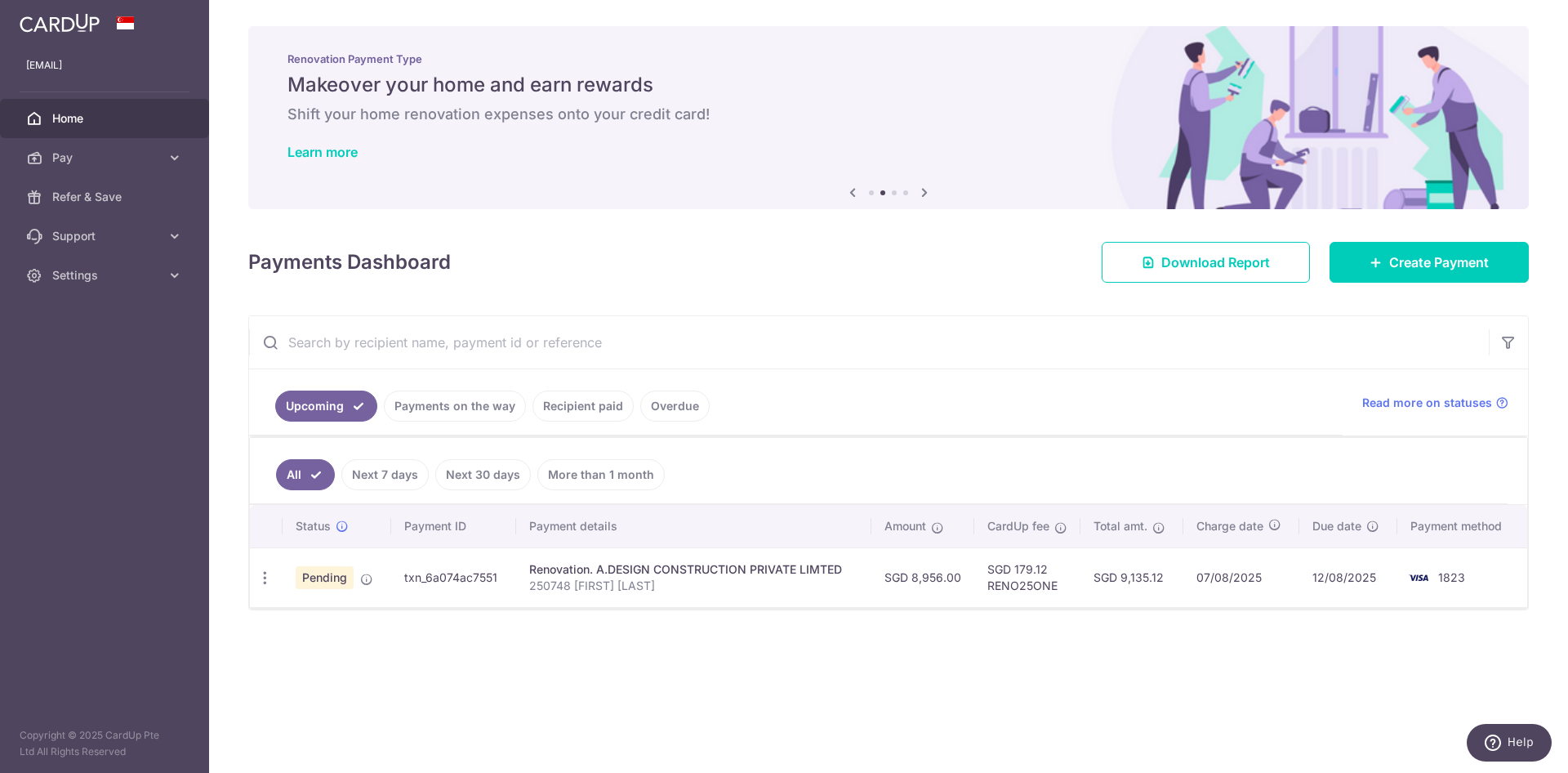 click on "SGD 8,956.00" at bounding box center (923, 577) 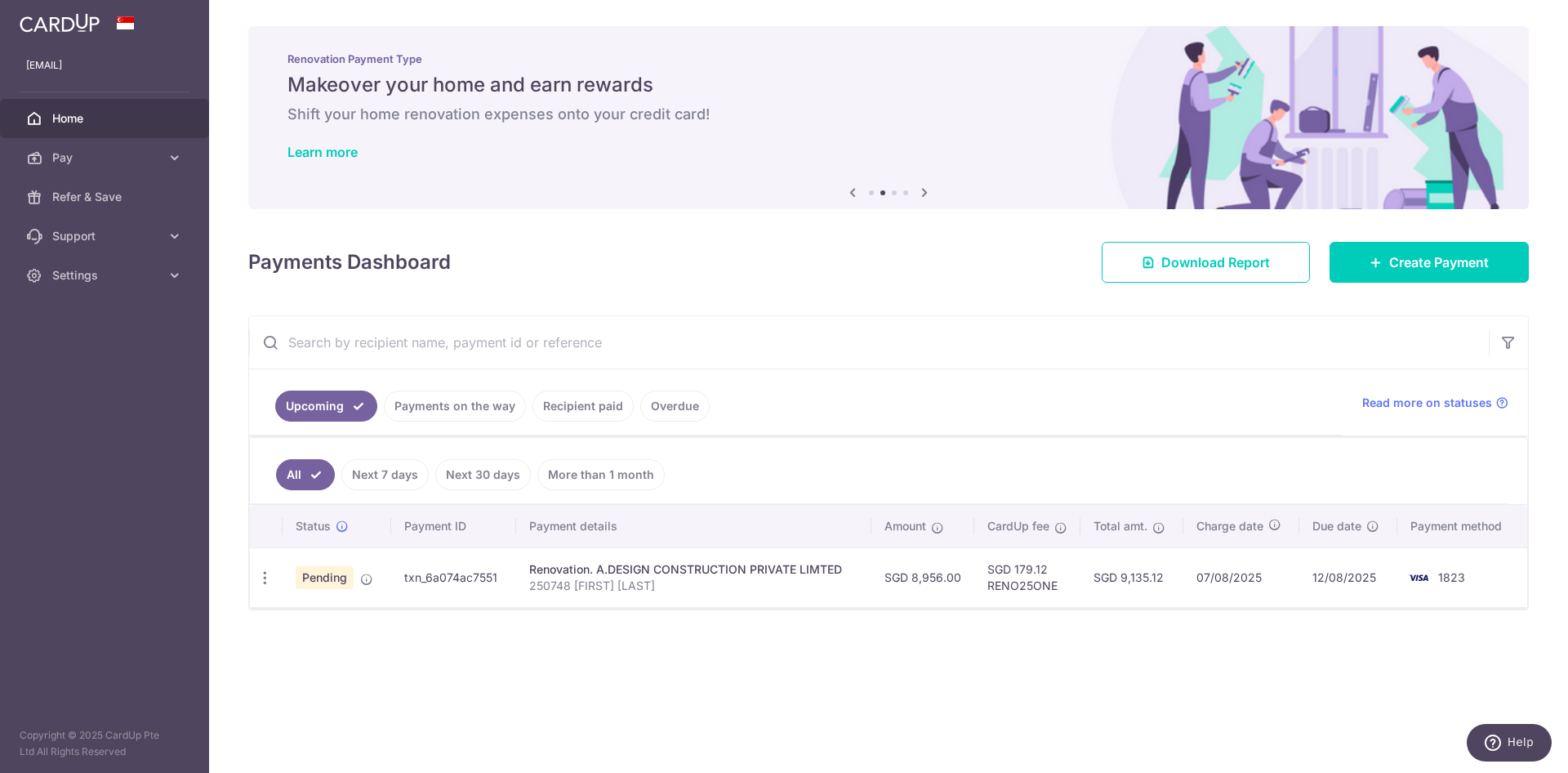 click on "SGD 8,956.00" at bounding box center [923, 577] 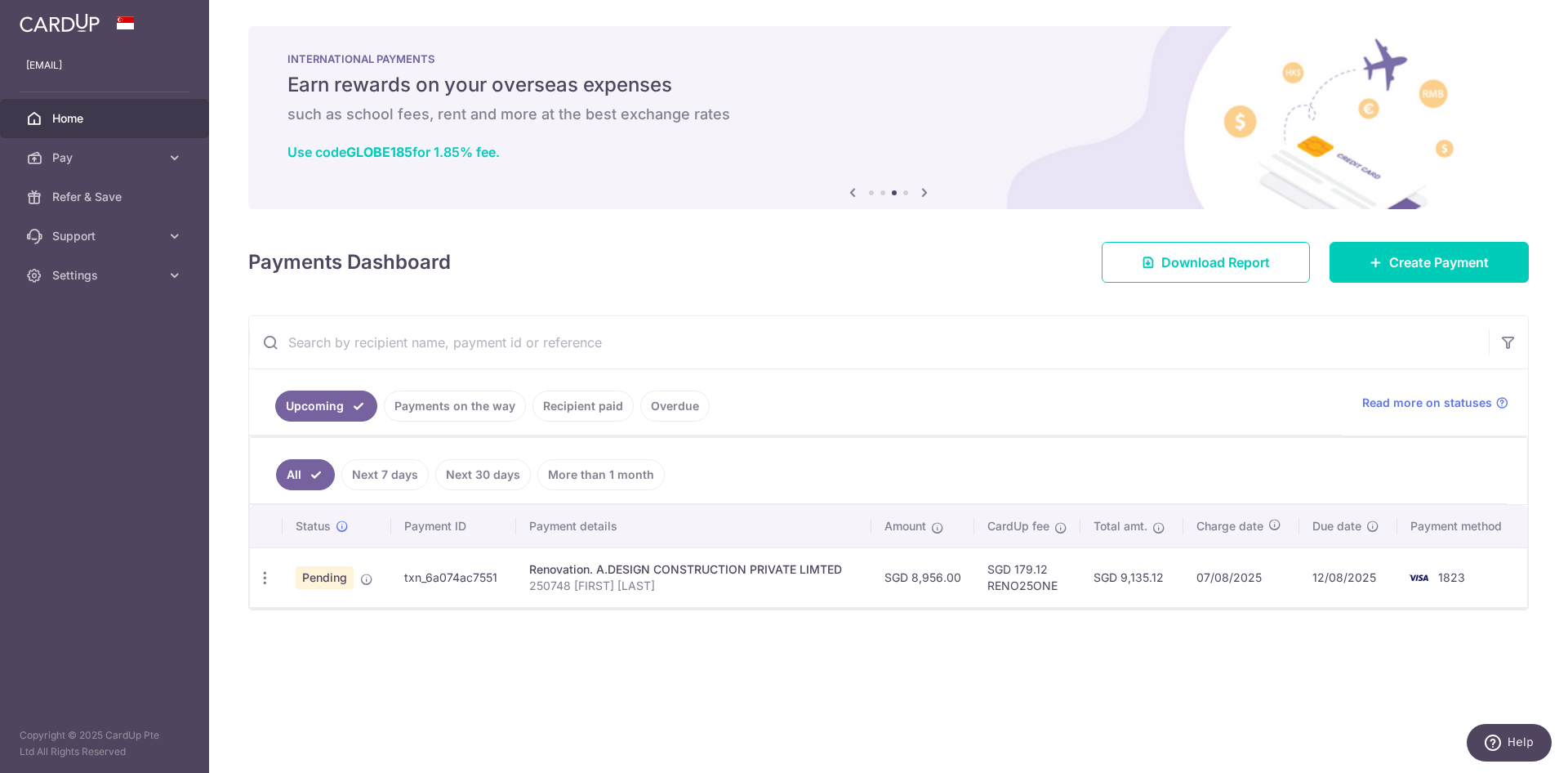 copy on "8,956.00" 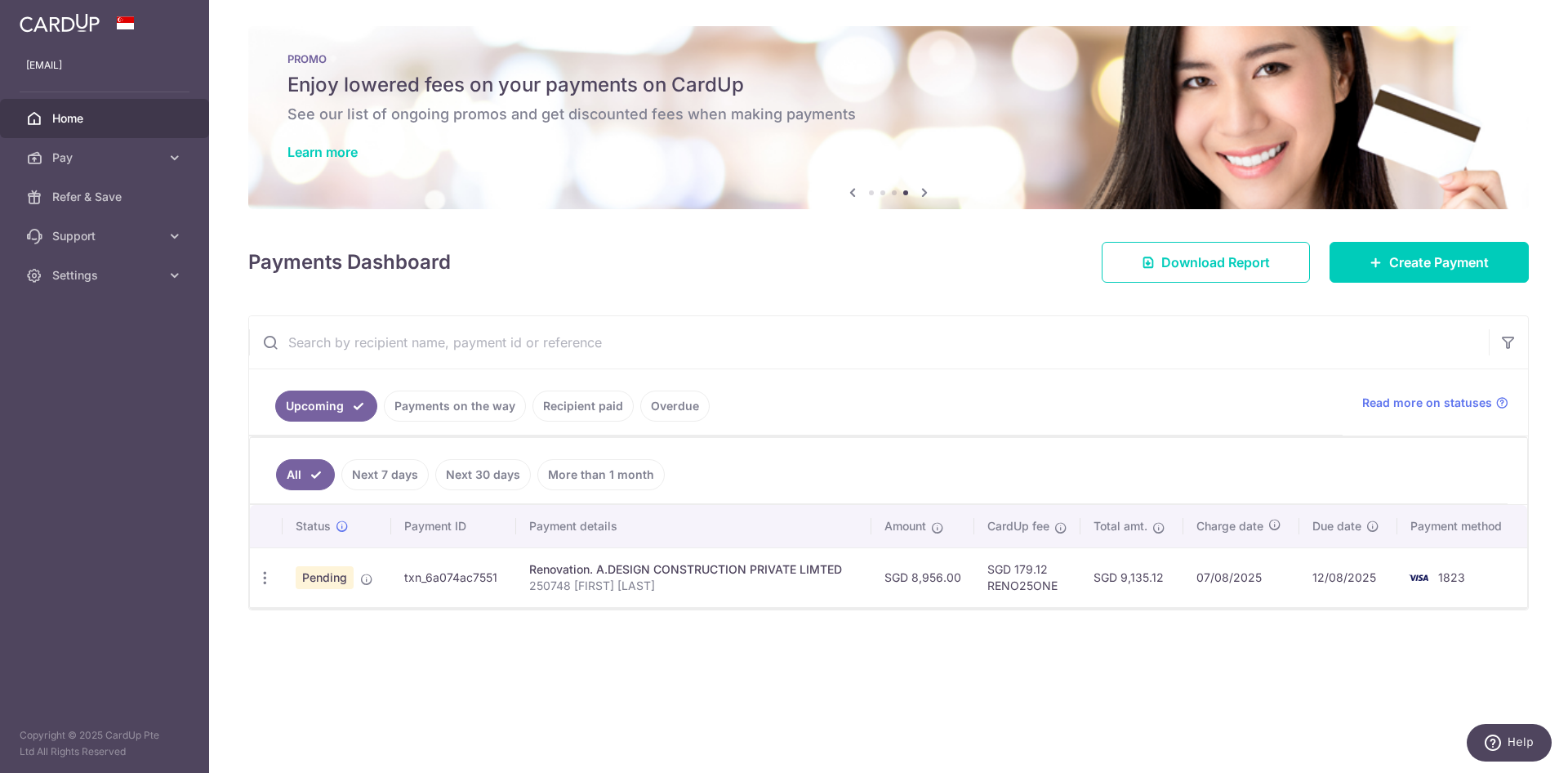 click on "SGD 8,956.00" at bounding box center [923, 577] 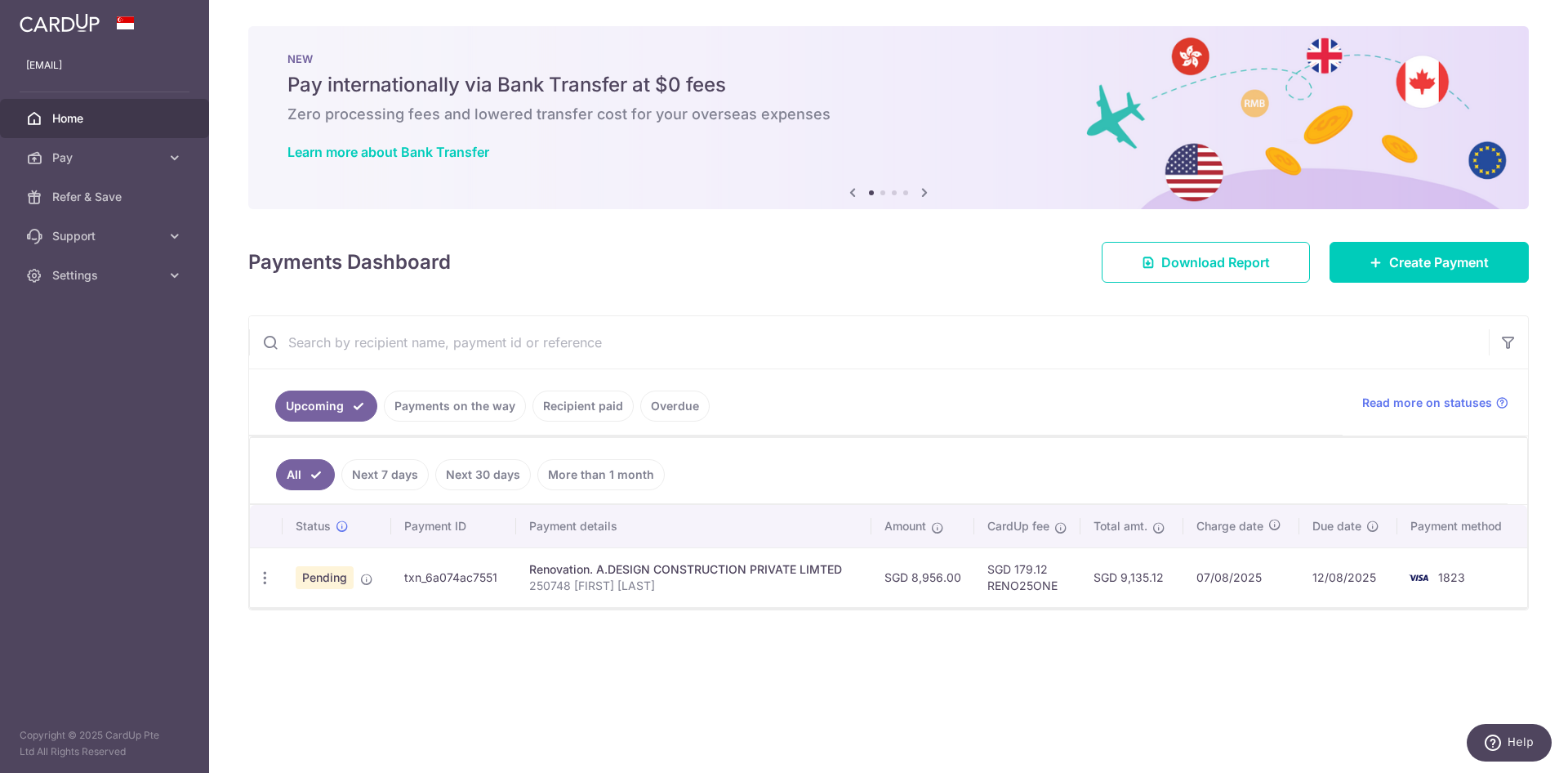 click on "Charge date" at bounding box center (1230, 526) 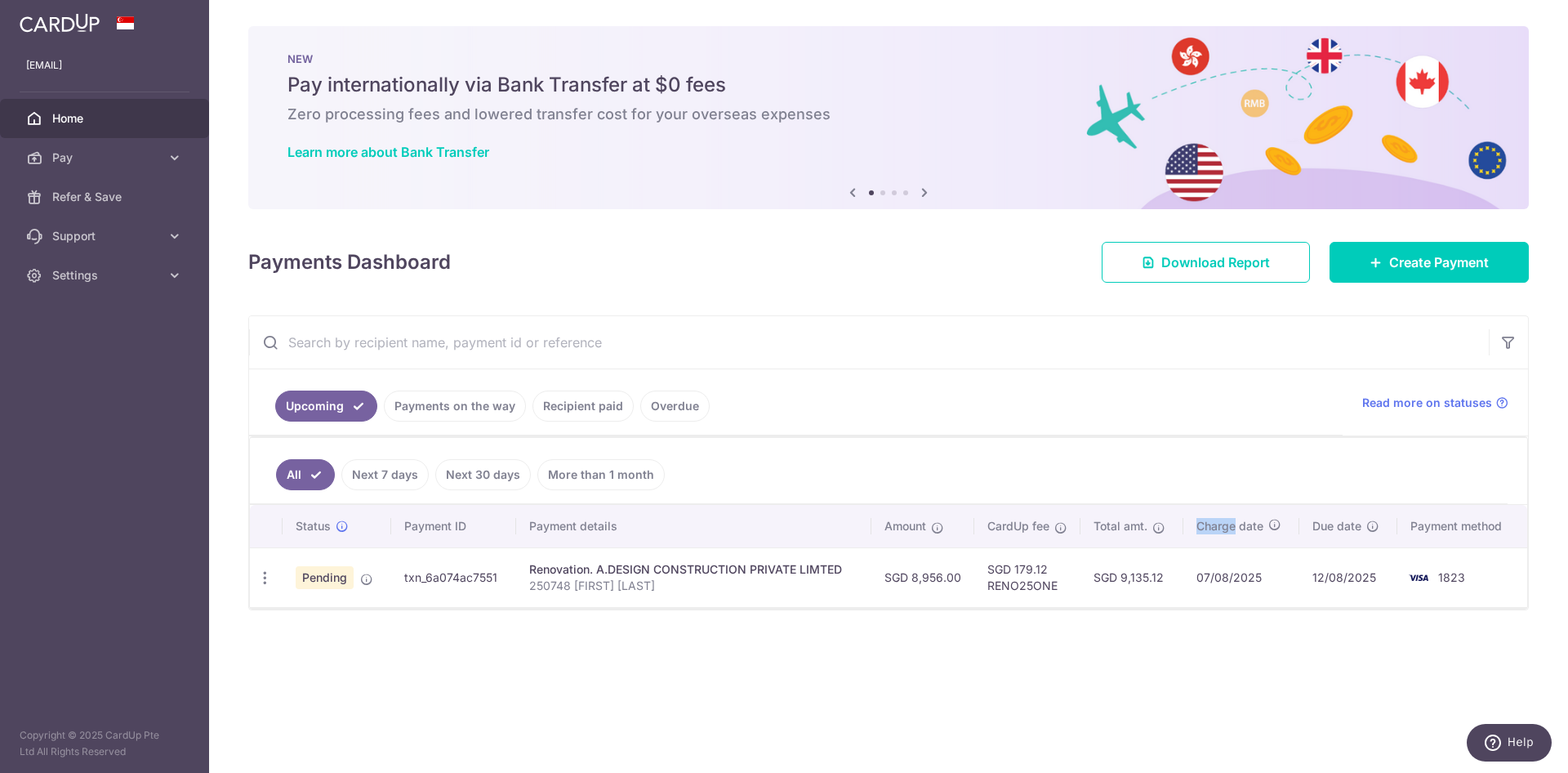 click on "Charge date" at bounding box center [1230, 526] 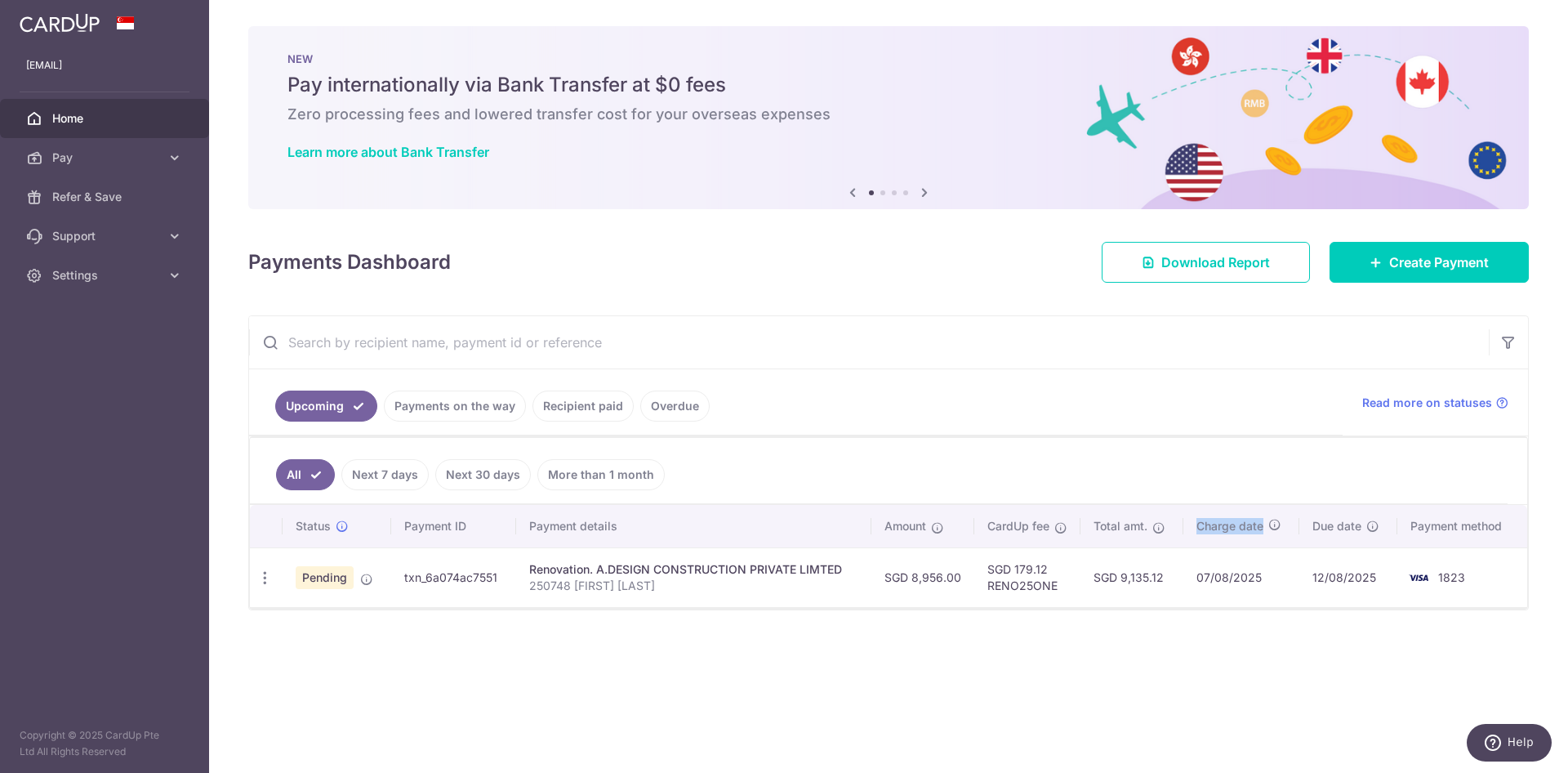 click on "Charge date" at bounding box center (1230, 526) 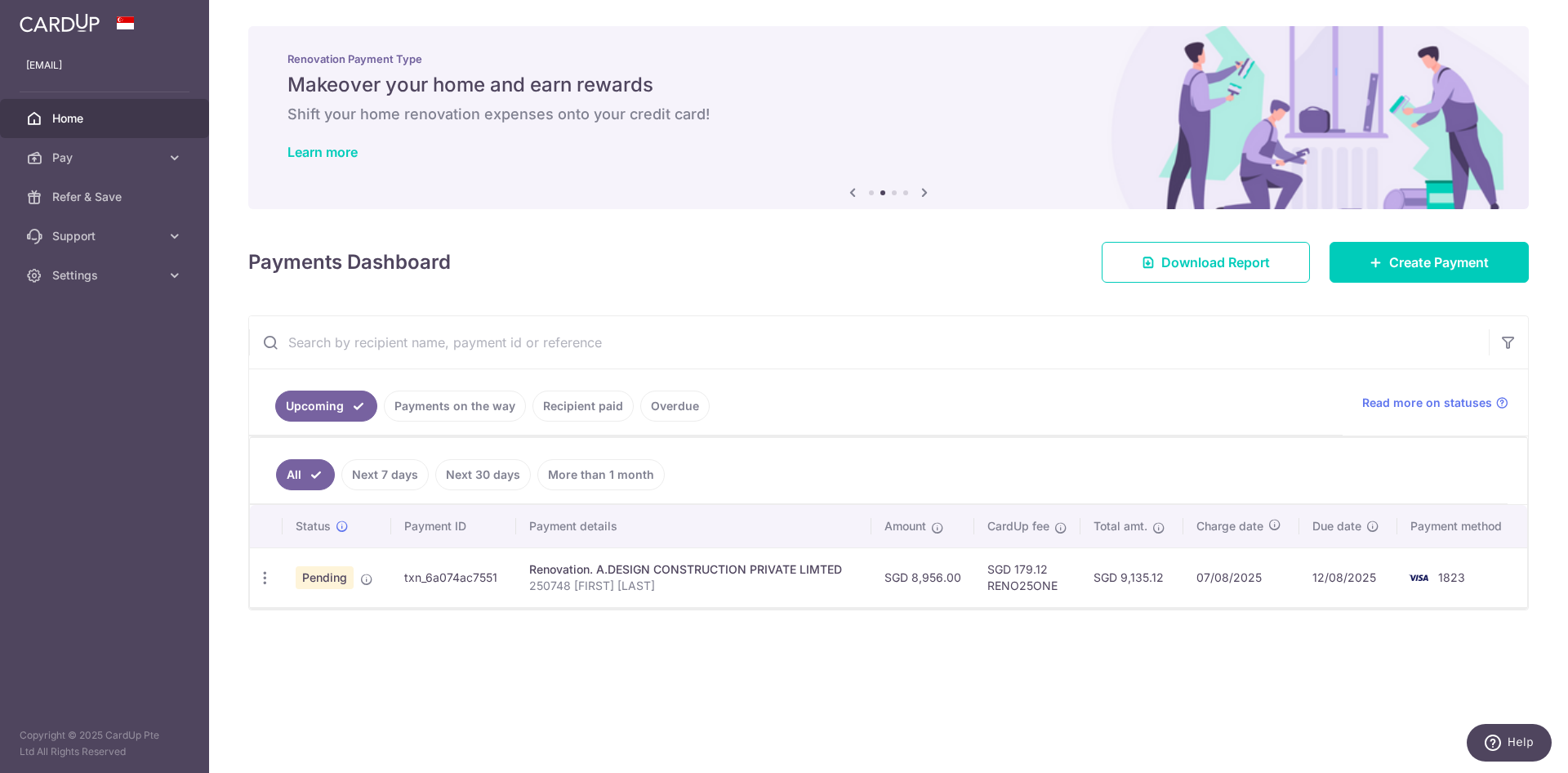 click on "Due date" at bounding box center [1337, 526] 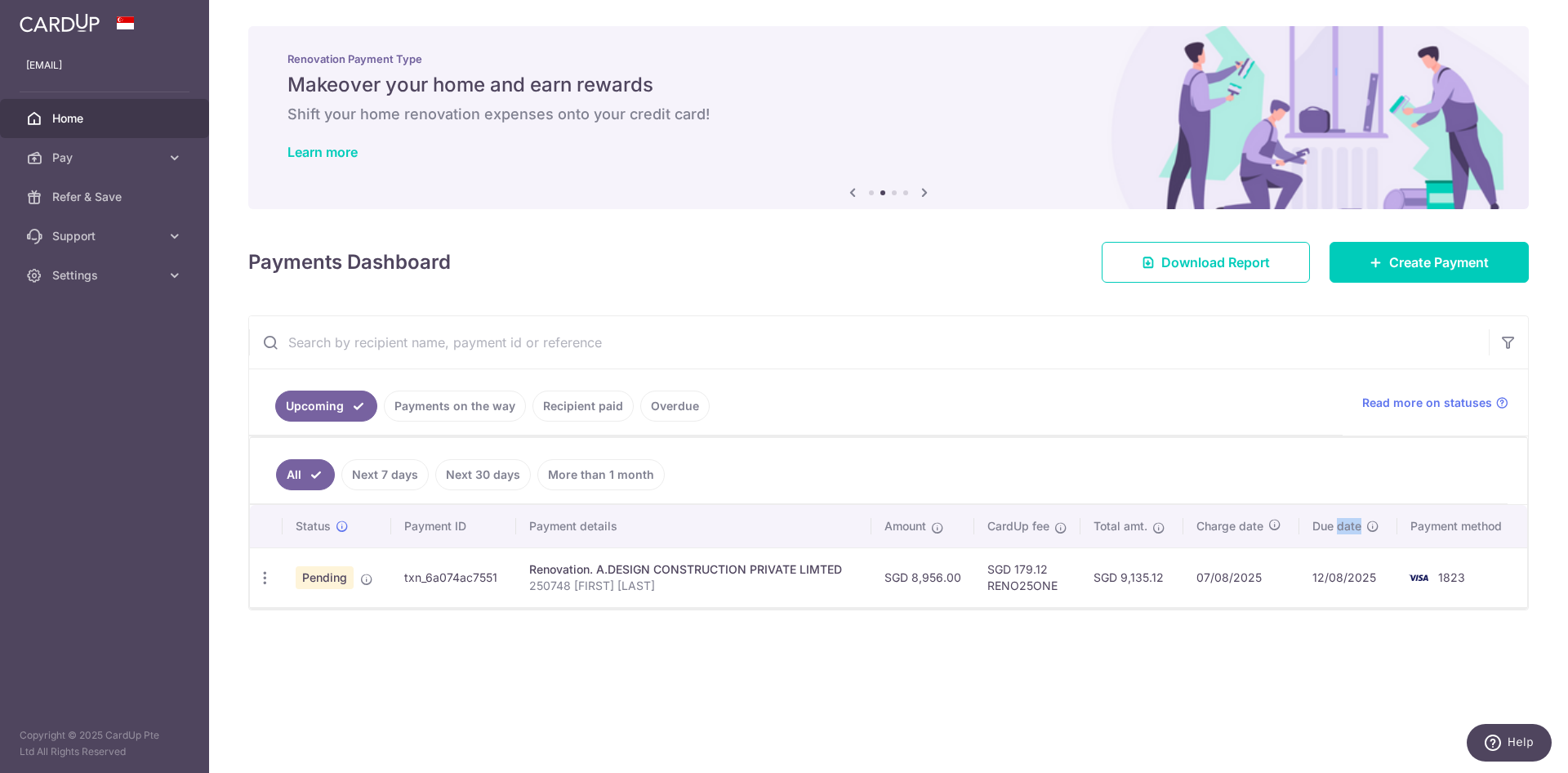 click on "Due date" at bounding box center [1337, 526] 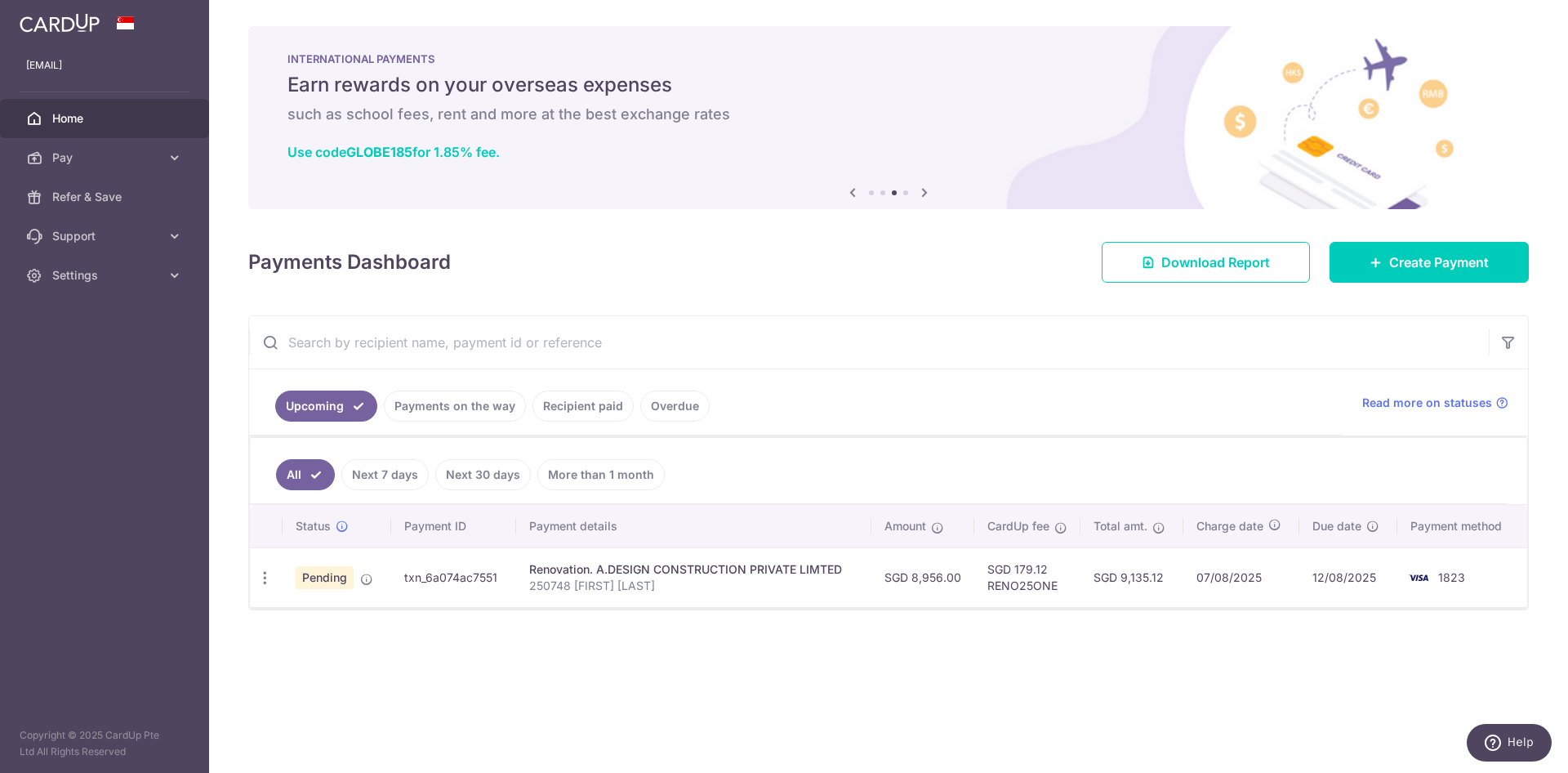 click on "Due date" at bounding box center [1337, 526] 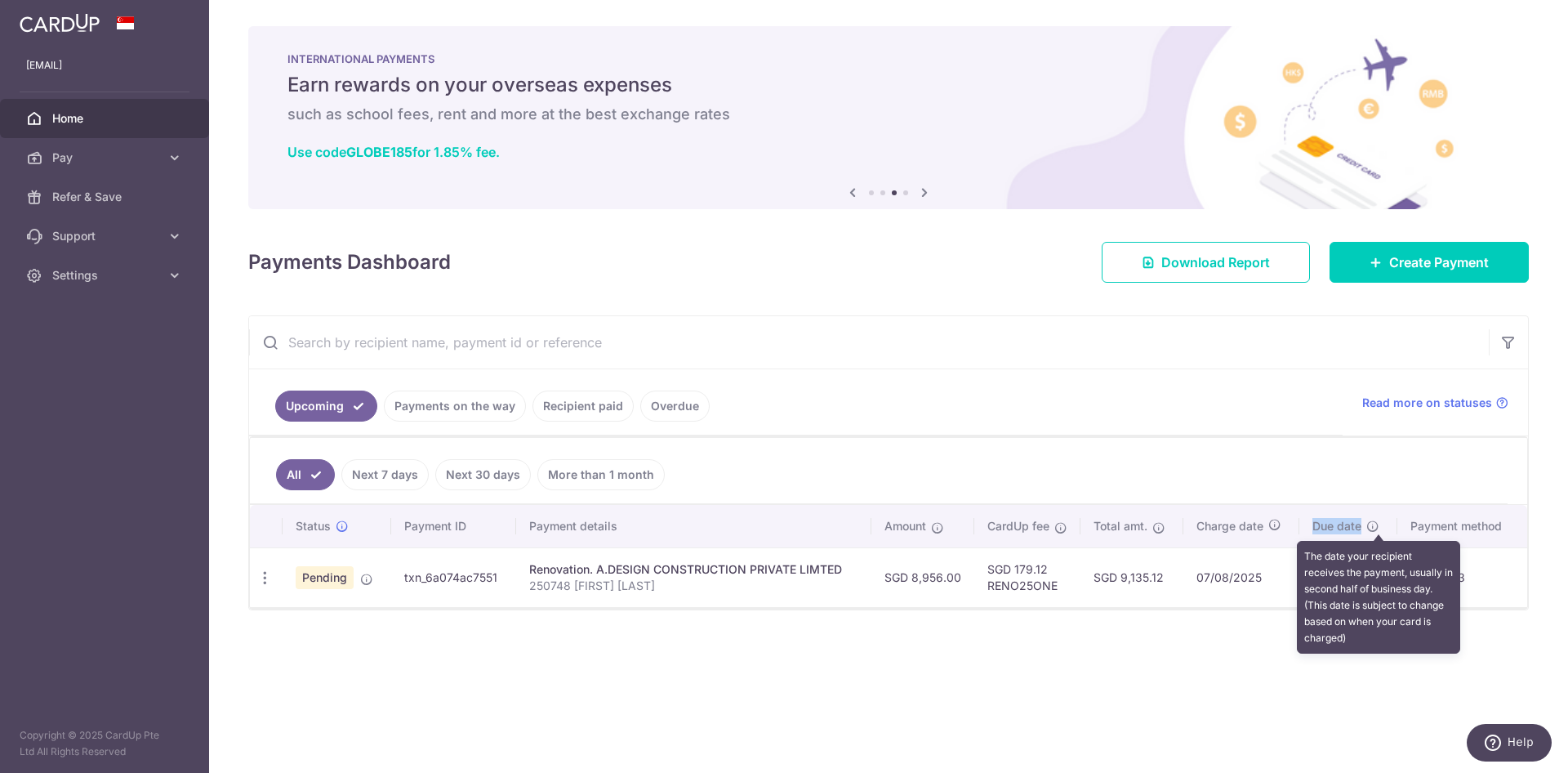 drag, startPoint x: 1316, startPoint y: 525, endPoint x: 1371, endPoint y: 529, distance: 55.14526 